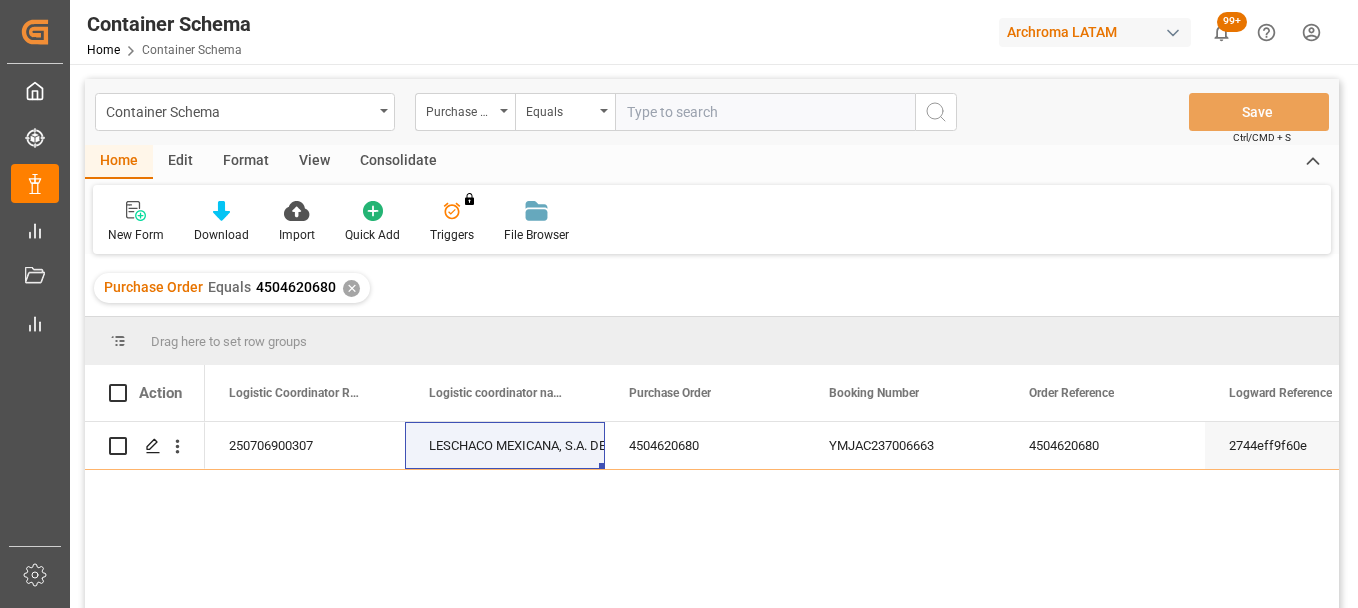 scroll, scrollTop: 0, scrollLeft: 0, axis: both 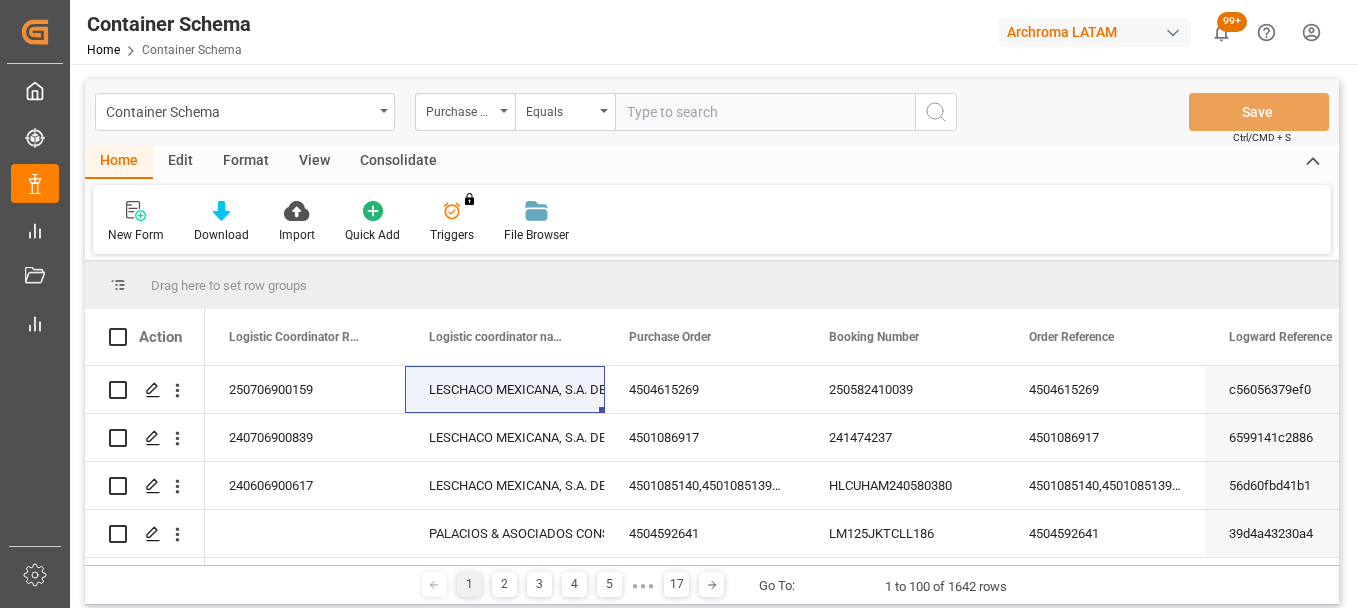 click on "Purchase Order" at bounding box center [460, 109] 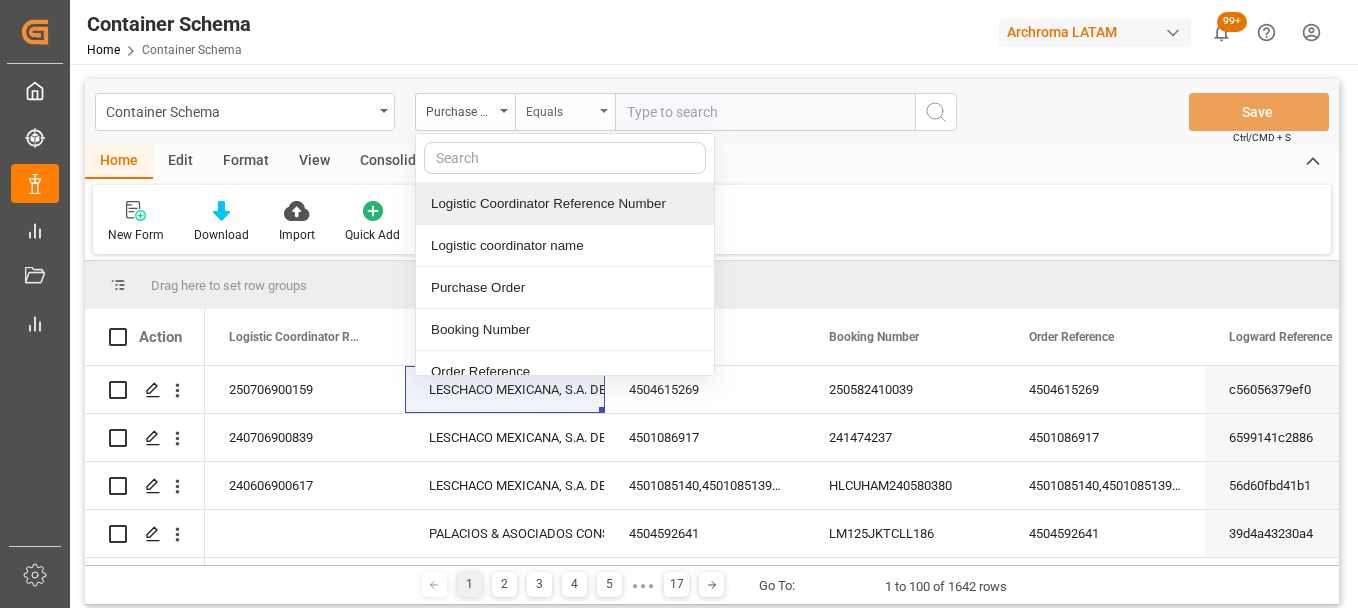 click on "Equals" at bounding box center (565, 112) 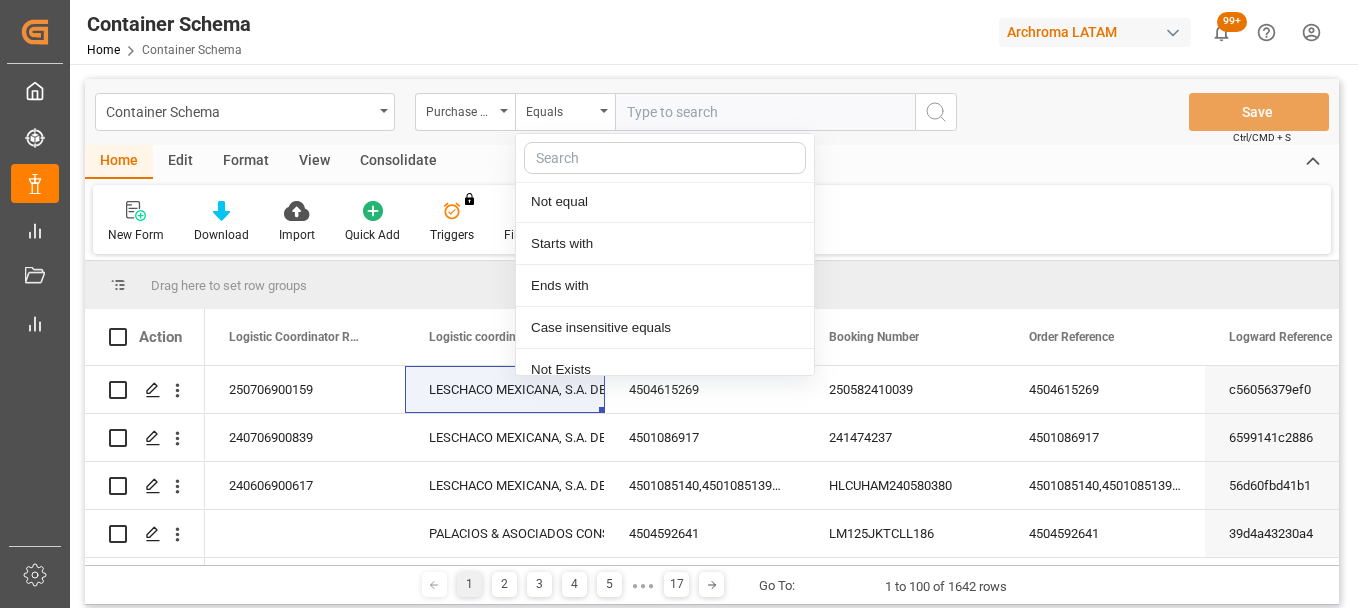 scroll, scrollTop: 100, scrollLeft: 0, axis: vertical 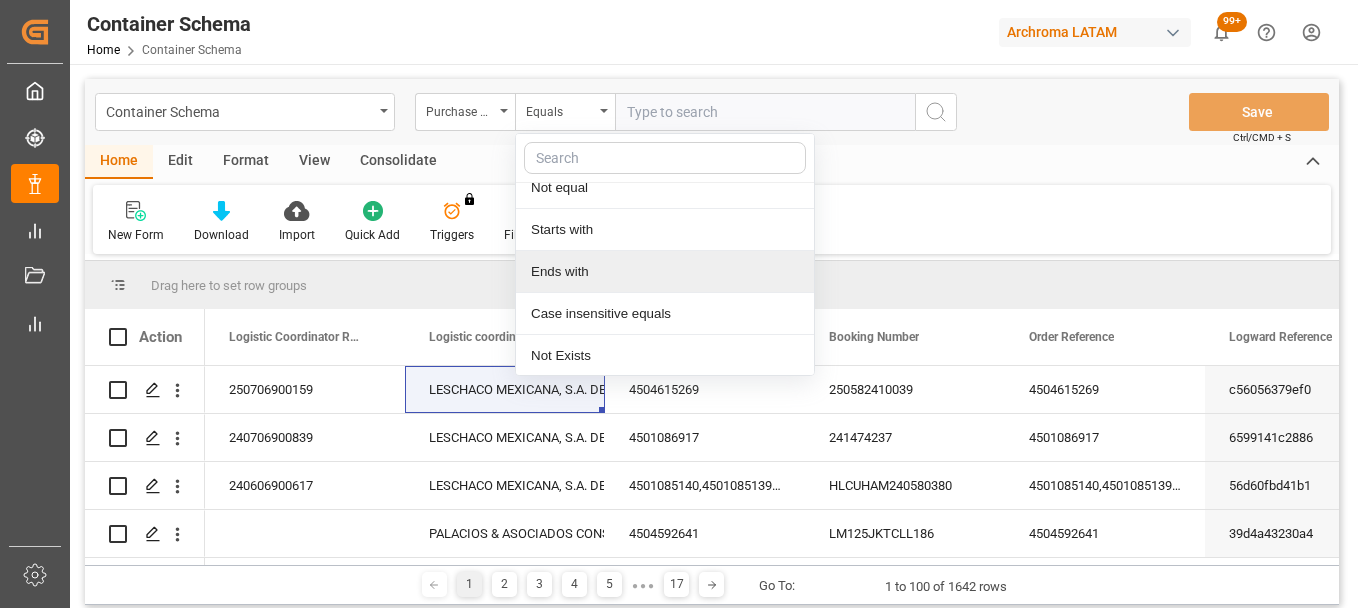 click on "Ends with" at bounding box center [665, 272] 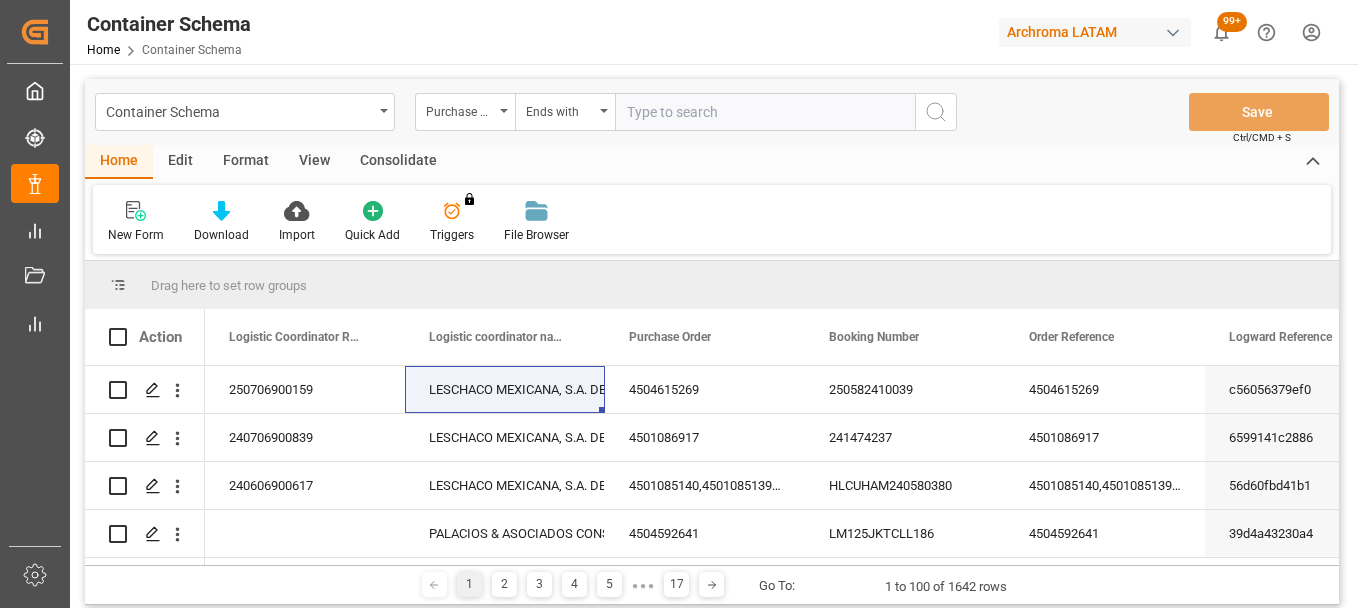 click at bounding box center (765, 112) 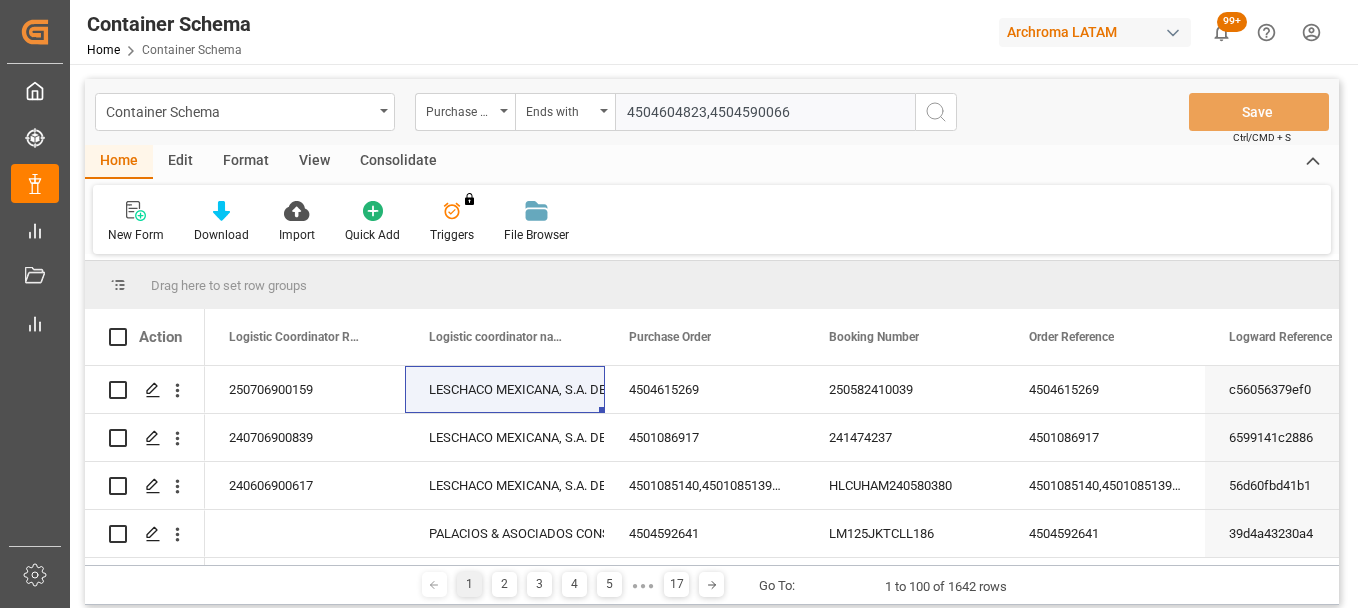 type on "4504604823,4504590066" 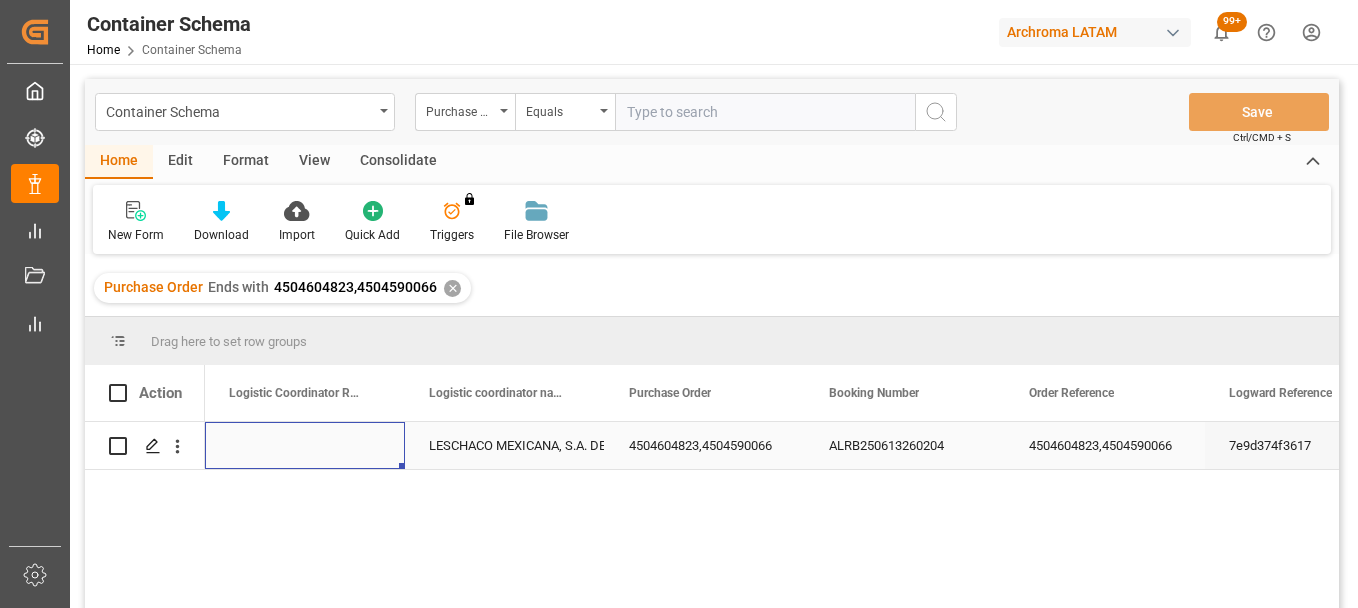 click at bounding box center [305, 445] 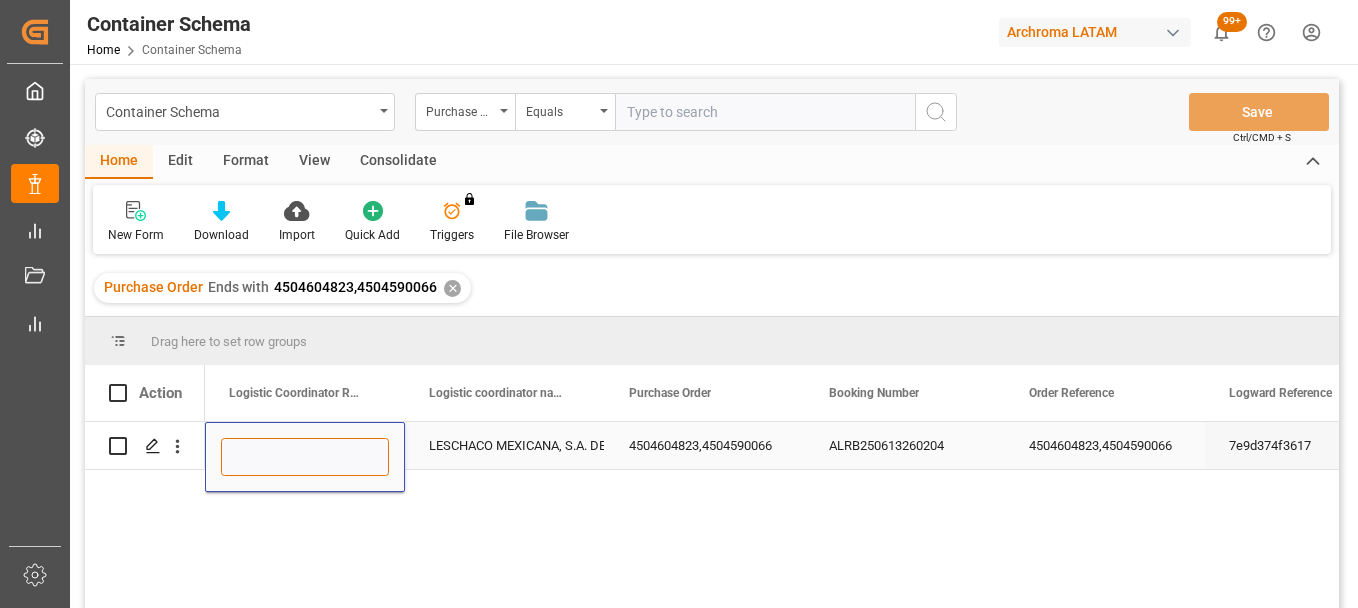 click at bounding box center (305, 457) 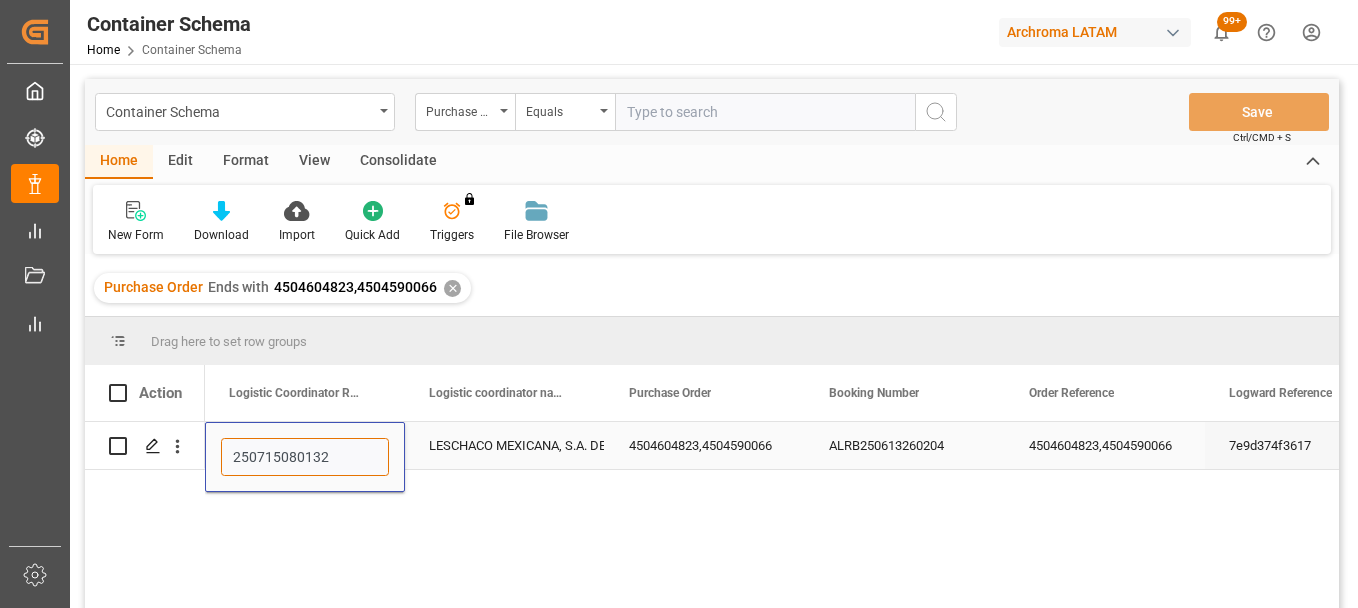 type on "250715080132" 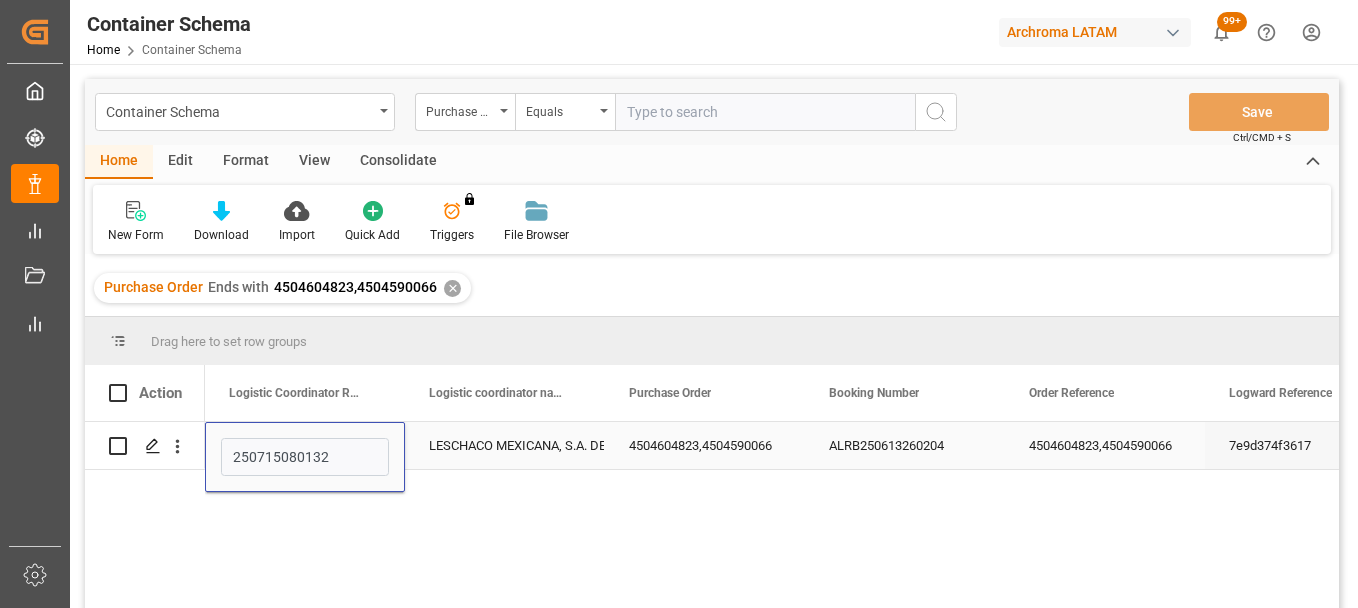click on "LESCHACO MEXICANA, S.A. DE C.V." at bounding box center (505, 446) 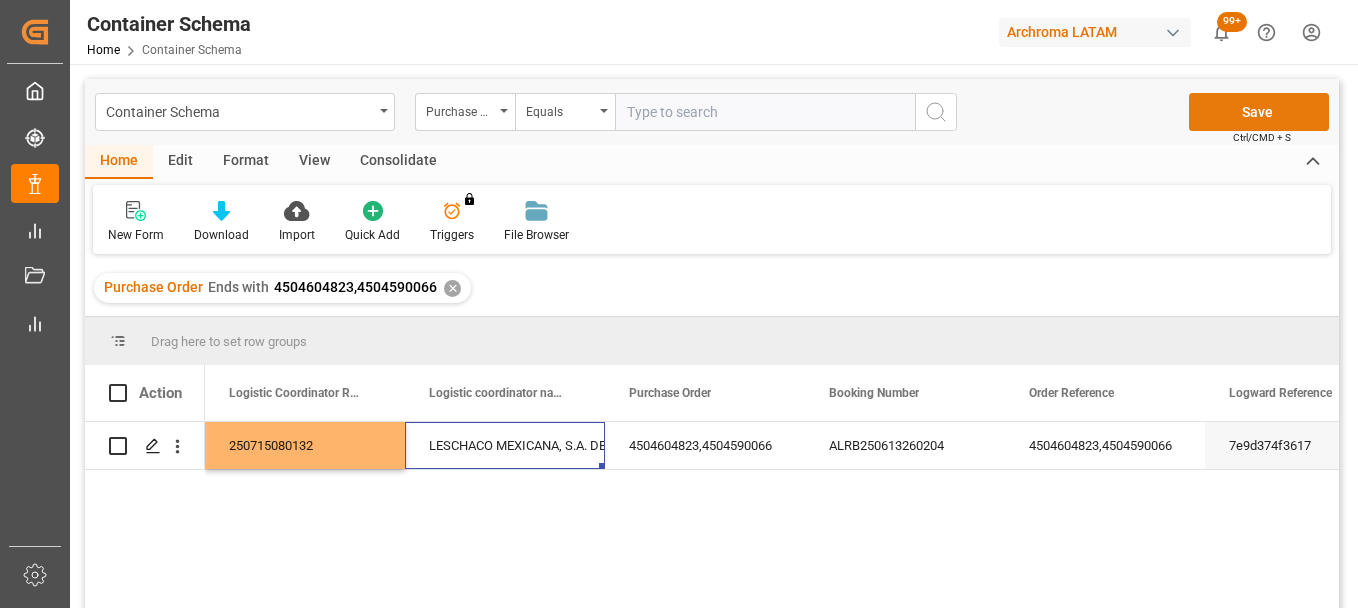 click on "Save" at bounding box center (1259, 112) 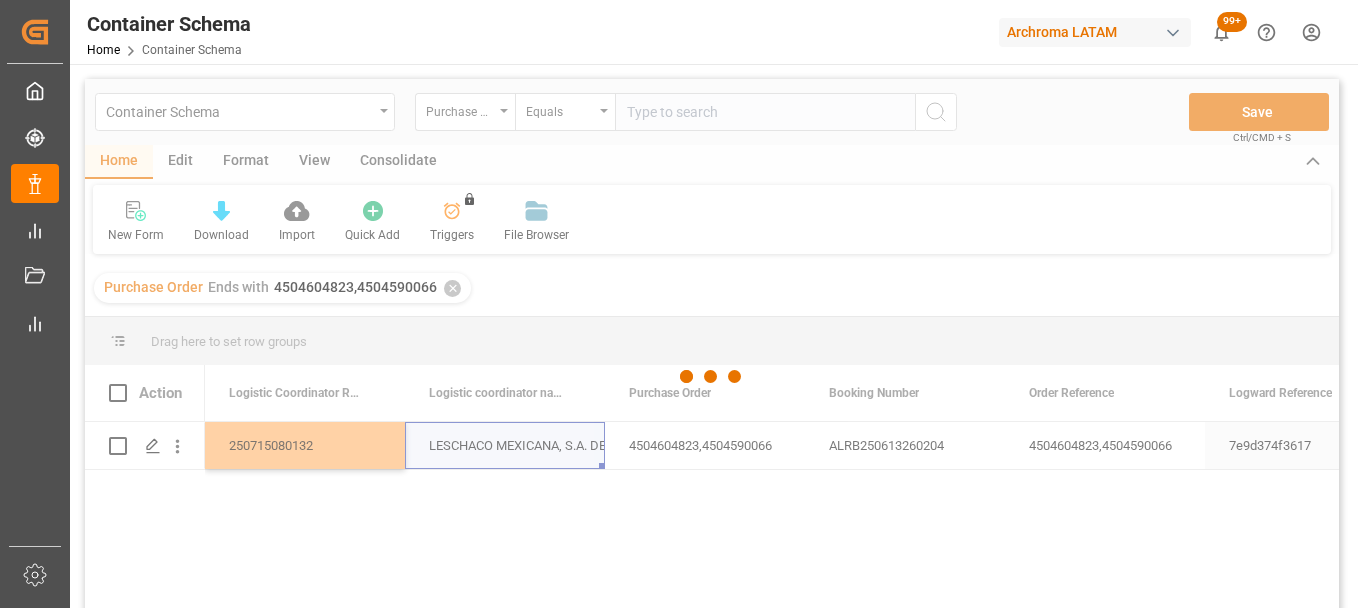 type 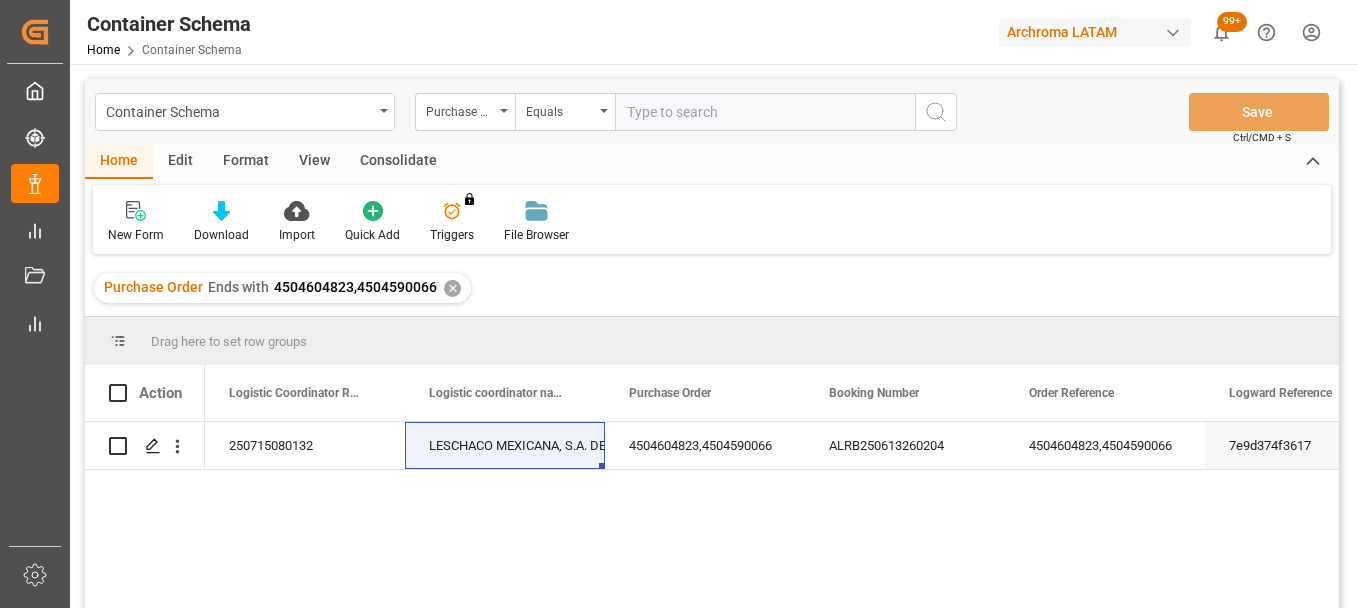 click on "✕" at bounding box center [452, 288] 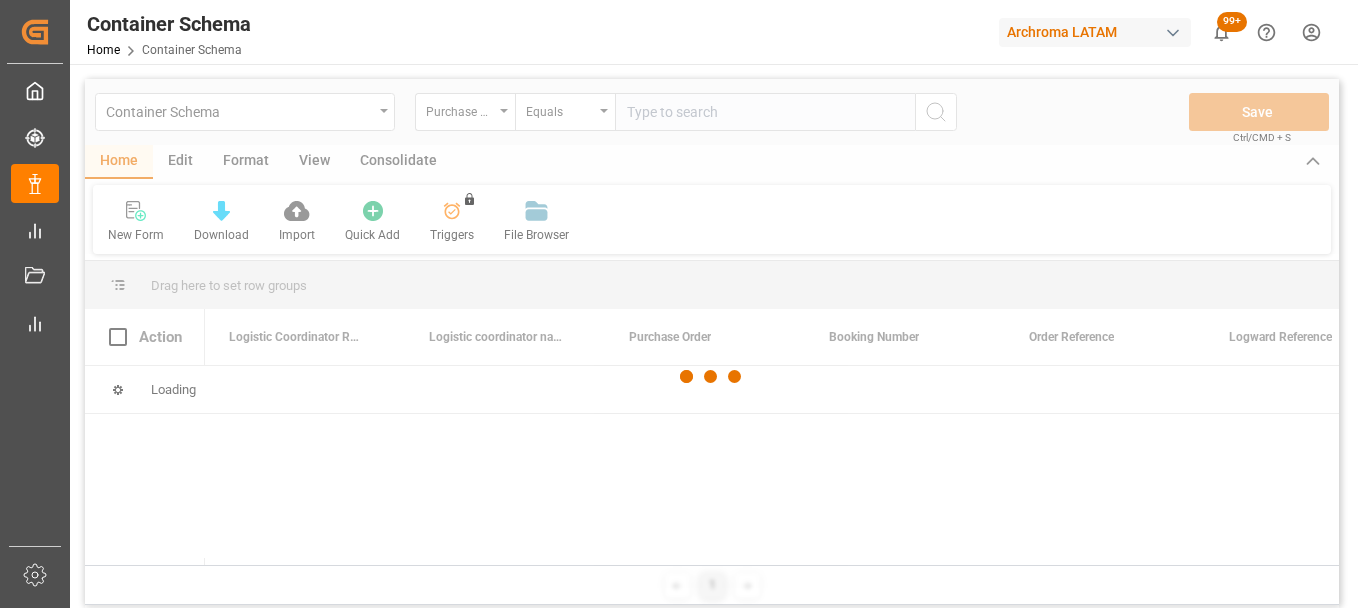 click at bounding box center [712, 377] 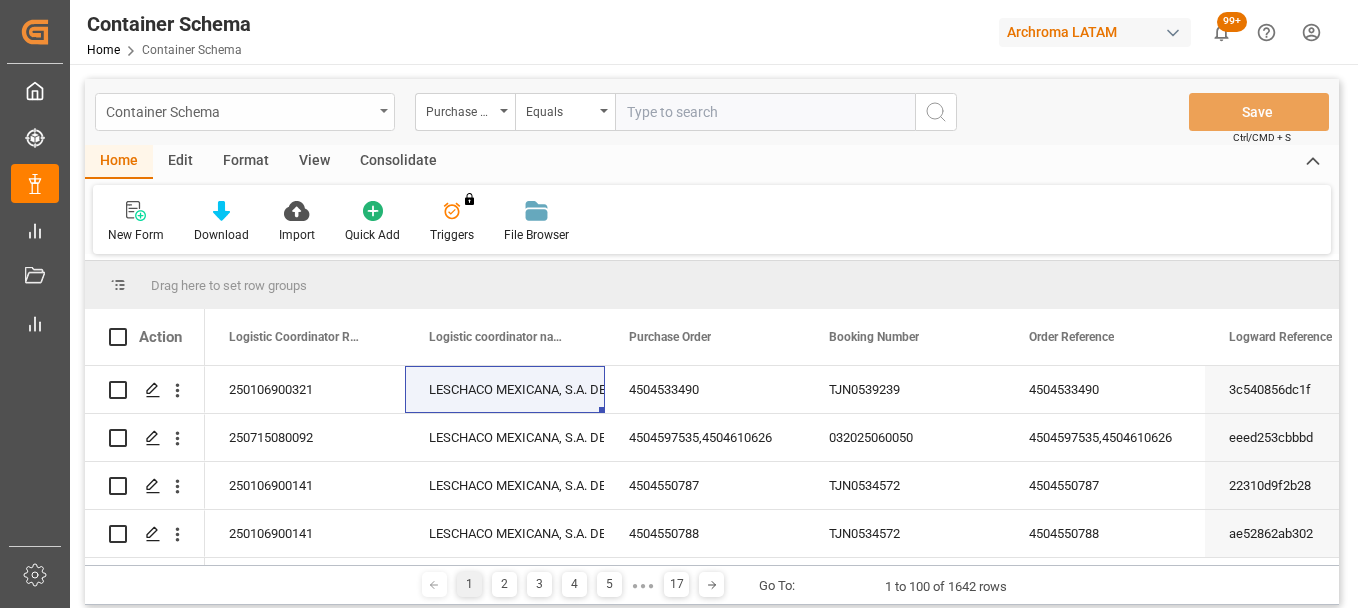 click on "Container Schema" at bounding box center [245, 112] 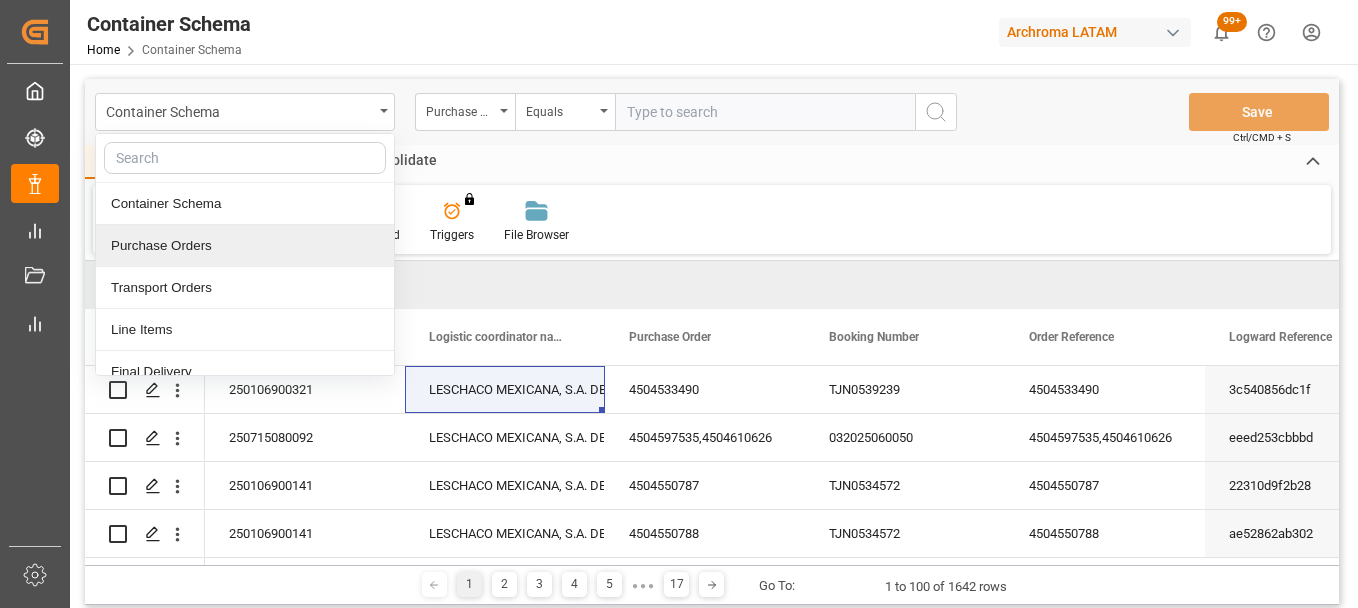 click on "Purchase Orders" at bounding box center (245, 246) 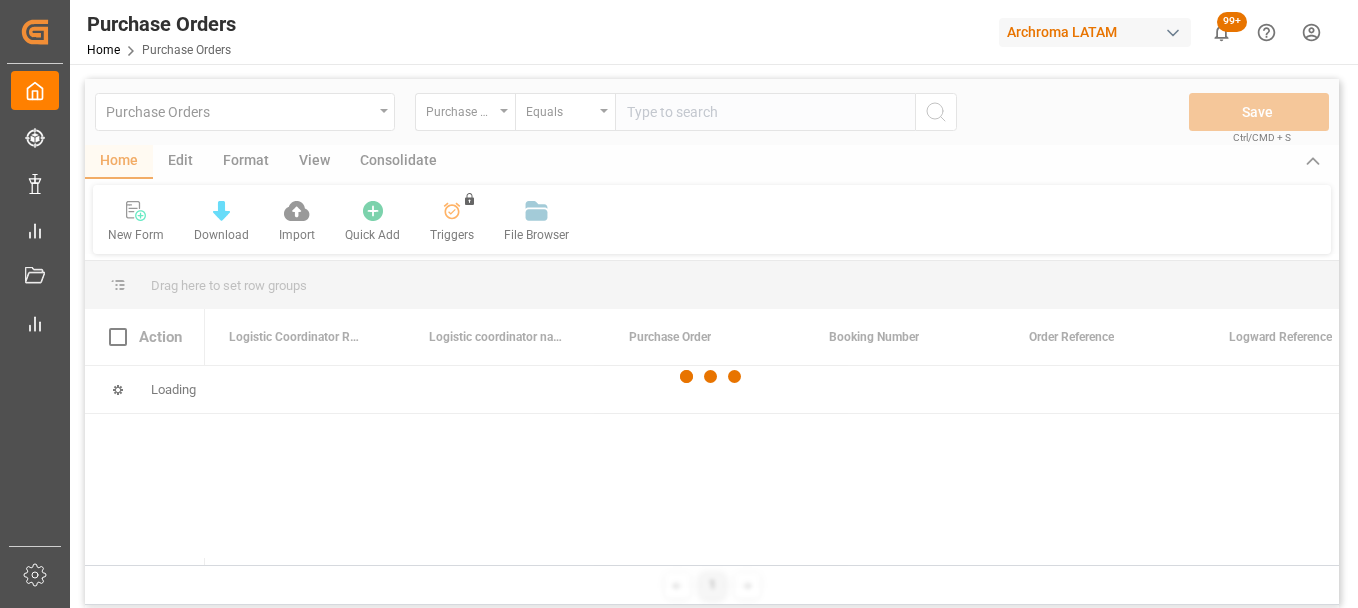 click at bounding box center [712, 377] 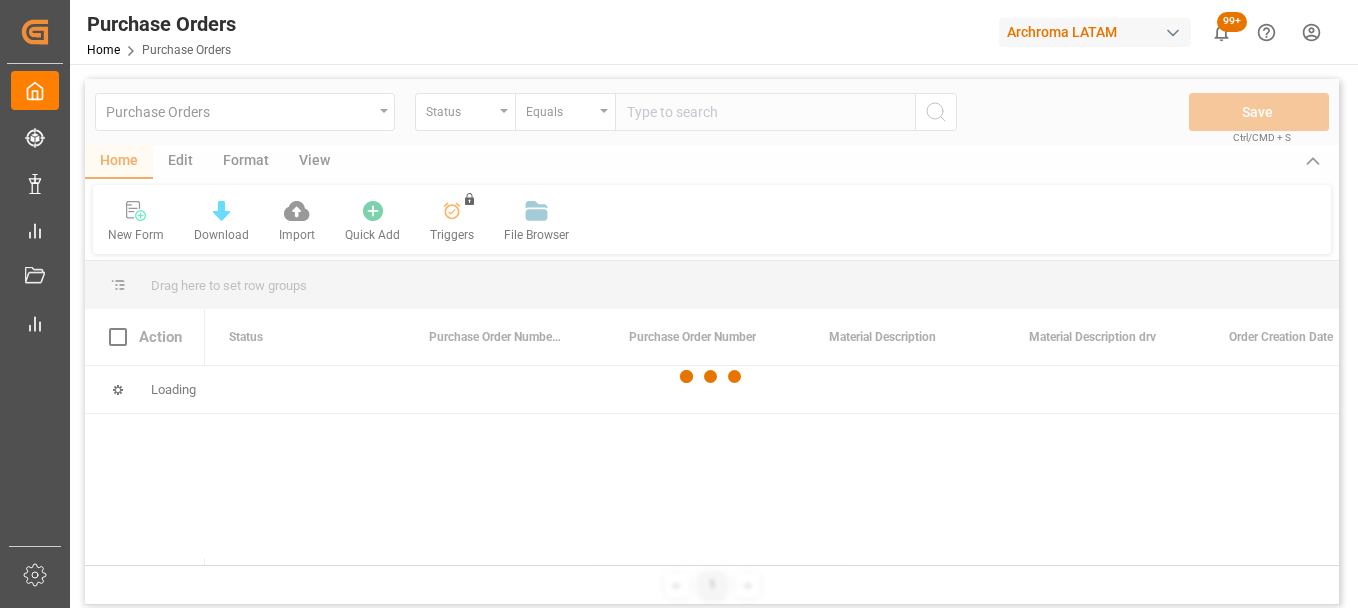 click at bounding box center [712, 377] 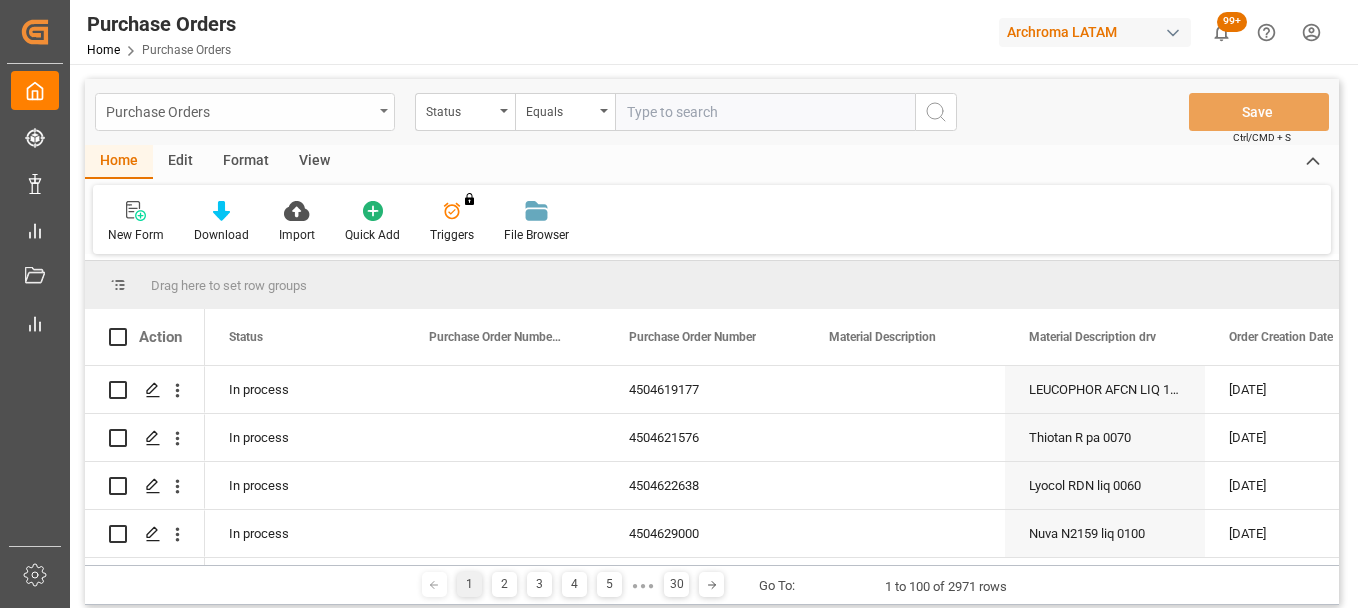 click at bounding box center [384, 111] 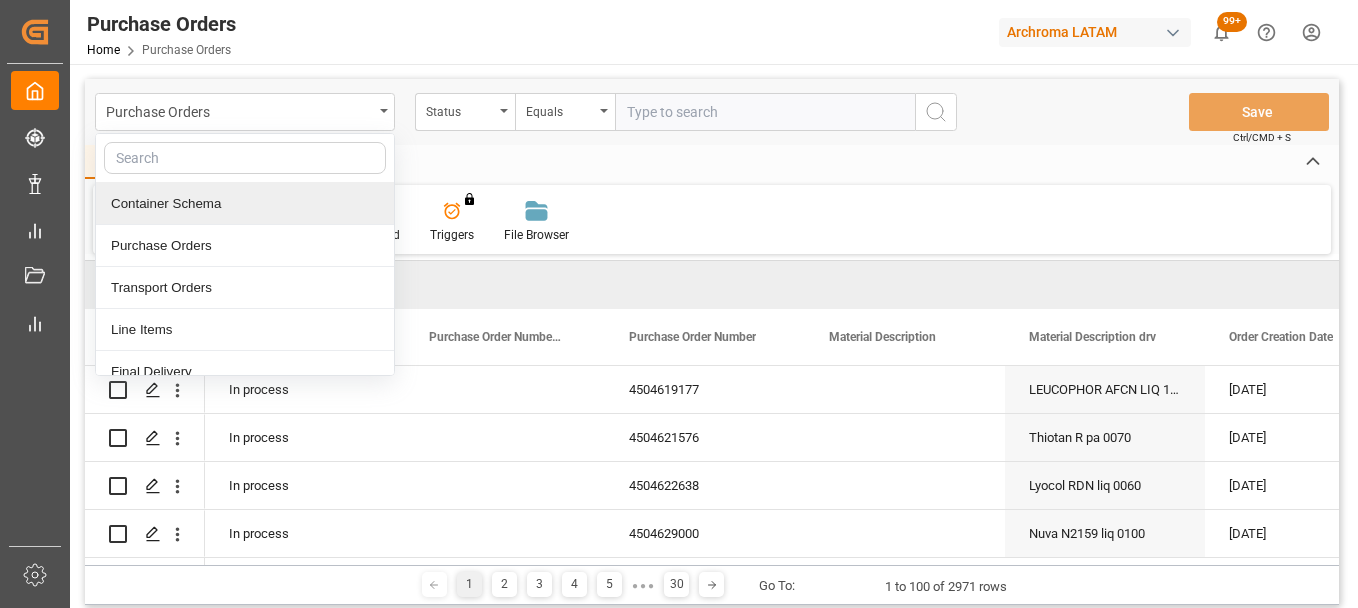 click on "Container Schema" at bounding box center [245, 204] 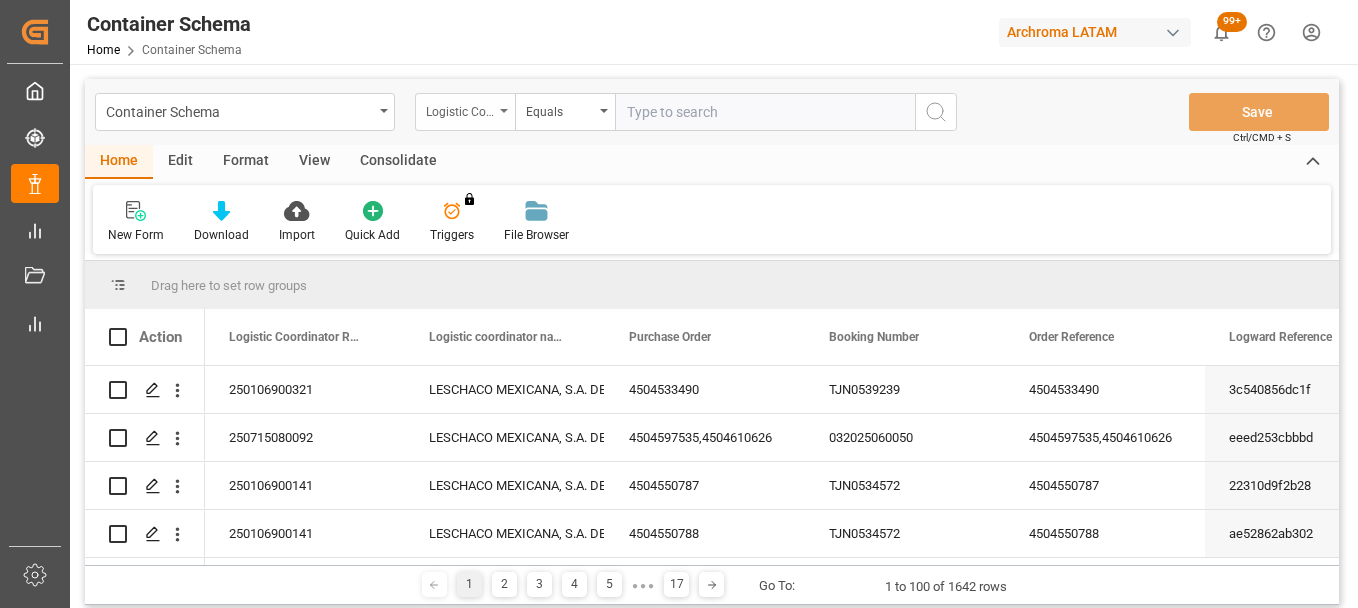 click on "Logistic Coordinator Reference Number" at bounding box center [465, 112] 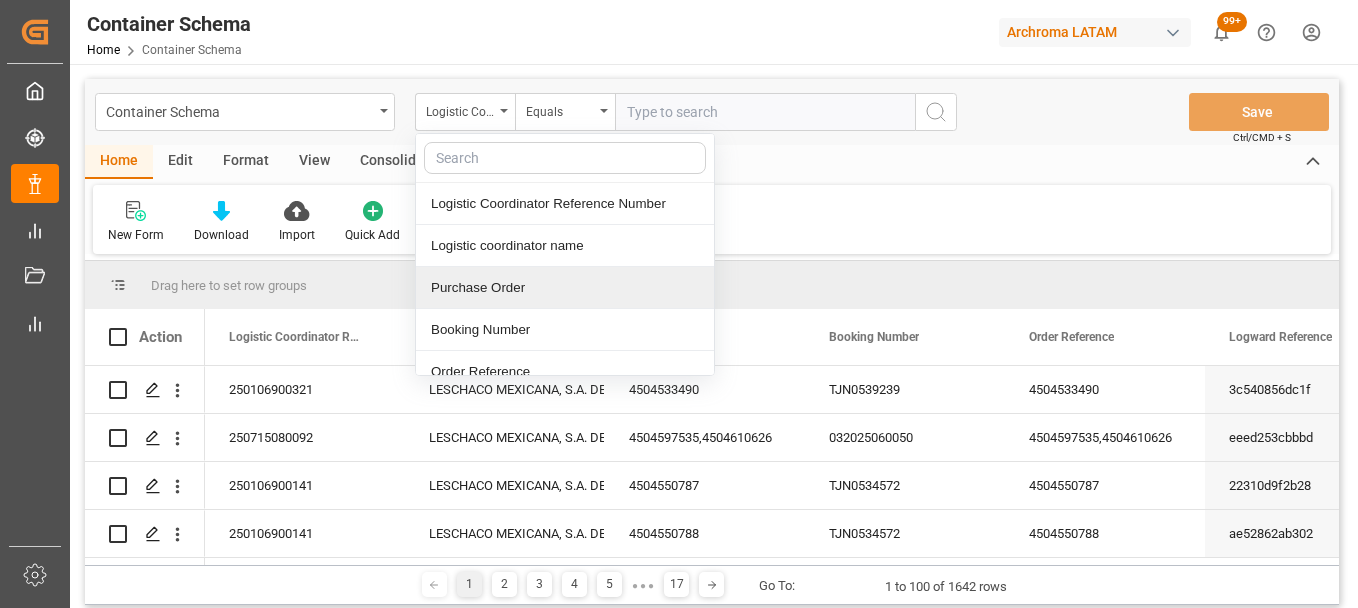 click on "Purchase Order" at bounding box center (565, 288) 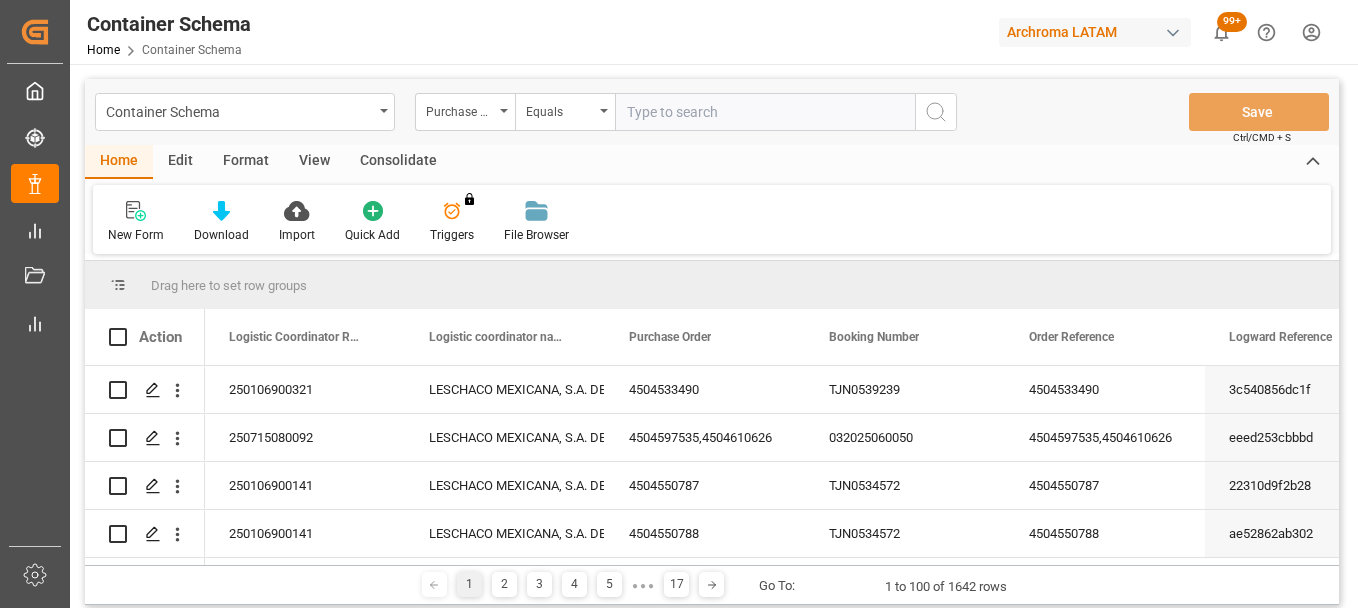 click on "Container Schema Purchase Order Equals Save Ctrl/CMD + S" at bounding box center (712, 112) 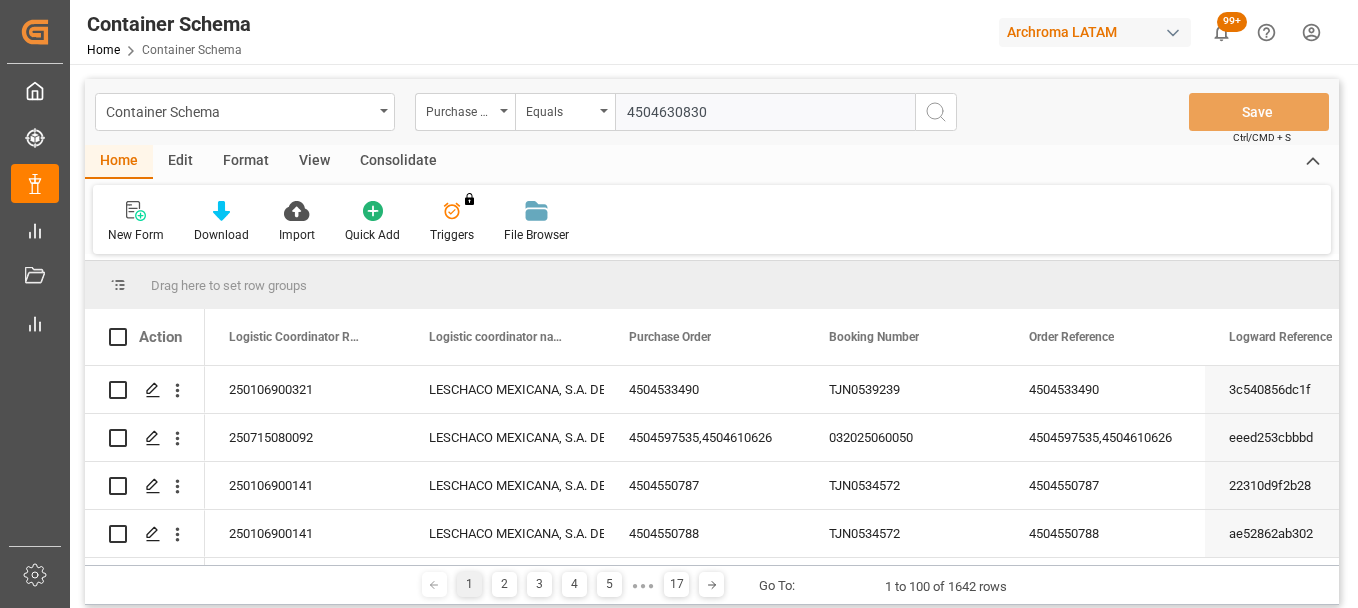 type on "4504630830" 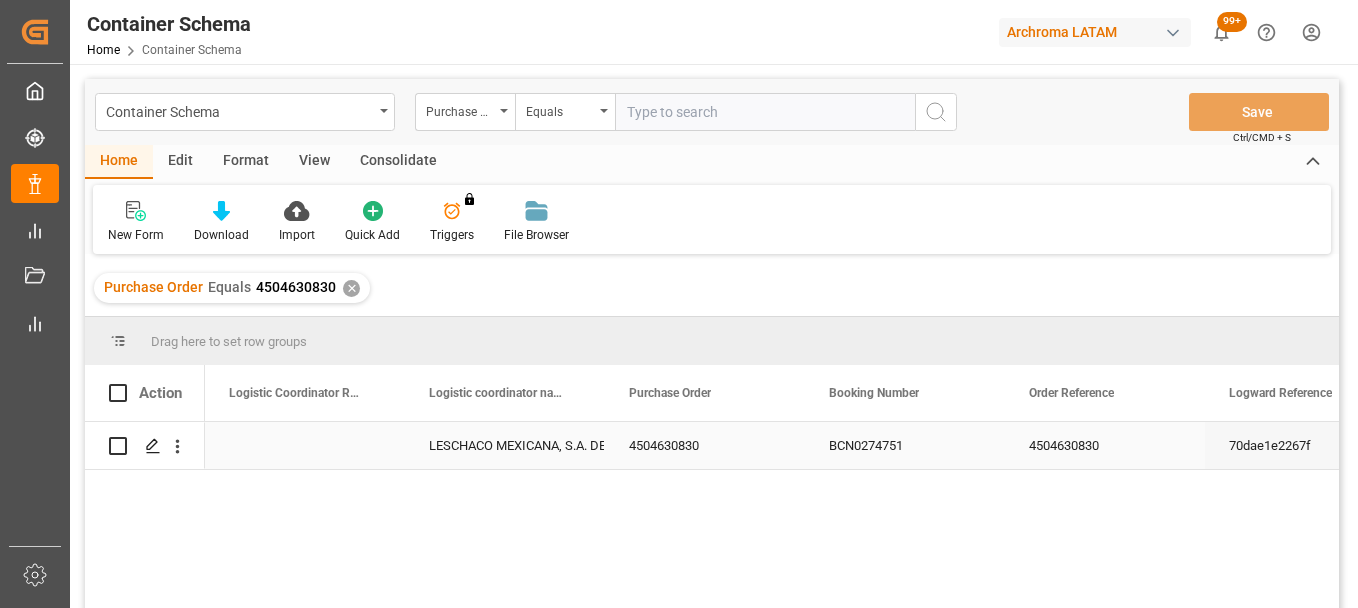 click at bounding box center [305, 445] 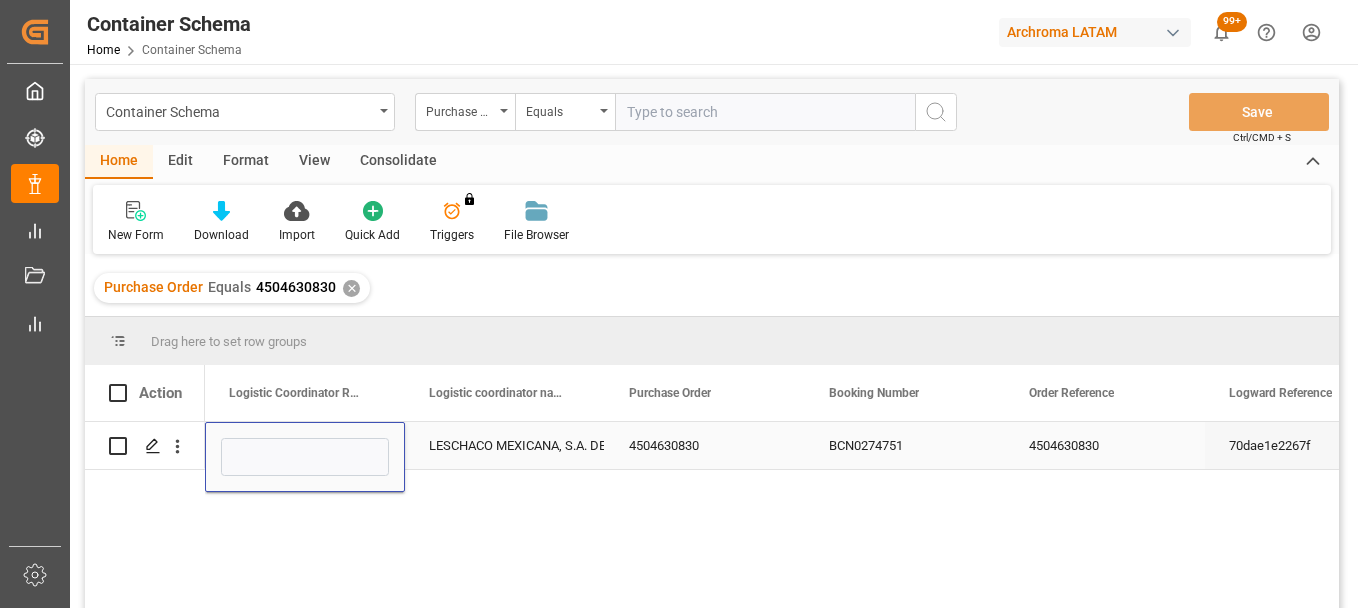 click at bounding box center [305, 457] 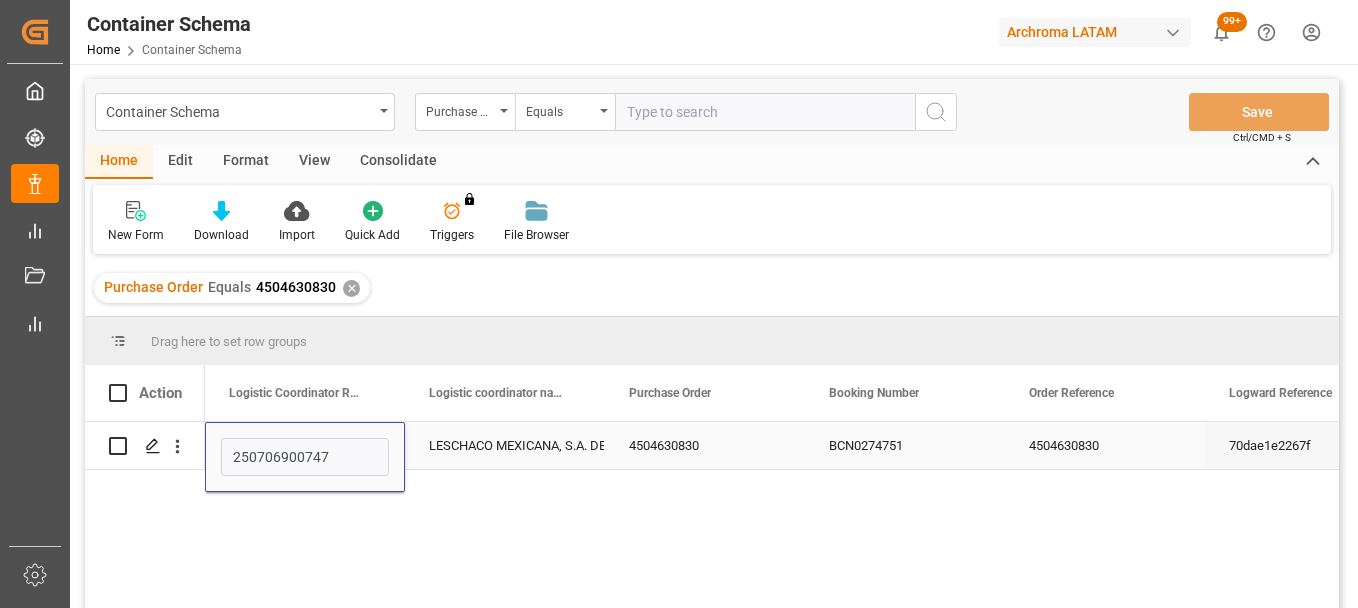 type on "250706900747" 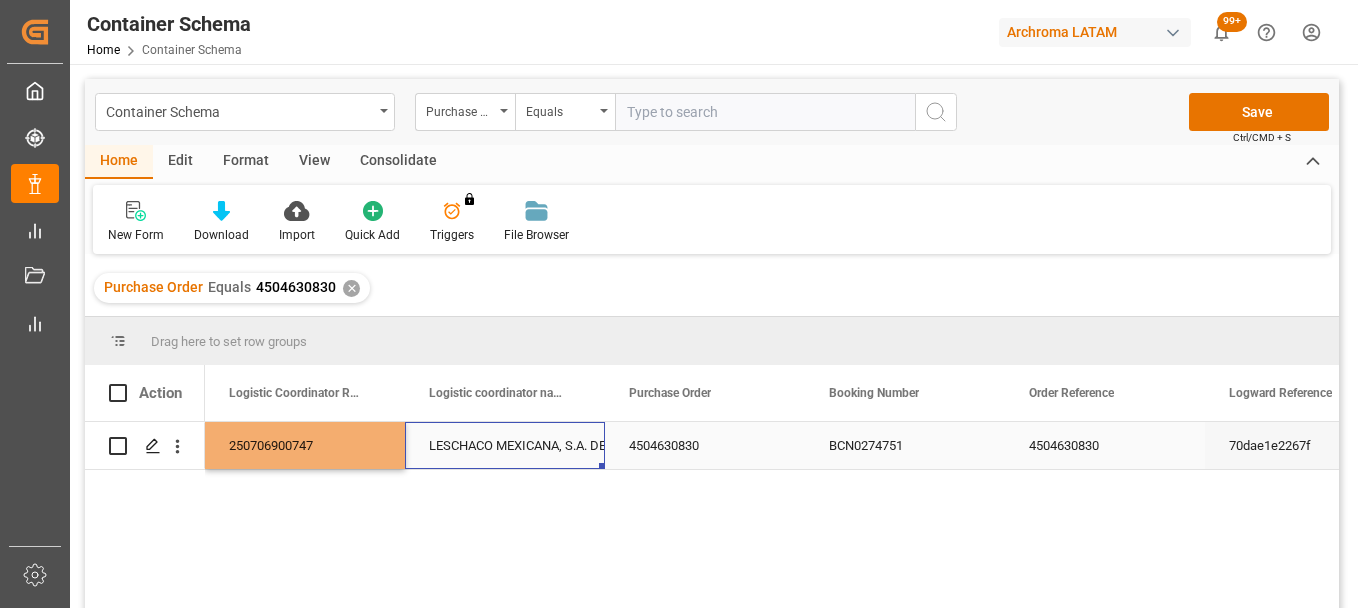 click on "LESCHACO MEXICANA, S.A. DE C.V." at bounding box center (505, 446) 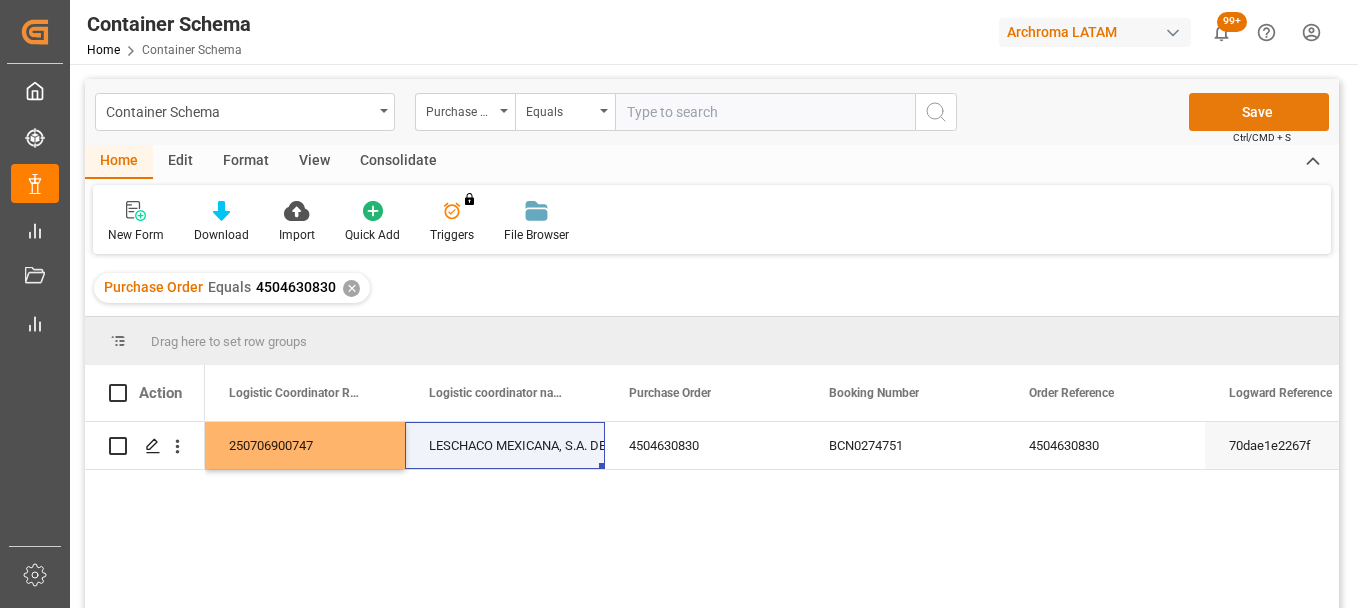 click on "Save" at bounding box center (1259, 112) 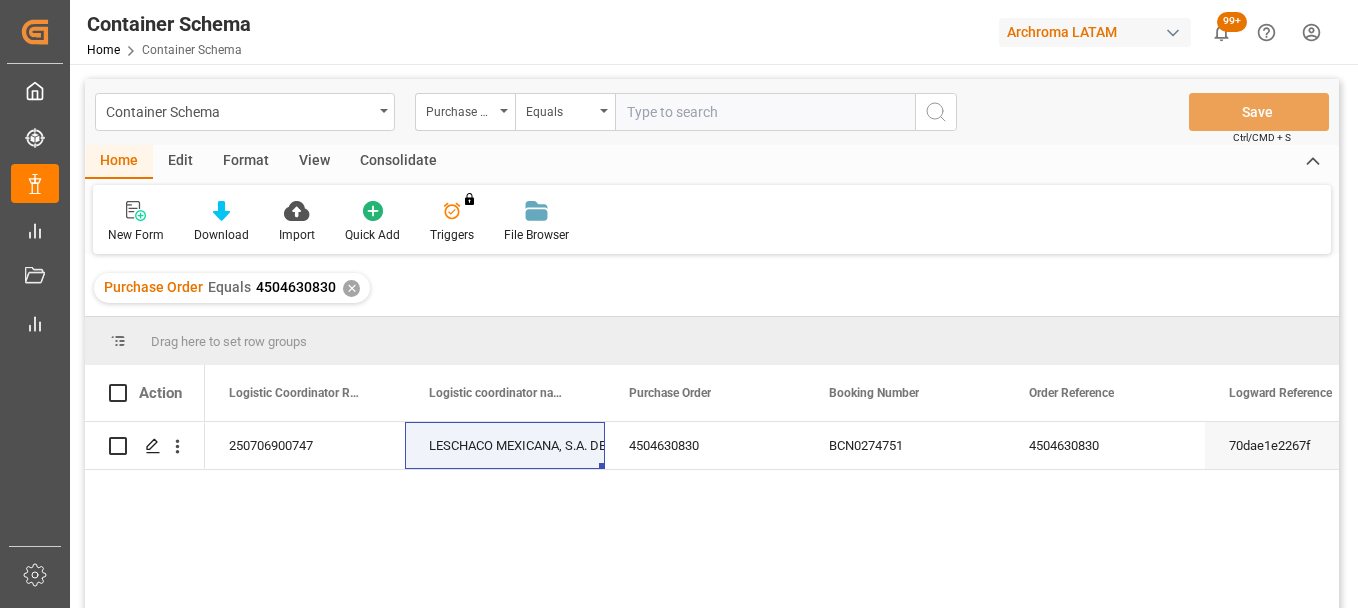 click on "✕" at bounding box center (351, 288) 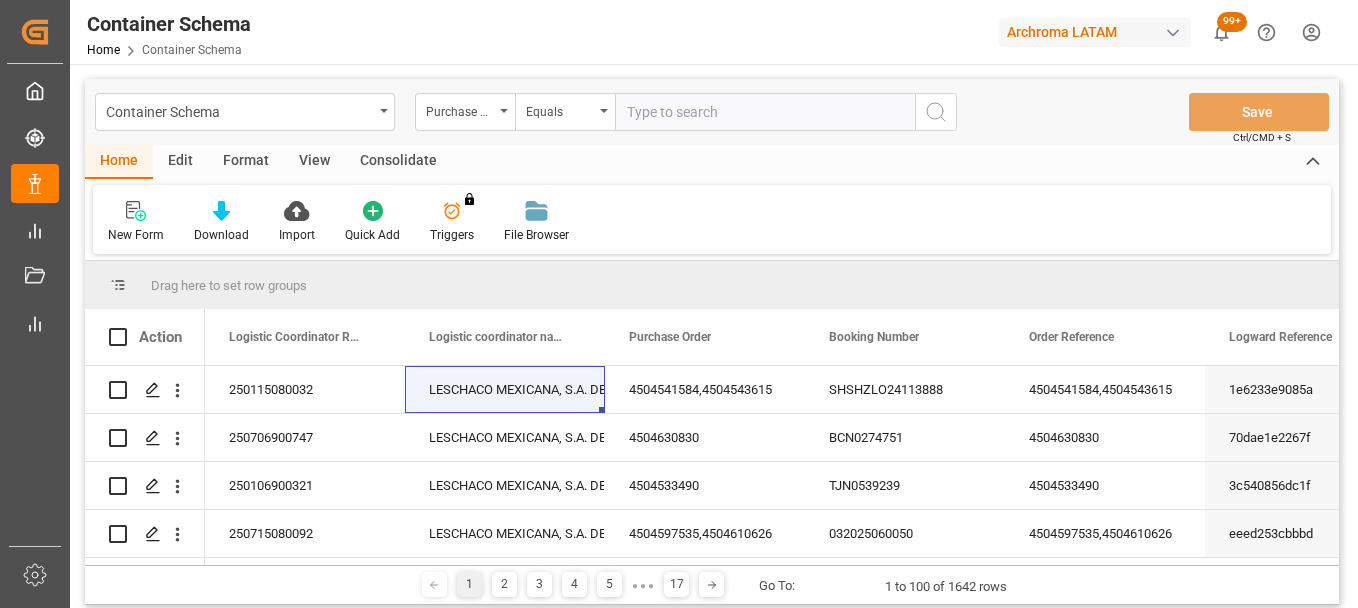 click at bounding box center [765, 112] 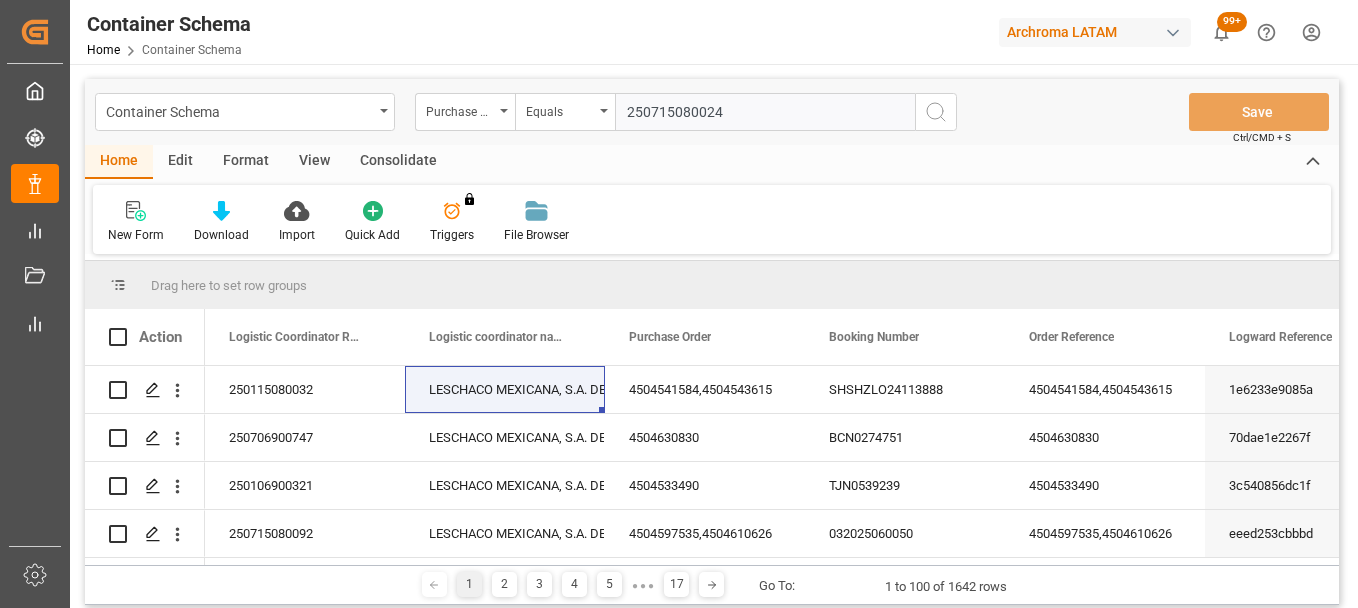 type on "250715080024" 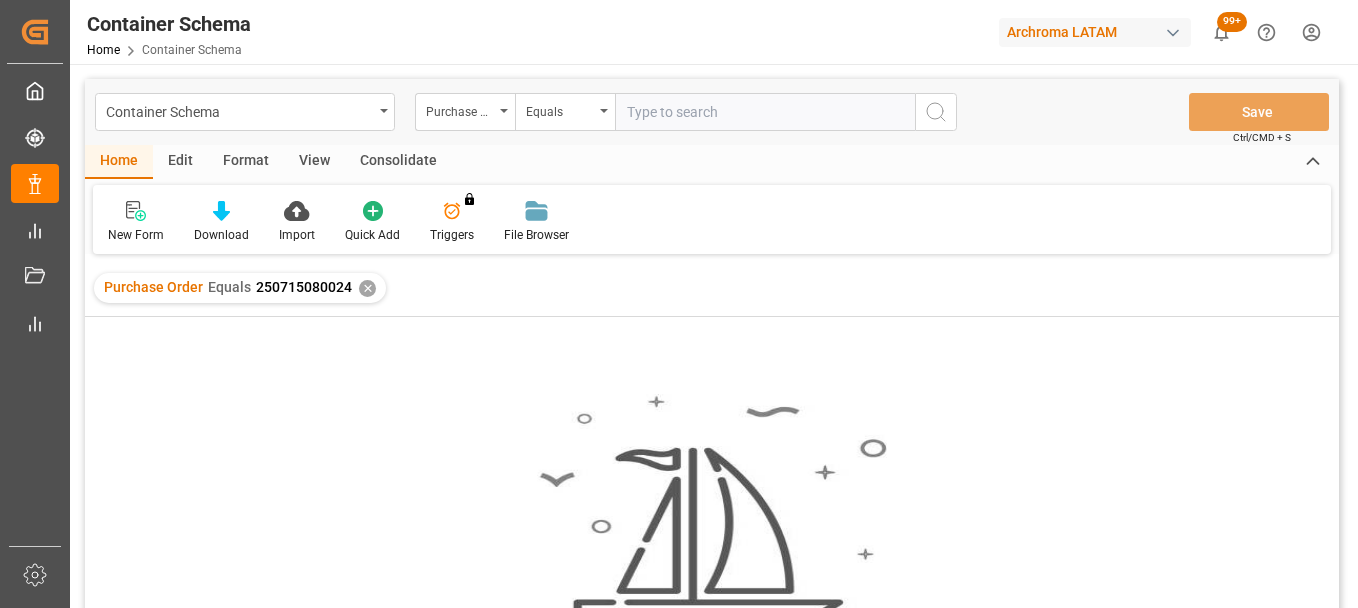 click on "✕" at bounding box center (367, 288) 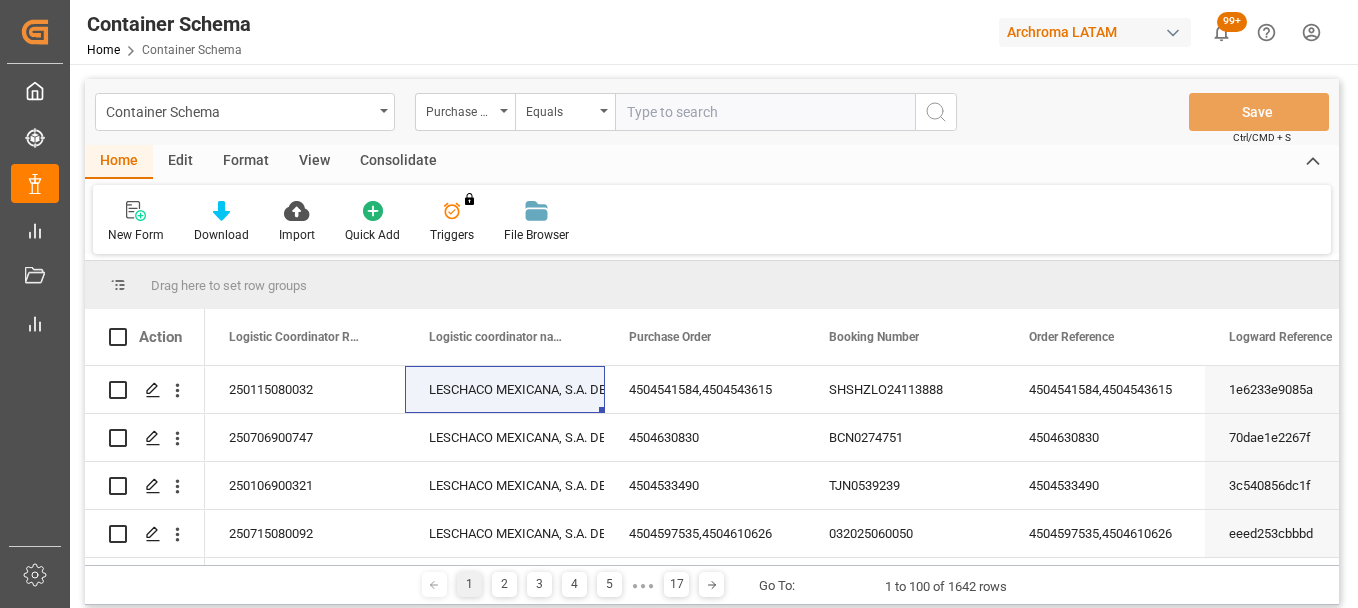 click at bounding box center (765, 112) 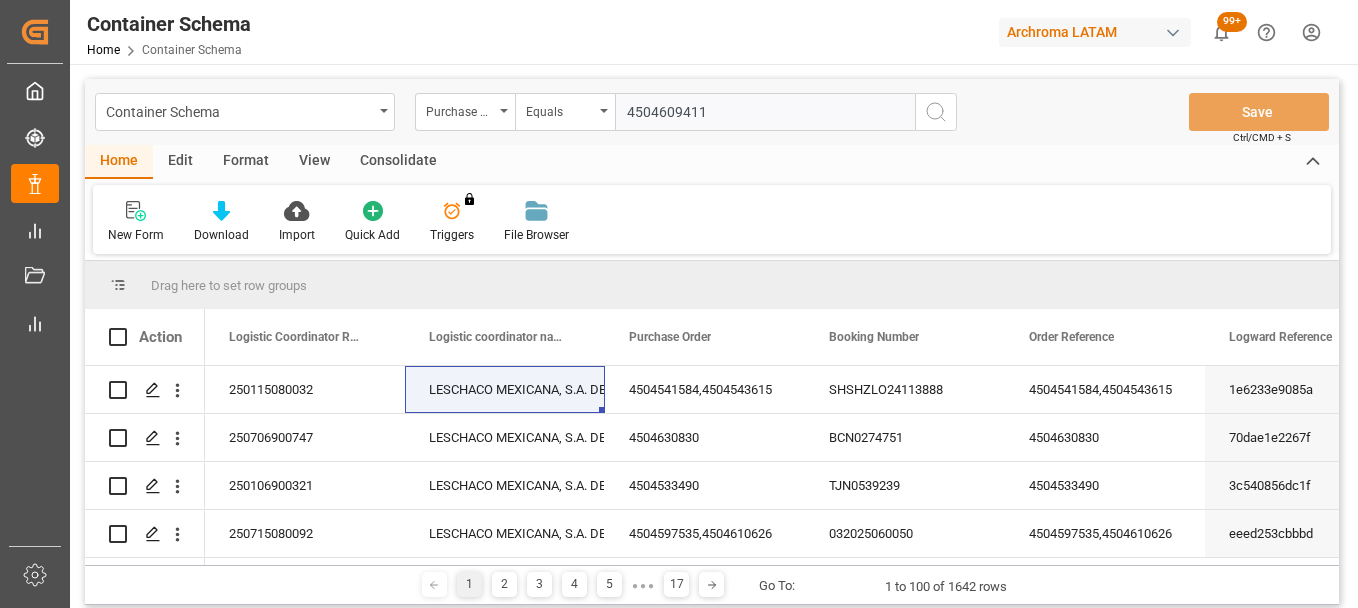 type on "4504609411" 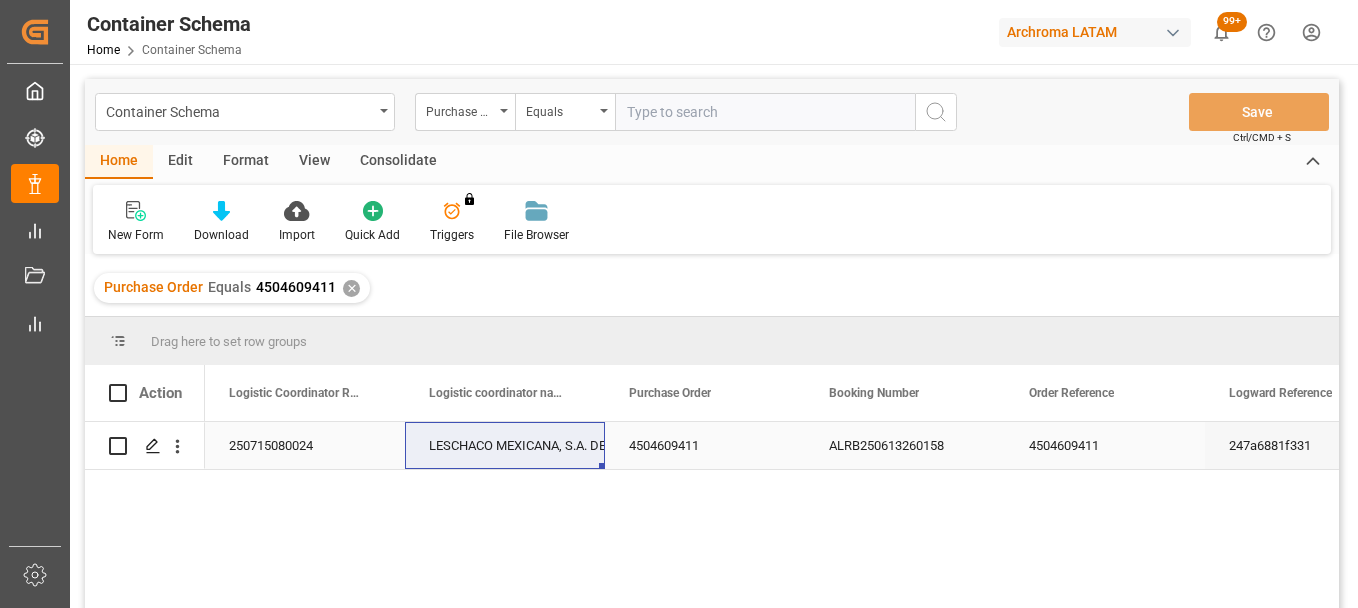 click on "250715080024" at bounding box center (305, 445) 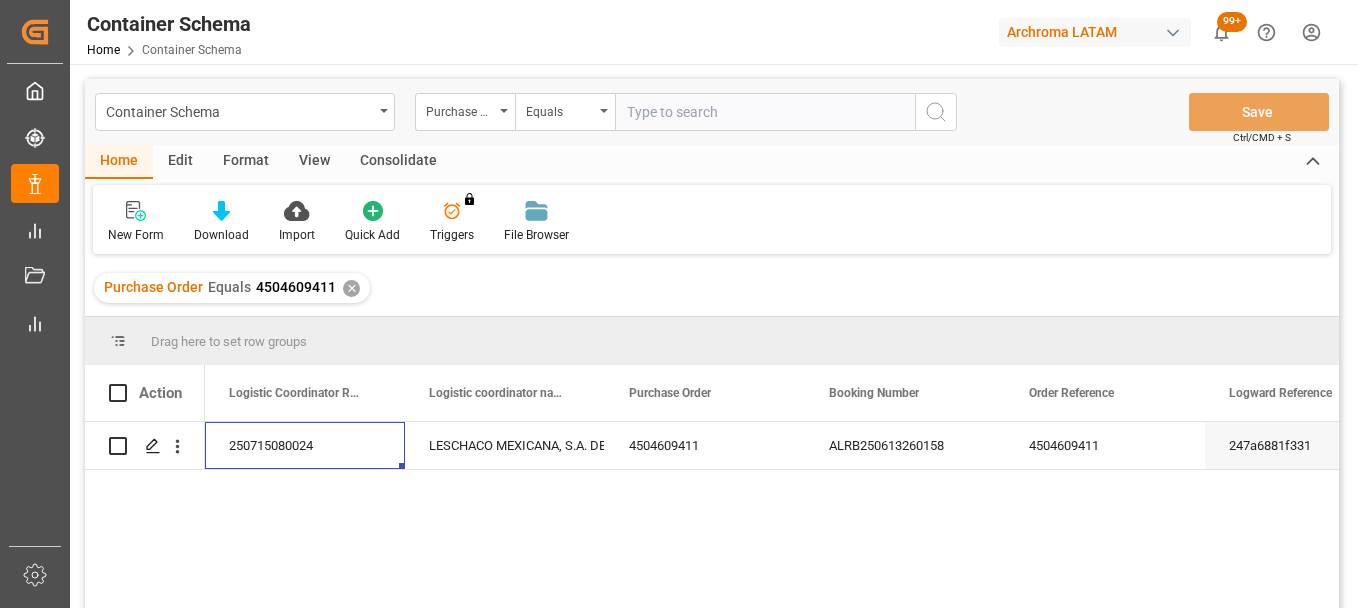 click on "✕" at bounding box center [351, 288] 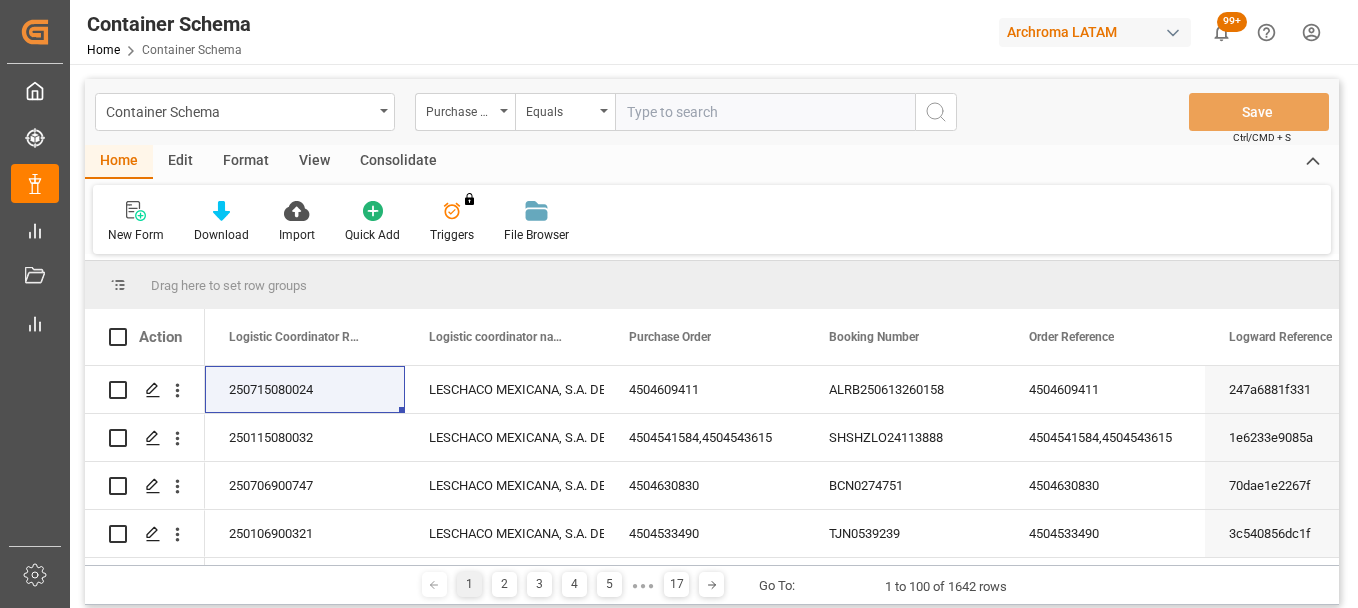 click on "Purchase Order" at bounding box center [465, 112] 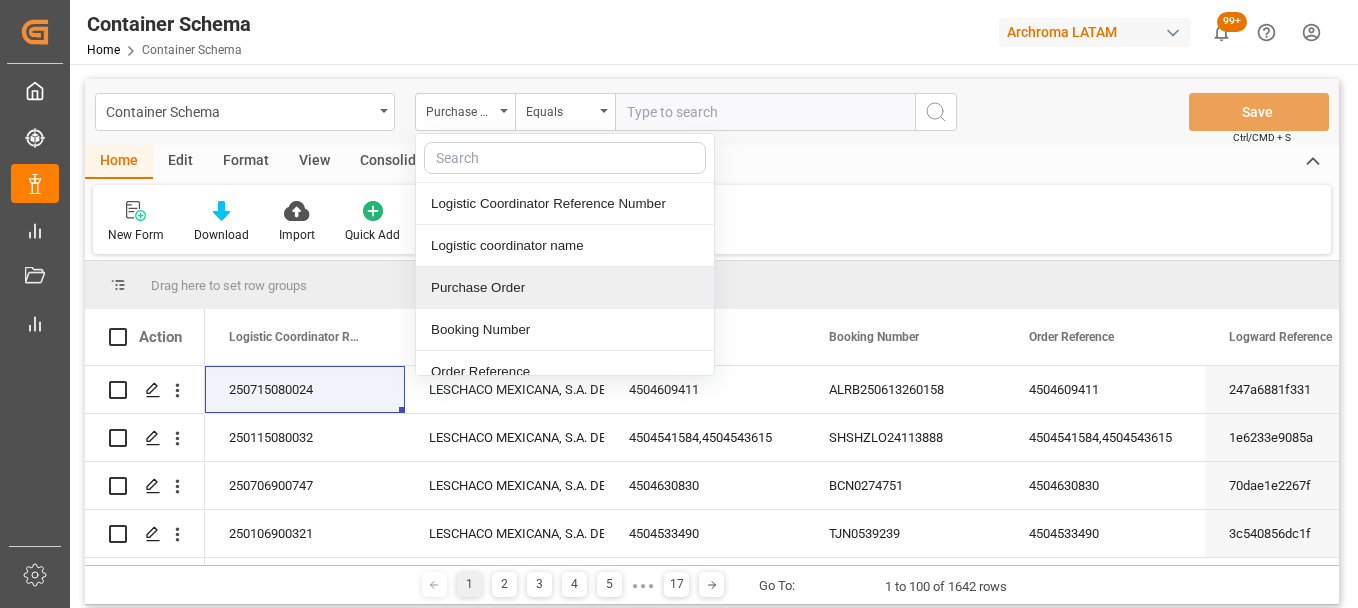 click on "Purchase Order" at bounding box center (565, 288) 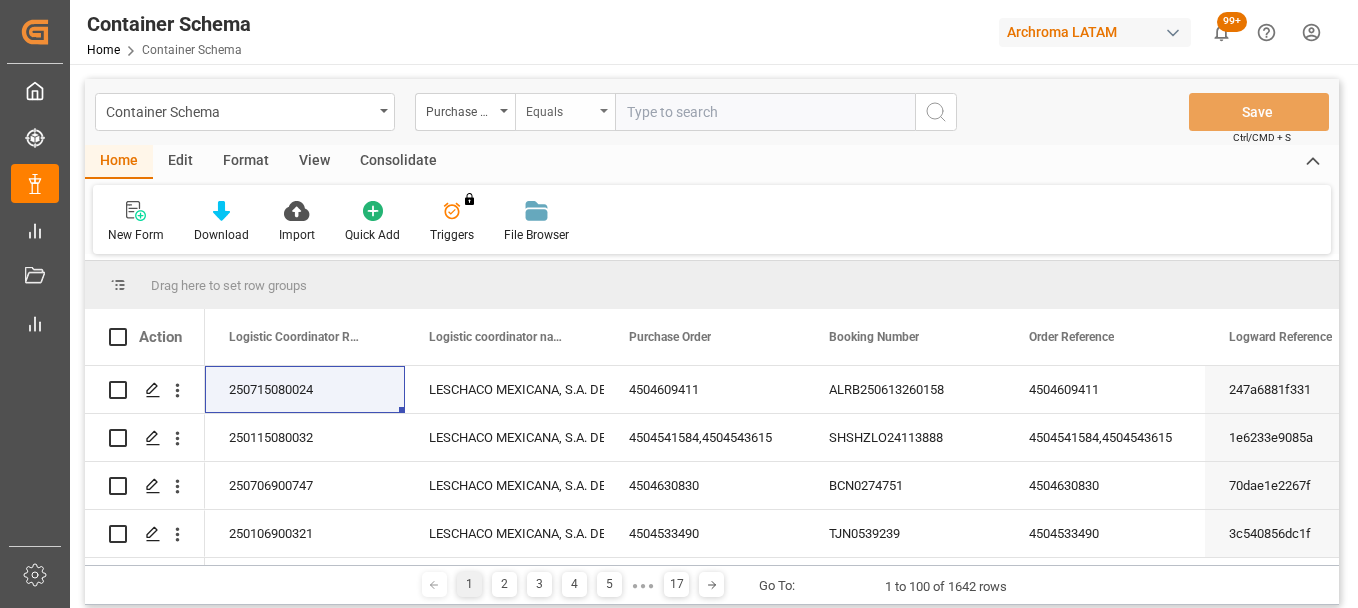 click on "Equals" at bounding box center (560, 109) 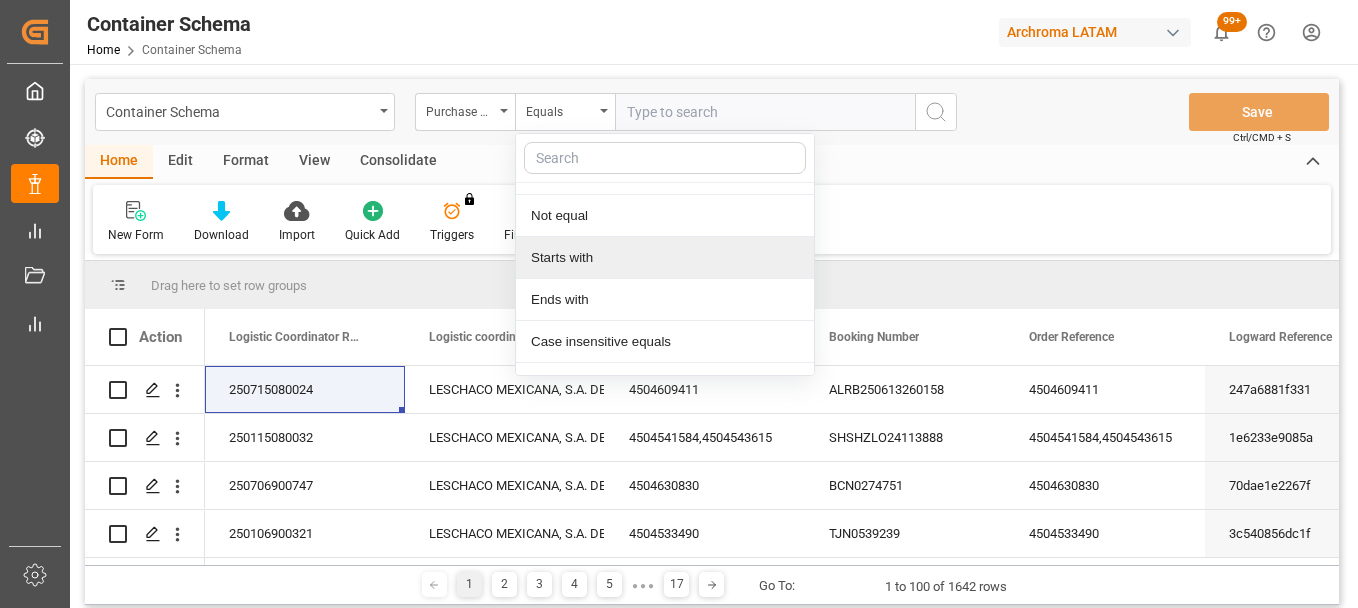 scroll, scrollTop: 100, scrollLeft: 0, axis: vertical 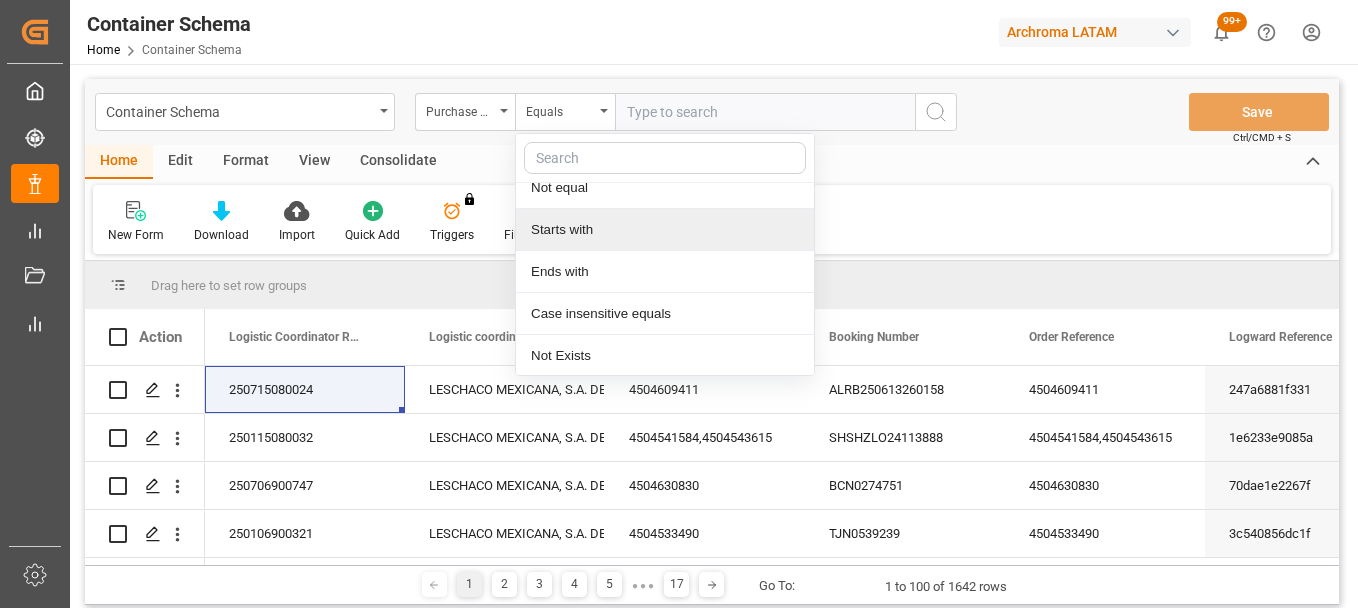click on "Starts with" at bounding box center (665, 230) 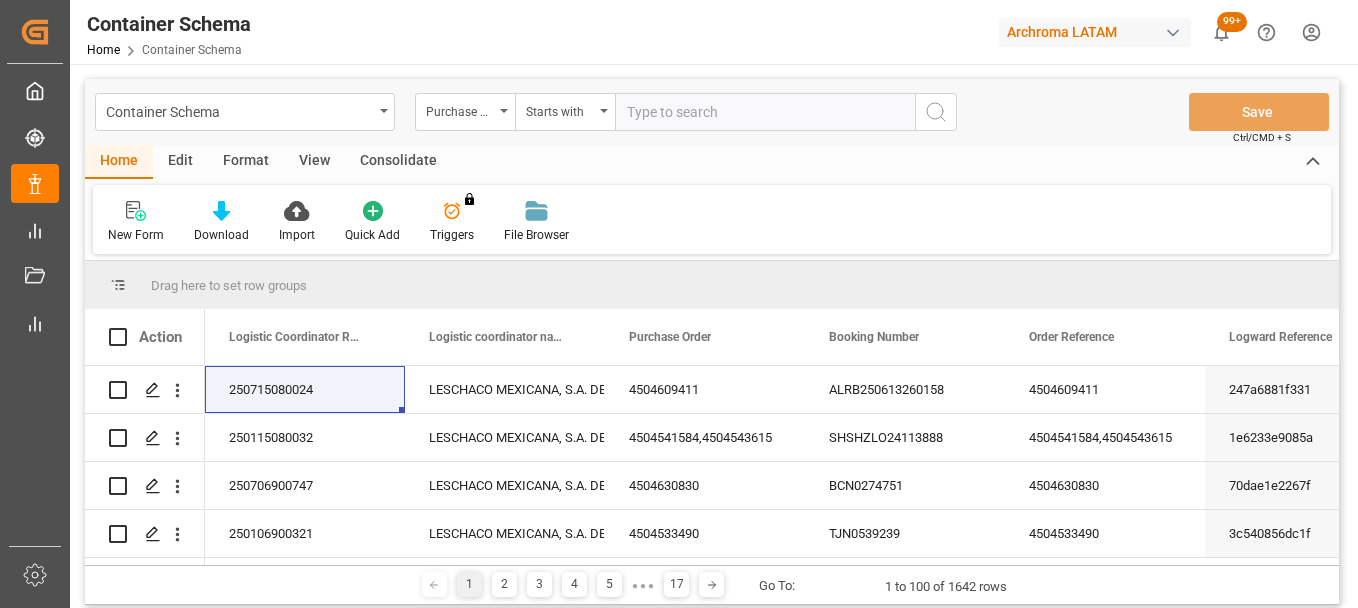 click at bounding box center [765, 112] 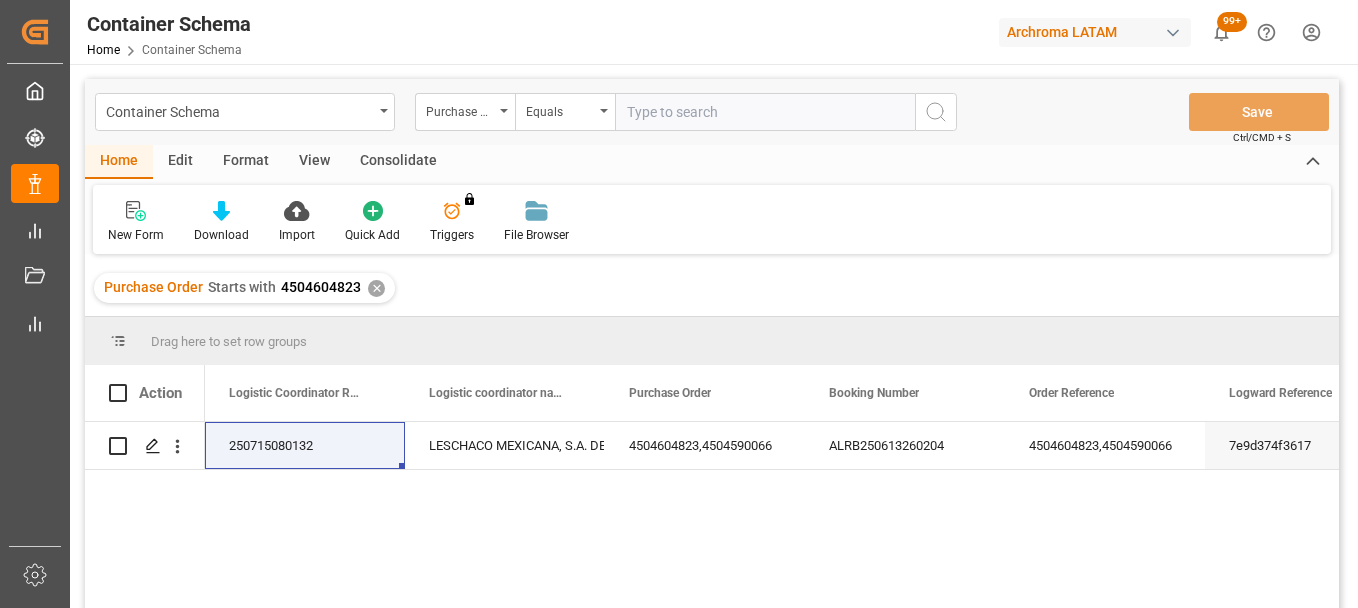 click on "✕" at bounding box center (376, 288) 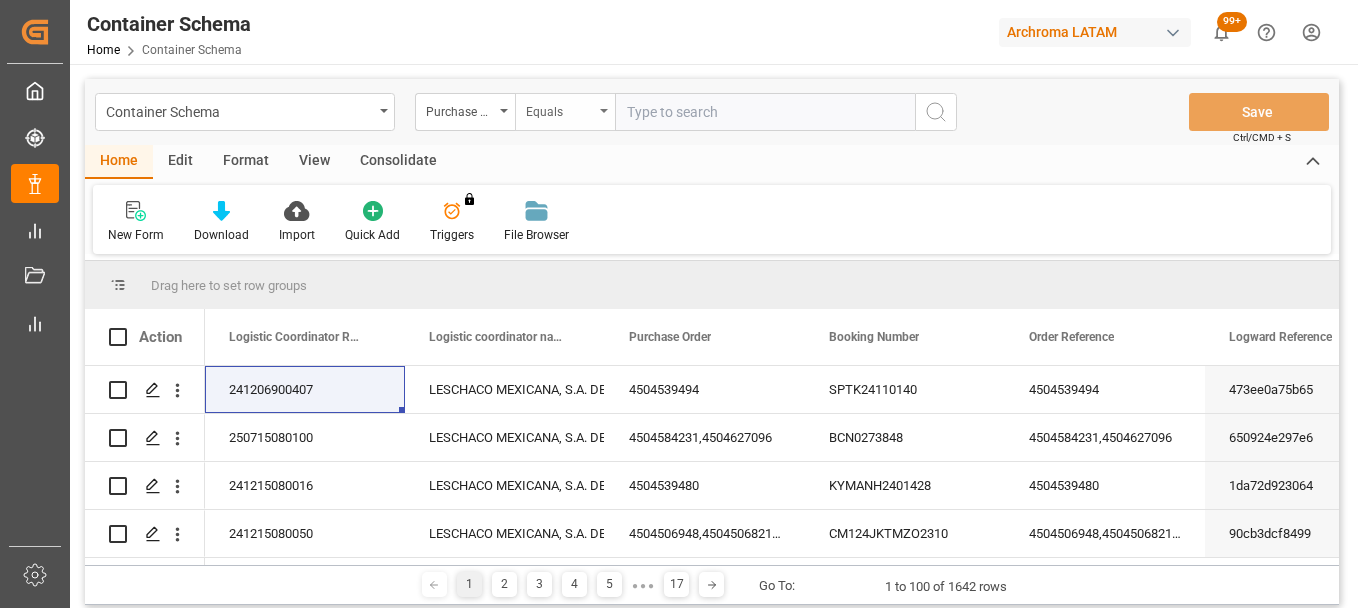 click on "Equals" at bounding box center [560, 109] 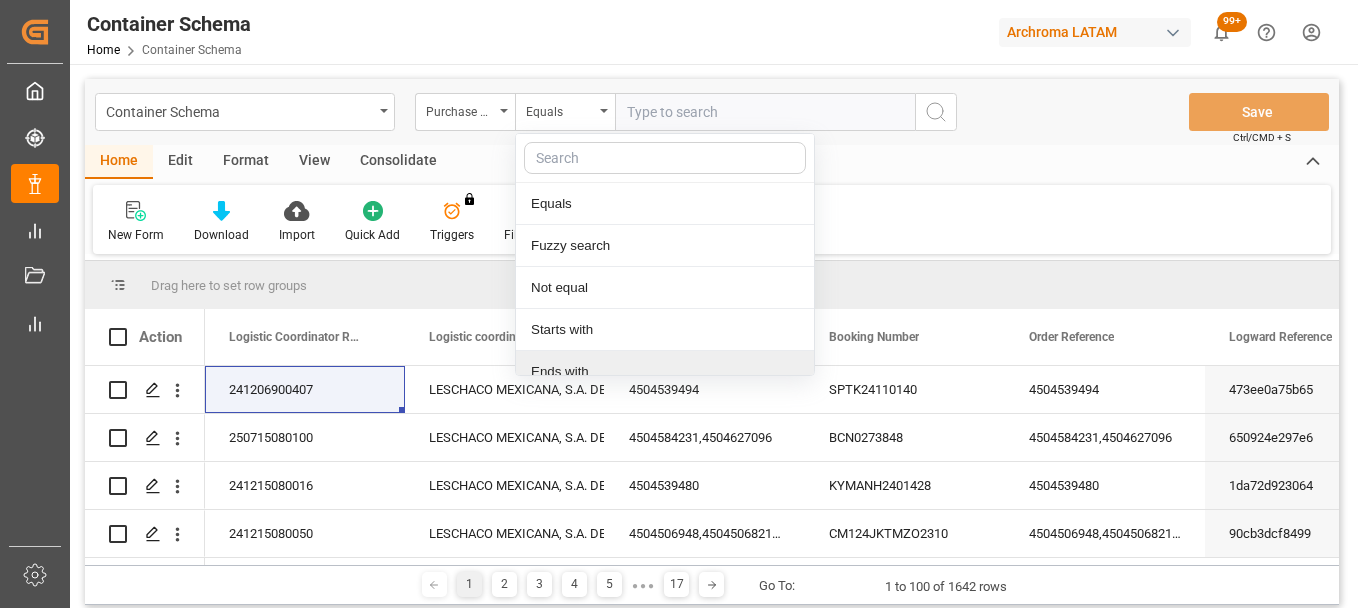 click on "Ends with" at bounding box center [665, 372] 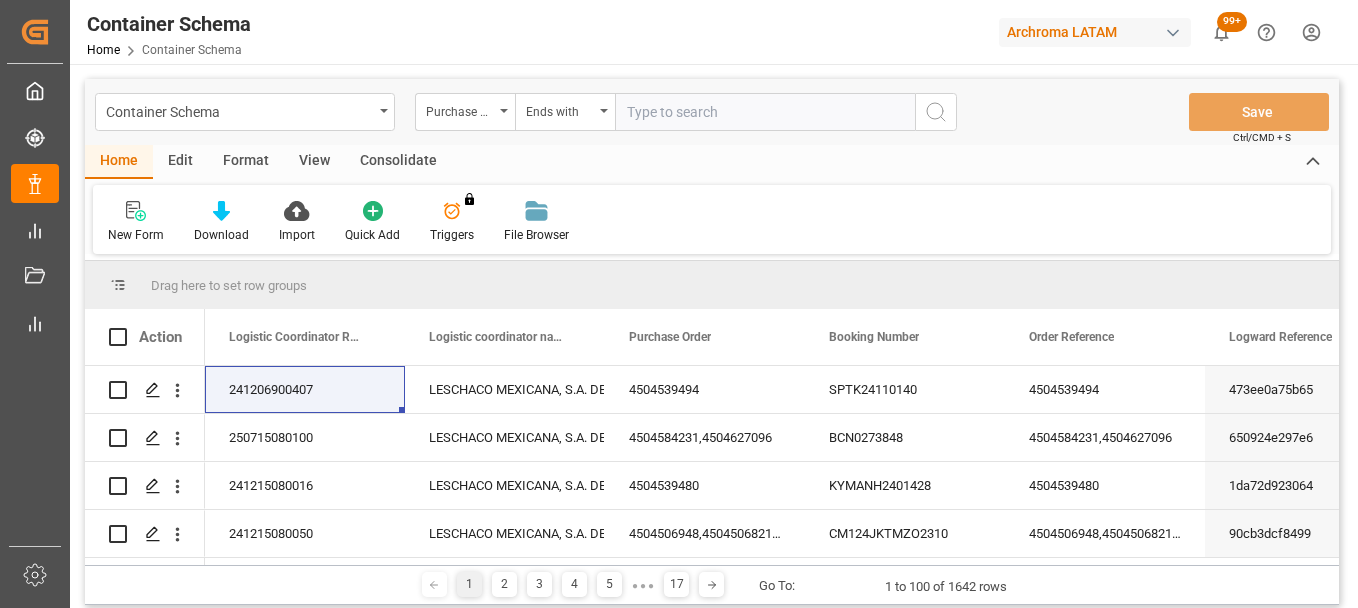 click at bounding box center [765, 112] 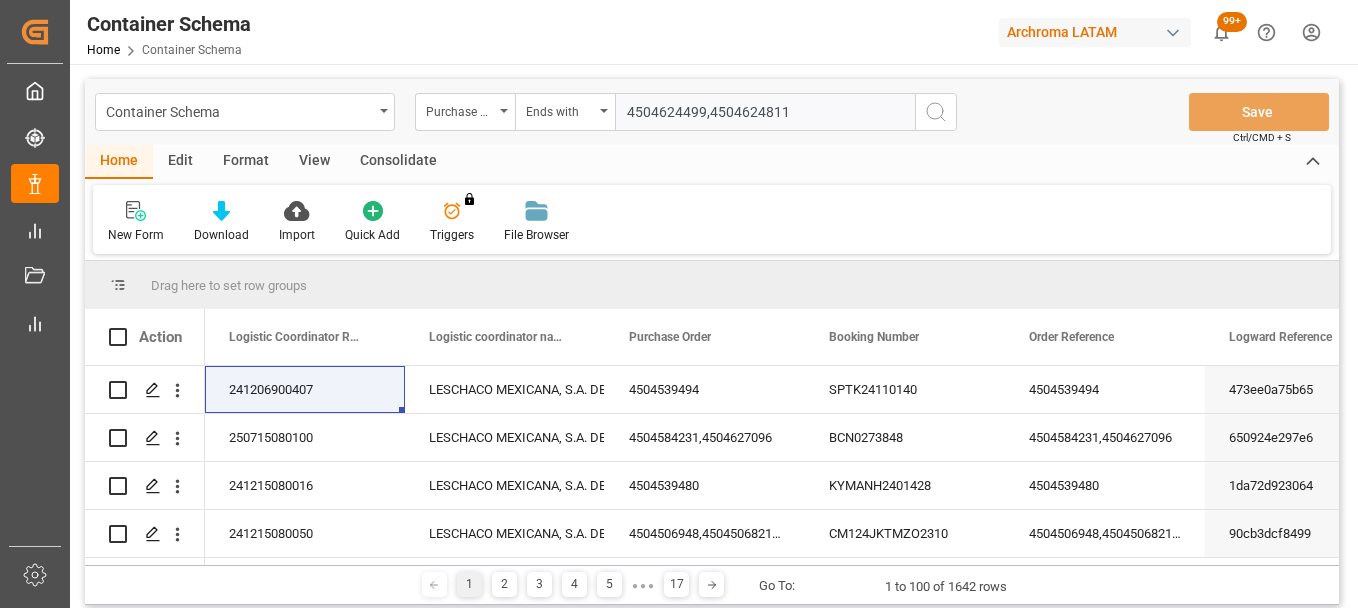 type on "4504624499,4504624811" 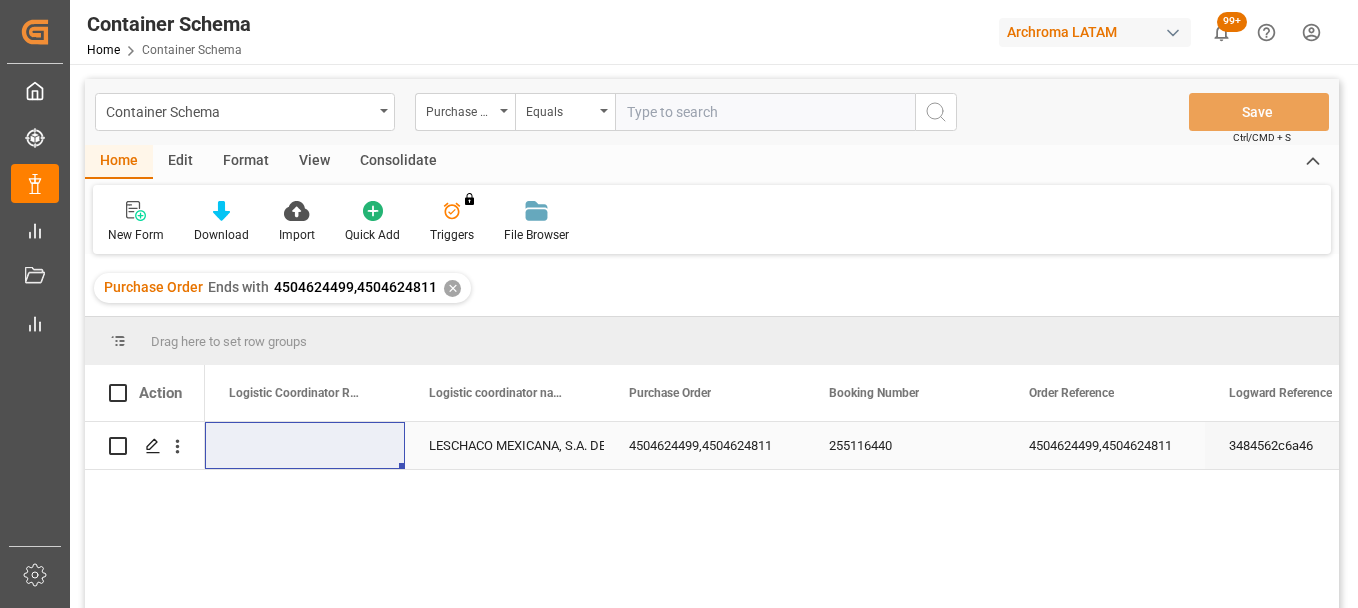click at bounding box center [305, 445] 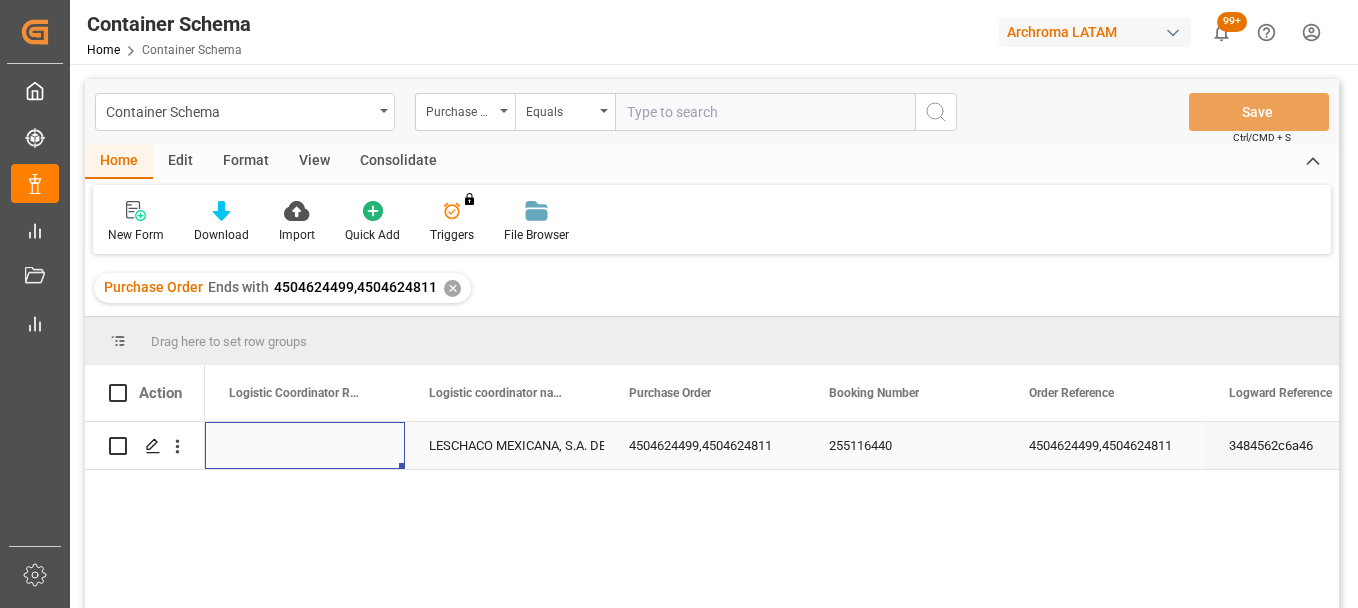 click at bounding box center (305, 445) 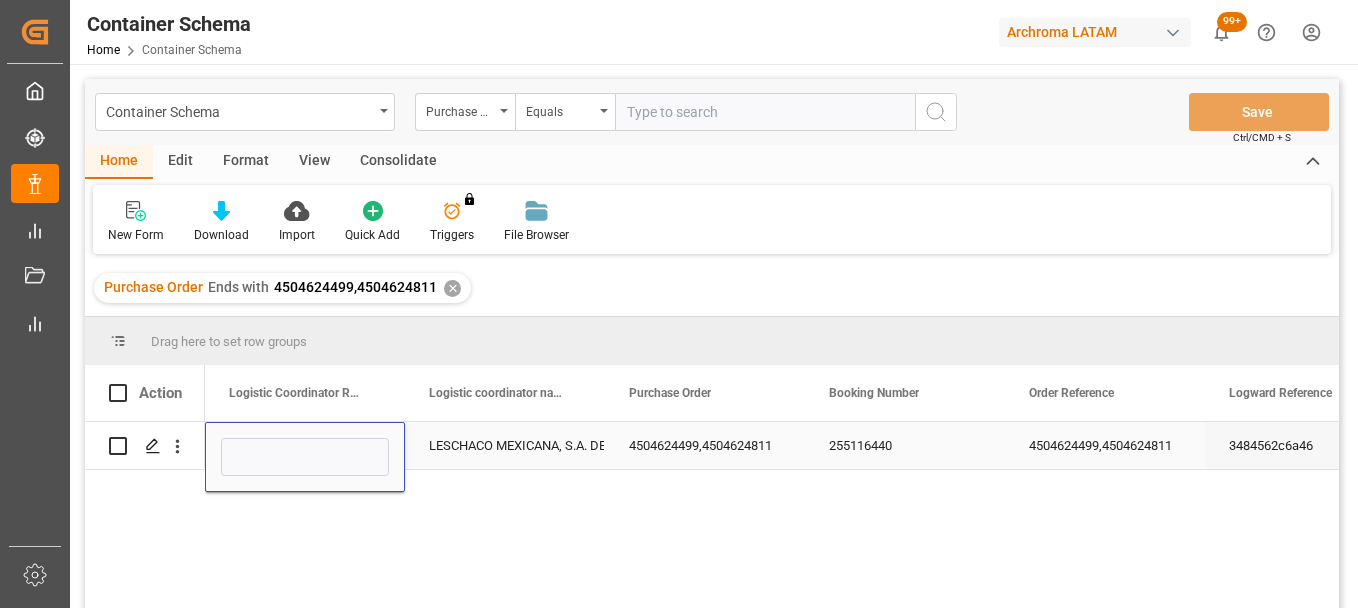 click at bounding box center [305, 457] 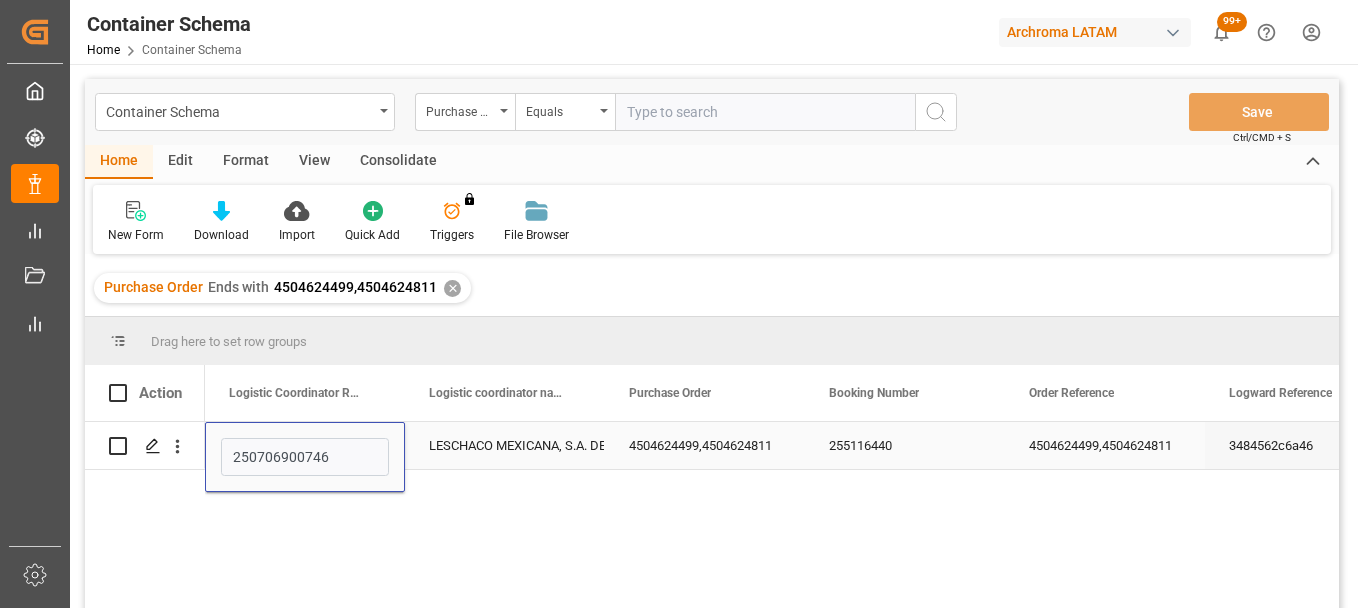 click on "LESCHACO MEXICANA, S.A. DE C.V." at bounding box center (505, 446) 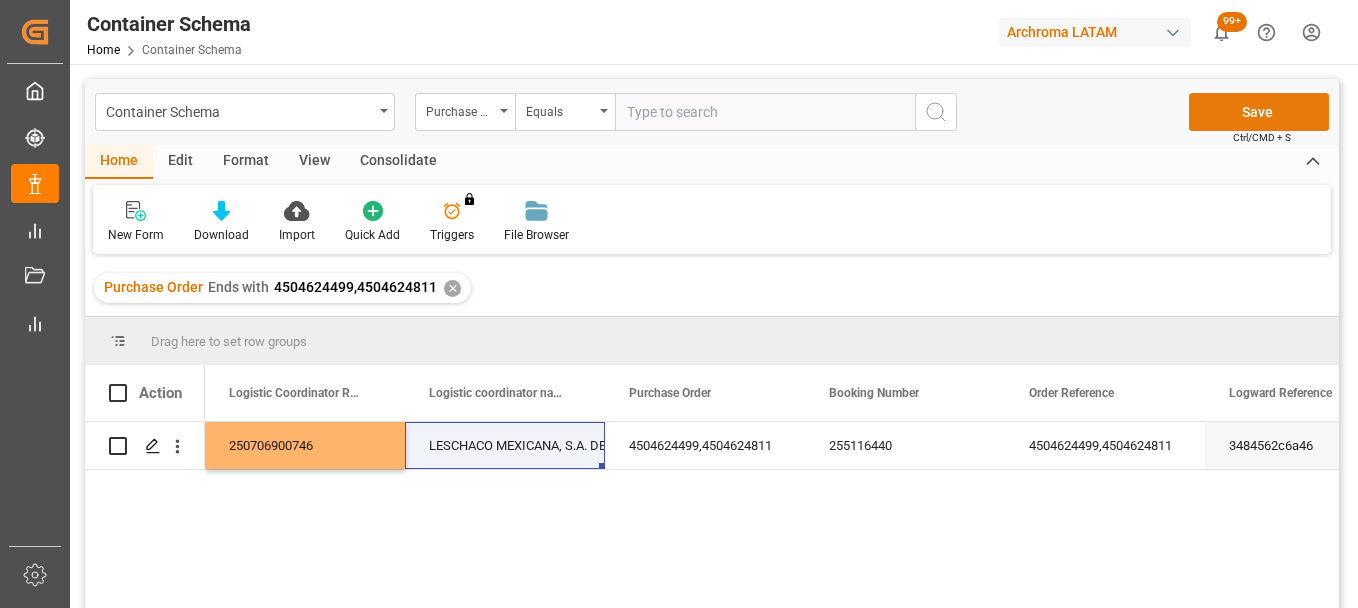 click on "Save" at bounding box center [1259, 112] 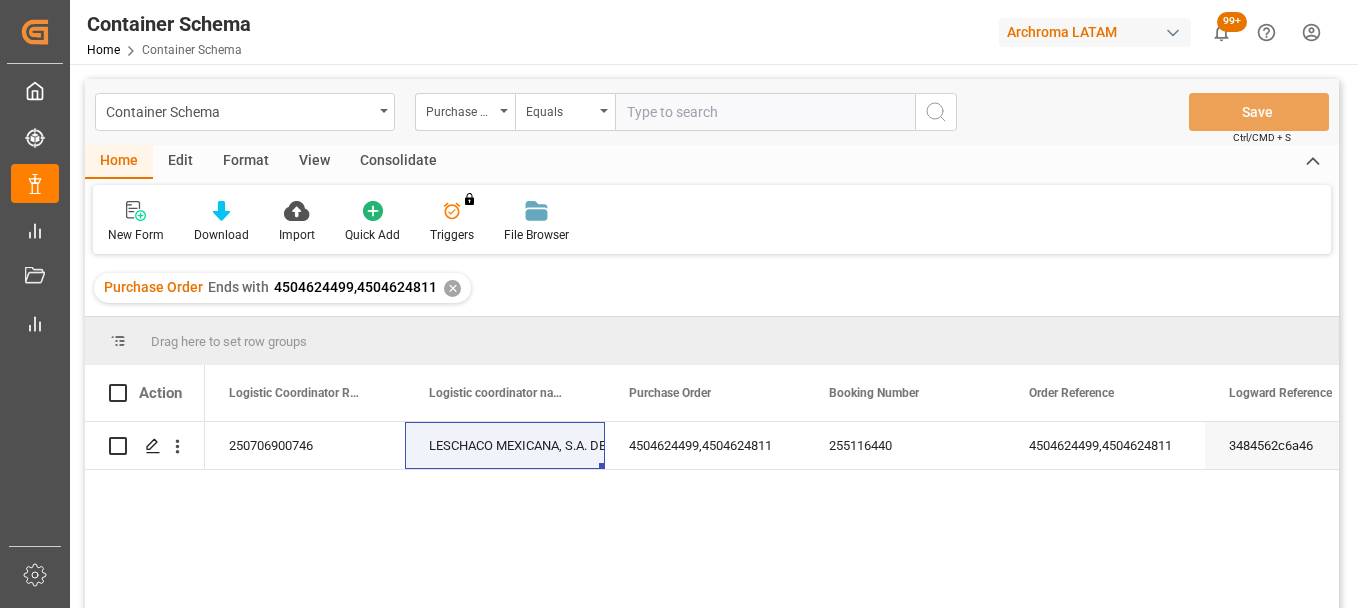 click on "✕" at bounding box center [452, 288] 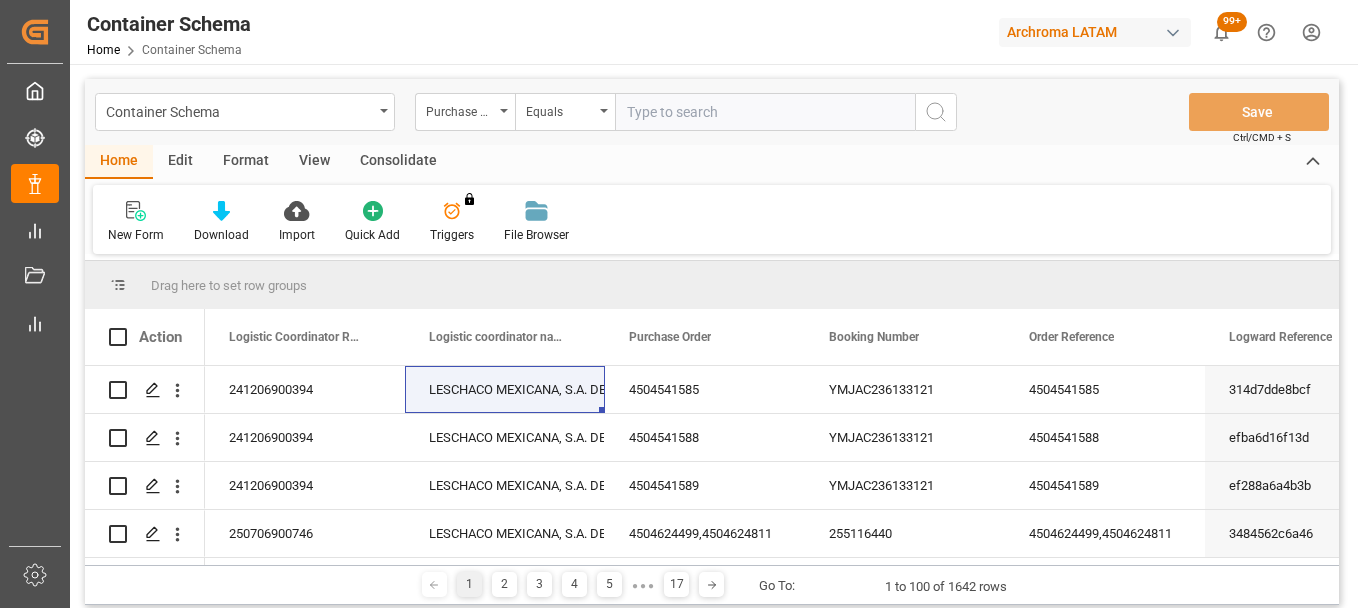 click at bounding box center [765, 112] 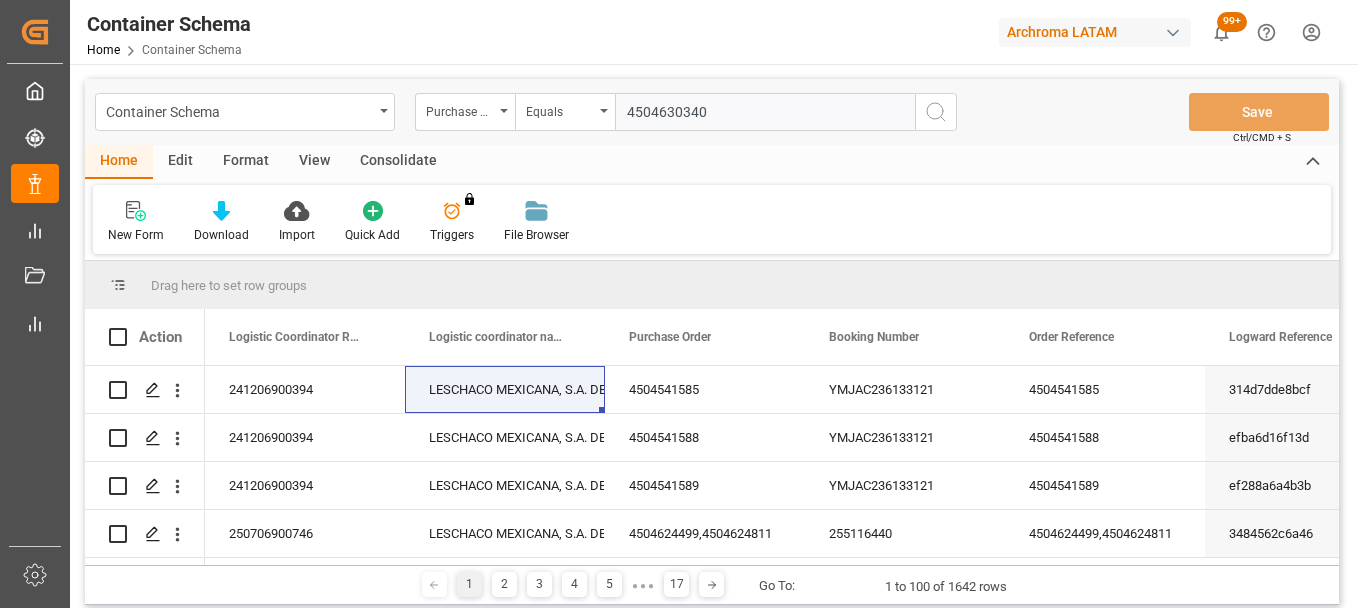 type on "4504630340" 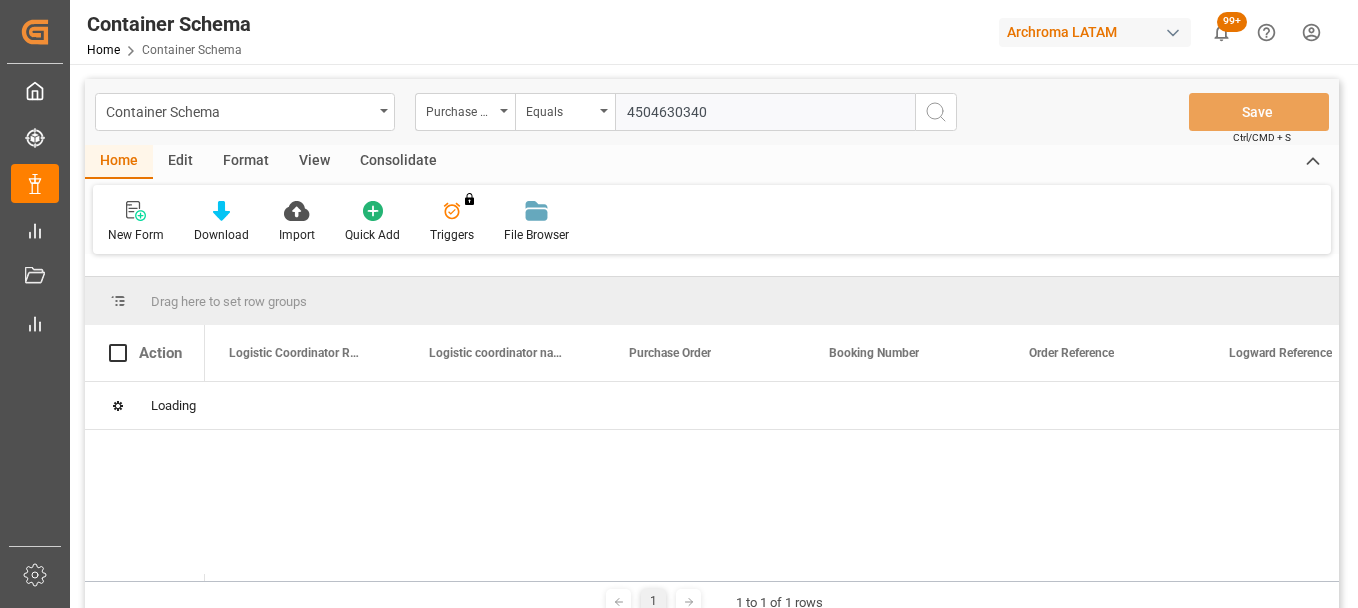 type 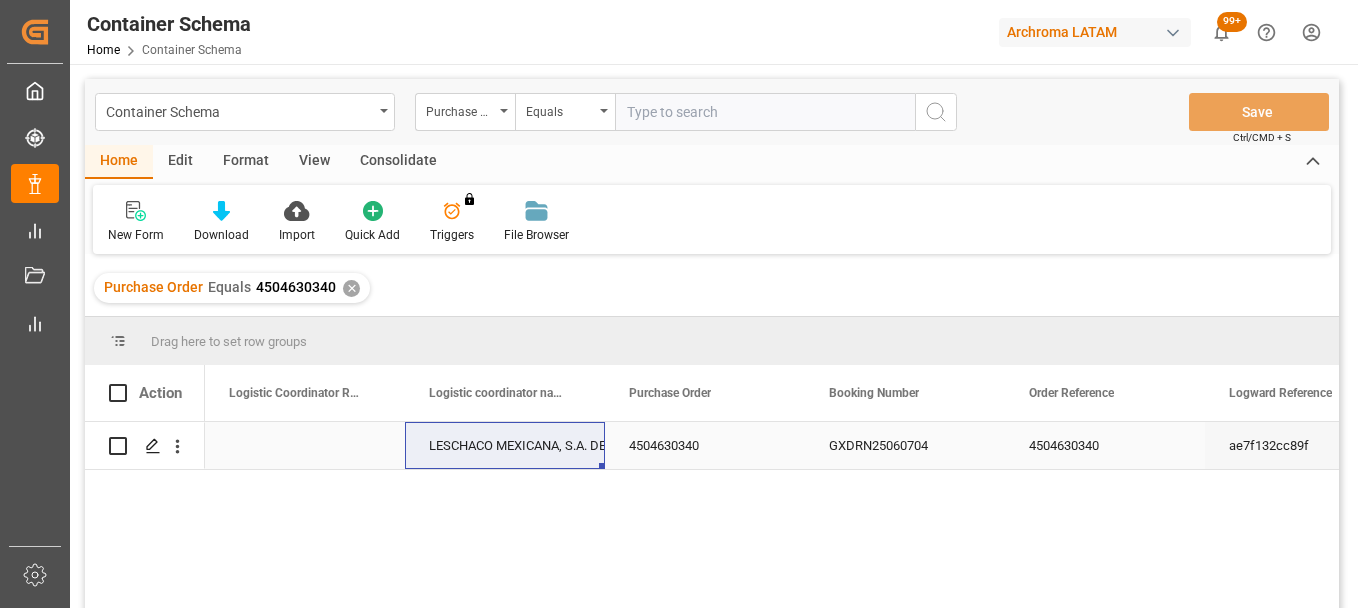 click at bounding box center [305, 445] 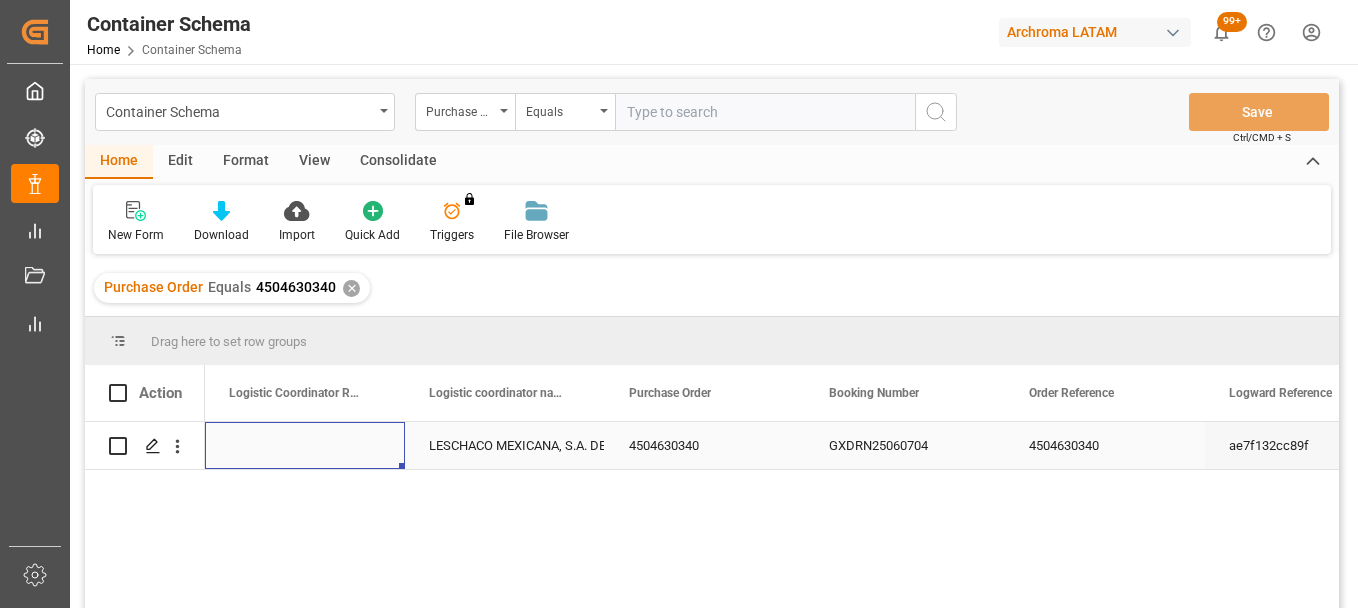 click at bounding box center [305, 445] 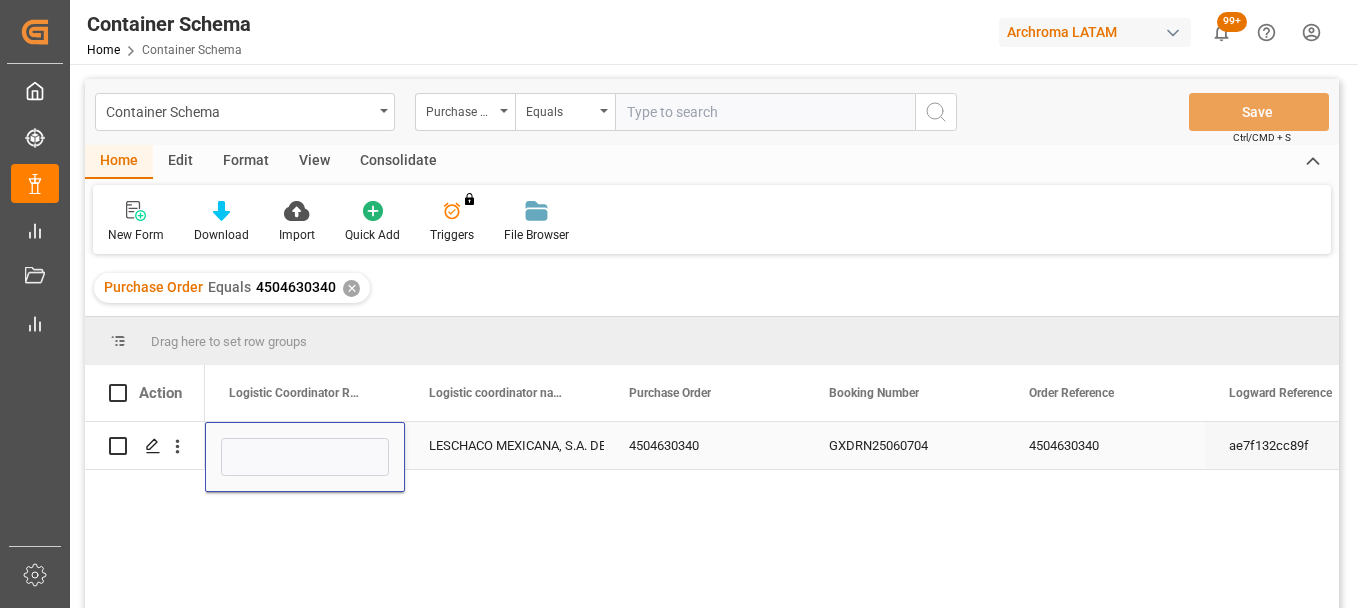 click at bounding box center [305, 457] 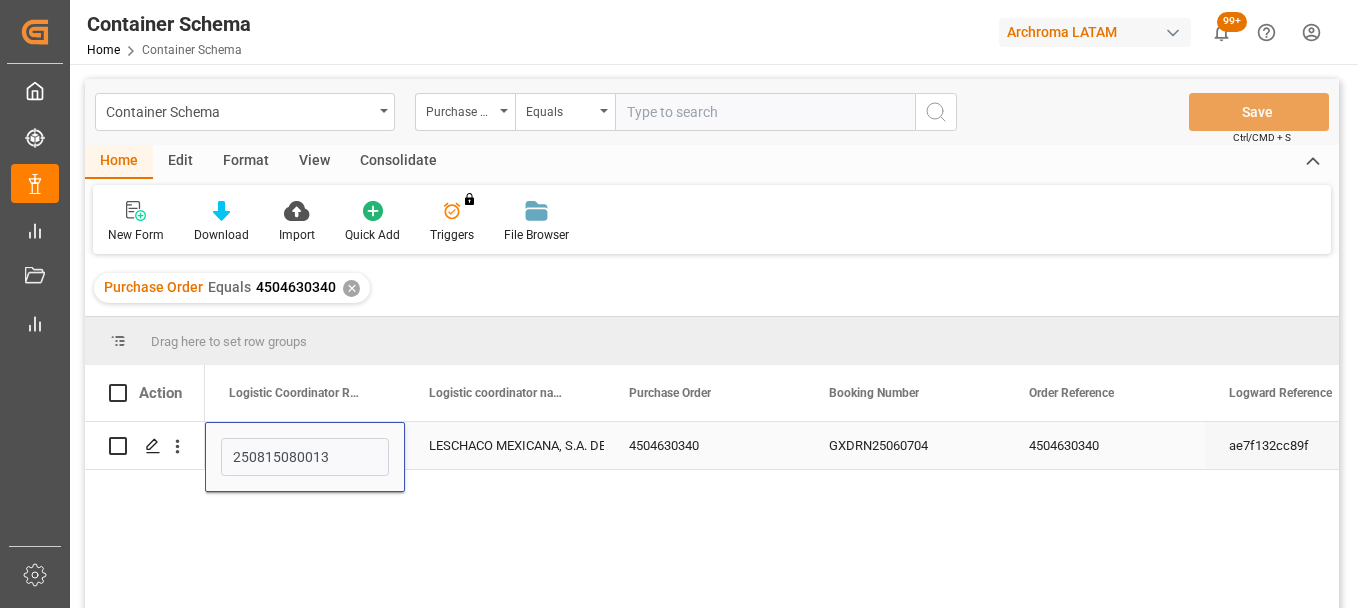 drag, startPoint x: 514, startPoint y: 441, endPoint x: 601, endPoint y: 420, distance: 89.498604 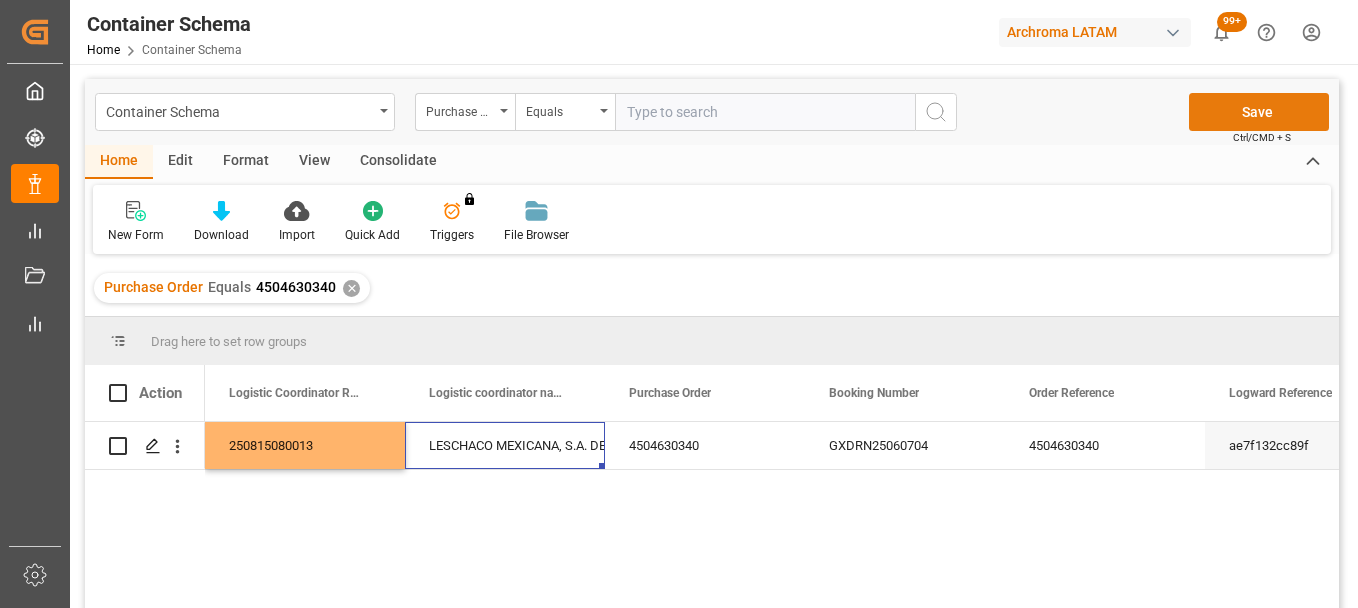click on "Save" at bounding box center [1259, 112] 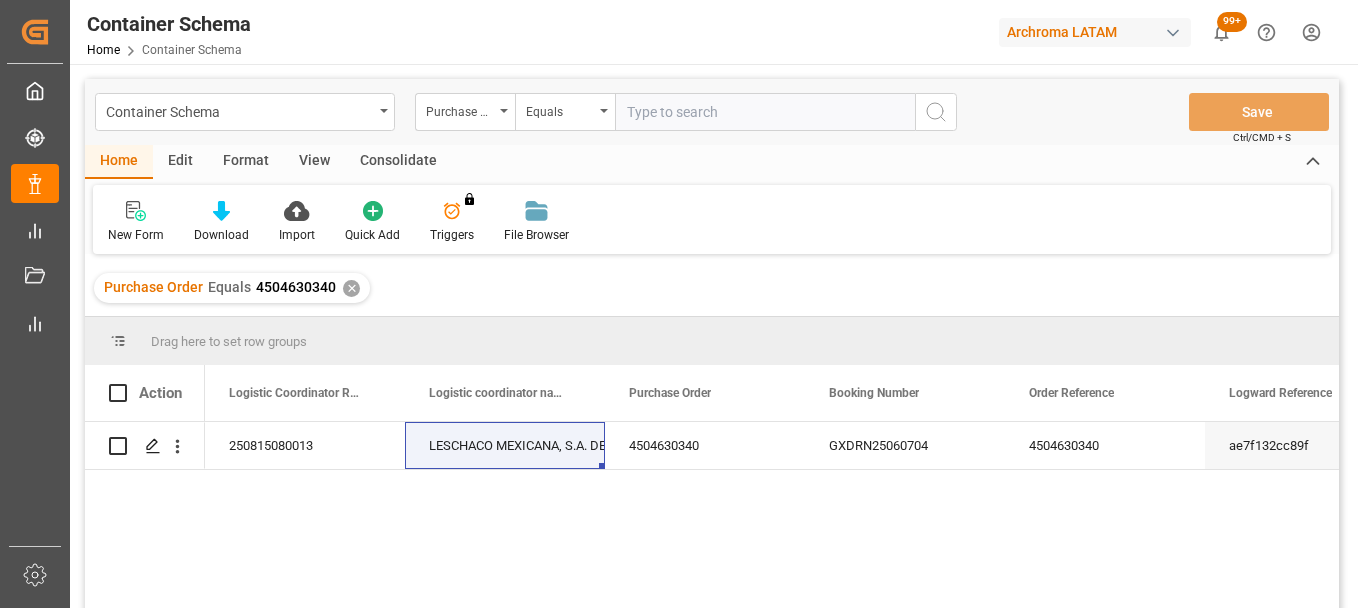 click on "✕" at bounding box center (351, 288) 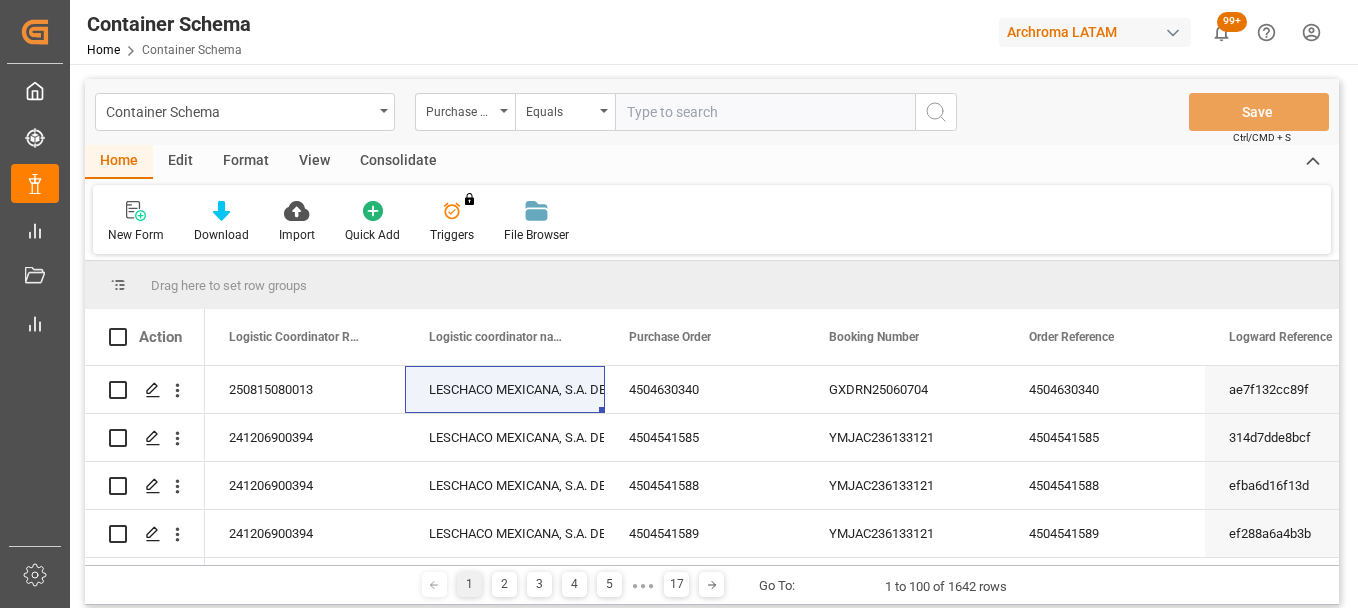 click at bounding box center [765, 112] 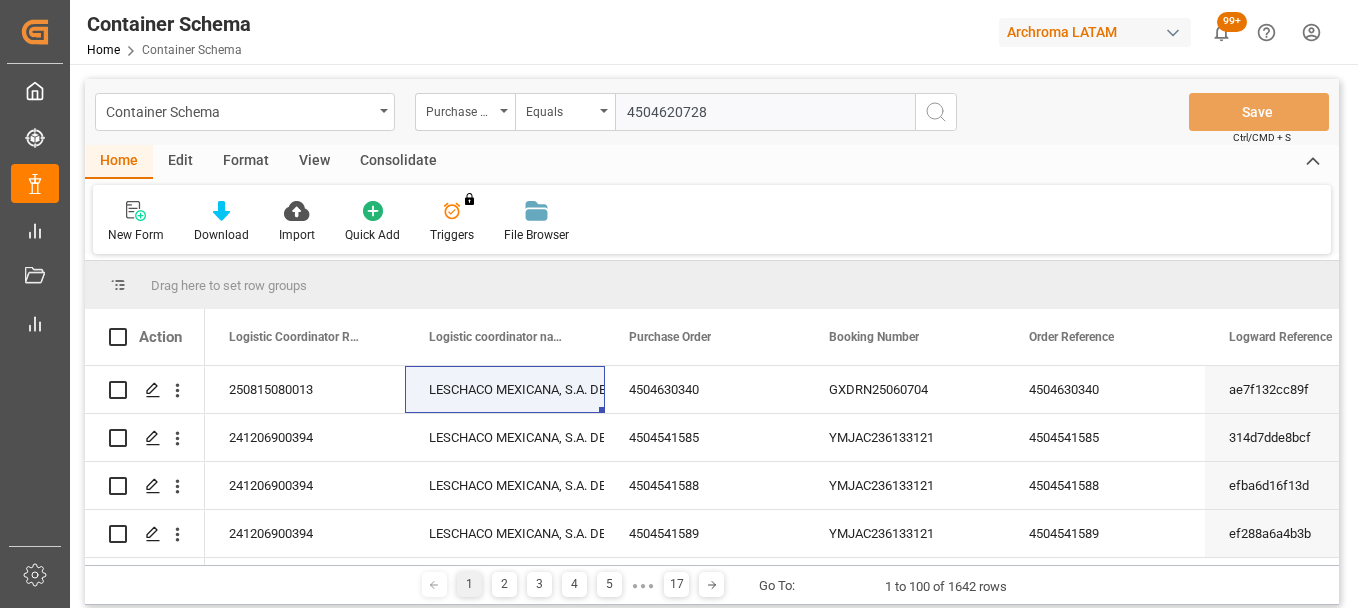 type on "4504620728" 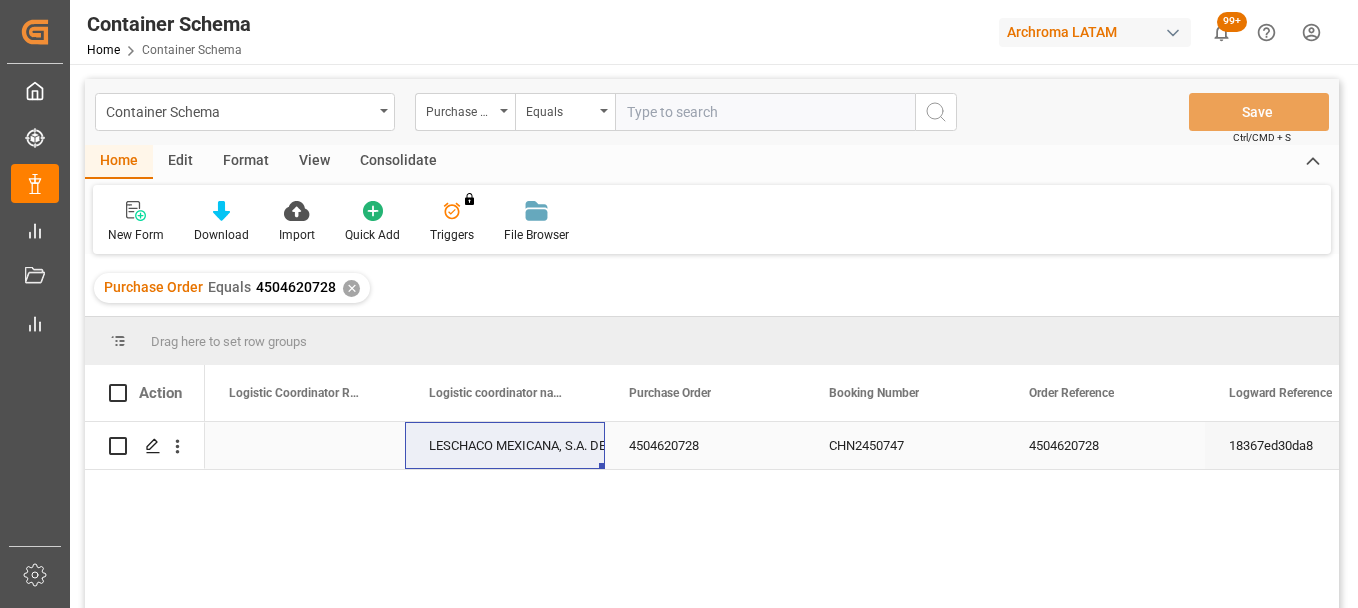 click at bounding box center (305, 445) 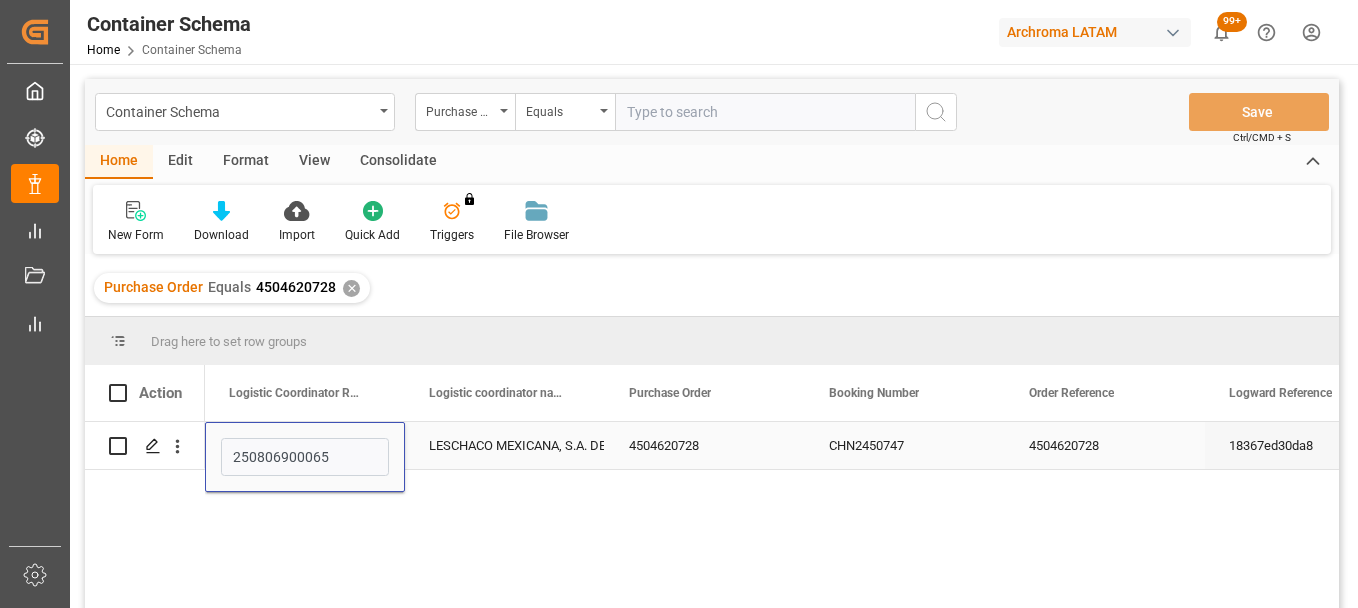 type on "250806900065" 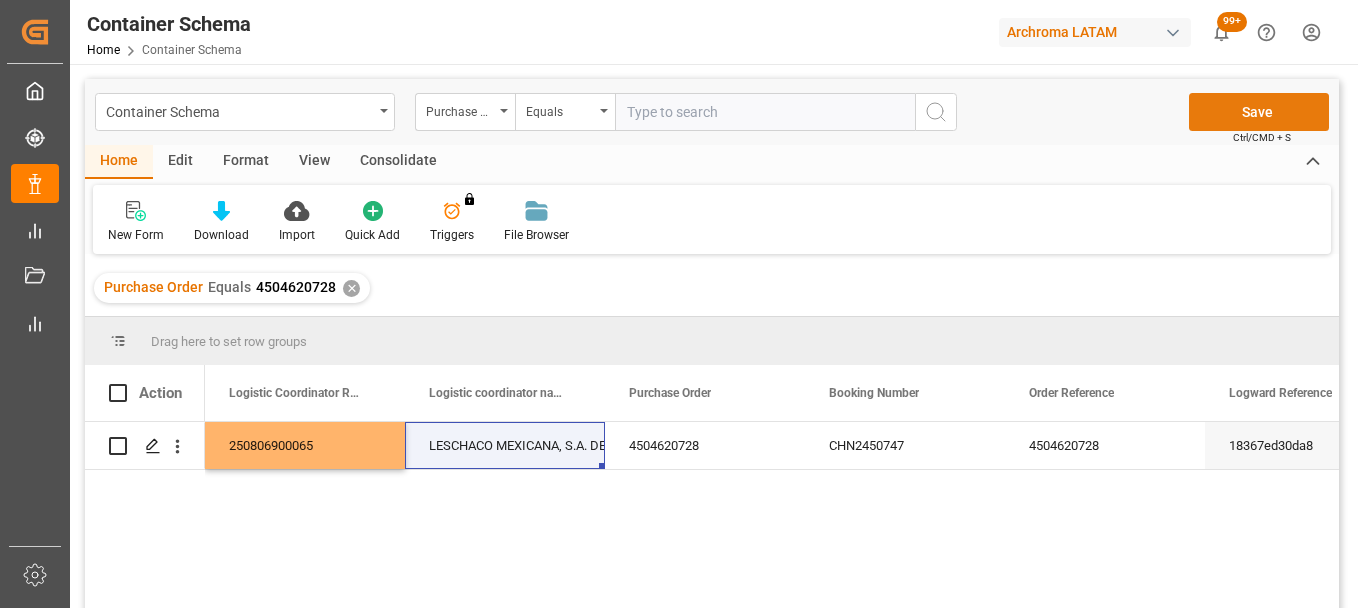click on "Save" at bounding box center [1259, 112] 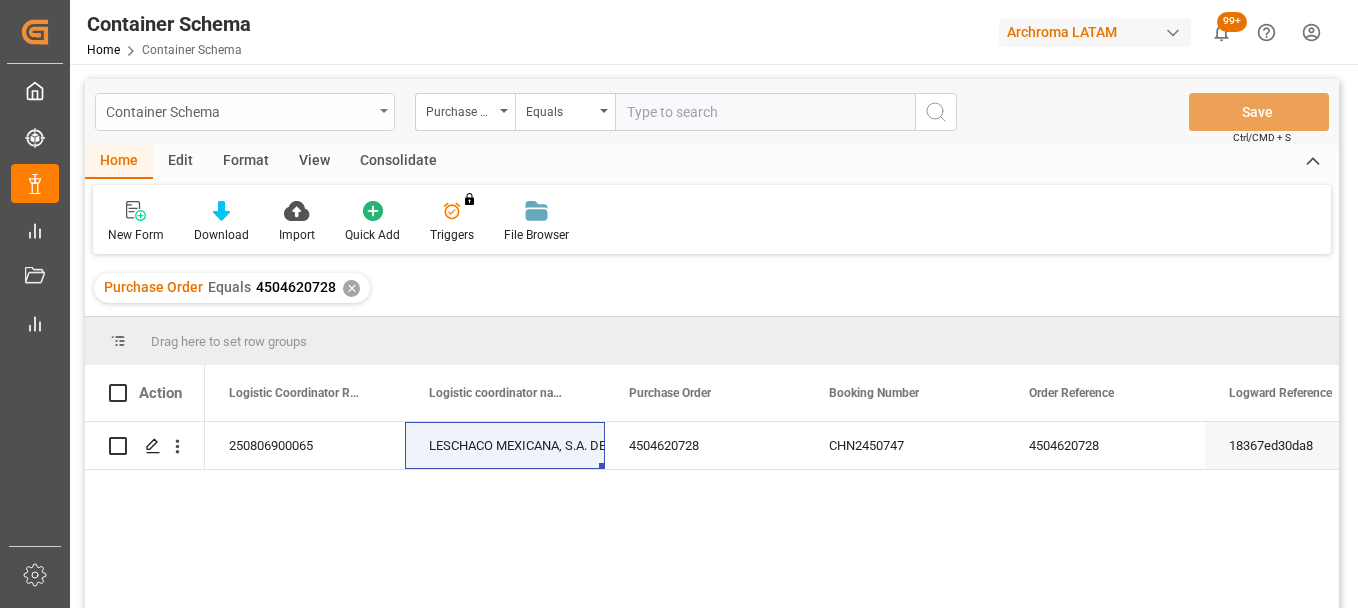 click on "Container Schema" at bounding box center [245, 112] 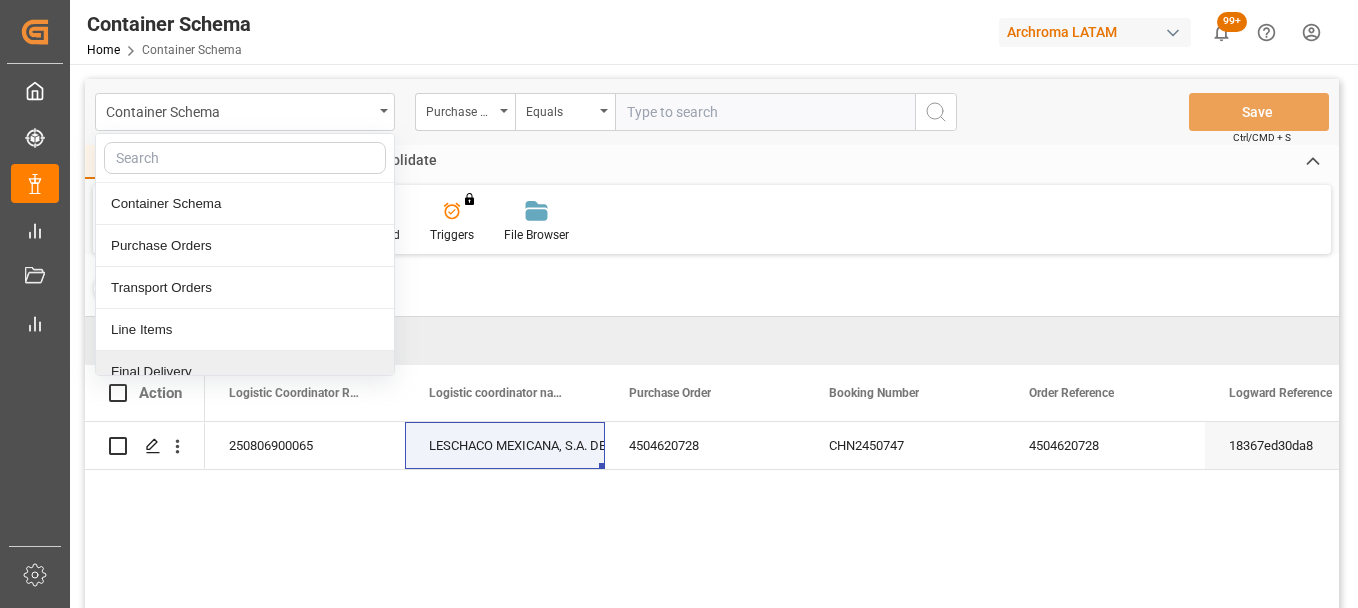 click on "Final Delivery" at bounding box center (245, 372) 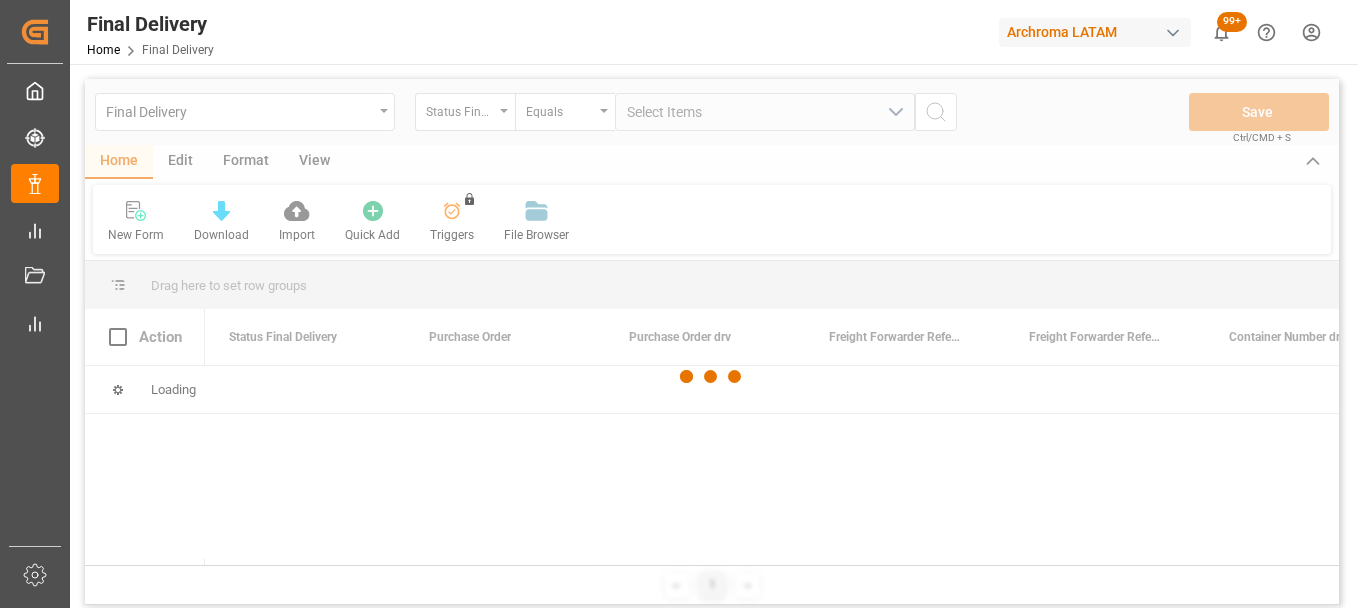 click at bounding box center [712, 377] 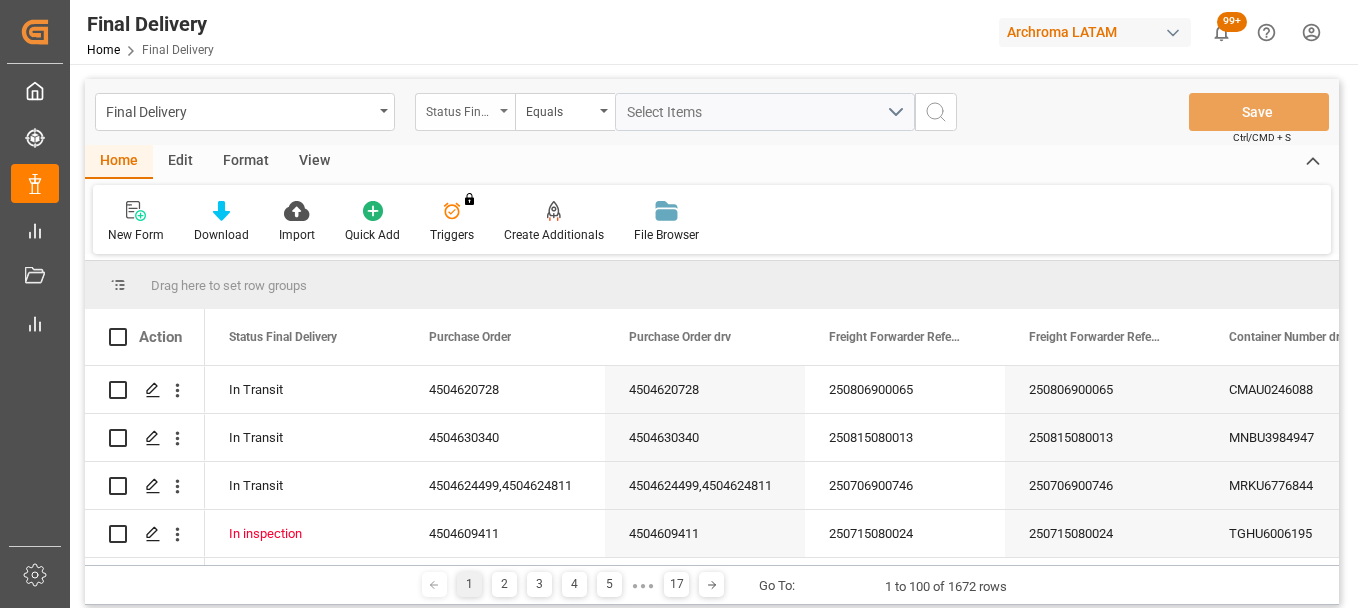click on "Status Final Delivery" at bounding box center (465, 112) 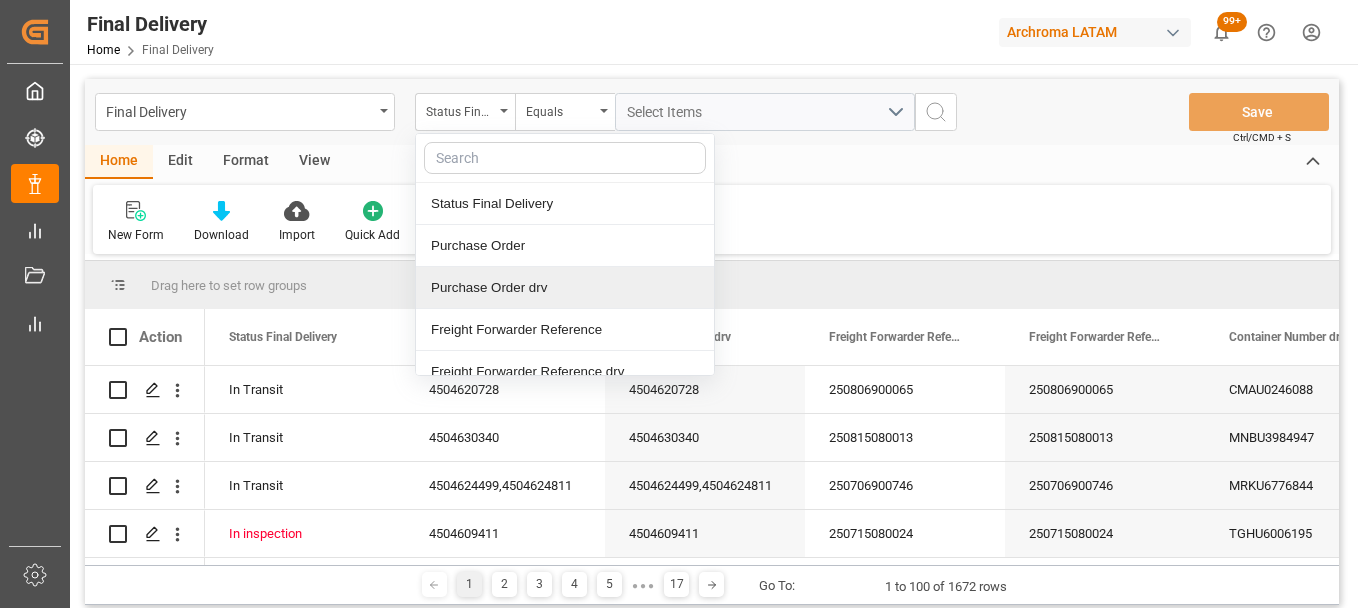 click on "Purchase Order drv" at bounding box center [565, 288] 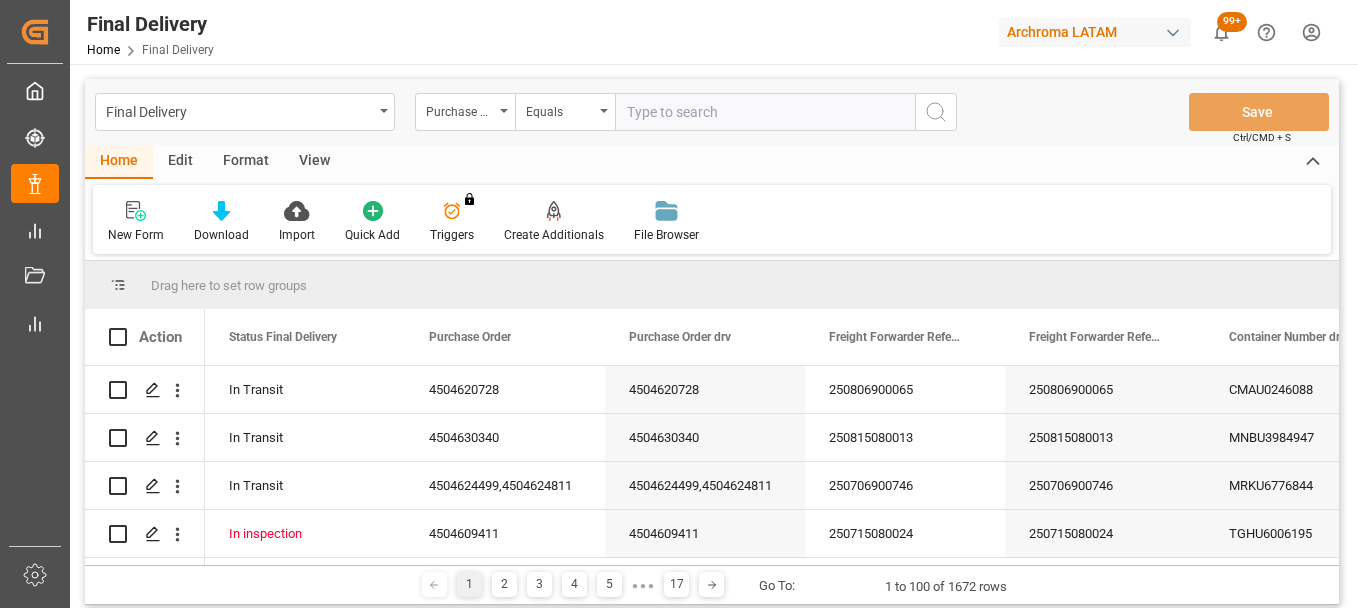 click at bounding box center (765, 112) 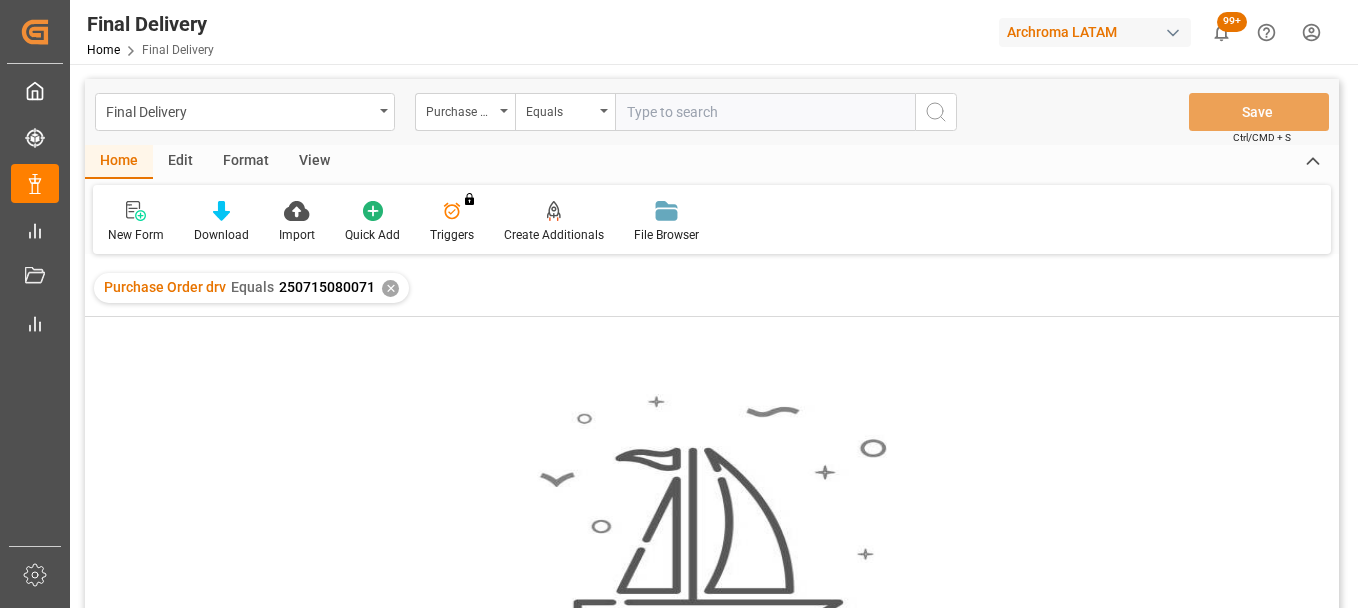 click on "✕" at bounding box center [390, 288] 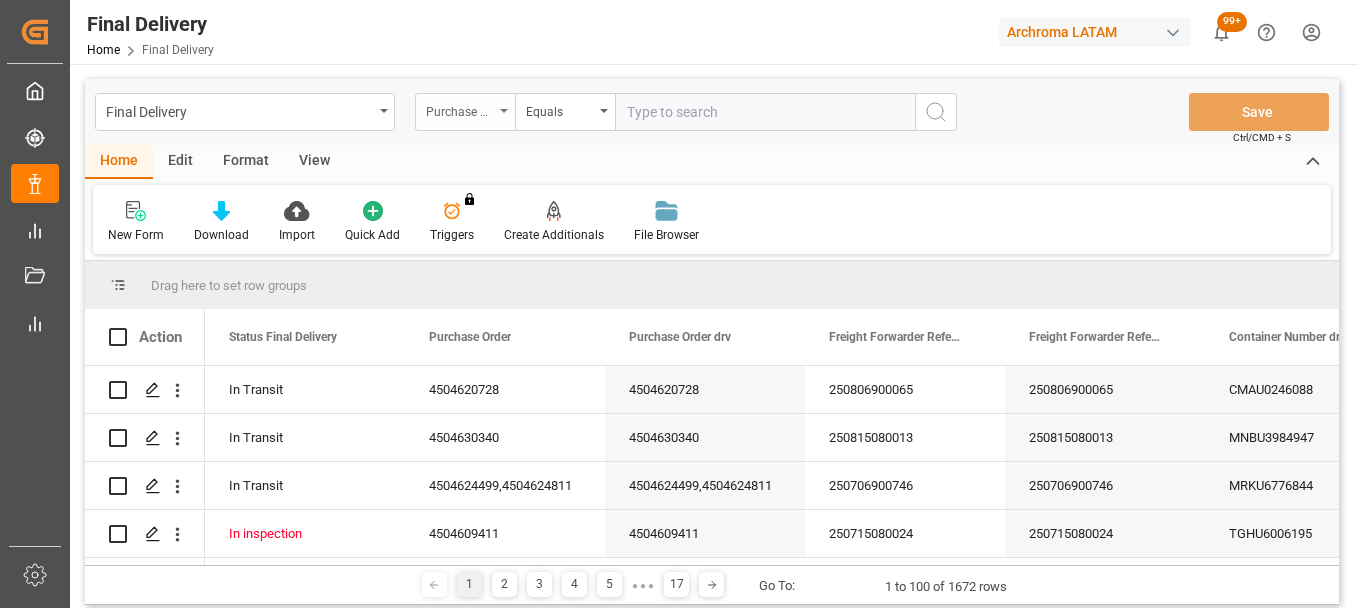 click on "Purchase Order drv" at bounding box center [460, 109] 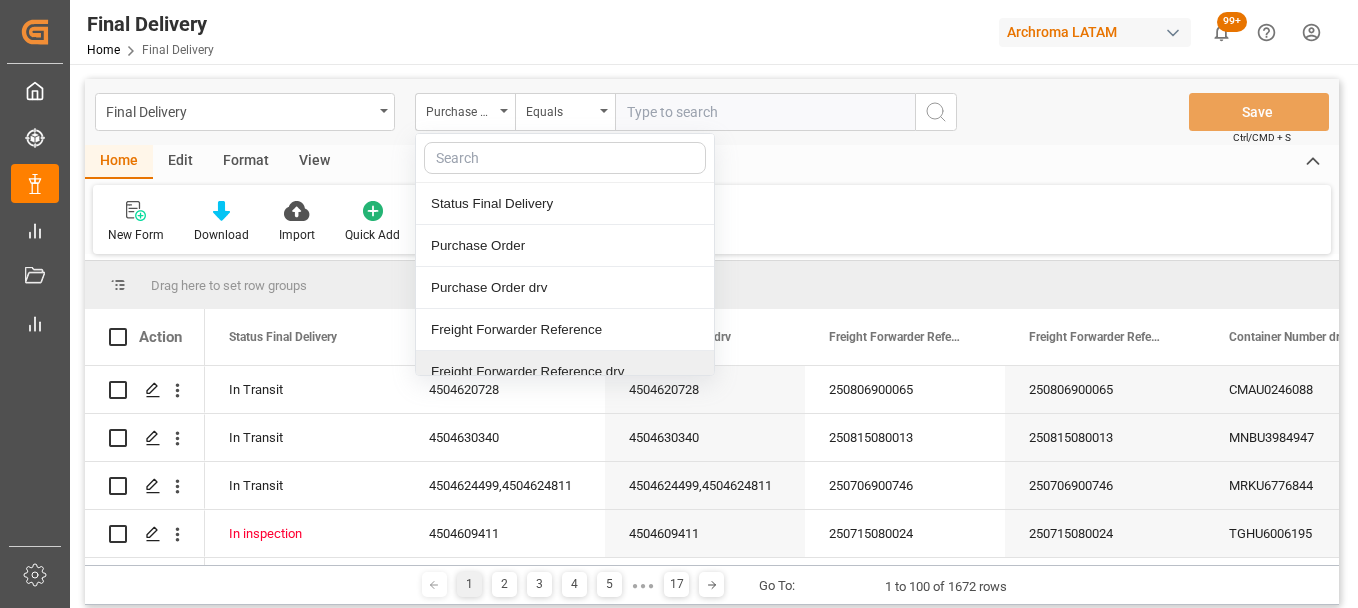 click on "Freight Forwarder Reference drv" at bounding box center (565, 372) 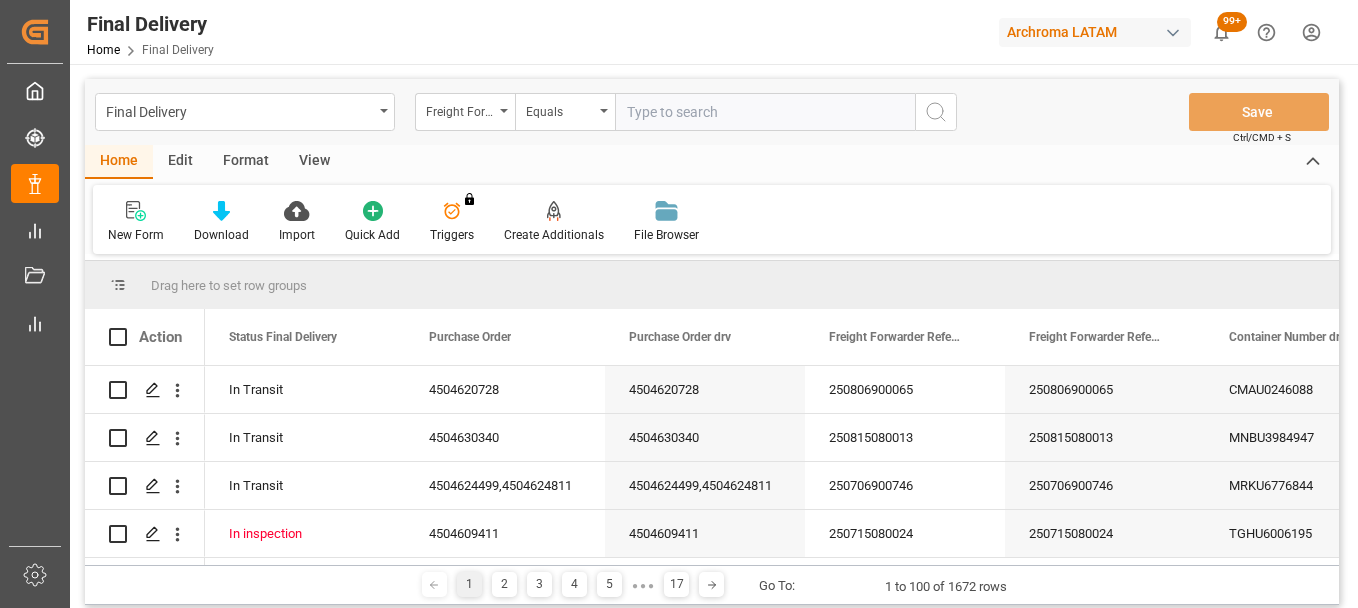 click at bounding box center [765, 112] 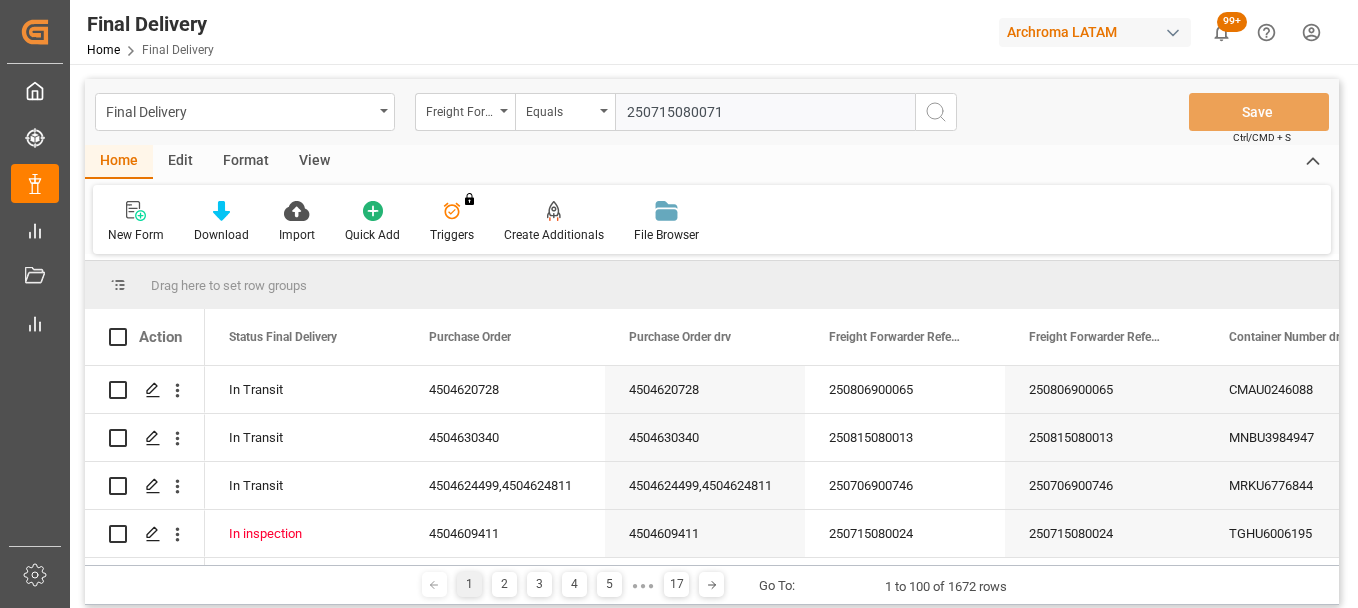 type 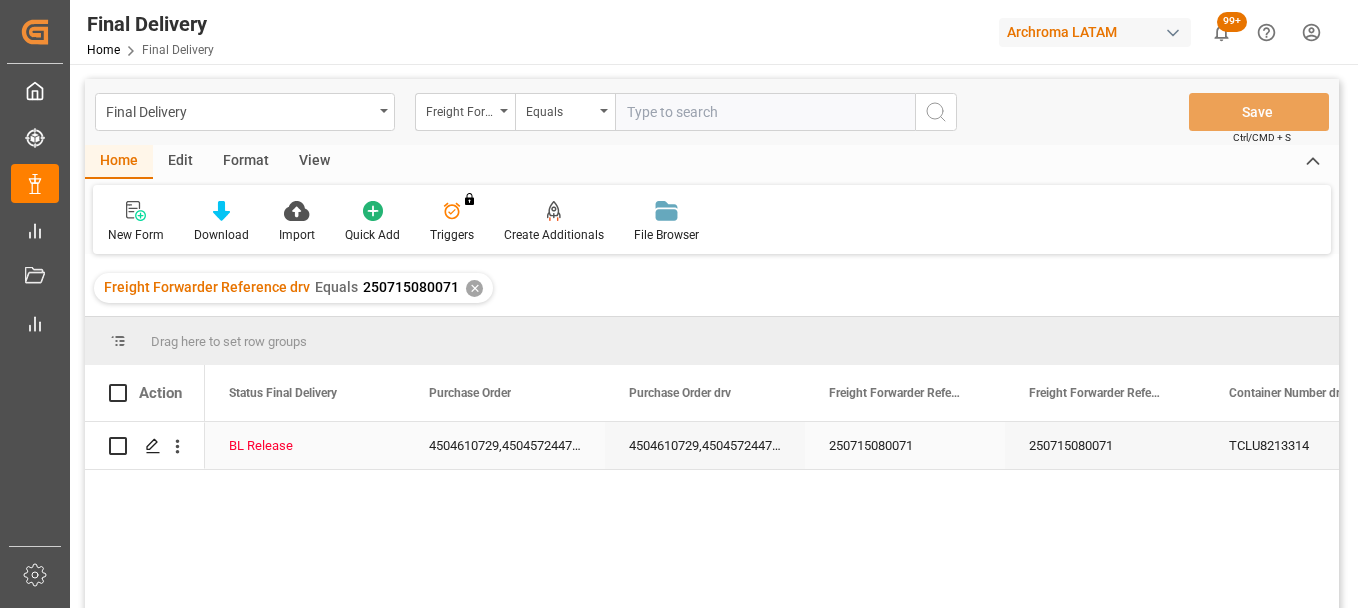 click on "4504610729,4504572447,4504604790,4504589561" at bounding box center (705, 445) 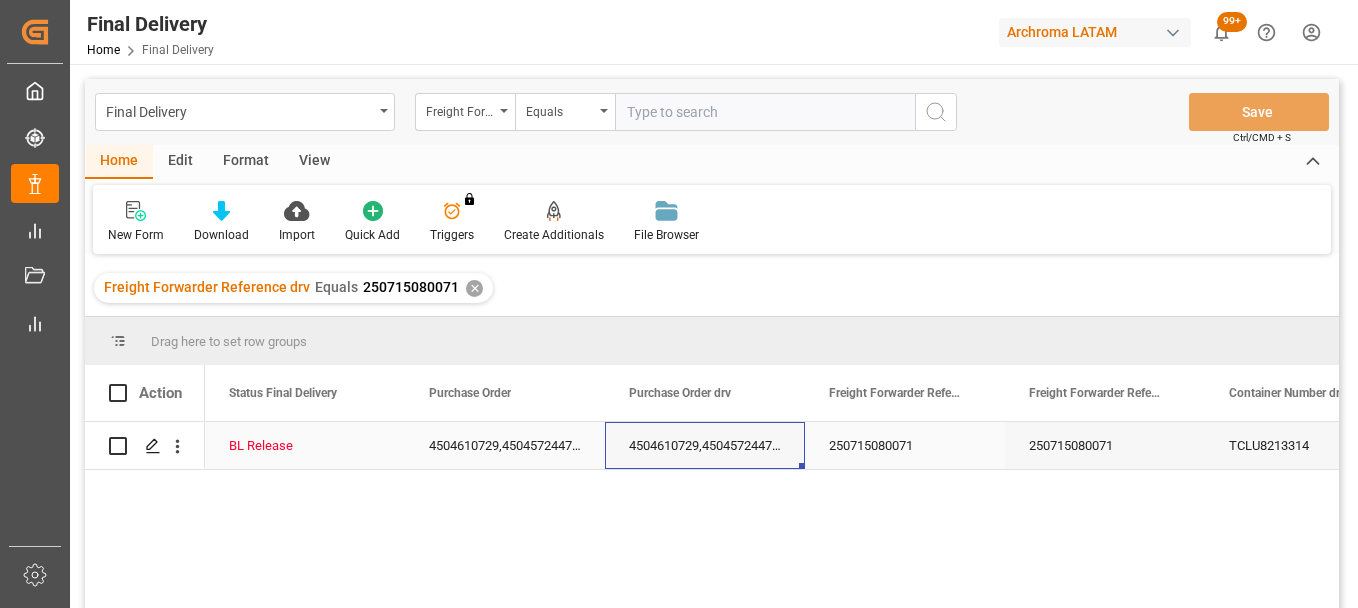 click on "250715080071" at bounding box center (905, 445) 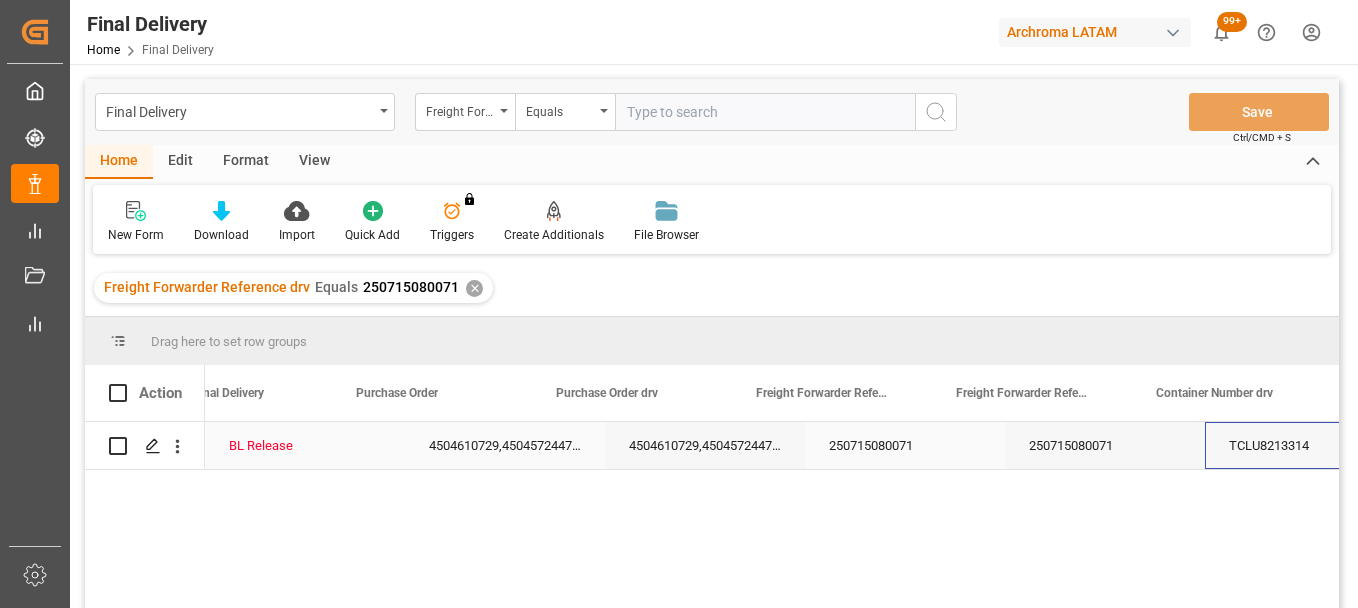 scroll, scrollTop: 0, scrollLeft: 73, axis: horizontal 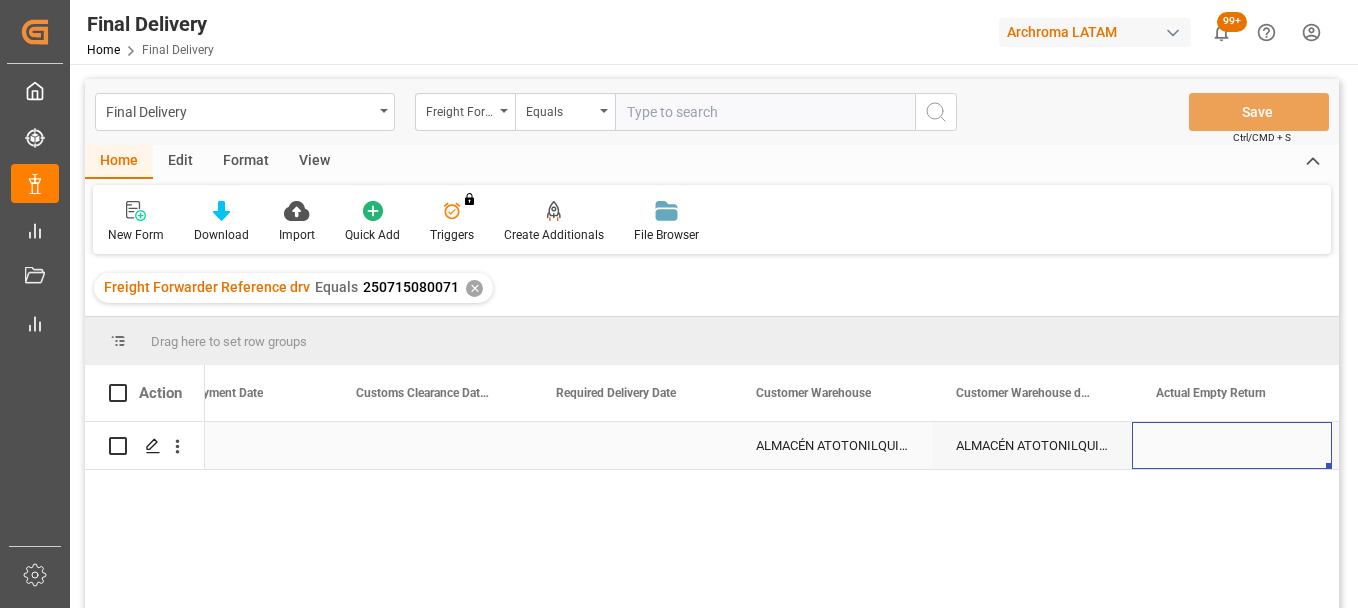 click at bounding box center (632, 445) 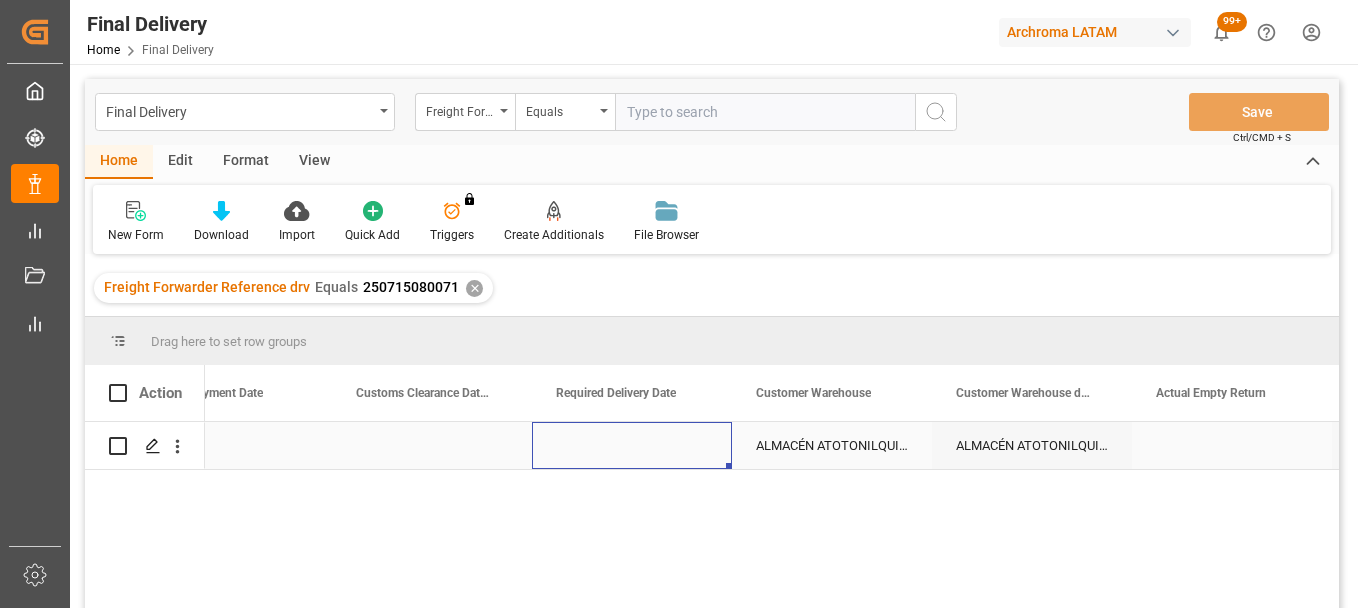 click at bounding box center (632, 445) 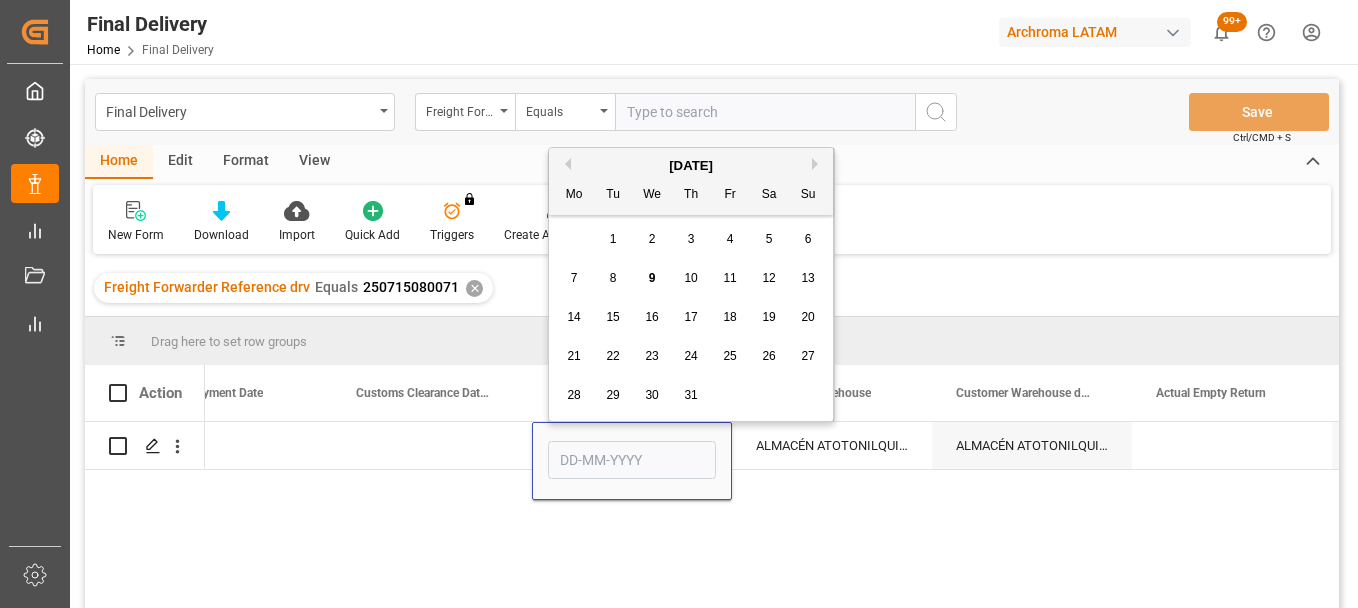 click on "10" at bounding box center (690, 278) 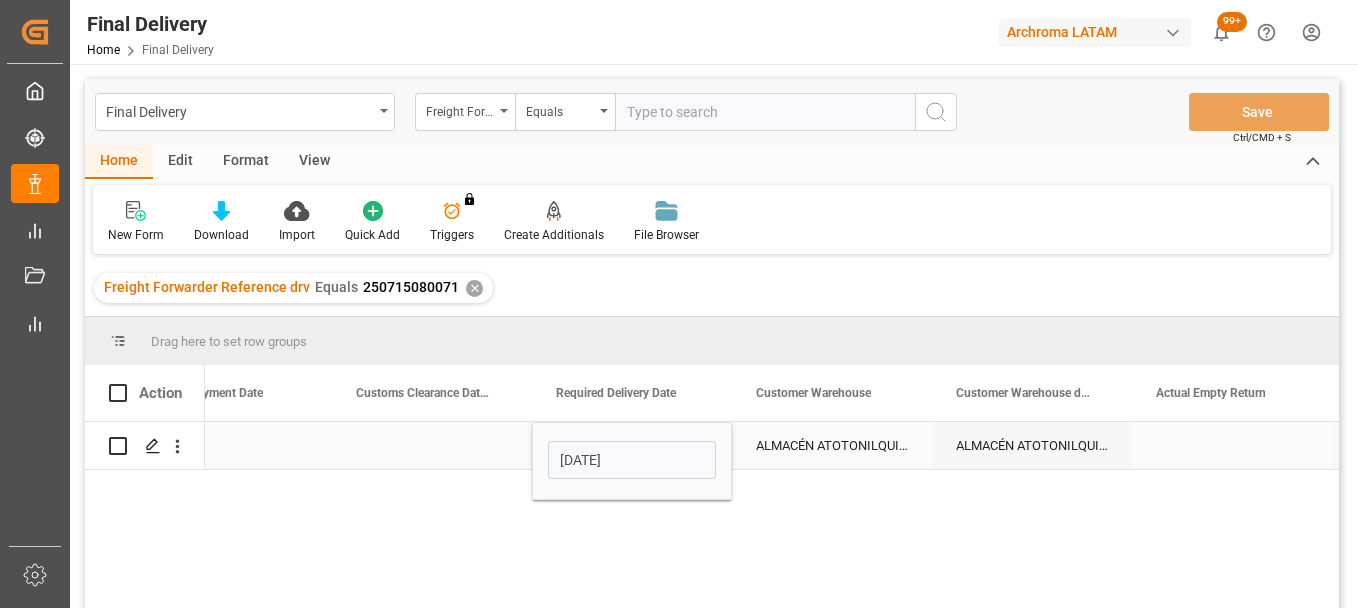 click at bounding box center [432, 445] 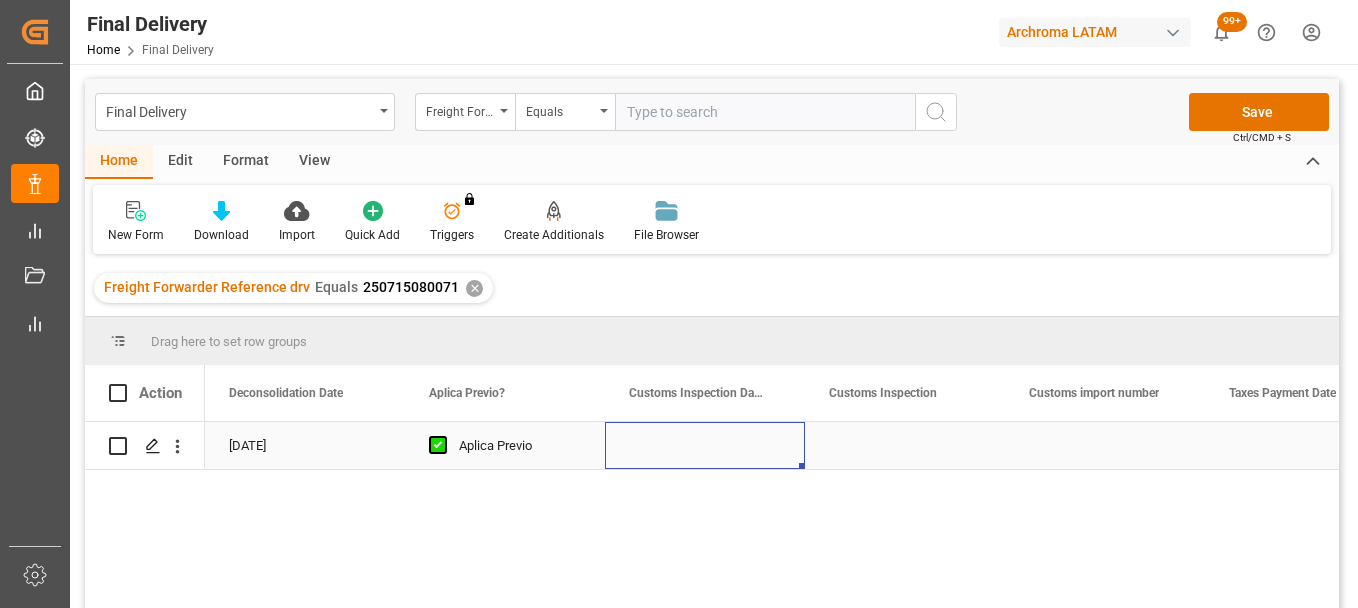 click at bounding box center (705, 445) 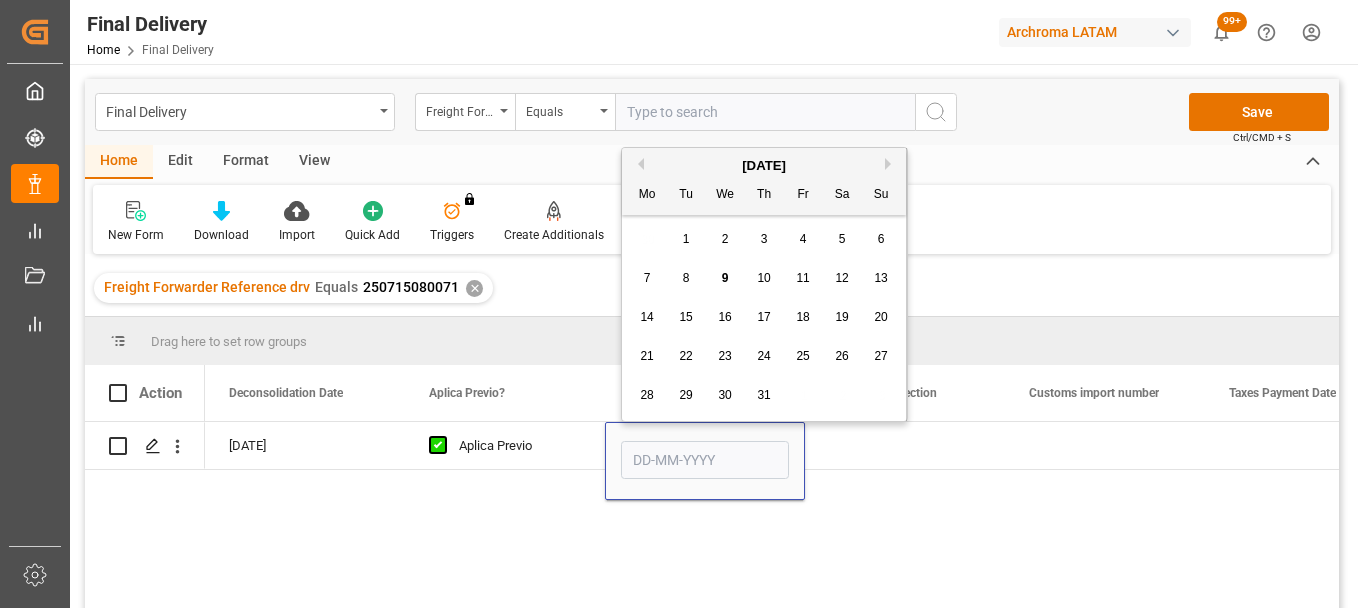 click on "4" at bounding box center (803, 239) 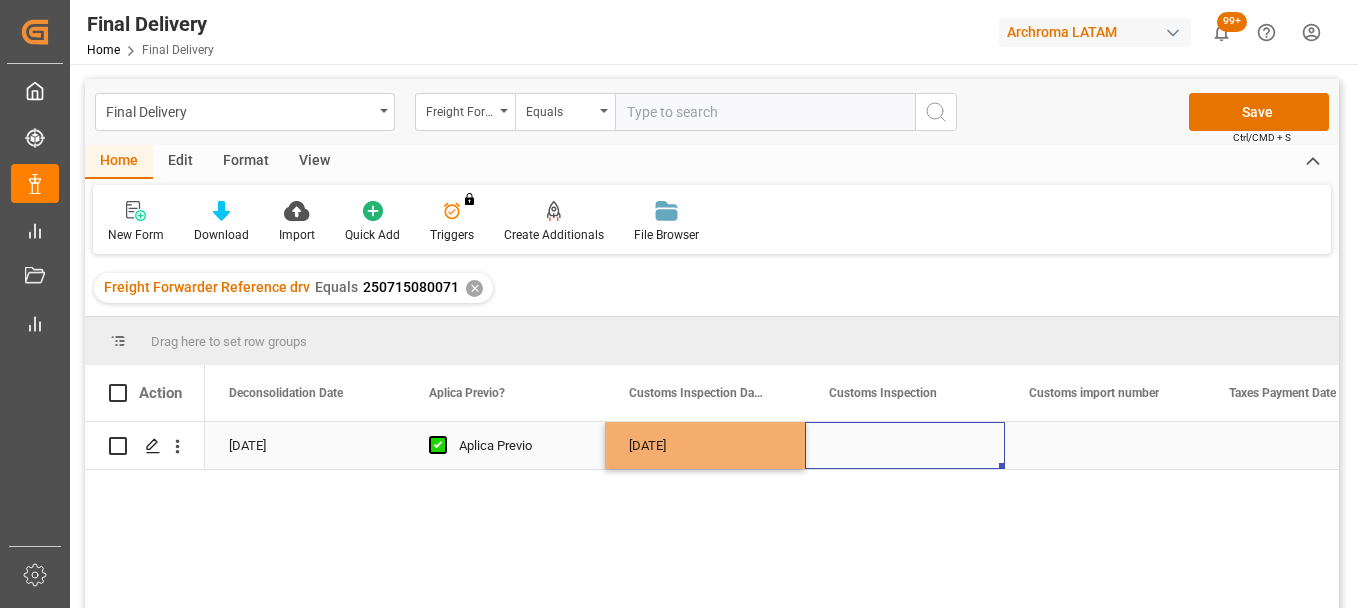 click at bounding box center [905, 445] 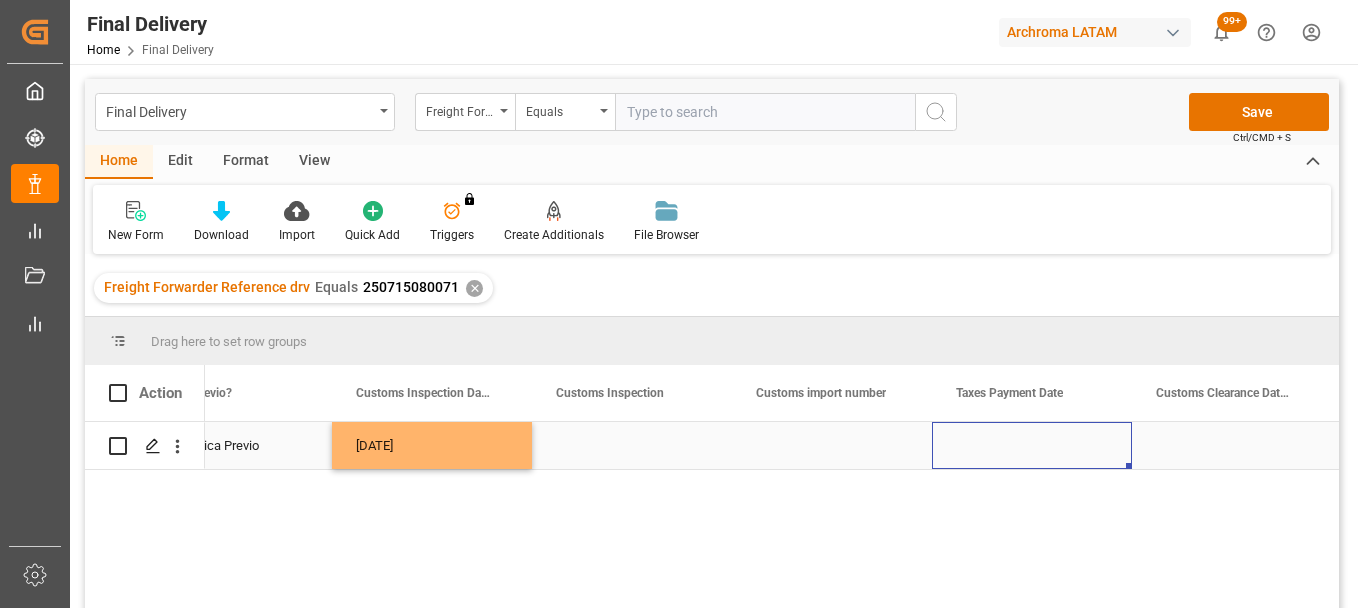 click at bounding box center [1032, 445] 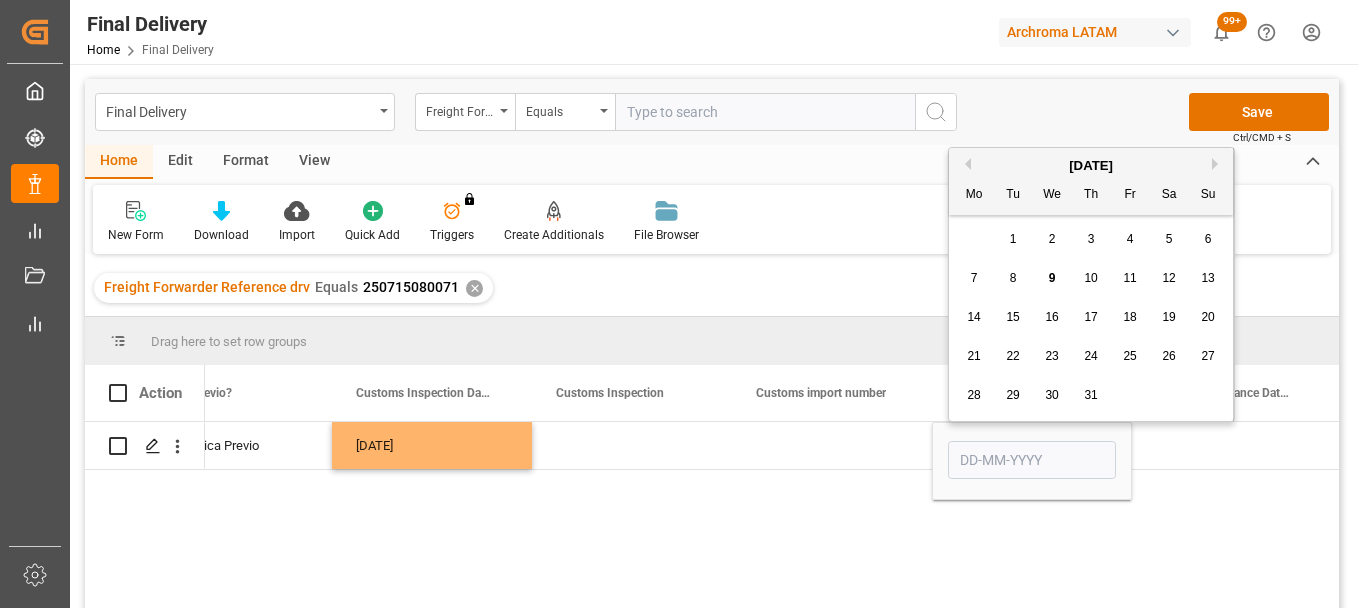 click on "4" at bounding box center (1130, 239) 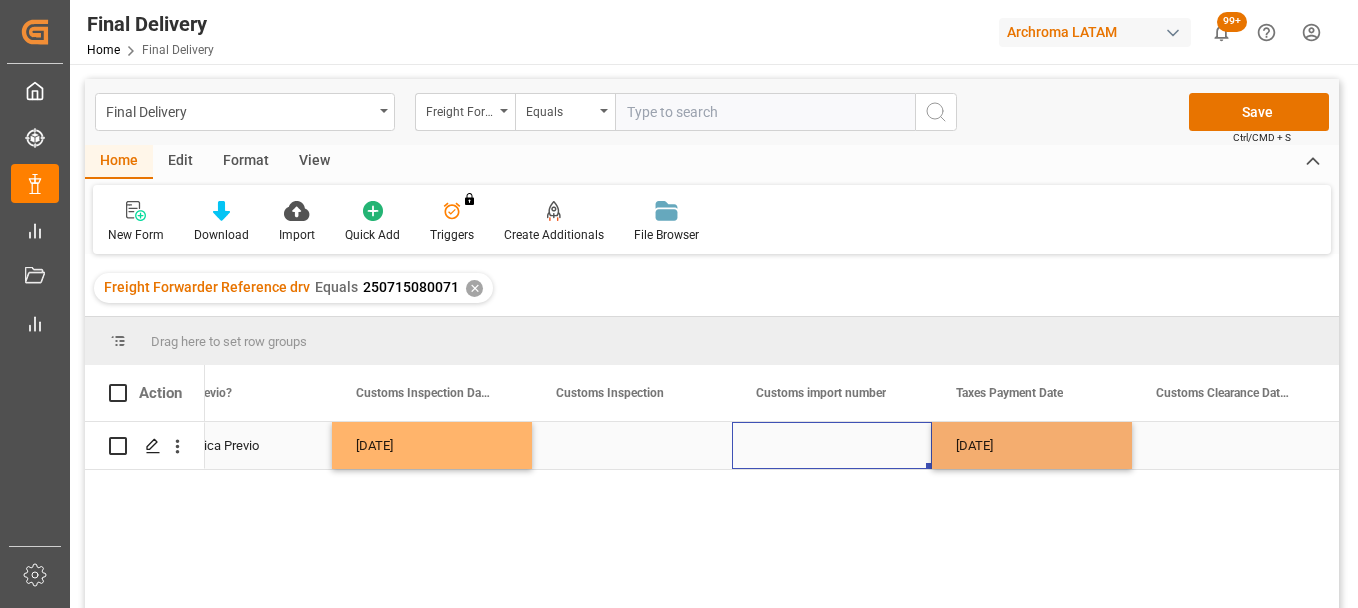 click at bounding box center [832, 445] 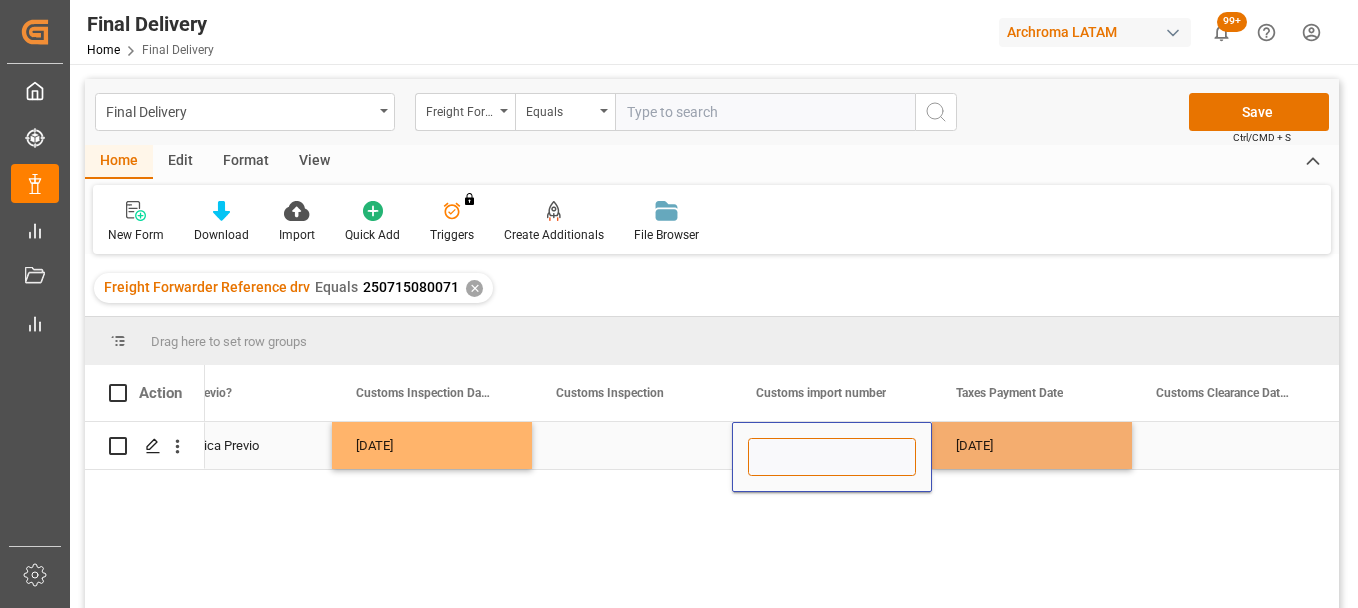click at bounding box center (832, 457) 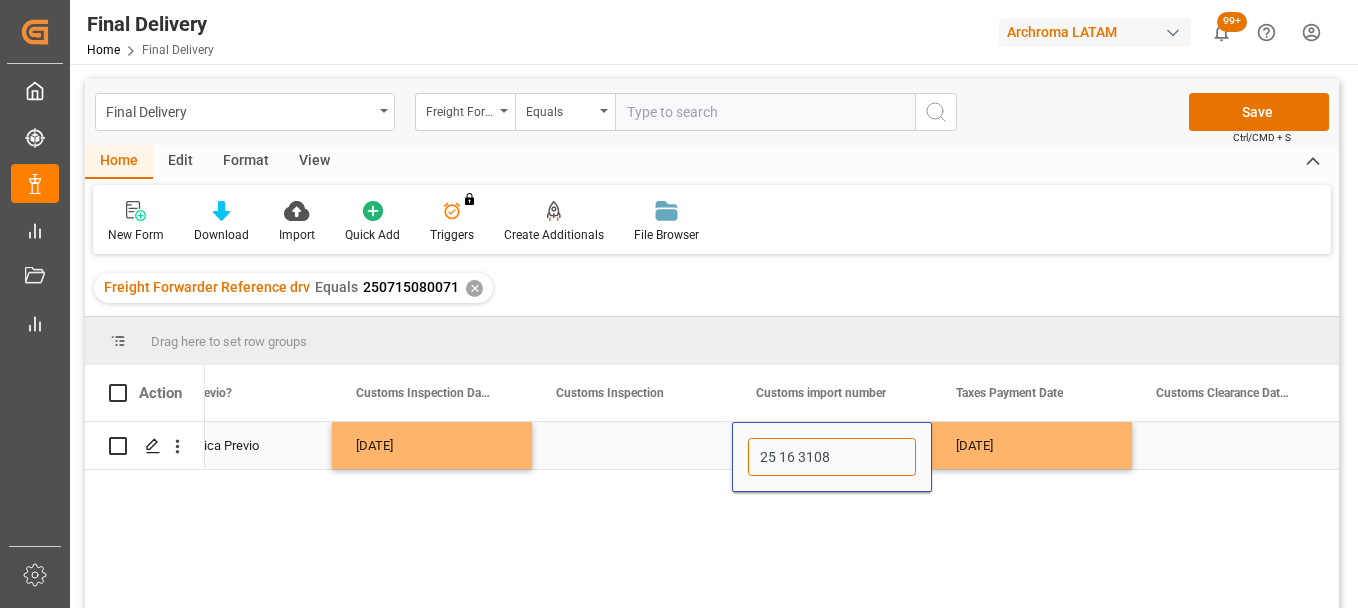 paste on "250715080071" 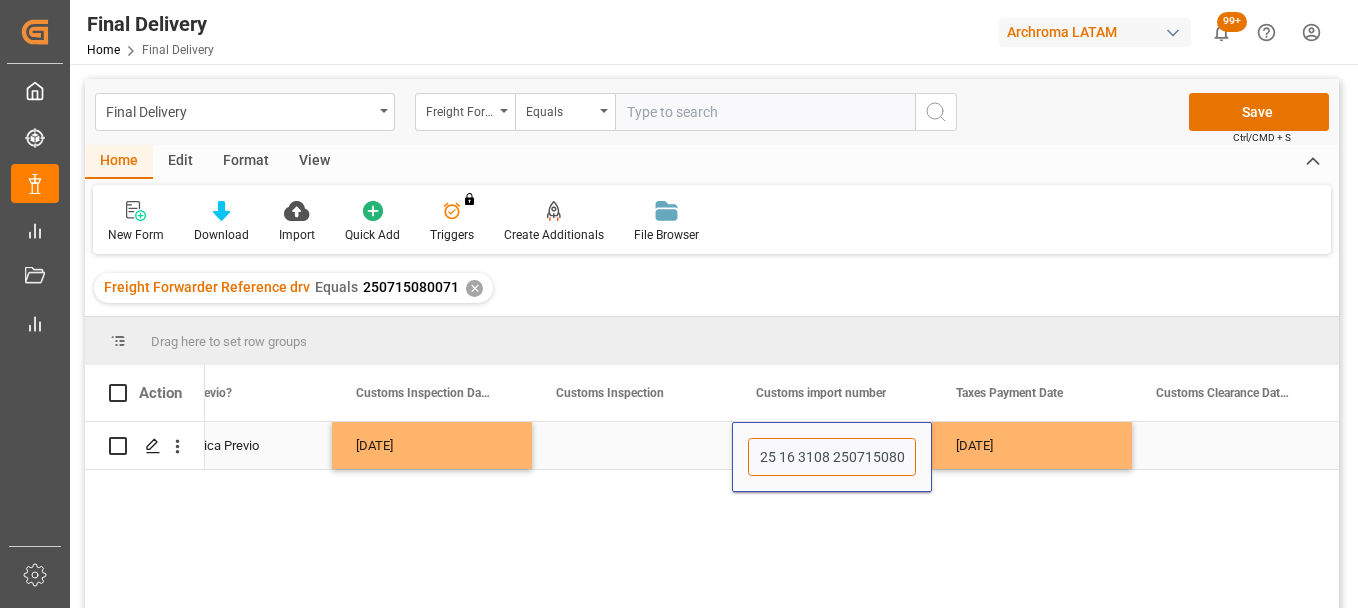 scroll, scrollTop: 0, scrollLeft: 23, axis: horizontal 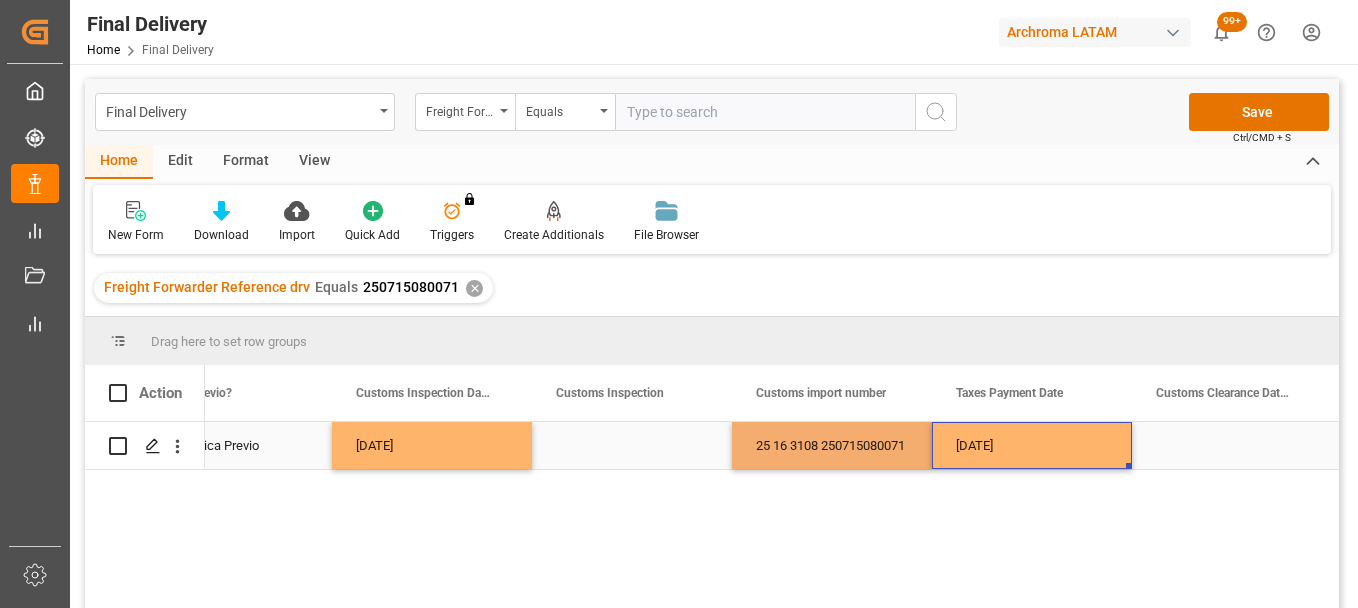 click on "04-07-2025" at bounding box center (1032, 445) 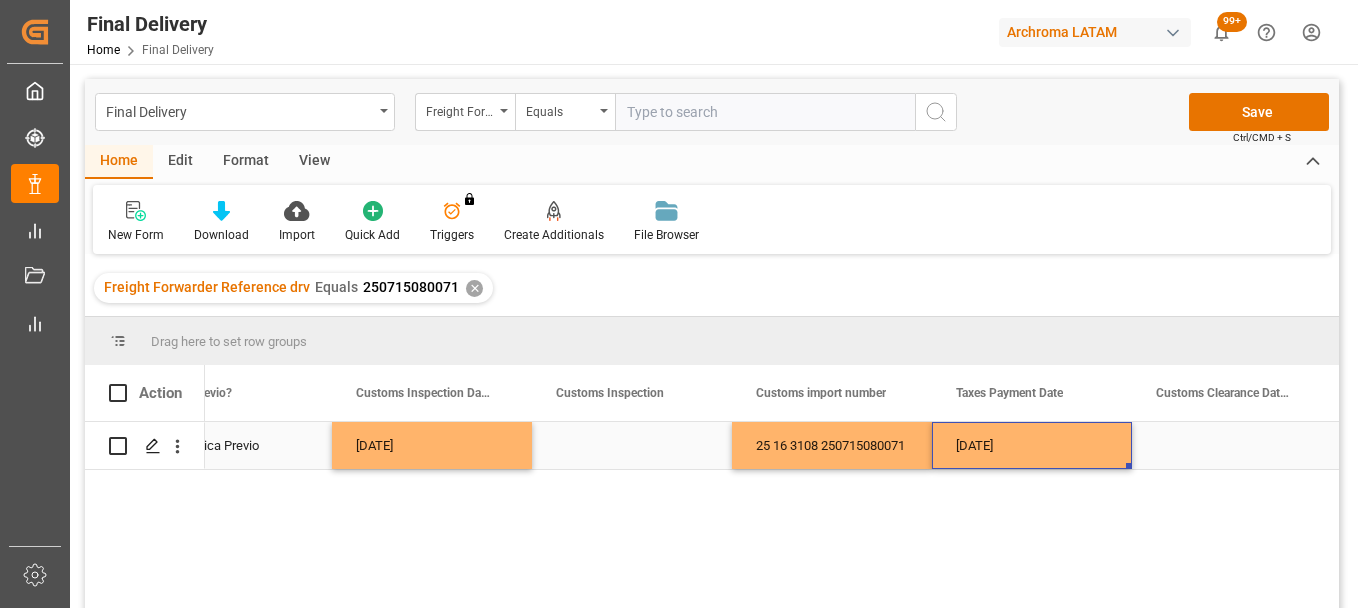 click at bounding box center (632, 445) 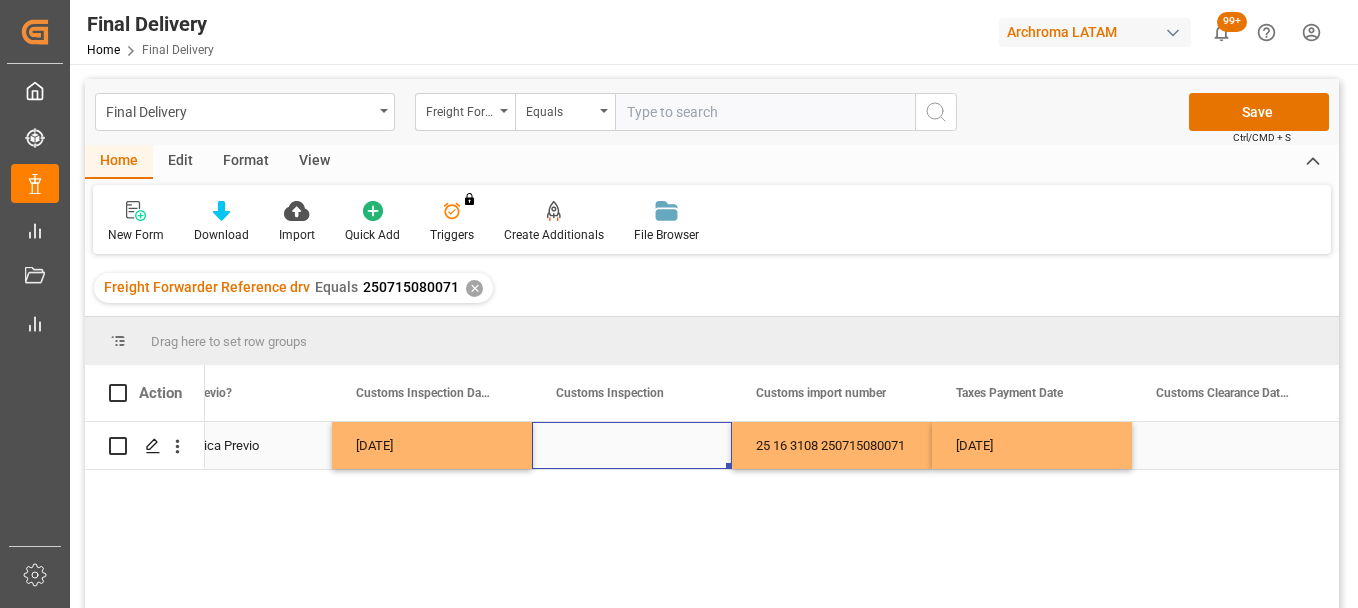 click at bounding box center (632, 445) 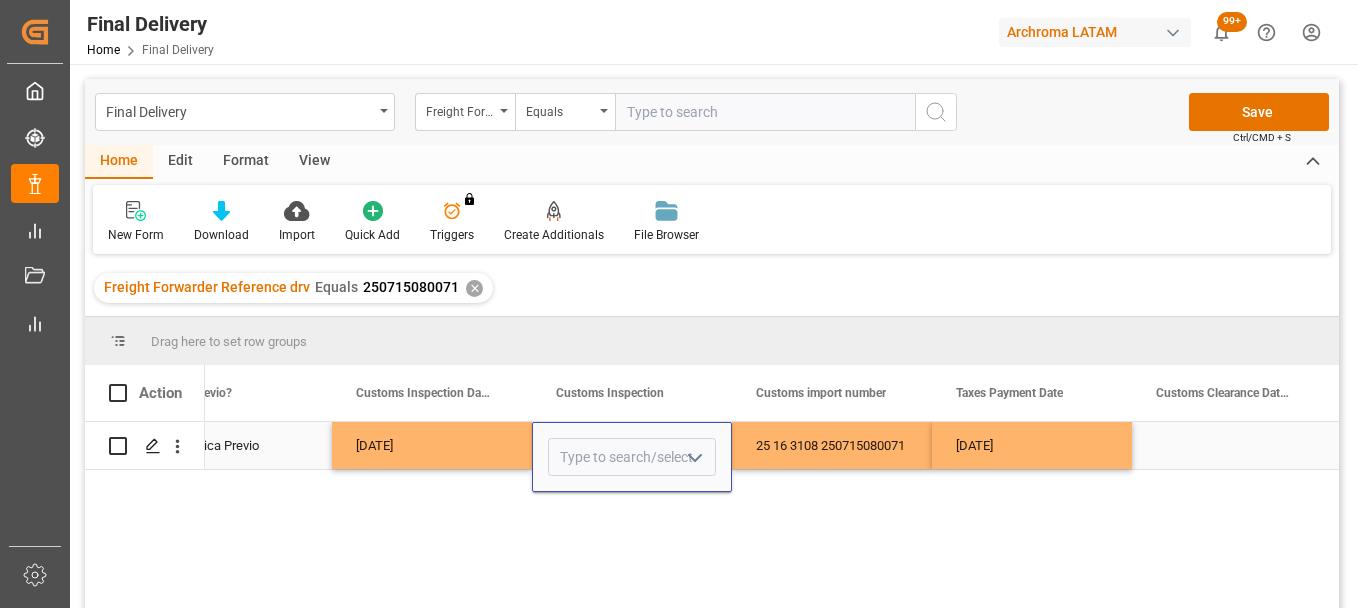click at bounding box center [632, 457] 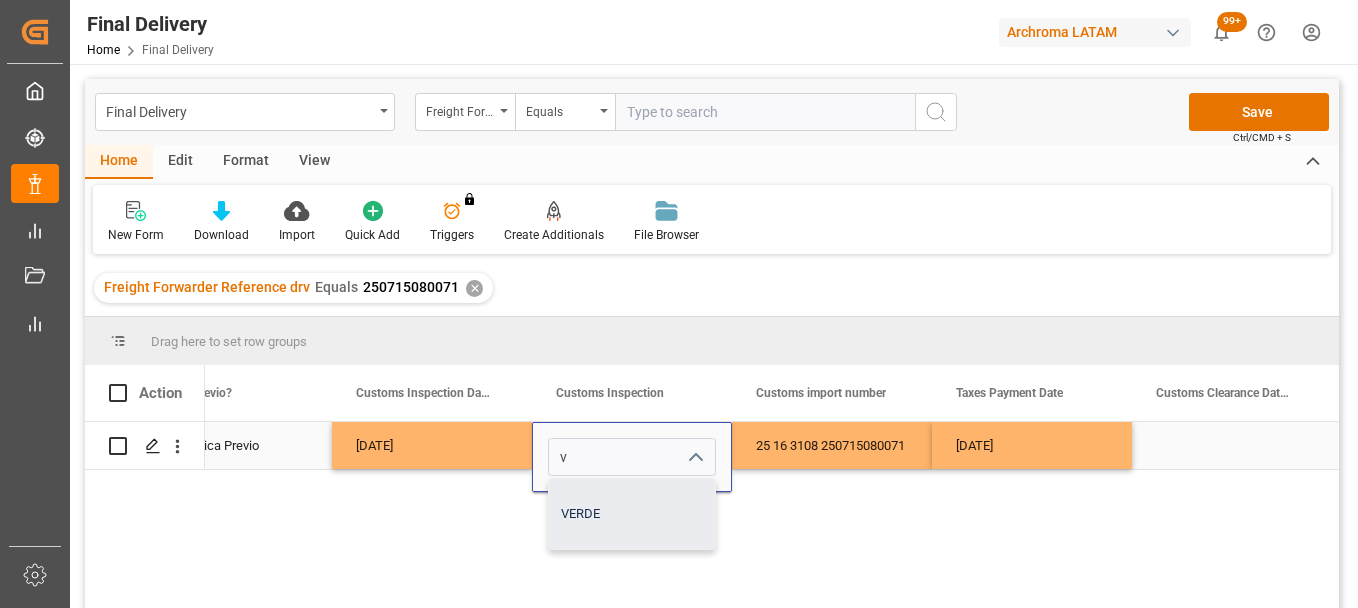 click on "VERDE" at bounding box center (632, 514) 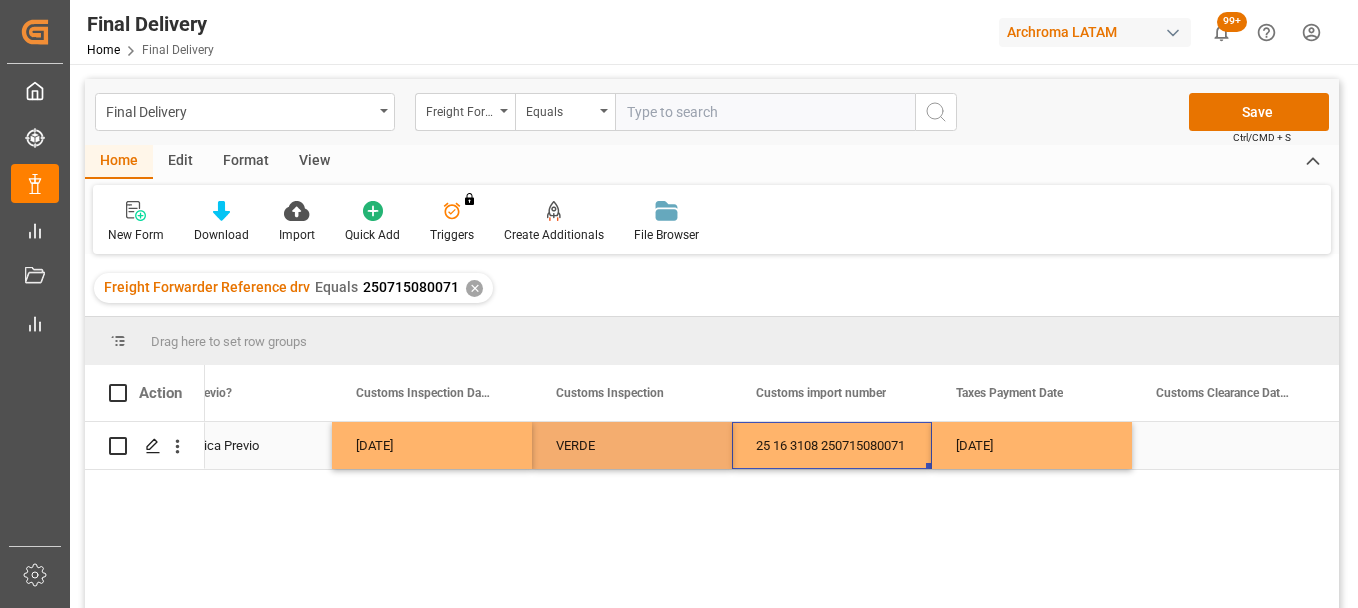 click on "25 16 3108 250715080071" at bounding box center (832, 445) 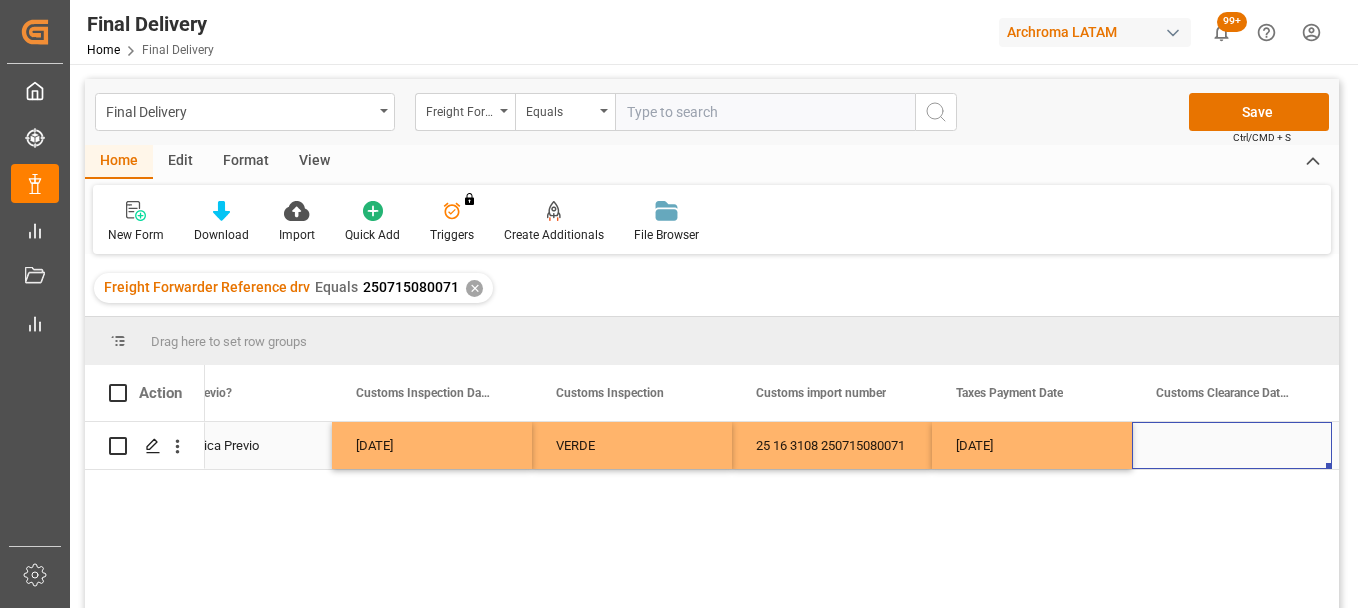 scroll, scrollTop: 0, scrollLeft: 3073, axis: horizontal 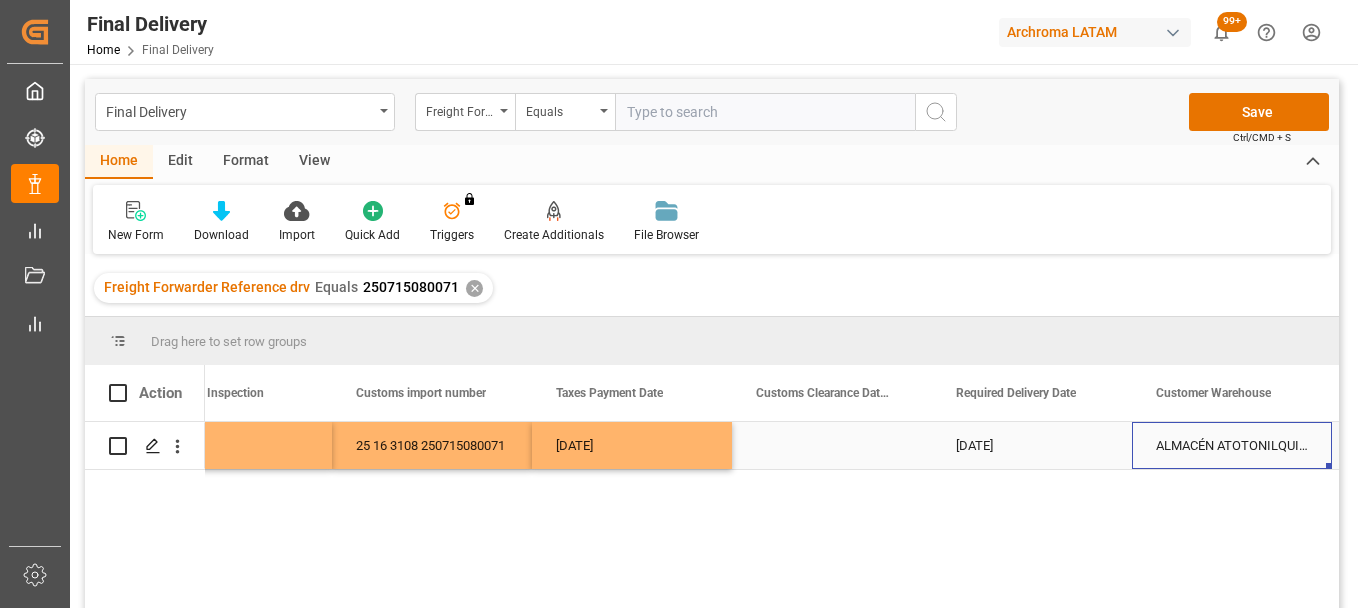 click at bounding box center [832, 445] 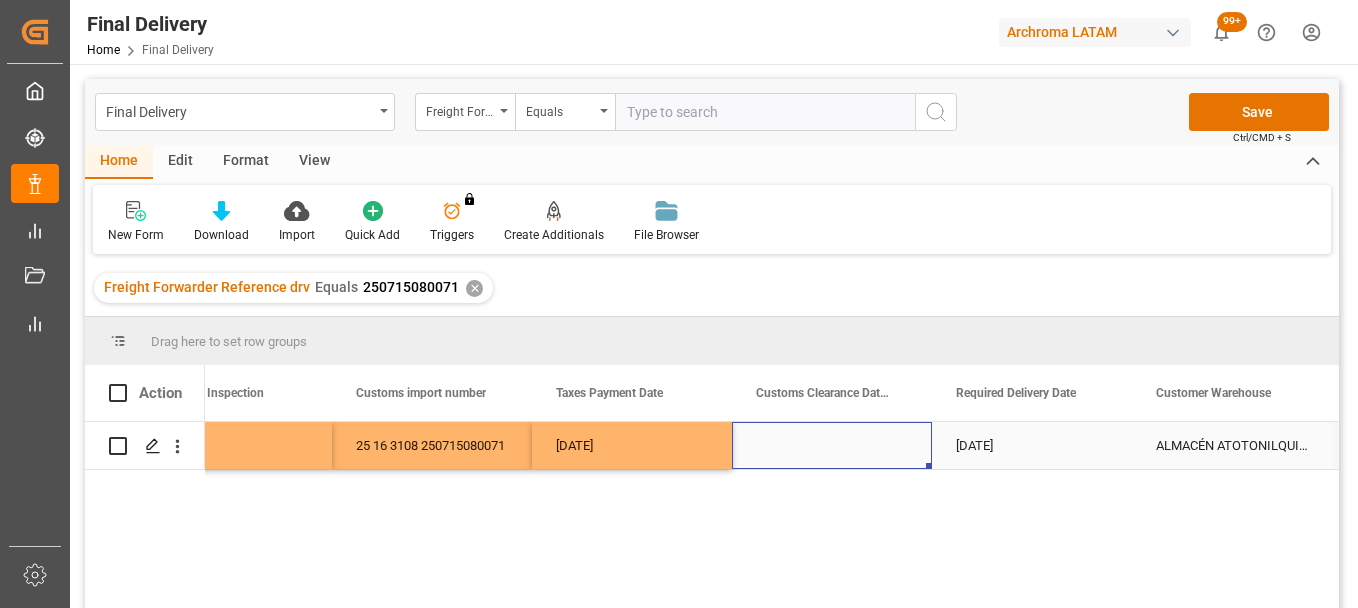 click at bounding box center [832, 445] 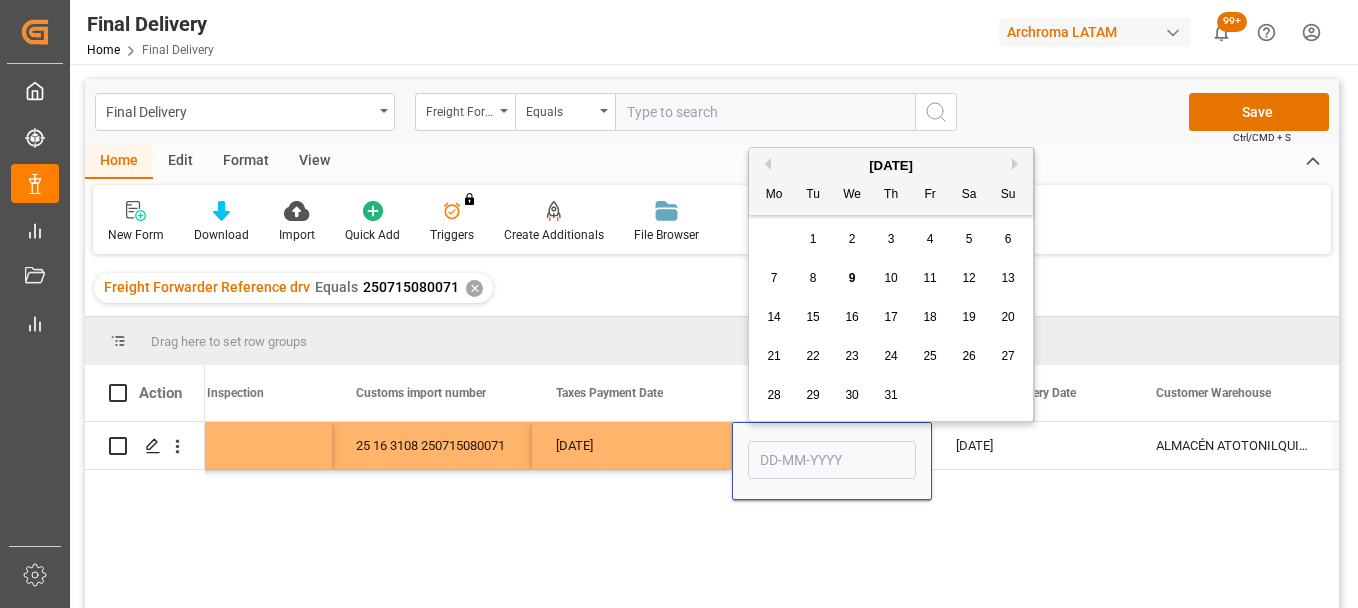 click on "8" at bounding box center (813, 279) 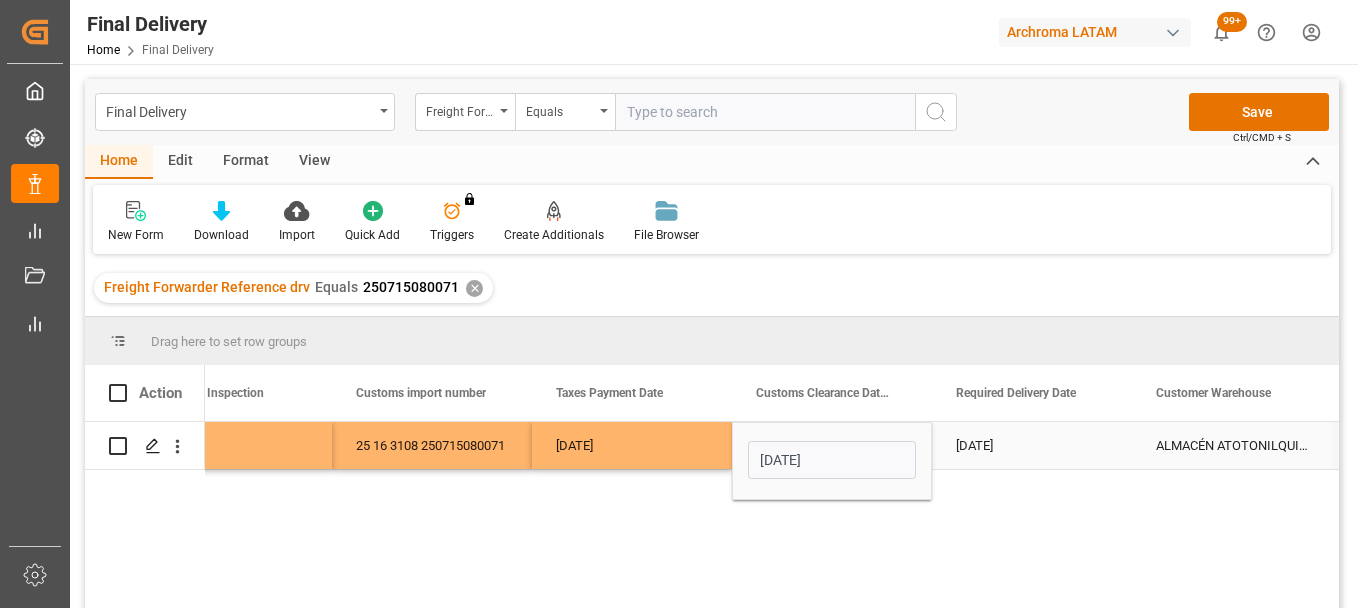 click on "10-07-2025" at bounding box center [1032, 445] 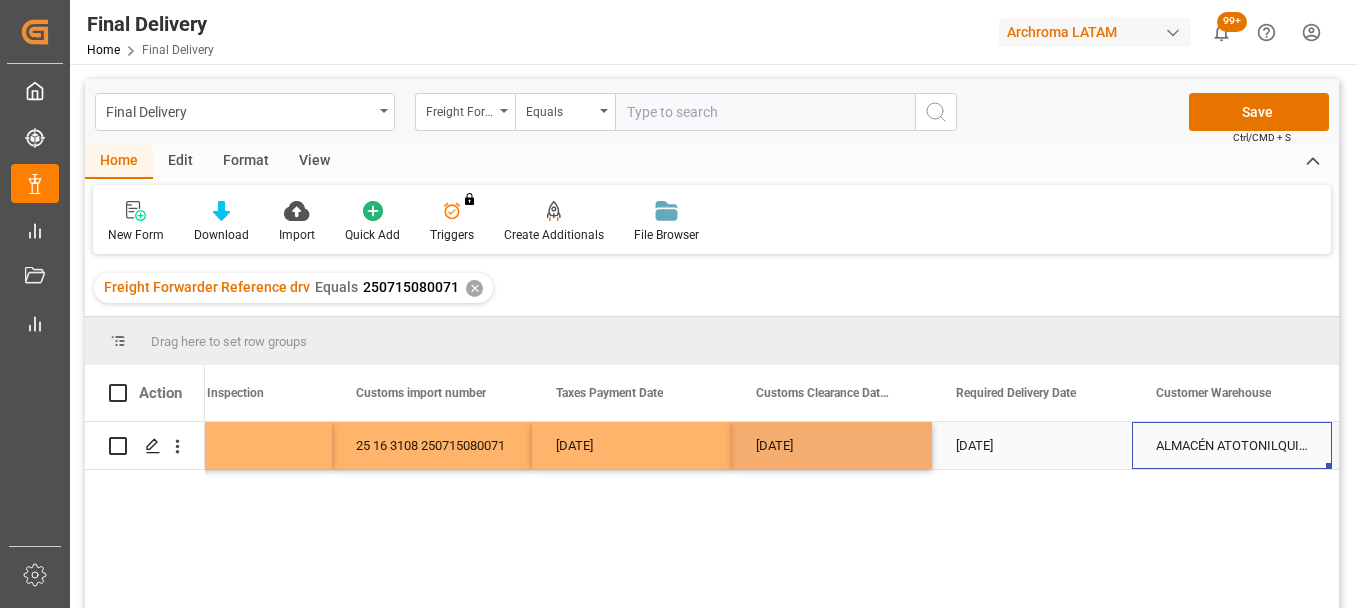 scroll, scrollTop: 0, scrollLeft: 3473, axis: horizontal 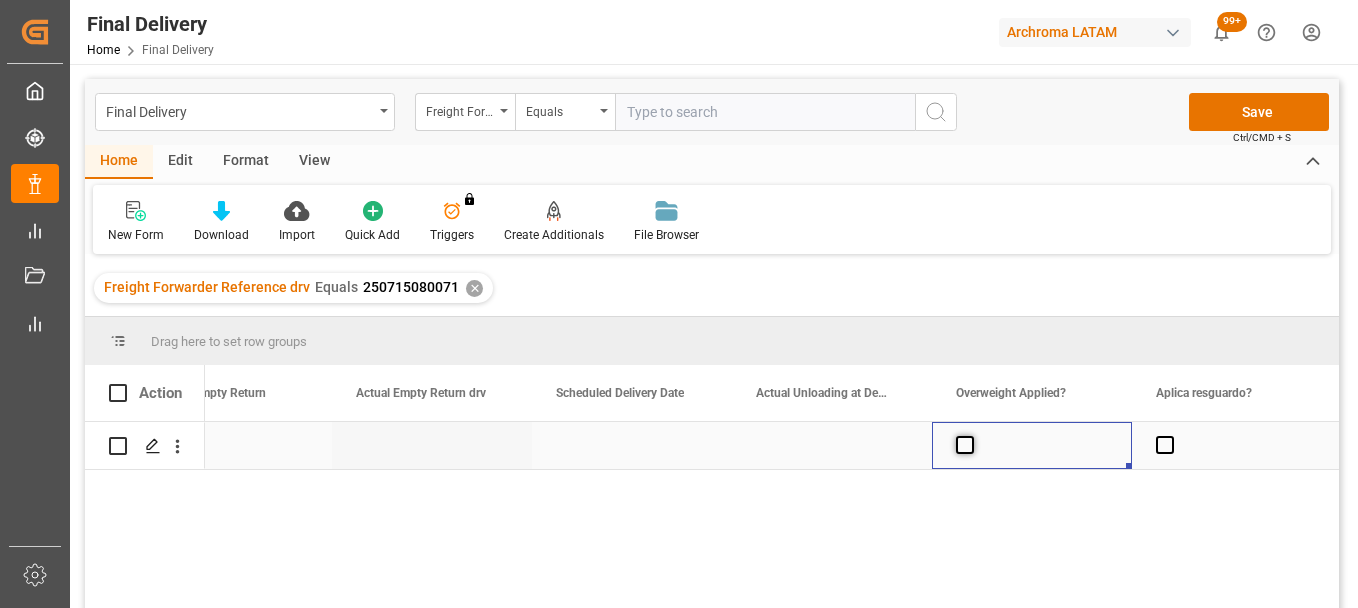 click at bounding box center [965, 445] 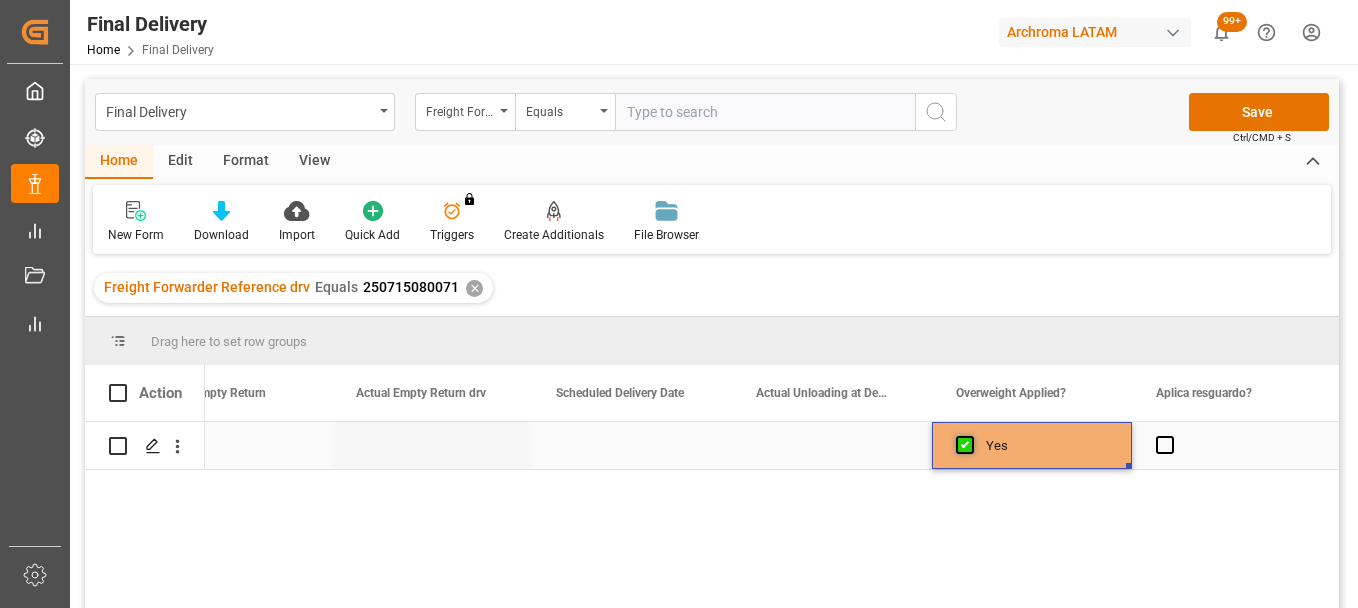 click at bounding box center (965, 445) 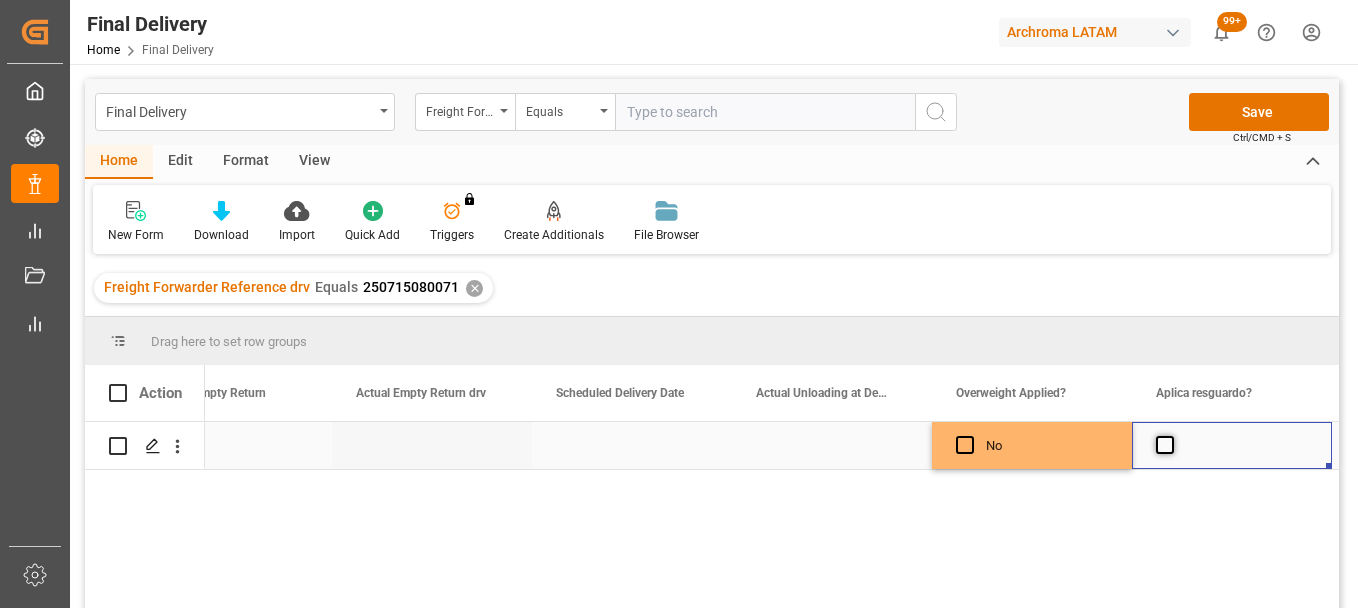 click at bounding box center [1165, 445] 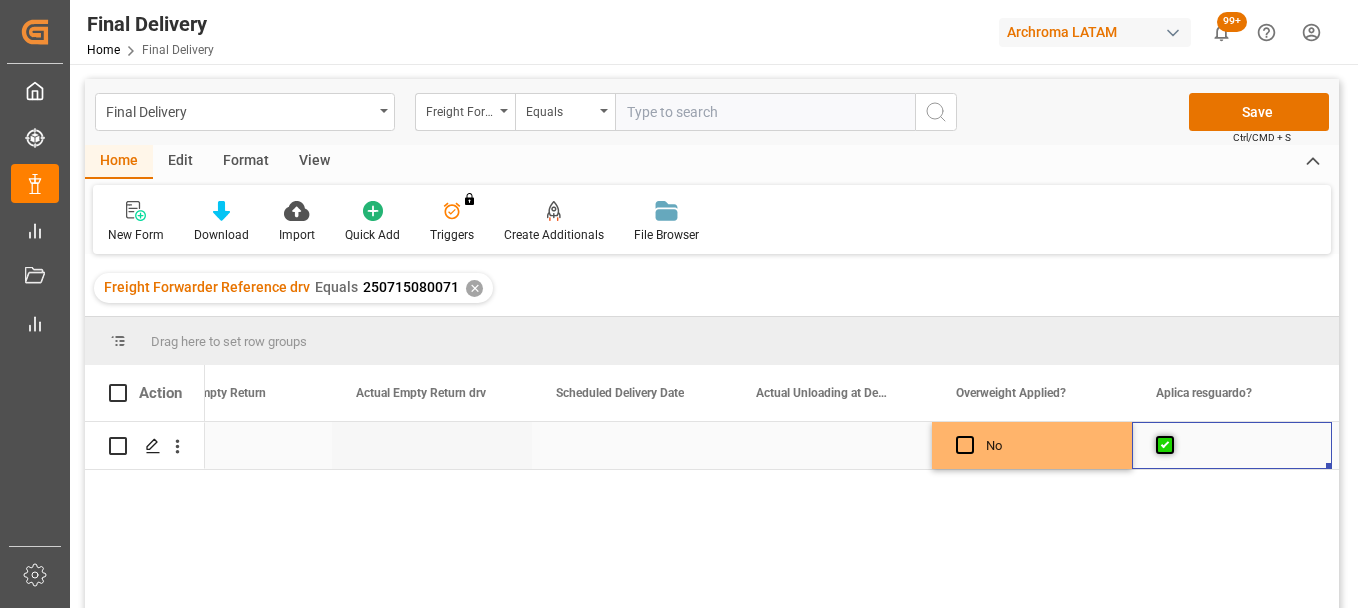 click at bounding box center (1165, 445) 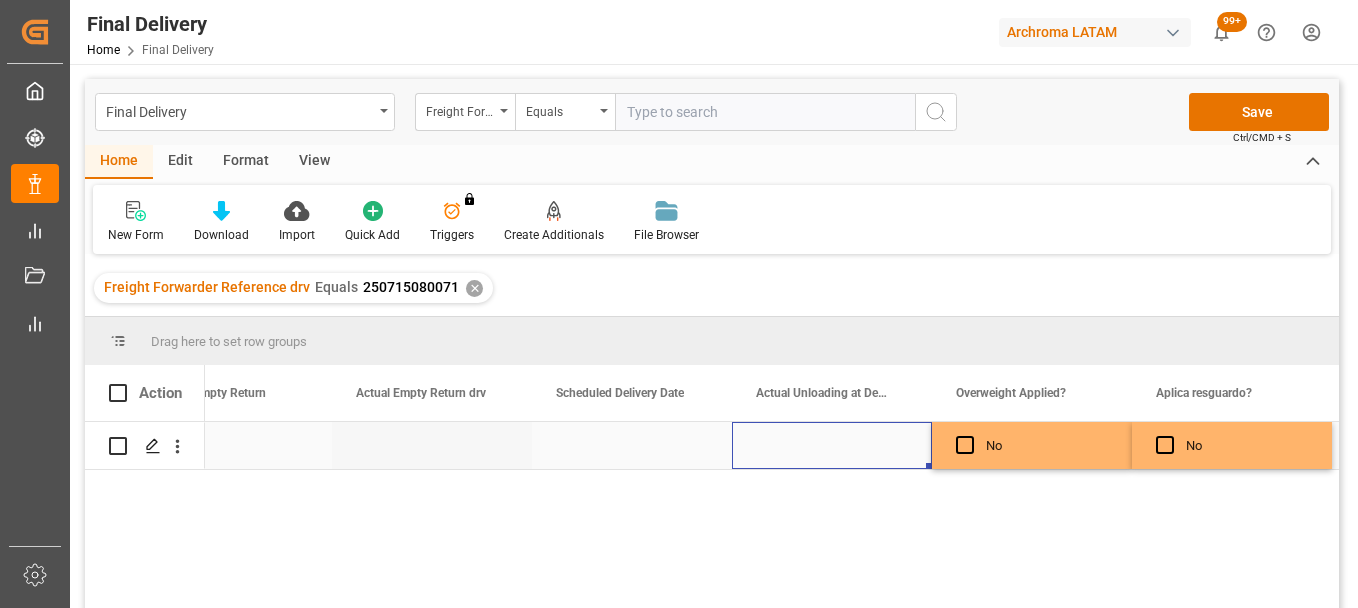 click at bounding box center [832, 445] 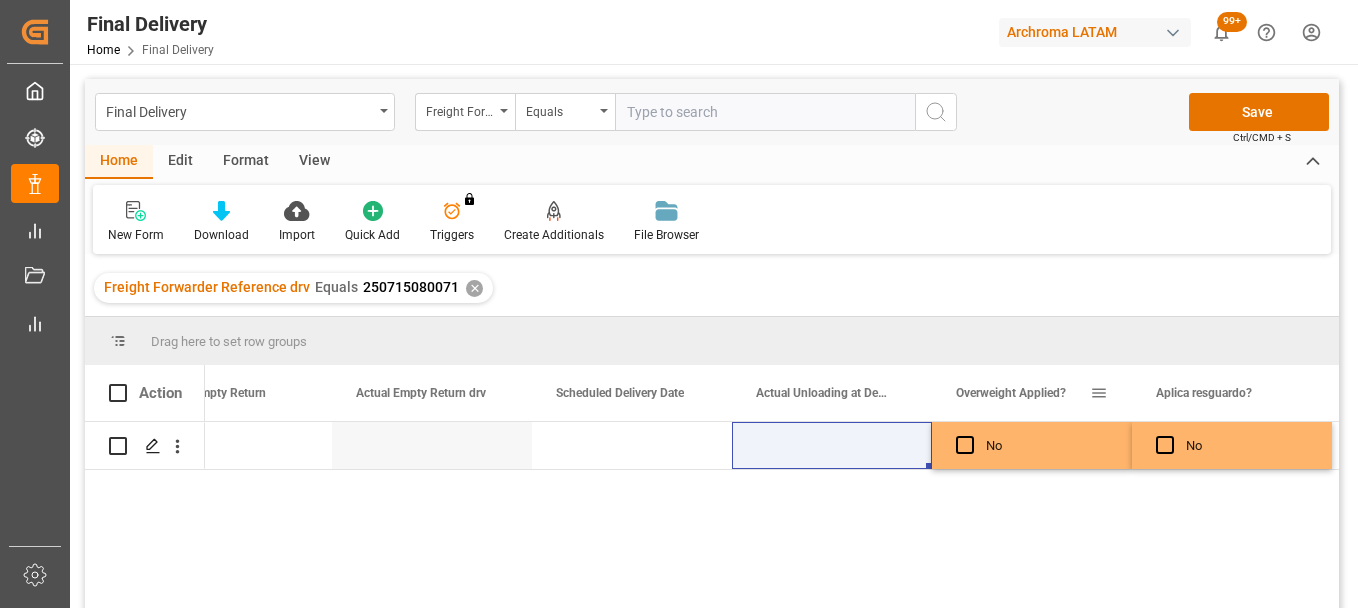 drag, startPoint x: 932, startPoint y: 373, endPoint x: 948, endPoint y: 375, distance: 16.124516 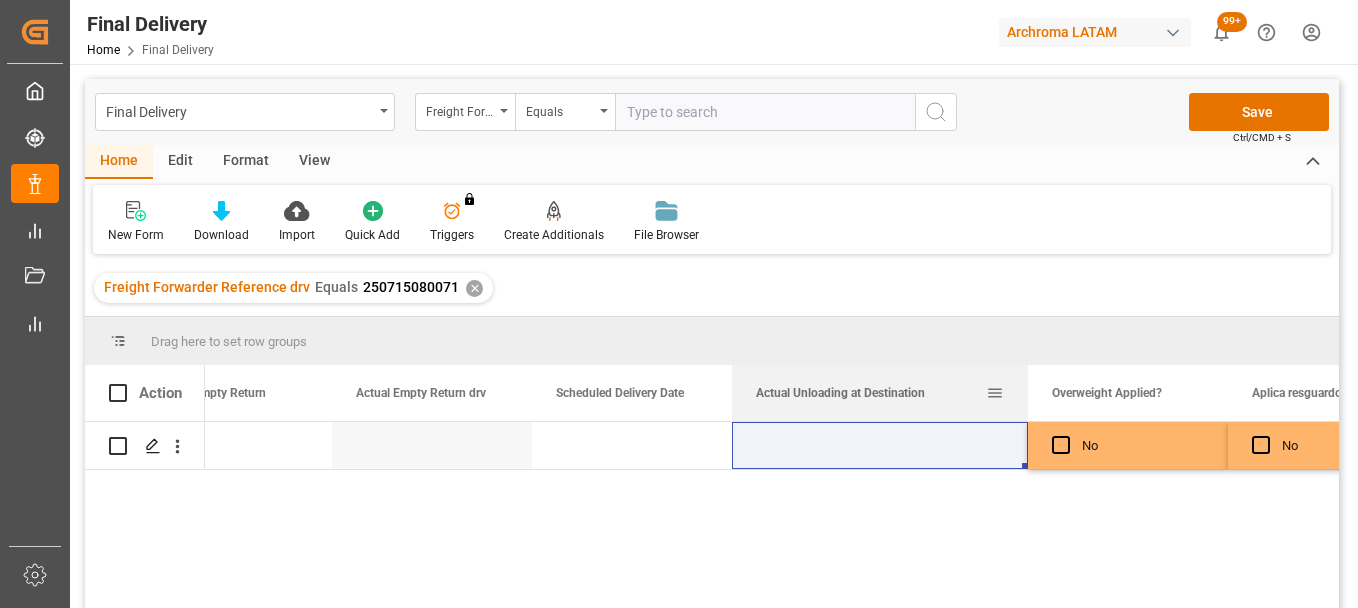 drag, startPoint x: 929, startPoint y: 382, endPoint x: 1025, endPoint y: 382, distance: 96 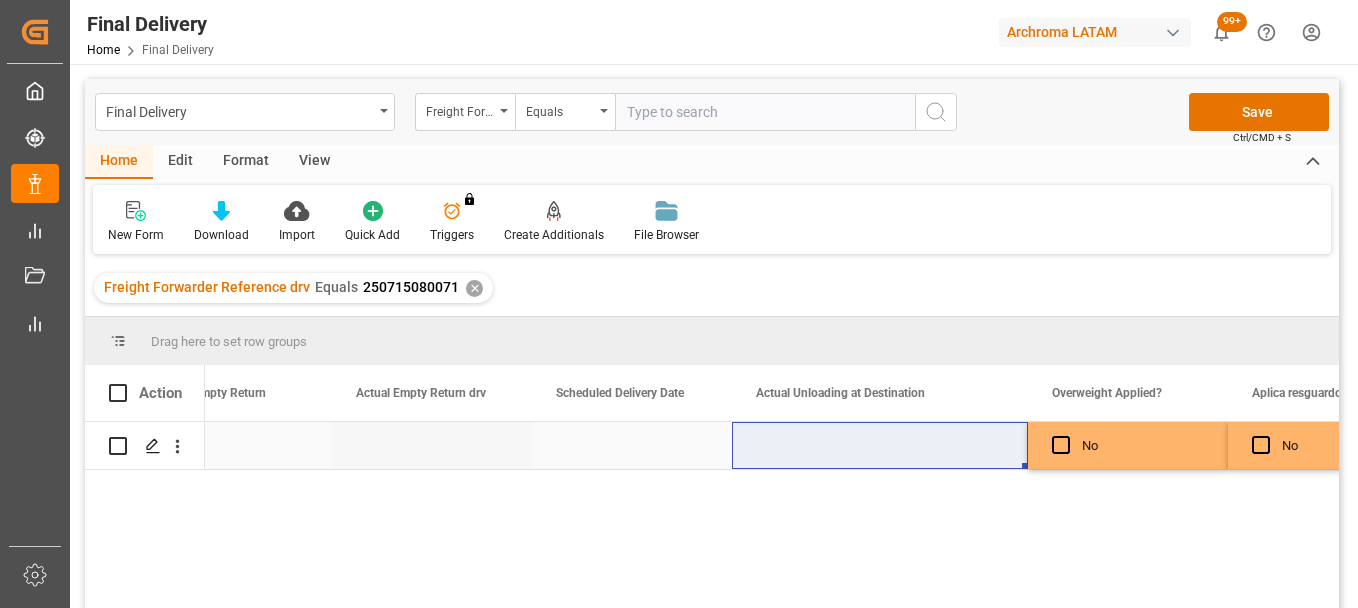 click at bounding box center [880, 445] 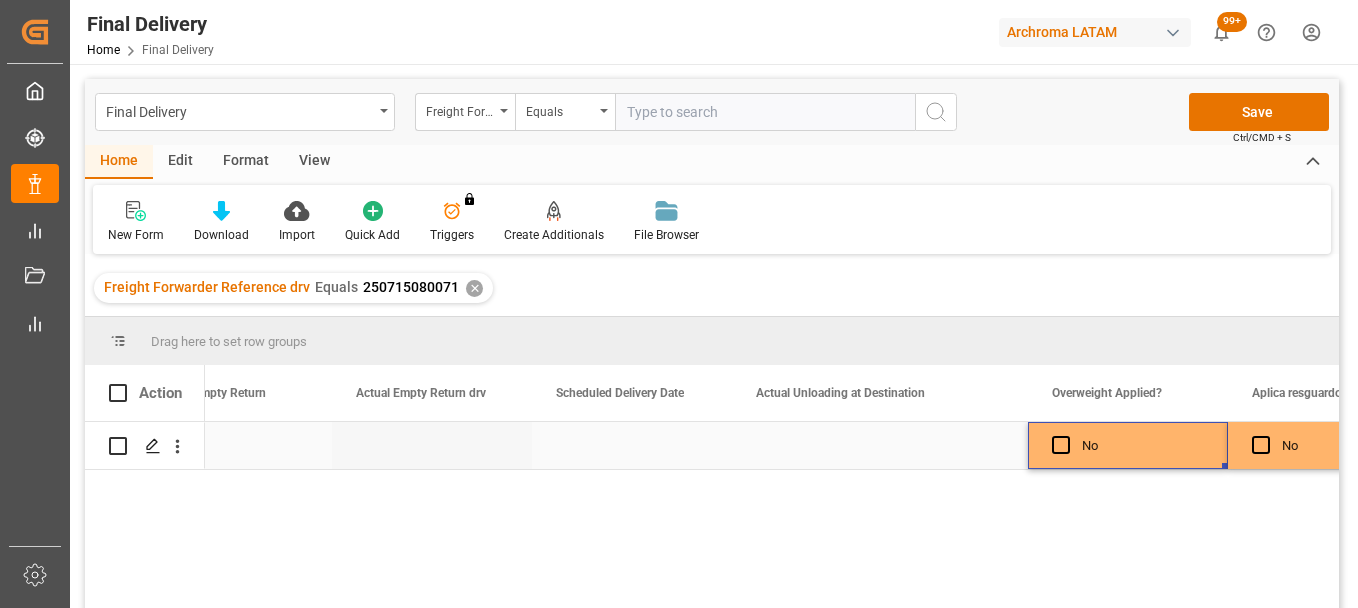 scroll, scrollTop: 0, scrollLeft: 4769, axis: horizontal 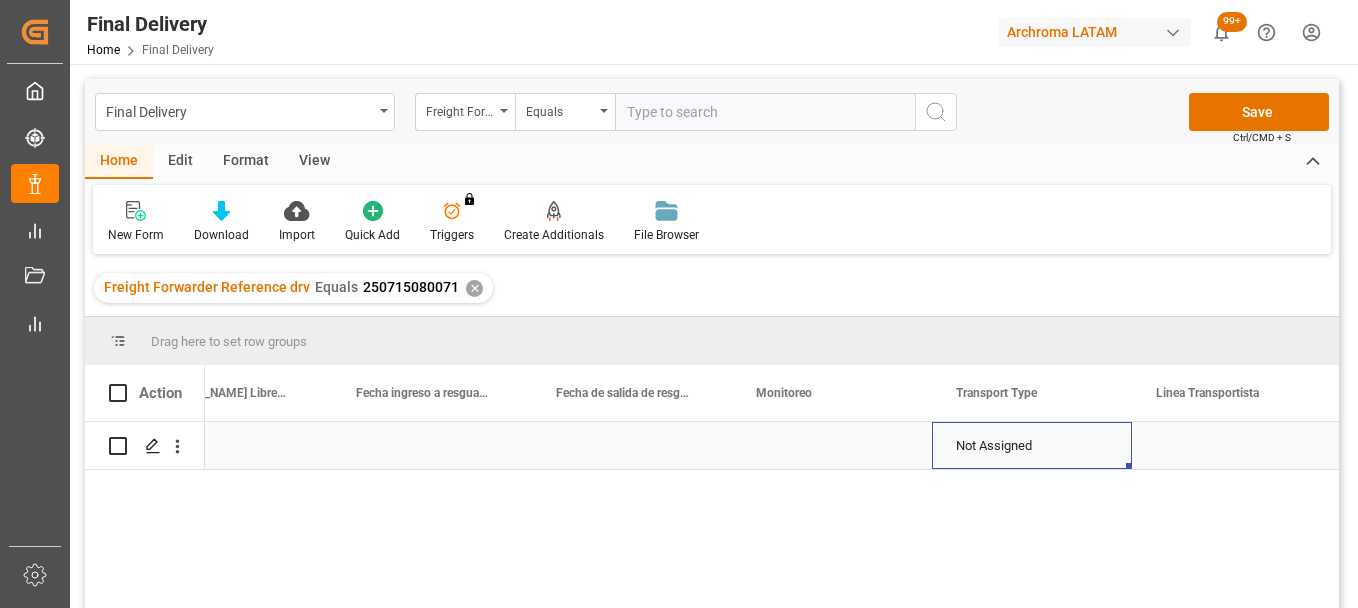 click on "Not Assigned" at bounding box center (1032, 446) 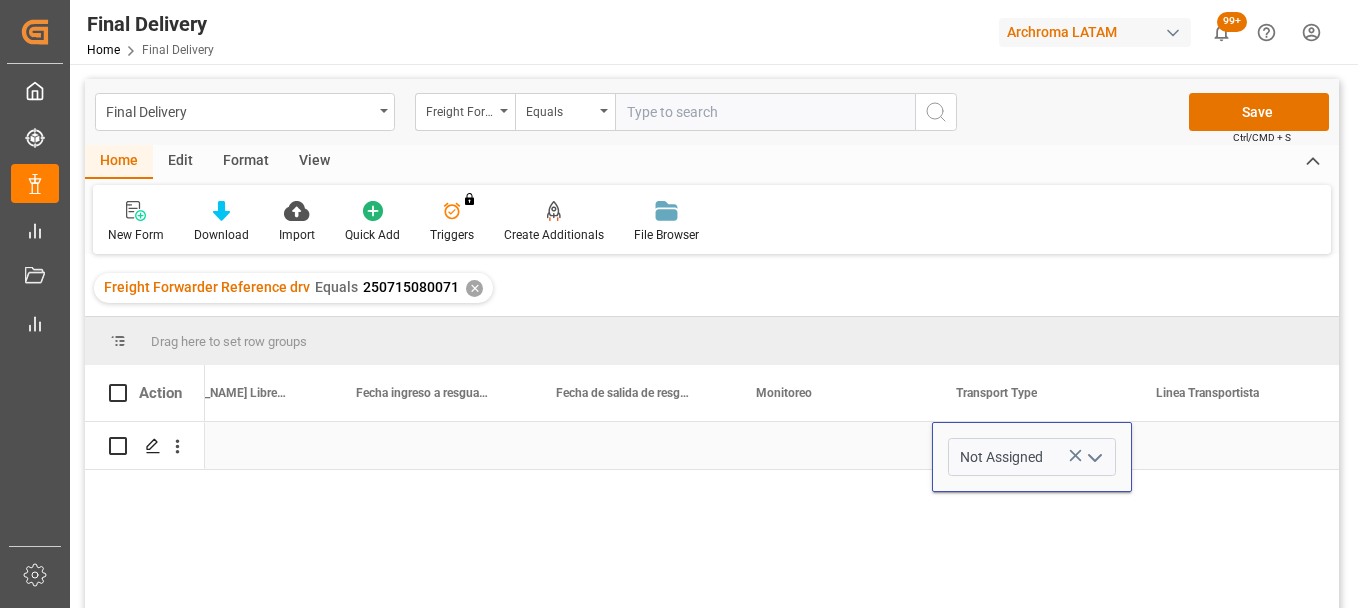 drag, startPoint x: 1069, startPoint y: 455, endPoint x: 1081, endPoint y: 456, distance: 12.0415945 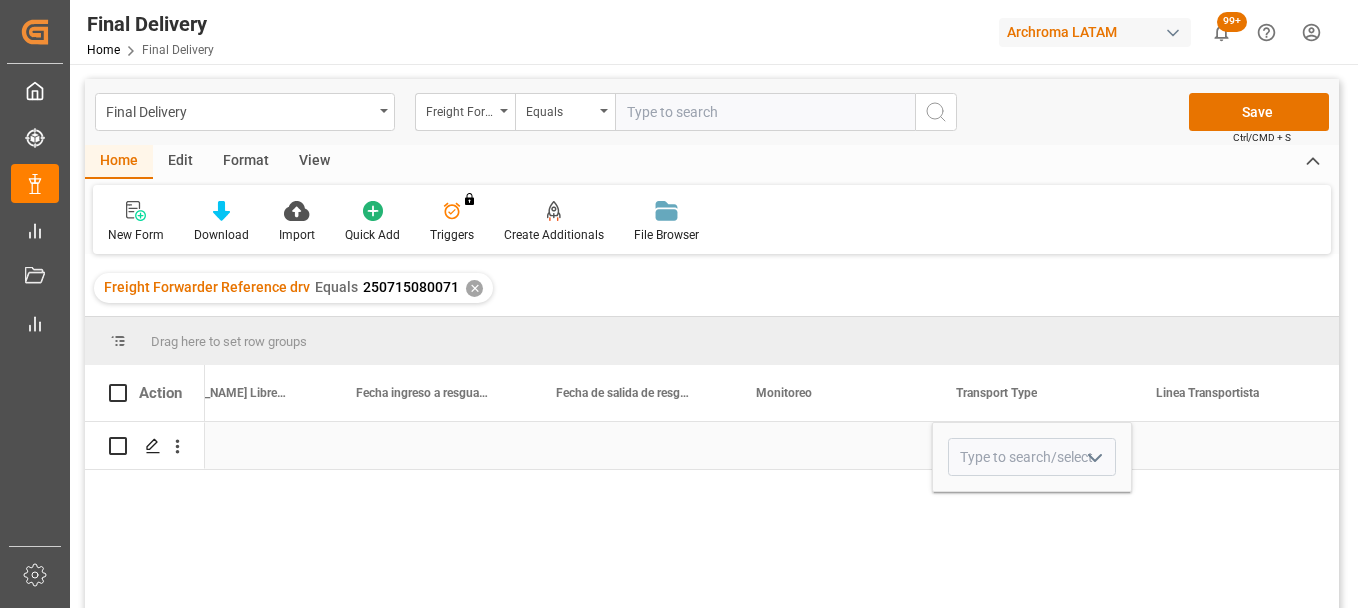 click 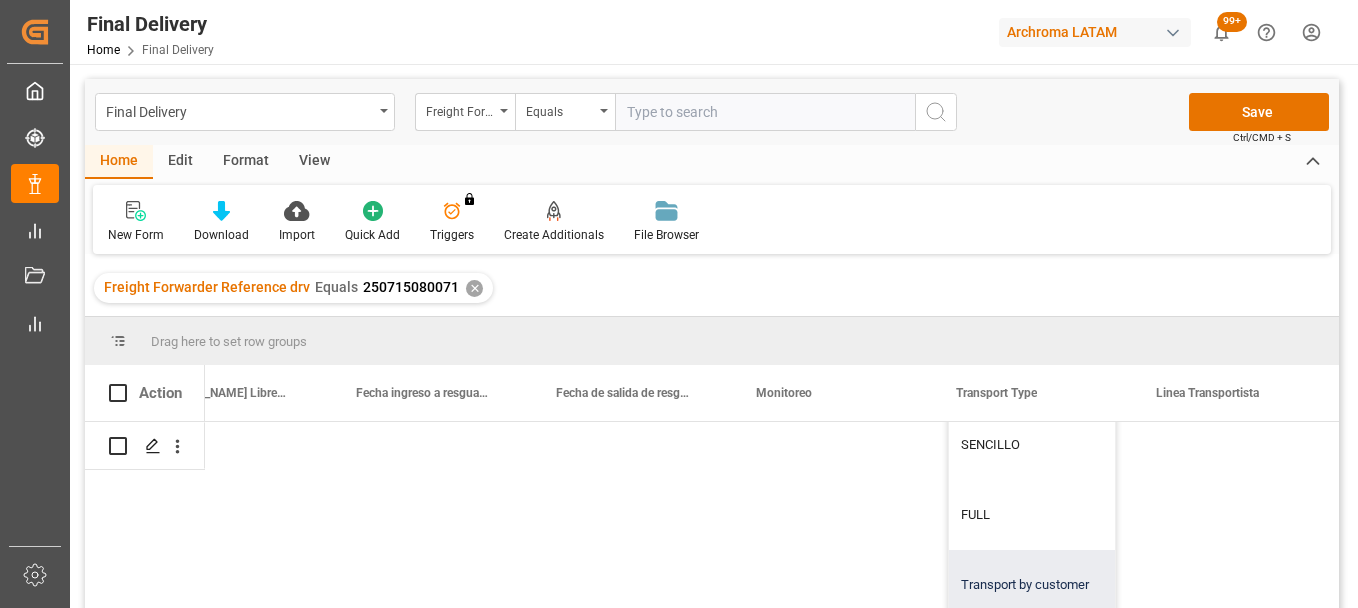click on "Transport by customer" at bounding box center (1032, 585) 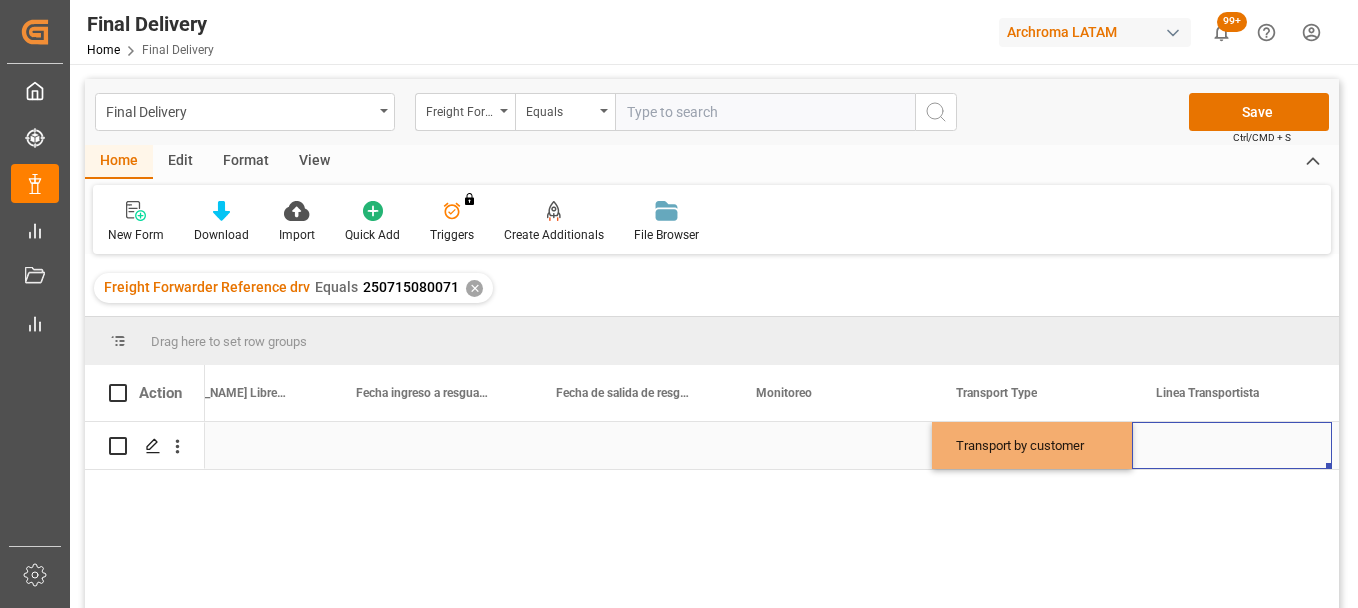 click at bounding box center (1232, 445) 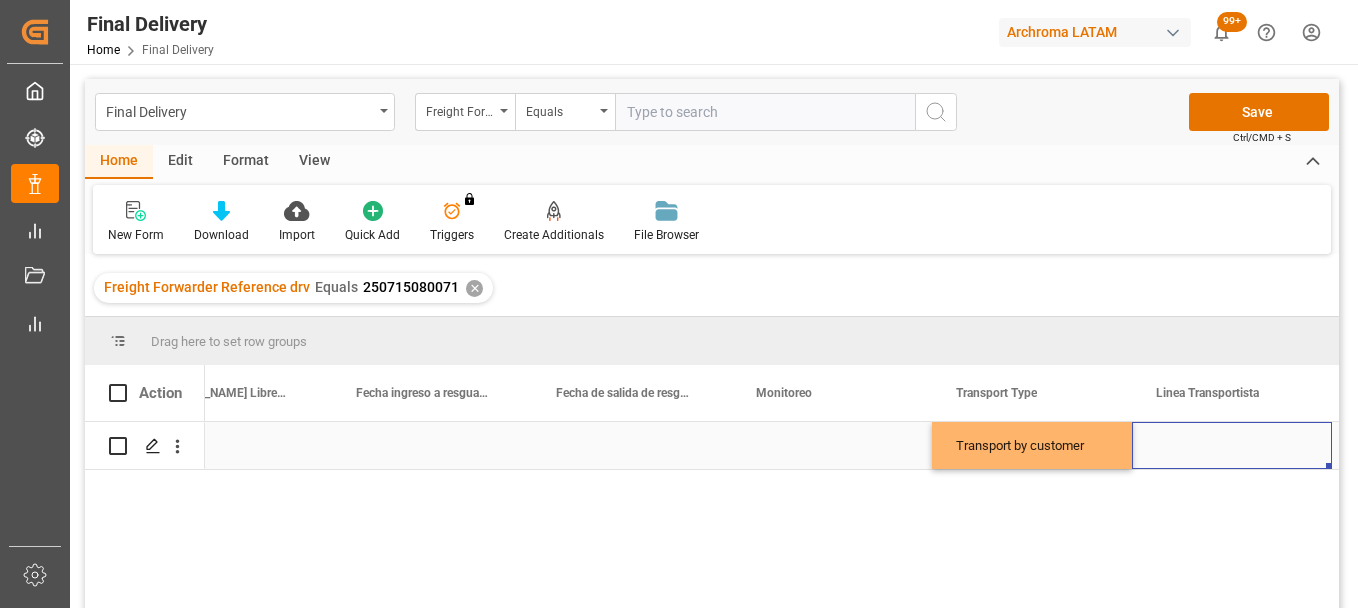click at bounding box center (1232, 445) 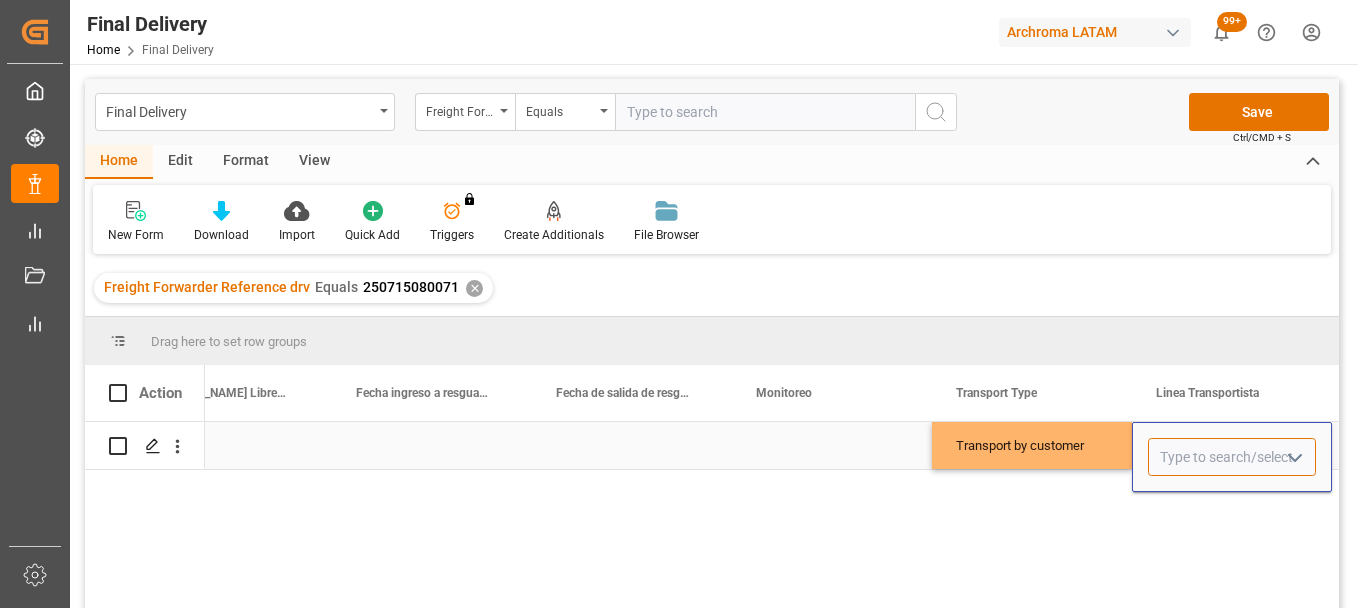 click at bounding box center (1232, 457) 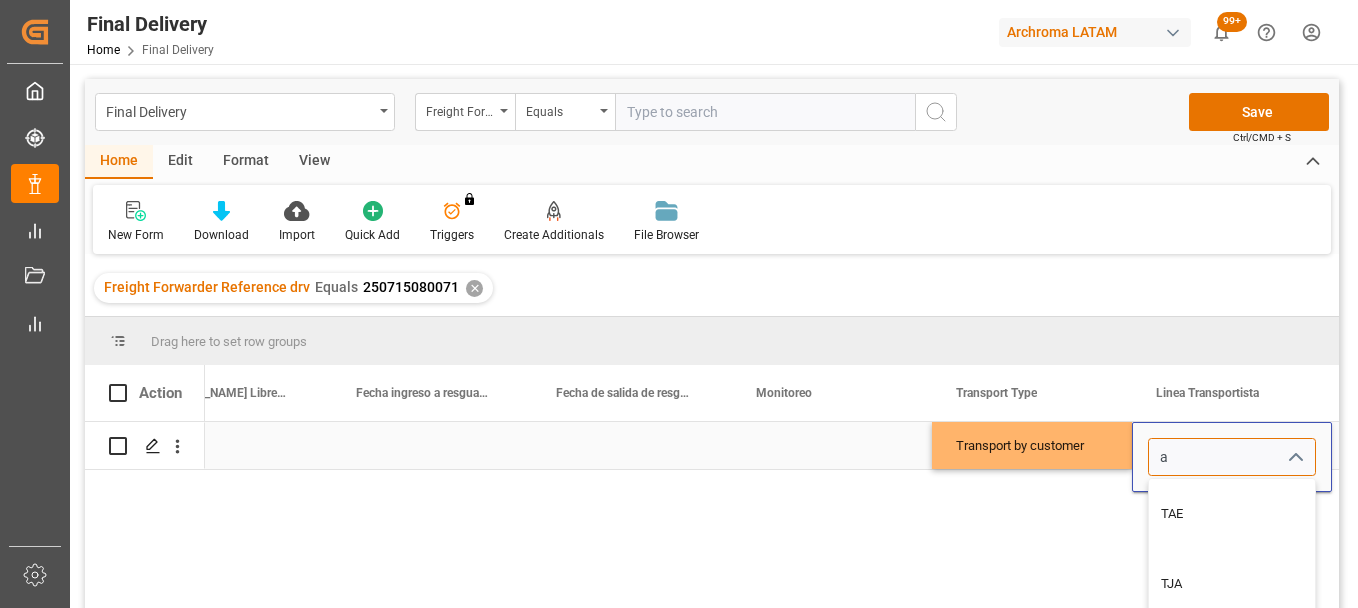 type on "ak" 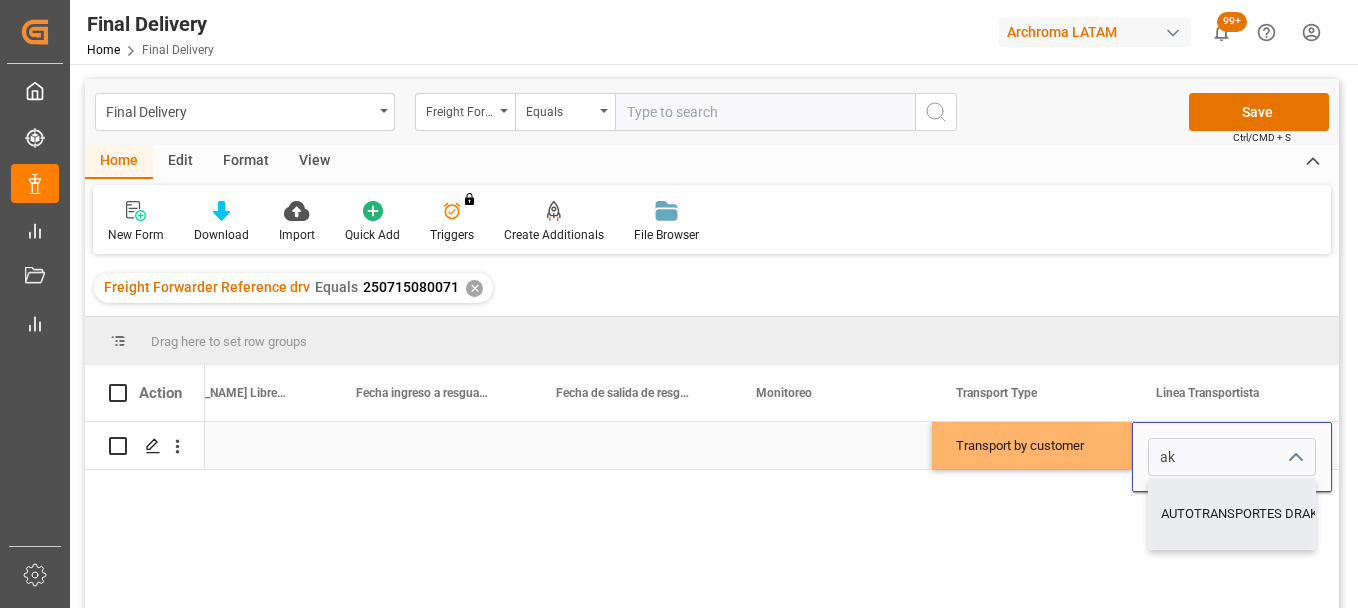 click on "Transport by customer" at bounding box center (1032, 446) 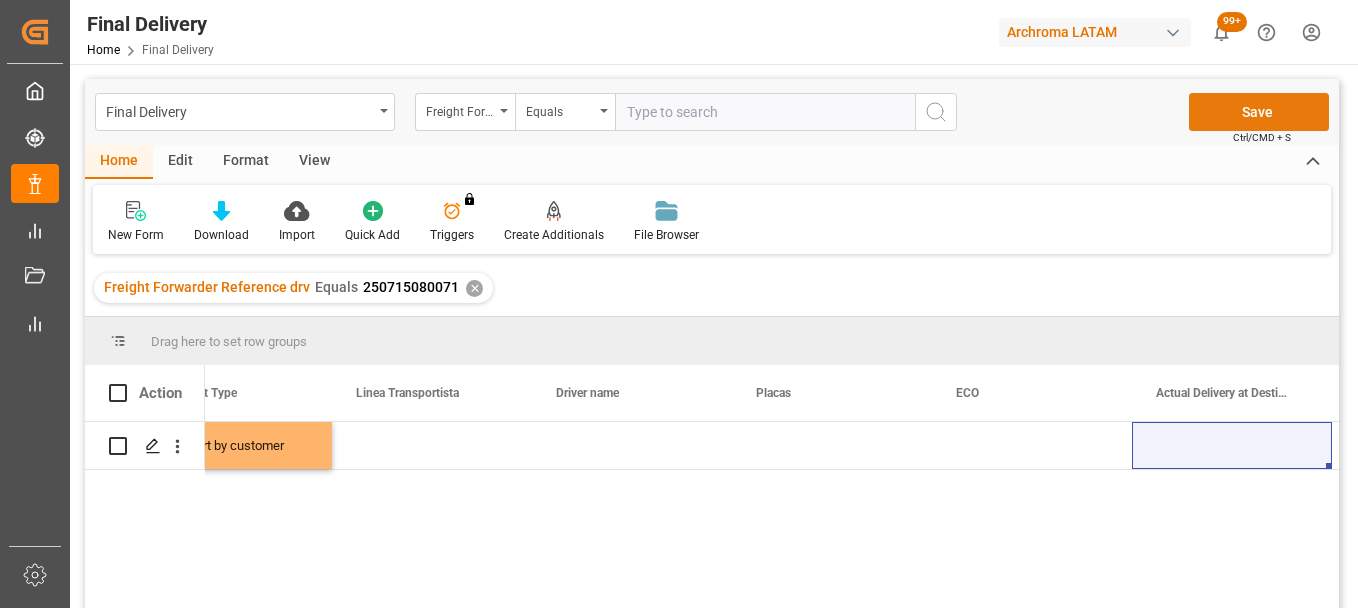 click on "Save" at bounding box center [1259, 112] 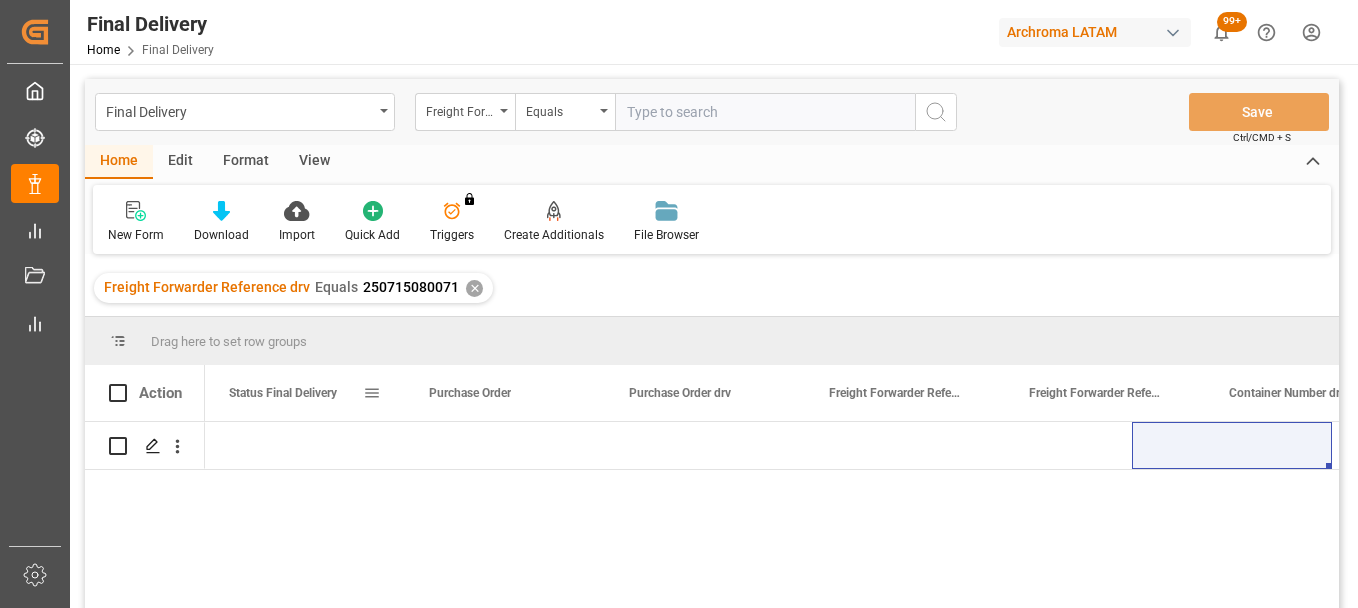 scroll, scrollTop: 0, scrollLeft: 0, axis: both 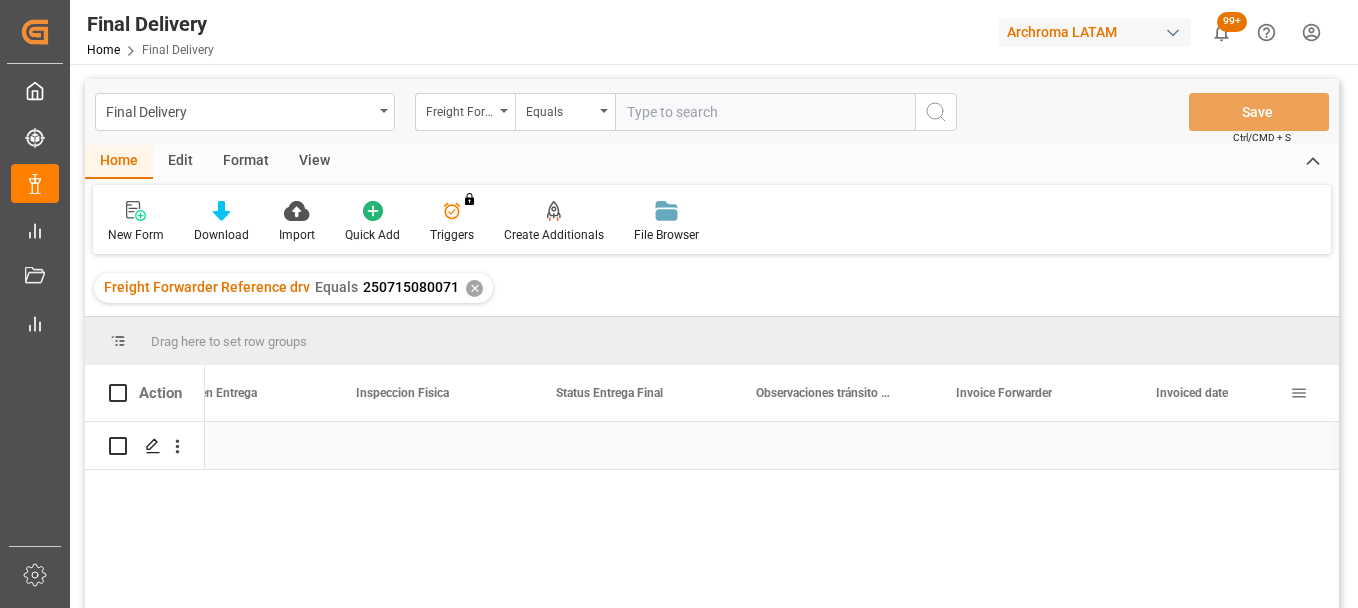 click at bounding box center (1032, 445) 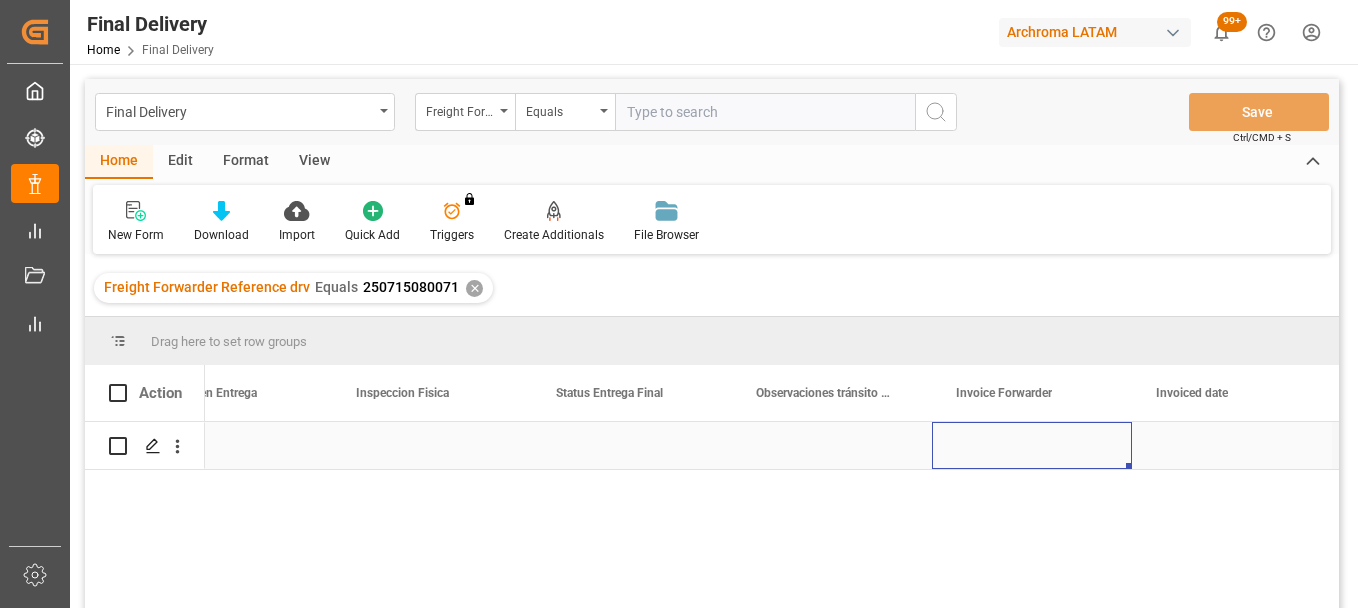 click at bounding box center (1032, 445) 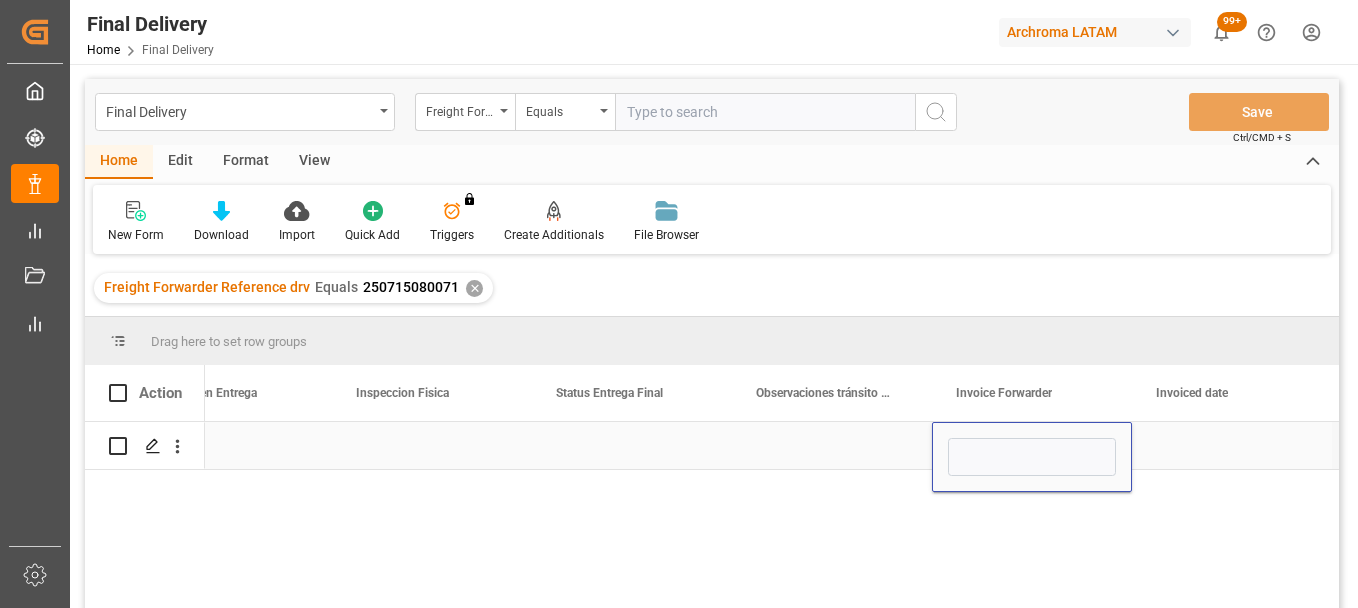 click at bounding box center (1032, 457) 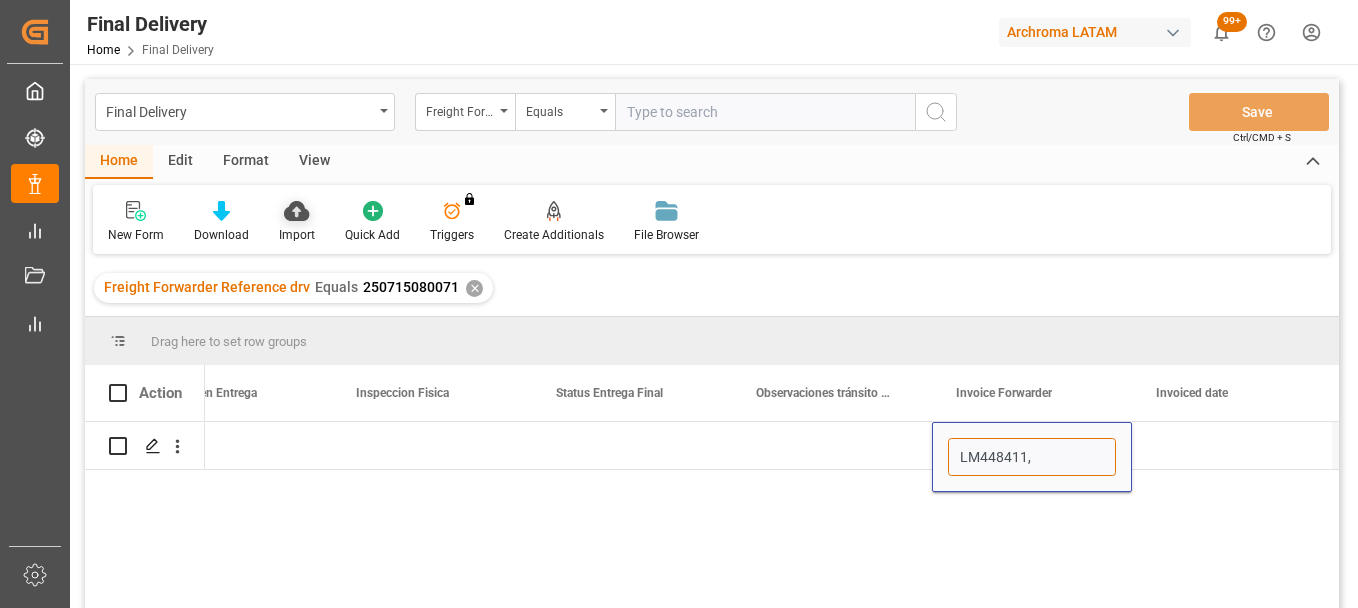 paste on "LM448412" 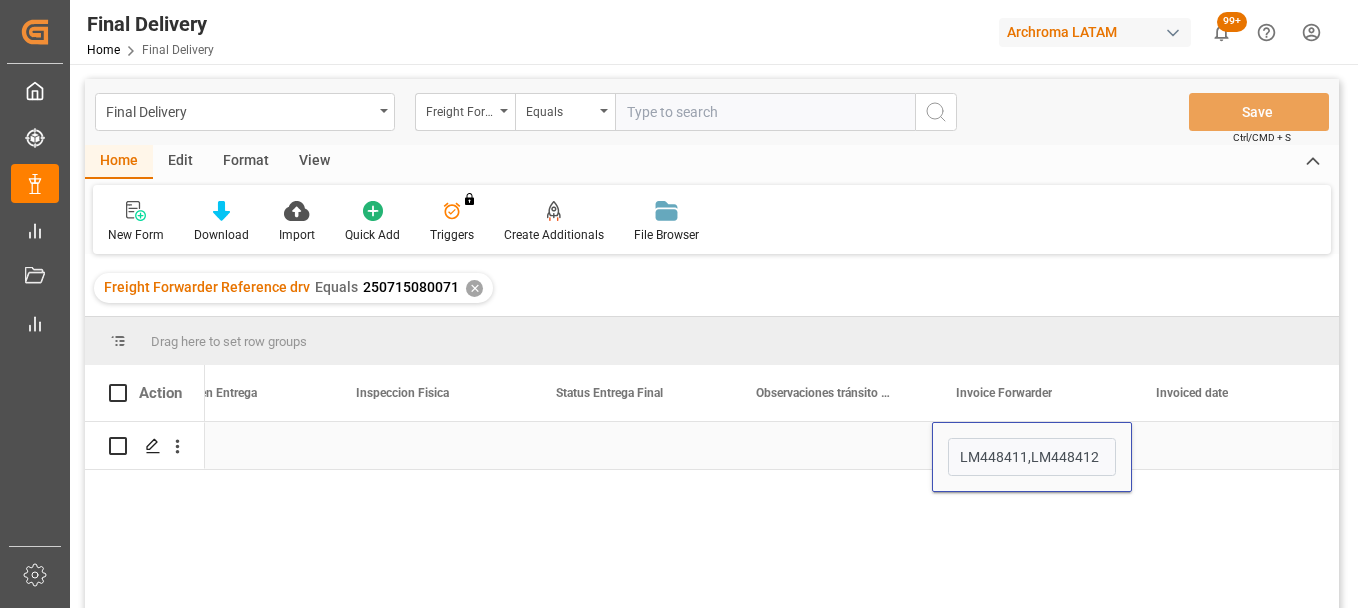 click at bounding box center [1232, 445] 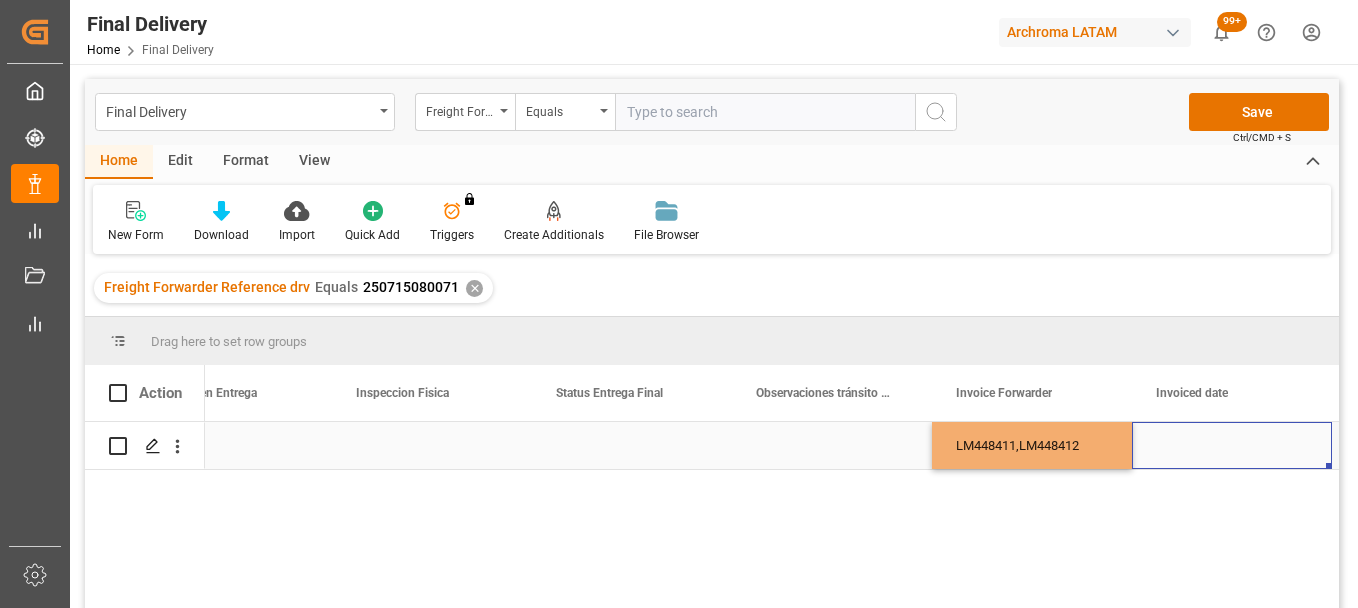 click at bounding box center [1232, 445] 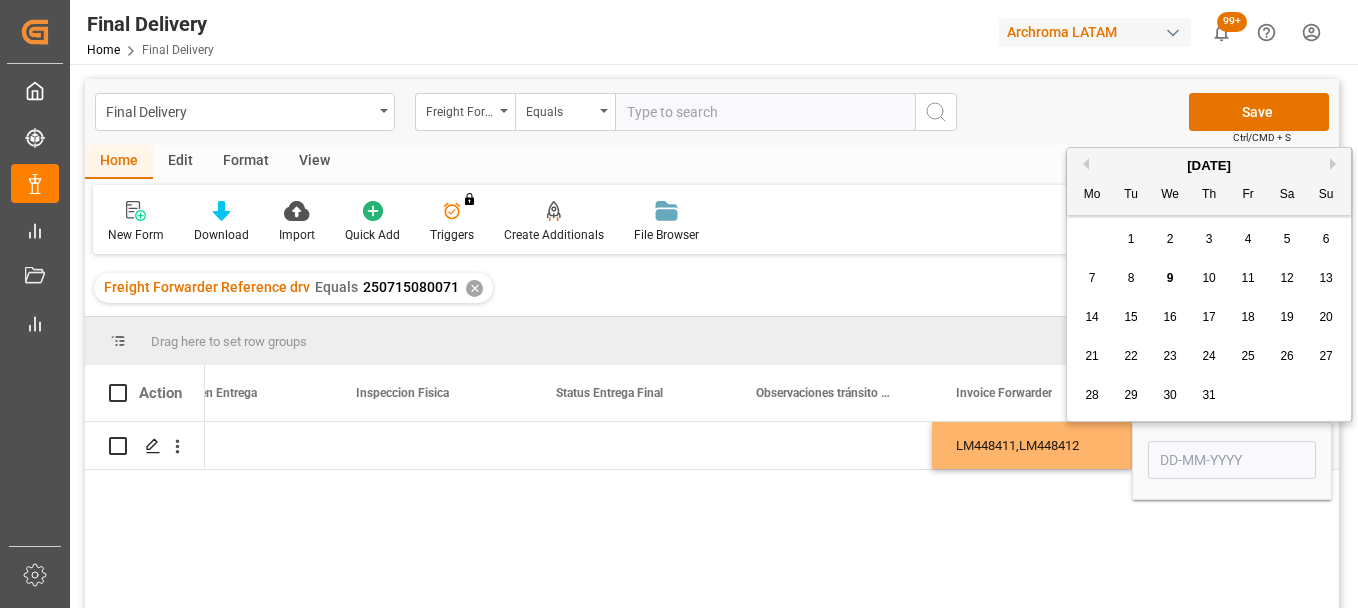 click on "9" at bounding box center [1170, 278] 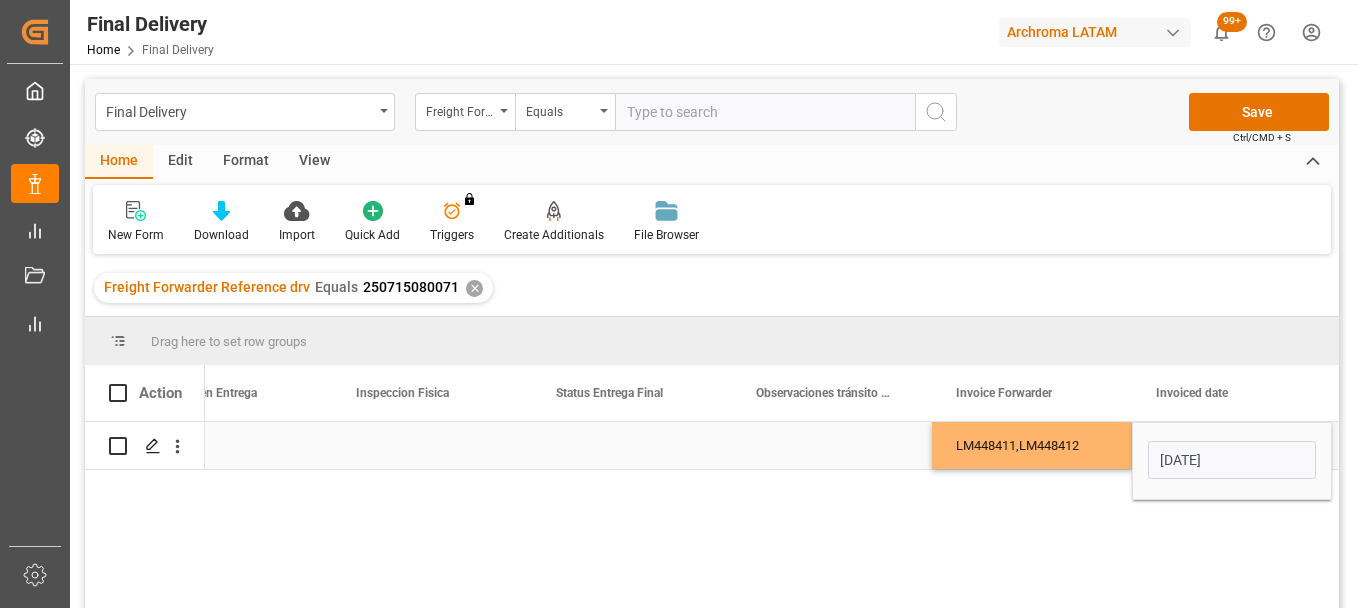 click on "LM448411,LM448412" at bounding box center (1032, 445) 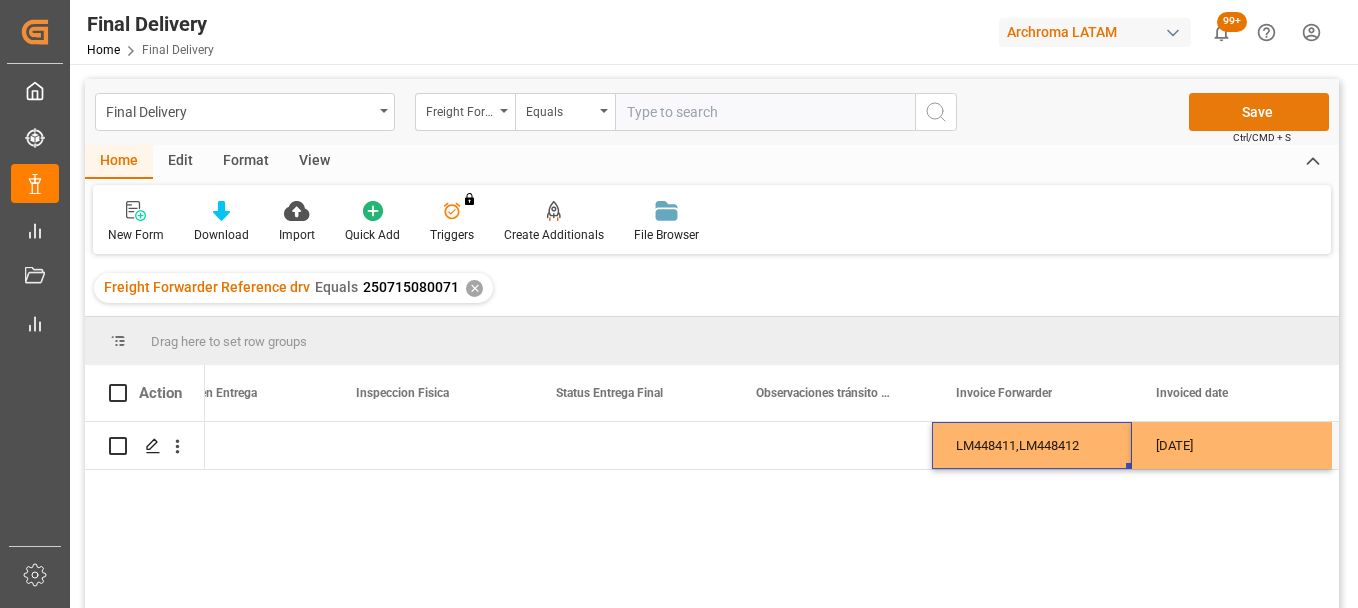 click on "Save" at bounding box center (1259, 112) 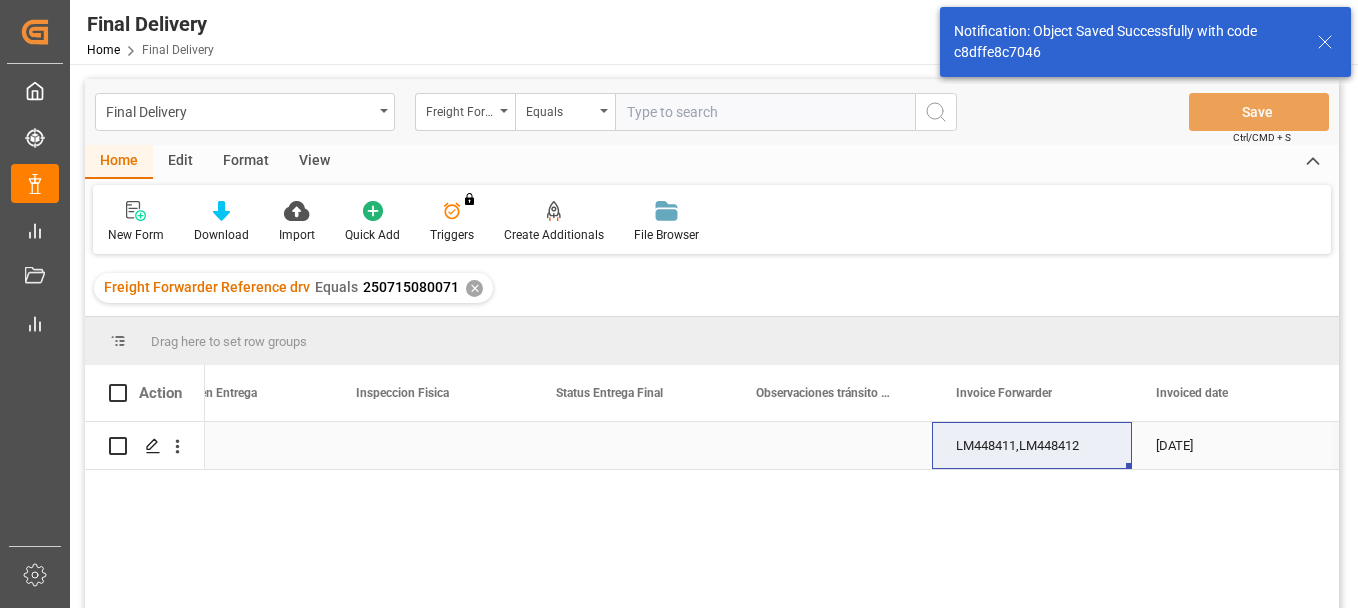 click at bounding box center [118, 446] 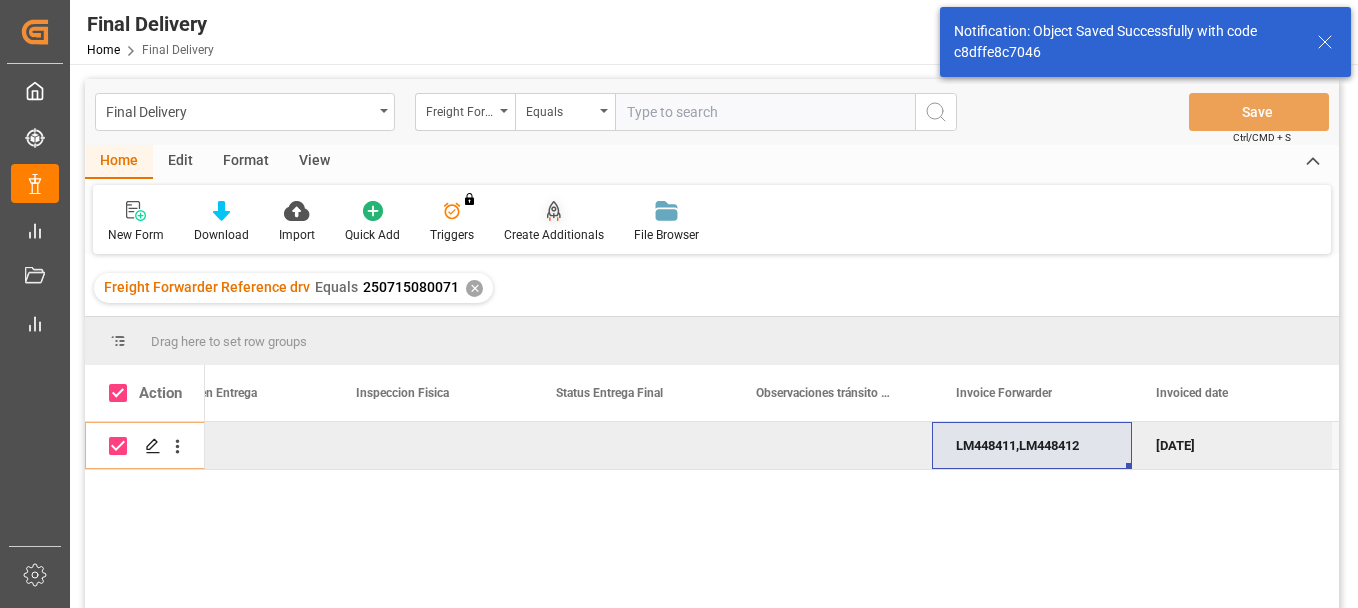 click 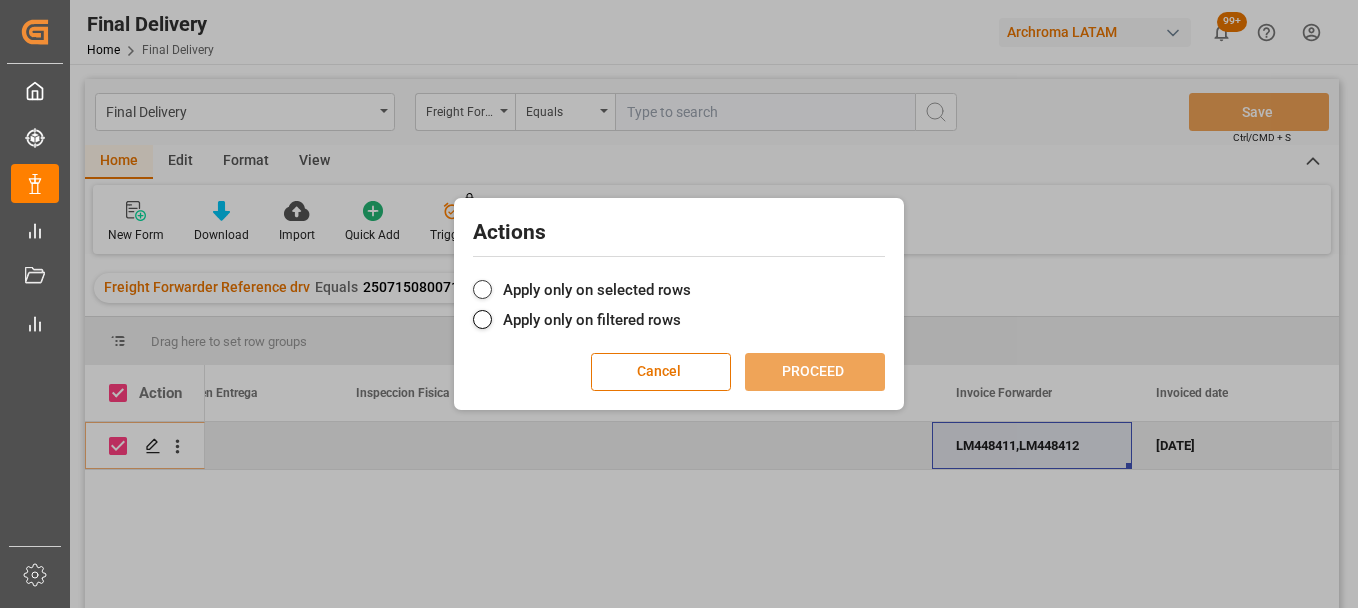 click on "Apply only on selected rows" at bounding box center [679, 290] 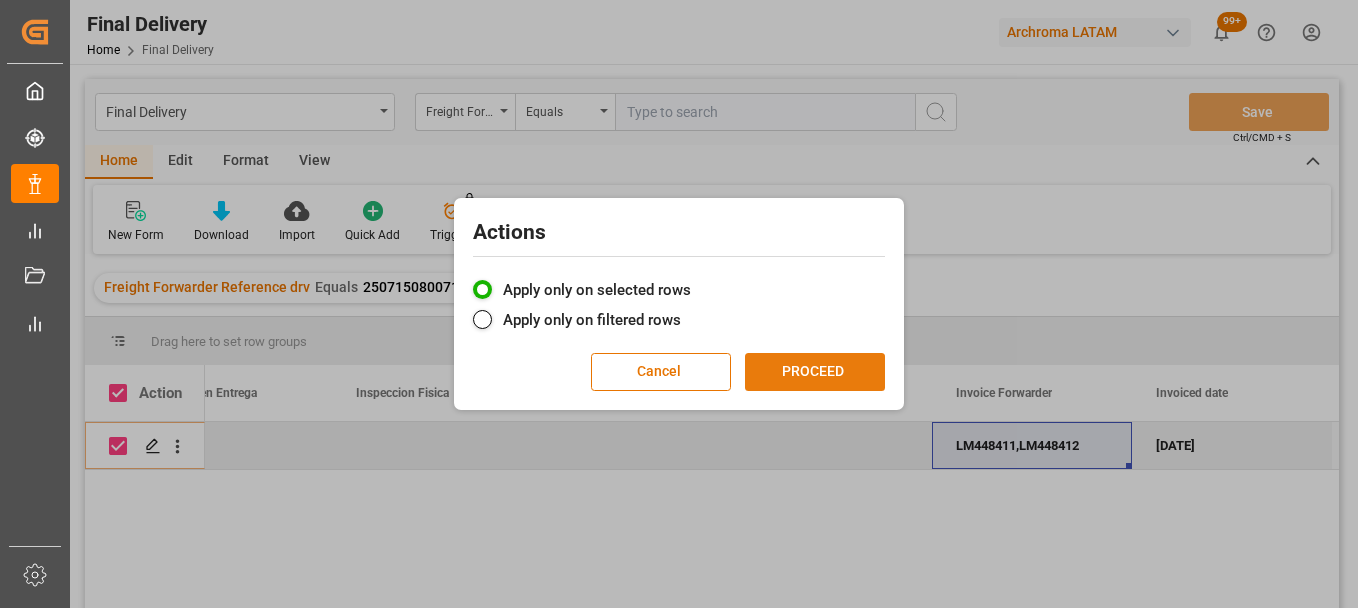 click on "PROCEED" at bounding box center [815, 372] 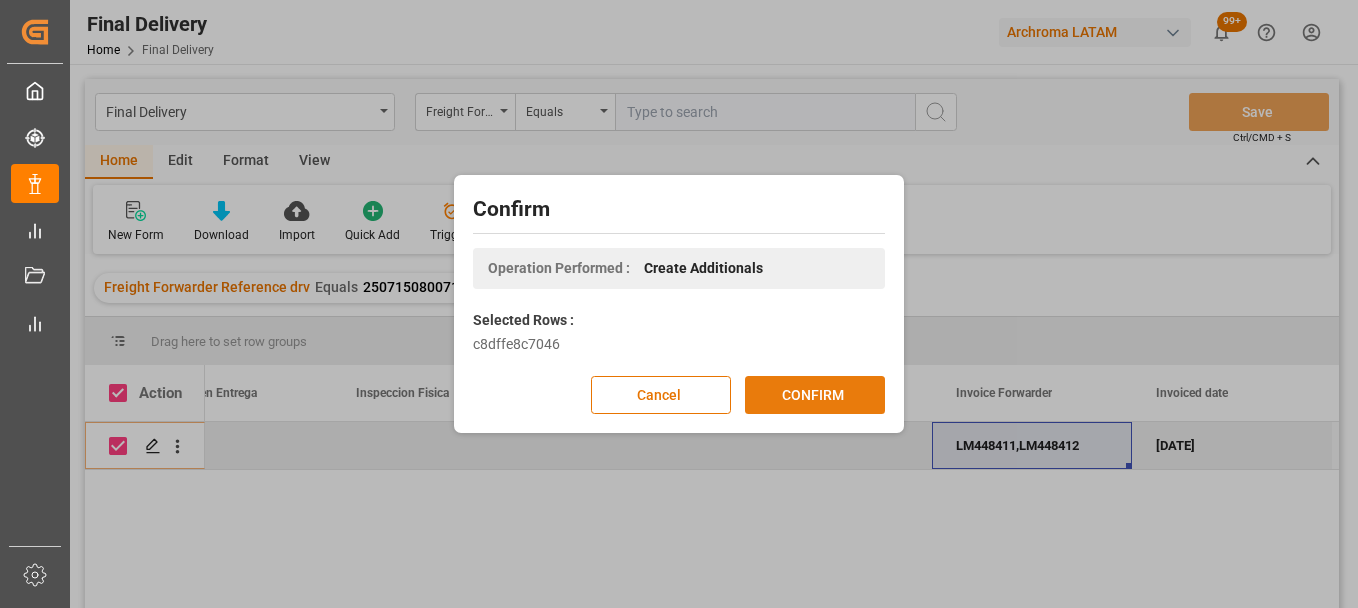 click on "CONFIRM" at bounding box center [815, 395] 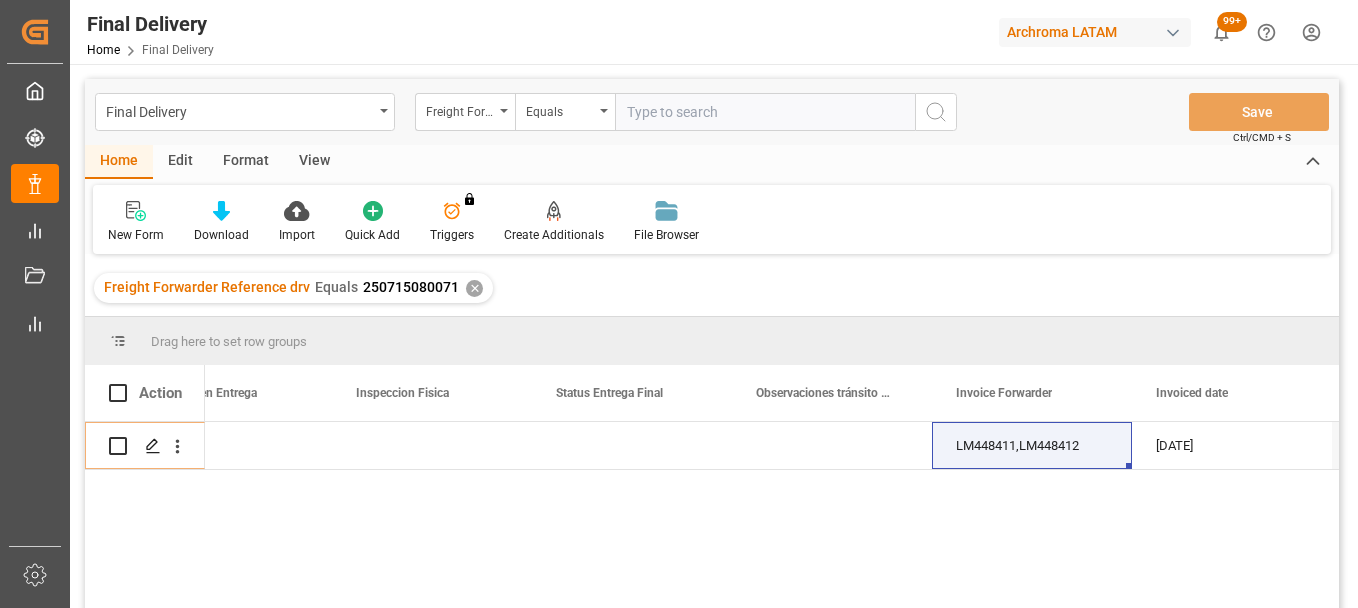 click on "✕" at bounding box center (474, 288) 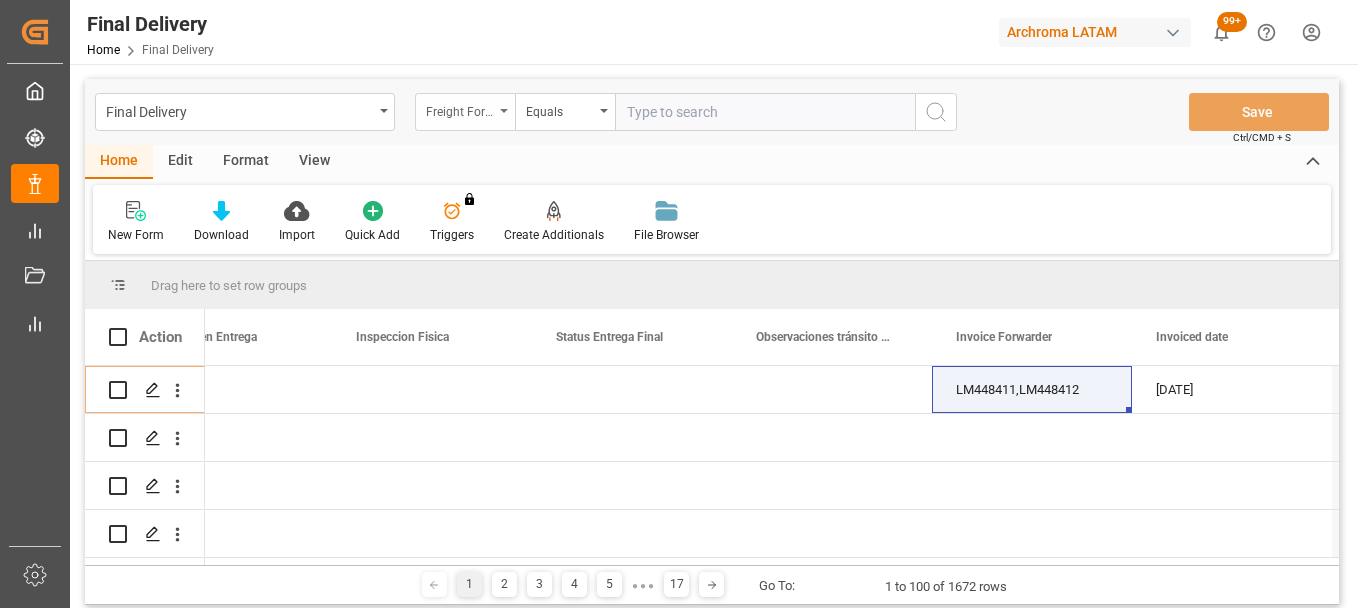 click on "Freight Forwarder Reference drv" at bounding box center (465, 112) 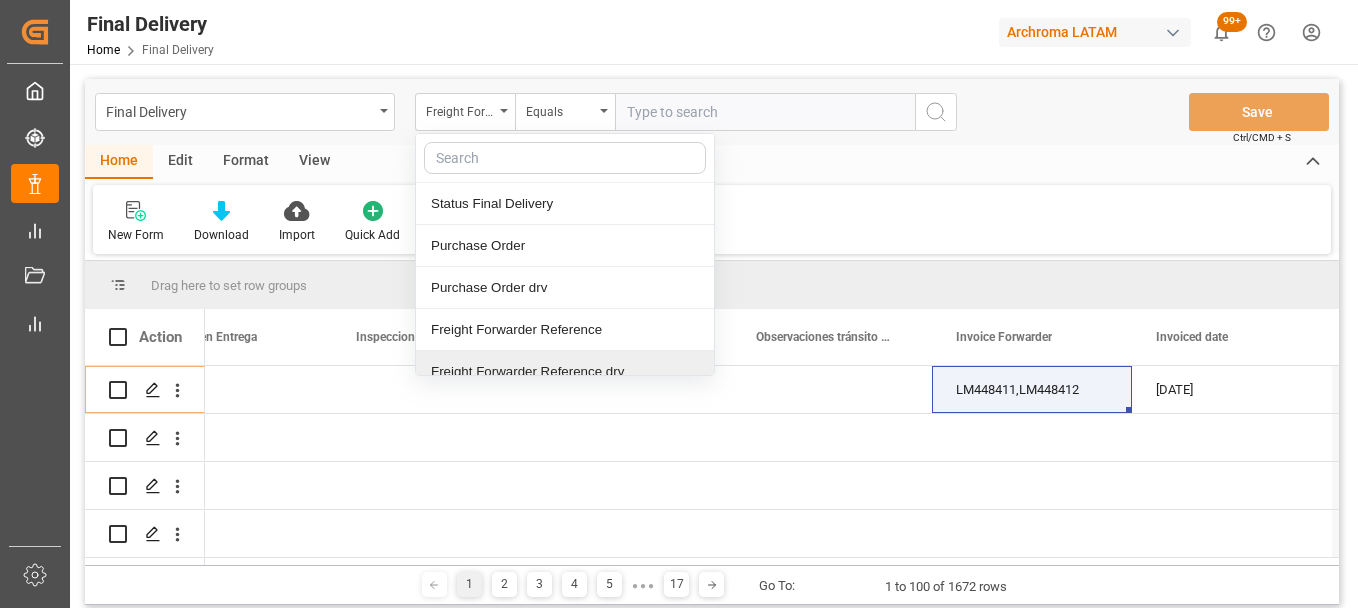 drag, startPoint x: 477, startPoint y: 361, endPoint x: 483, endPoint y: 333, distance: 28.635643 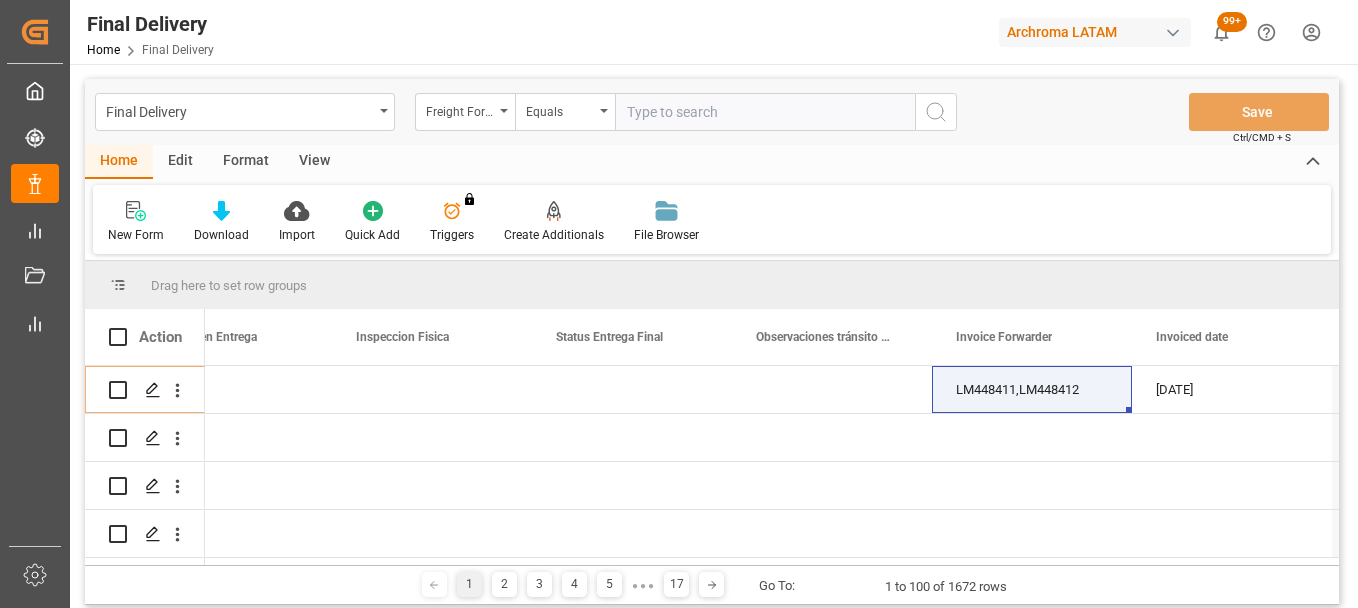 click at bounding box center (765, 112) 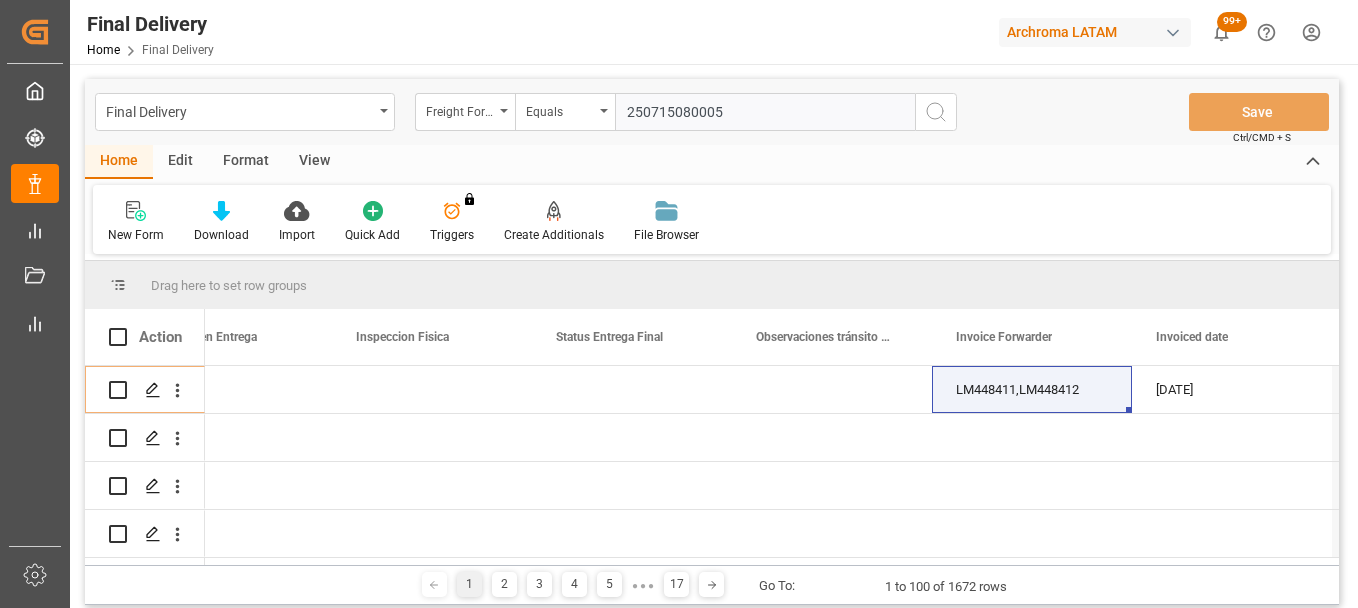 type 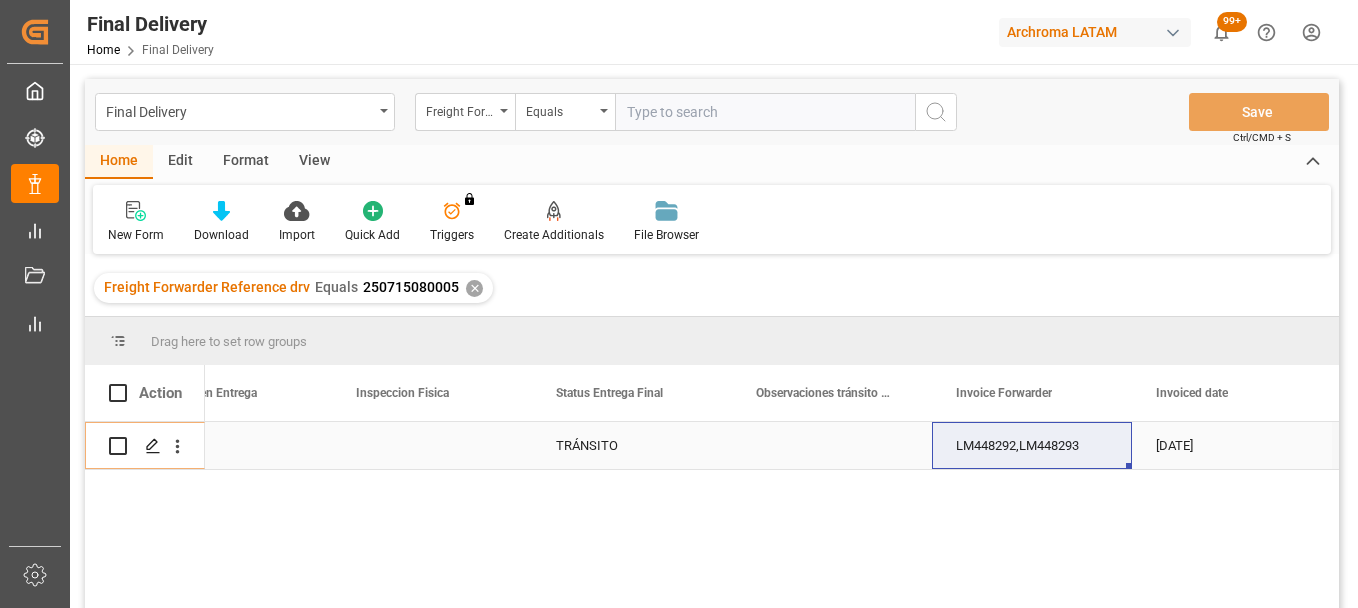 click on "TRÁNSITO" at bounding box center [632, 446] 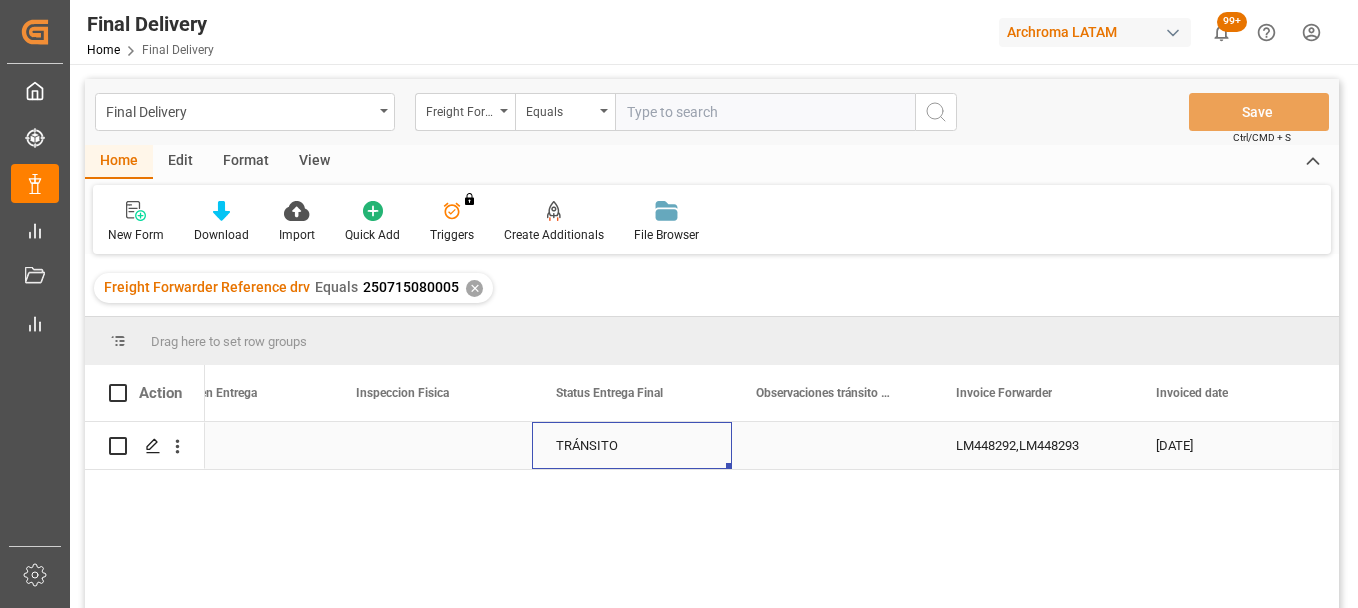 click on "TRÁNSITO" at bounding box center (632, 446) 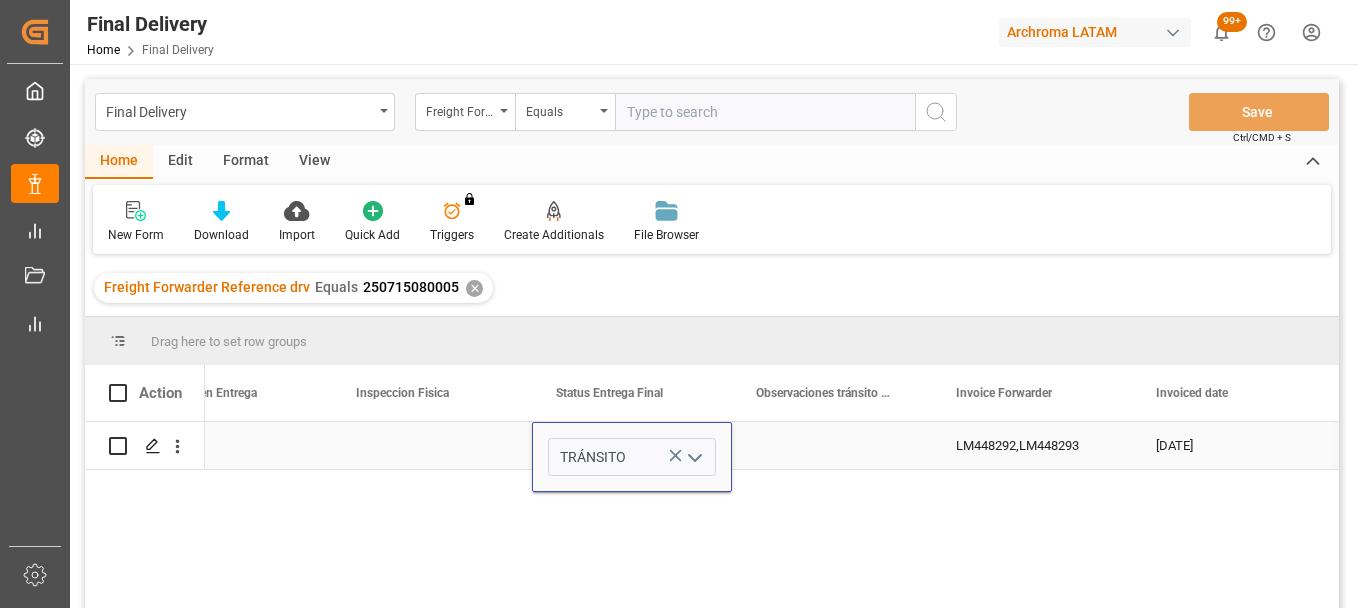 click 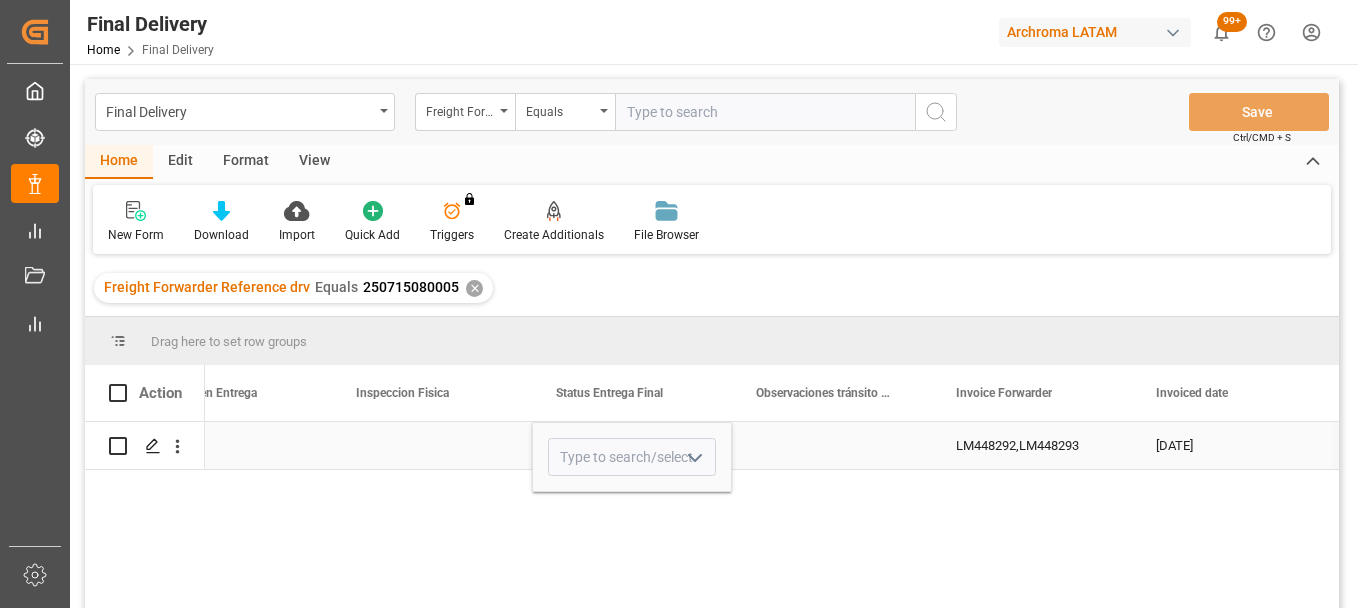 click 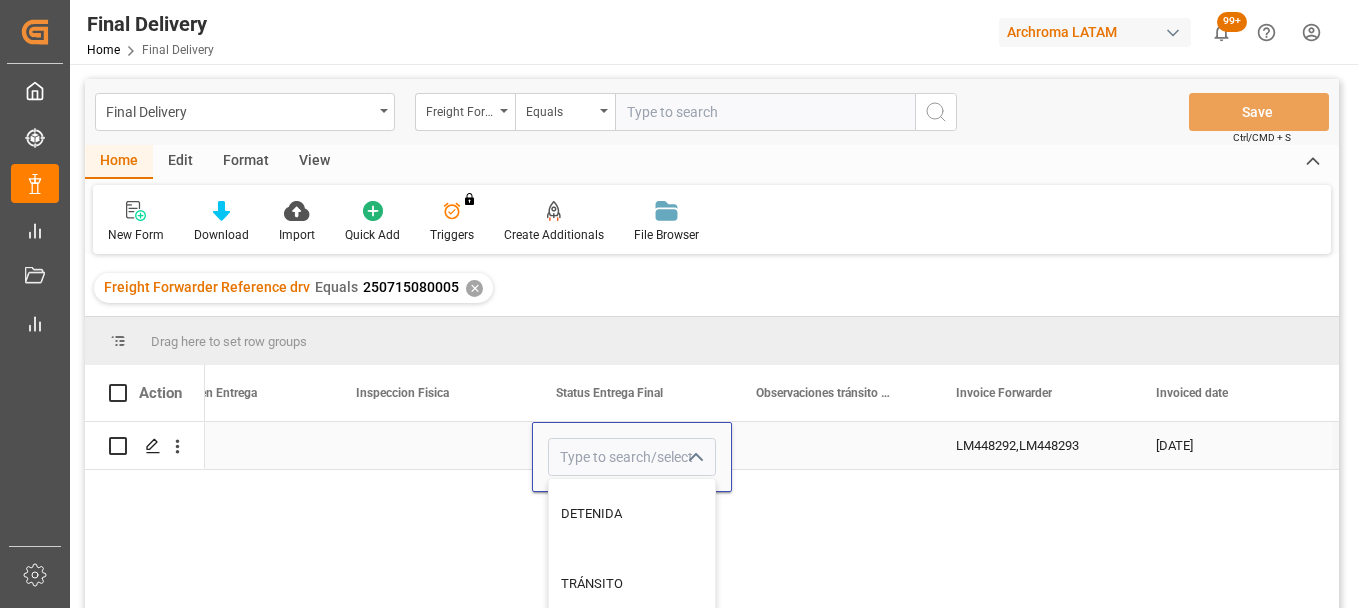 scroll, scrollTop: 100, scrollLeft: 7969, axis: both 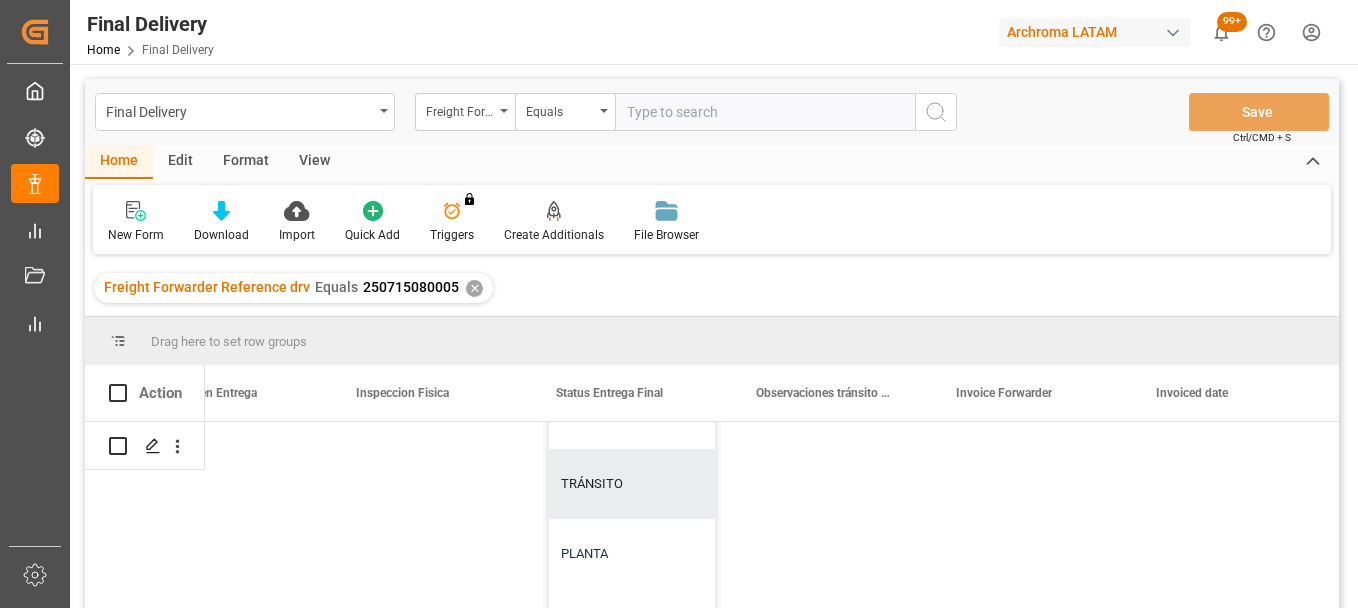 click on "PLANTA" at bounding box center (632, 554) 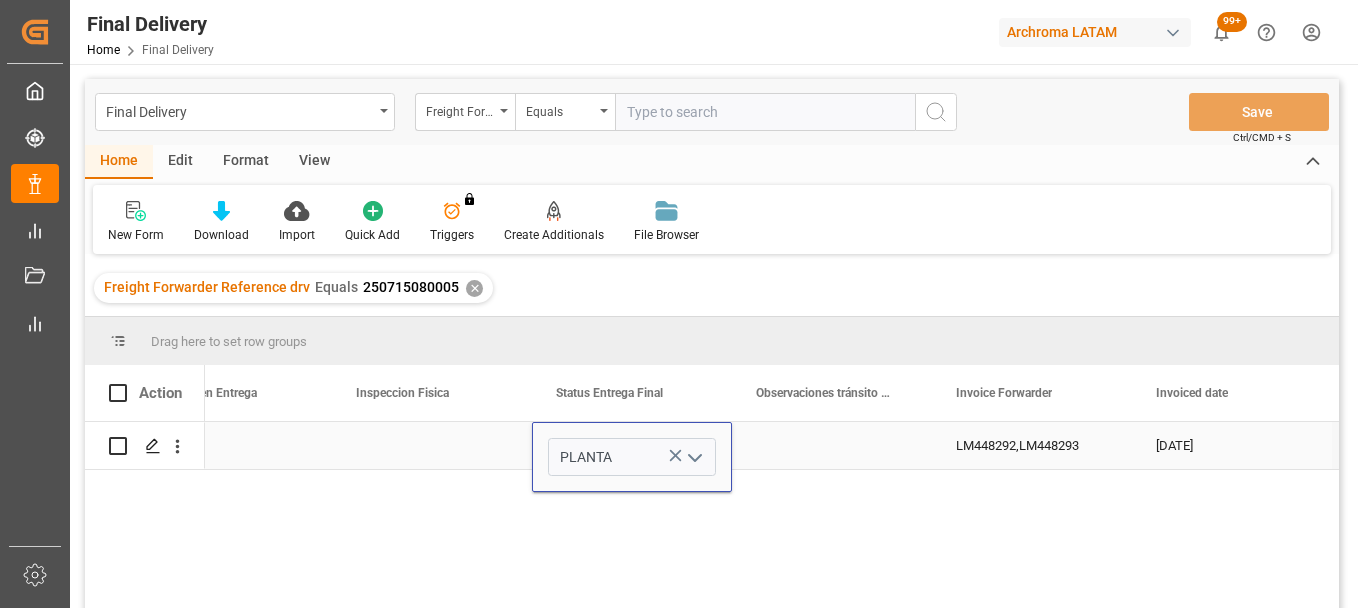 scroll, scrollTop: 0, scrollLeft: 7969, axis: horizontal 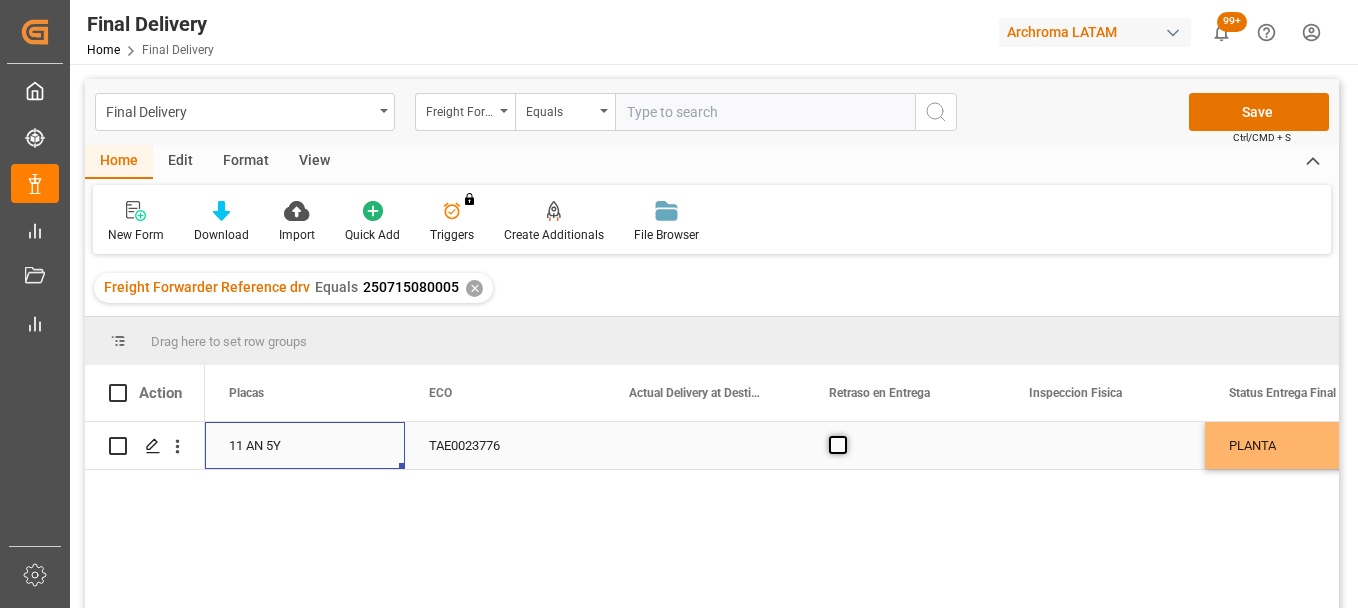 click at bounding box center [838, 445] 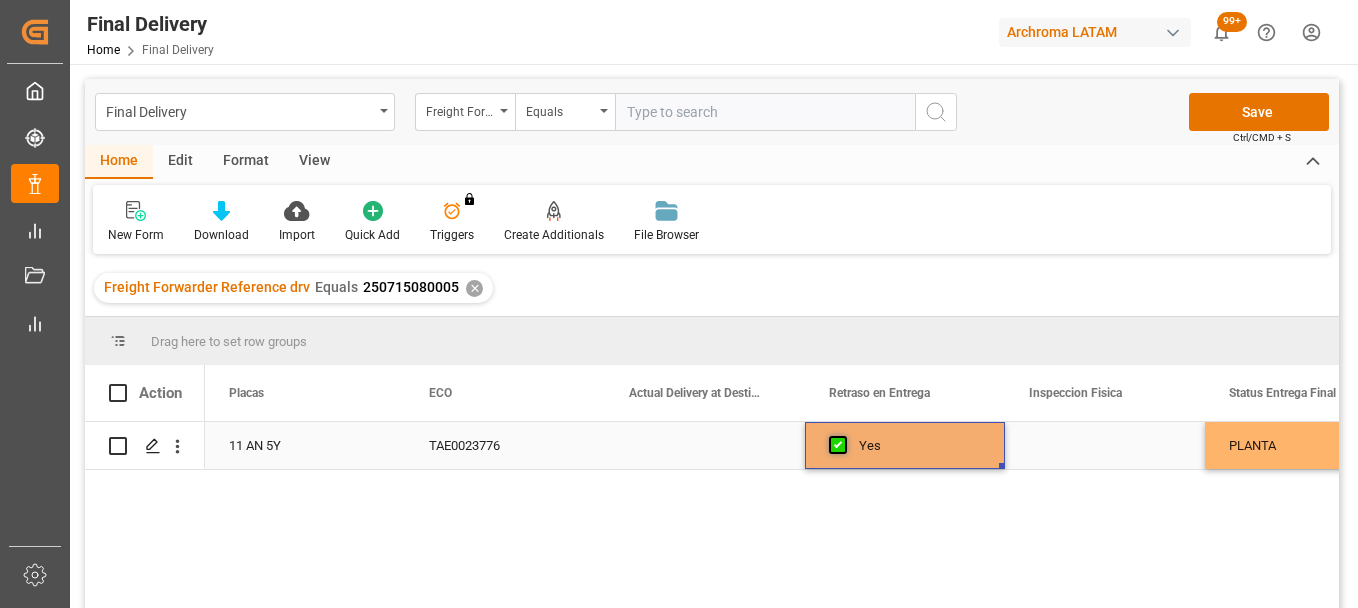 click at bounding box center (838, 445) 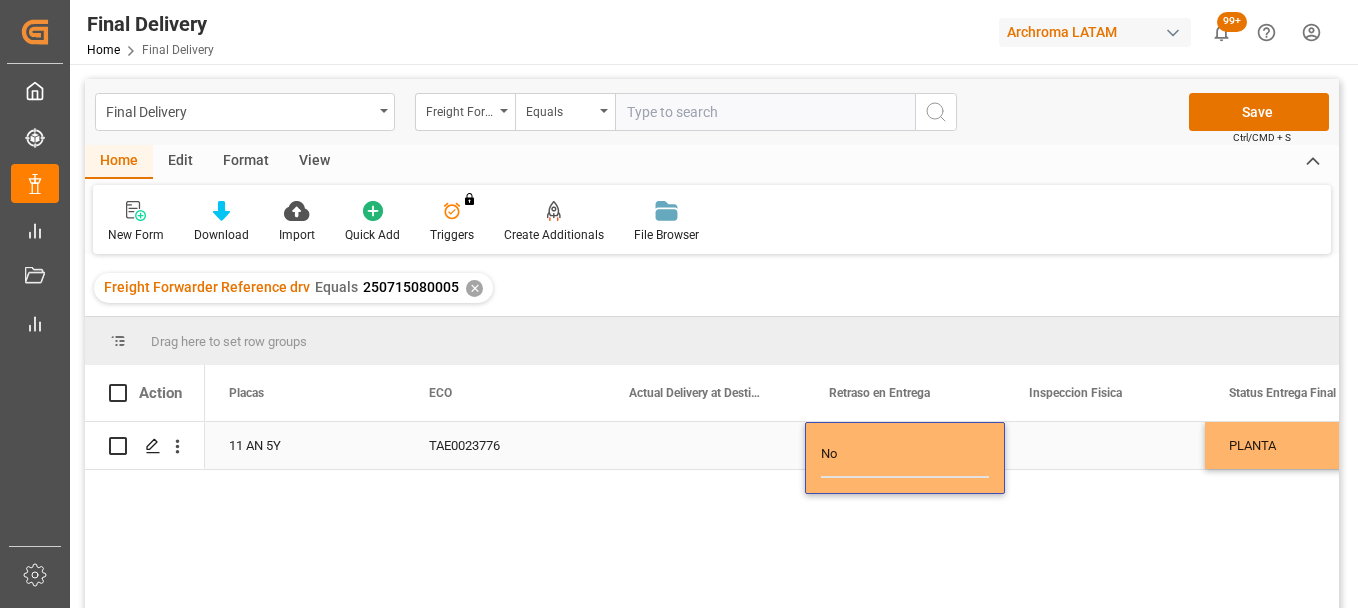 click at bounding box center (705, 445) 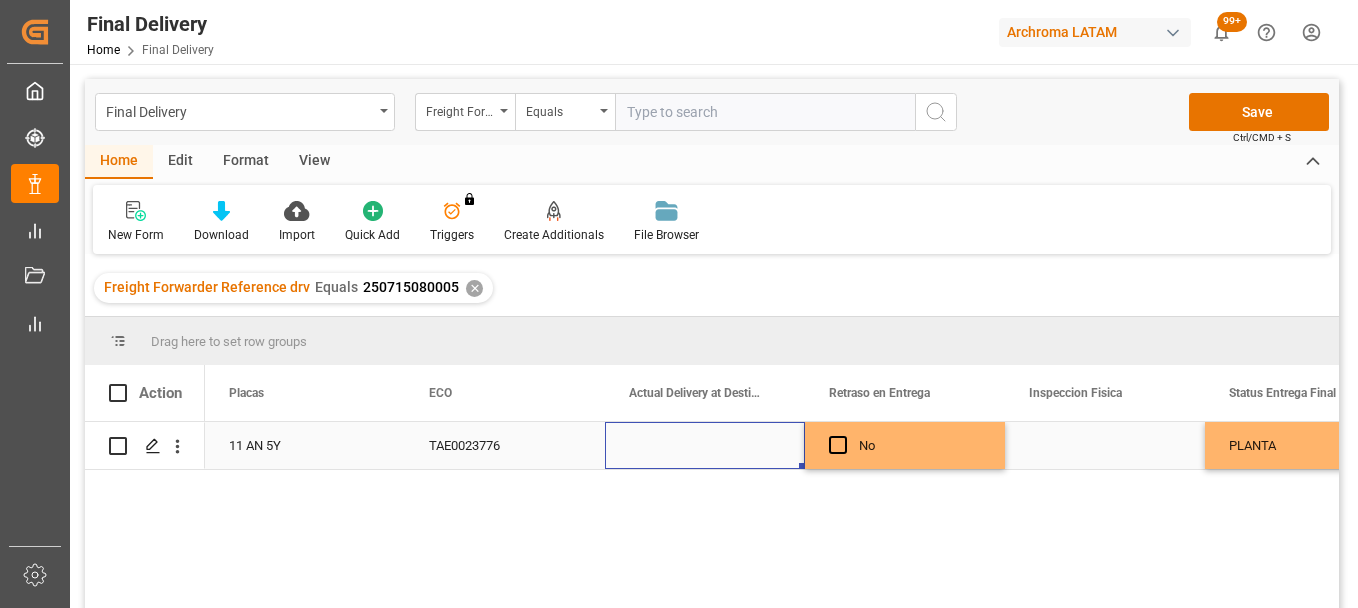 click at bounding box center [705, 445] 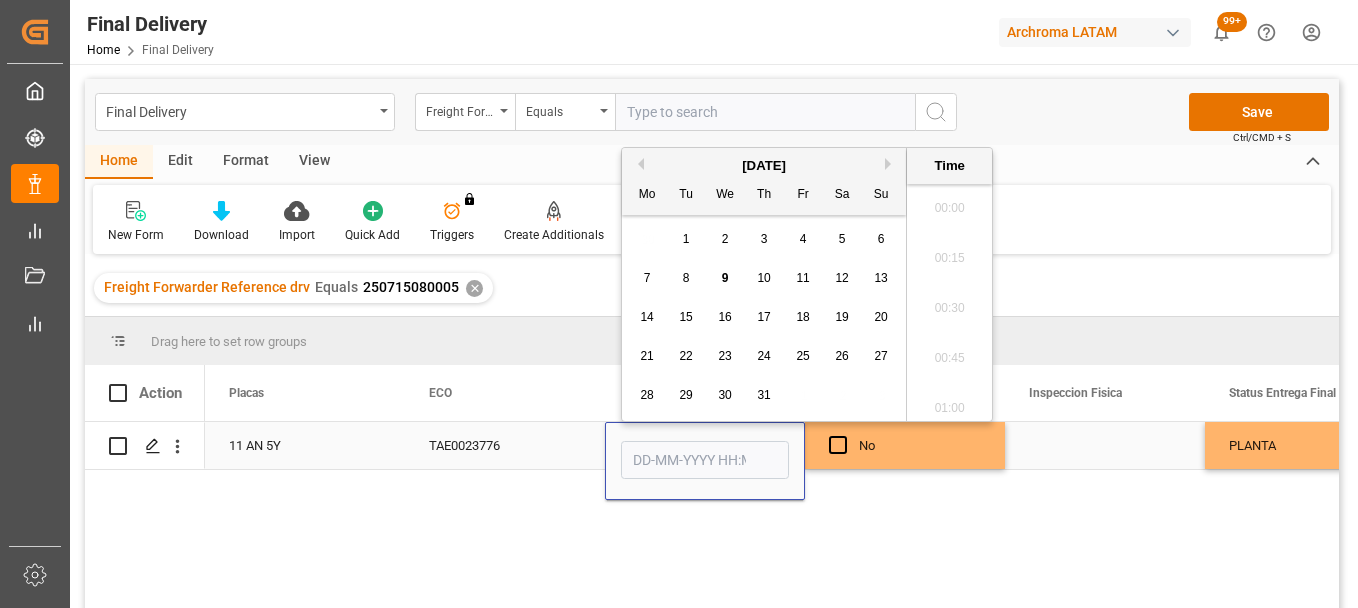 scroll, scrollTop: 3357, scrollLeft: 0, axis: vertical 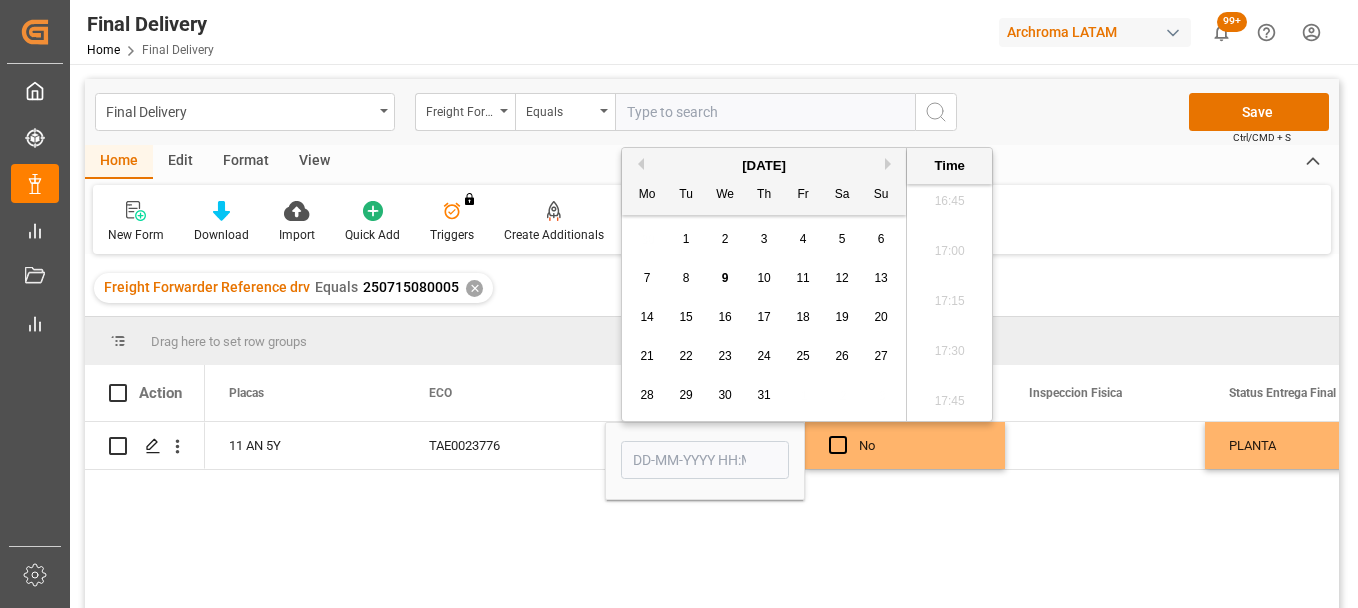 click on "9" at bounding box center [725, 278] 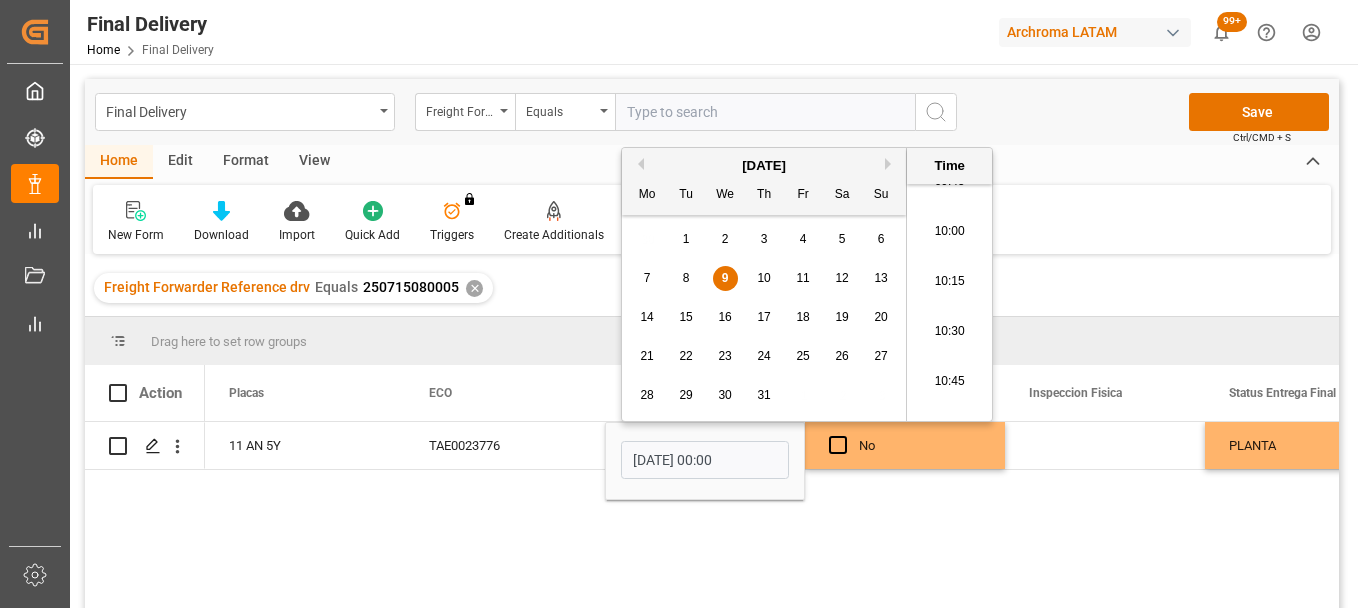 scroll, scrollTop: 1957, scrollLeft: 0, axis: vertical 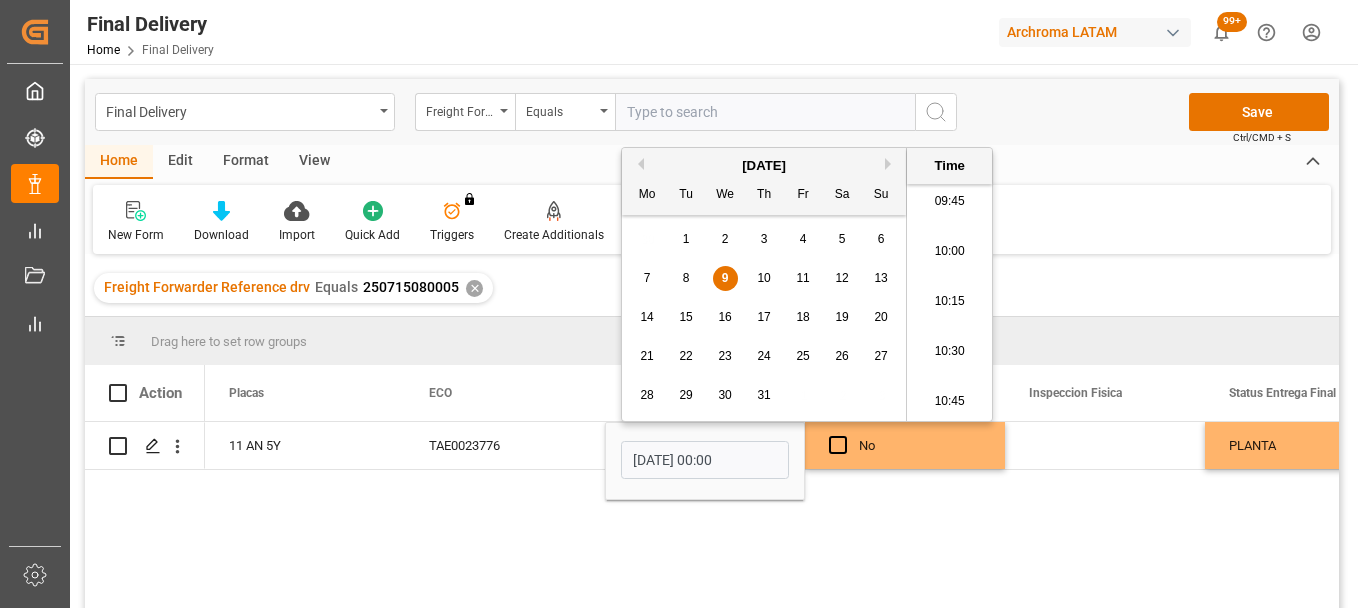 click on "10:30" at bounding box center [949, 352] 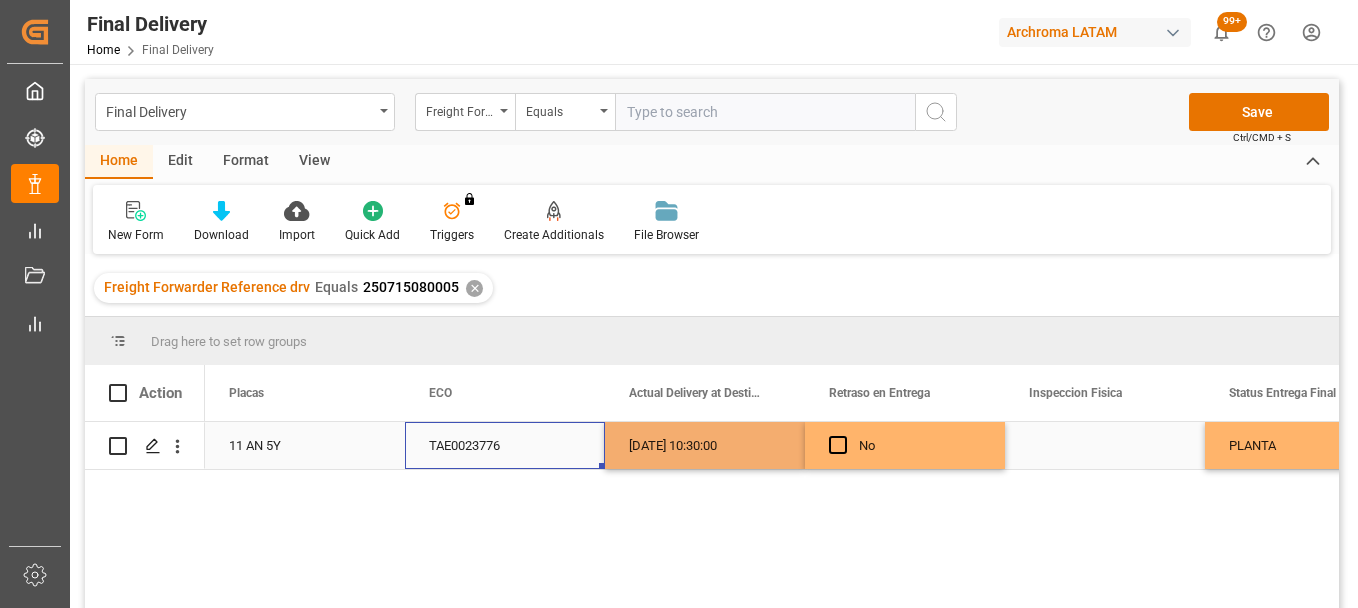 click on "TAE0023776" at bounding box center (505, 445) 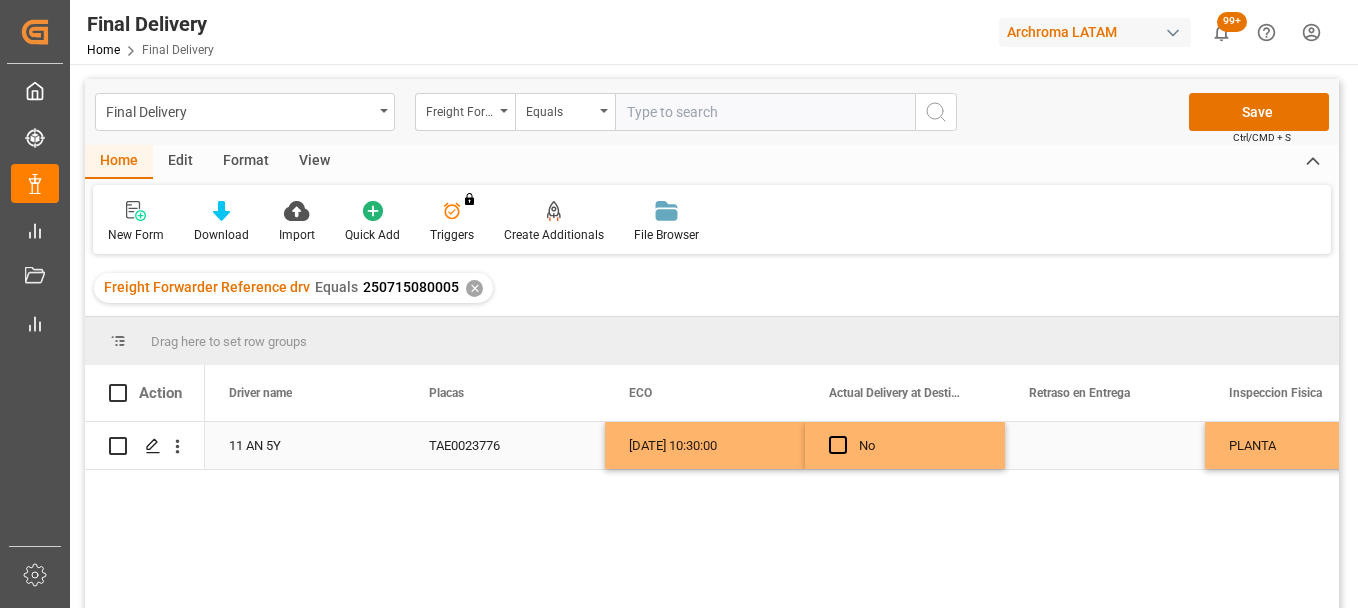 scroll, scrollTop: 0, scrollLeft: 7096, axis: horizontal 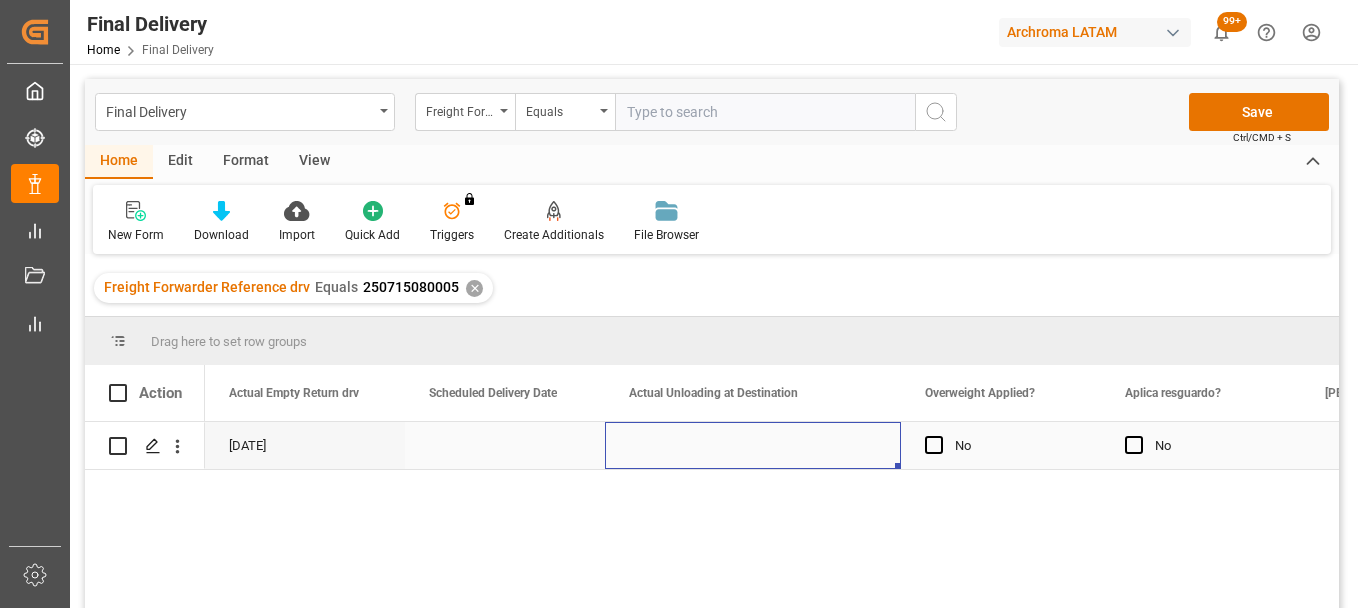 click at bounding box center [753, 445] 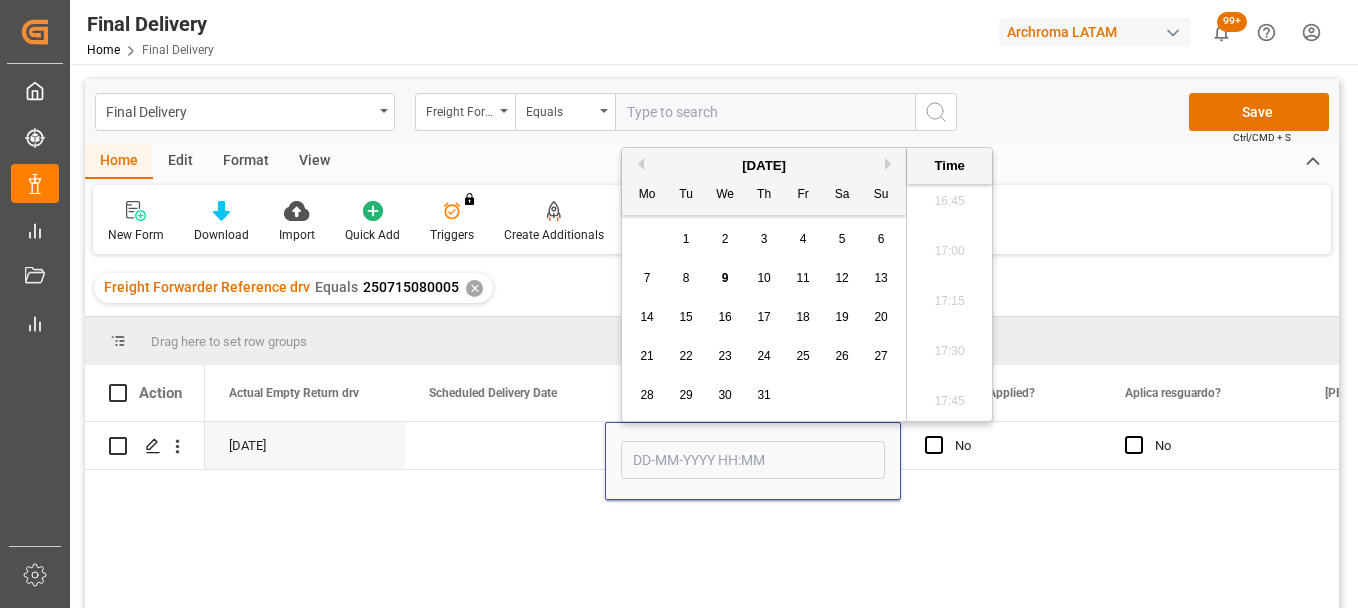 click on "9" at bounding box center [725, 279] 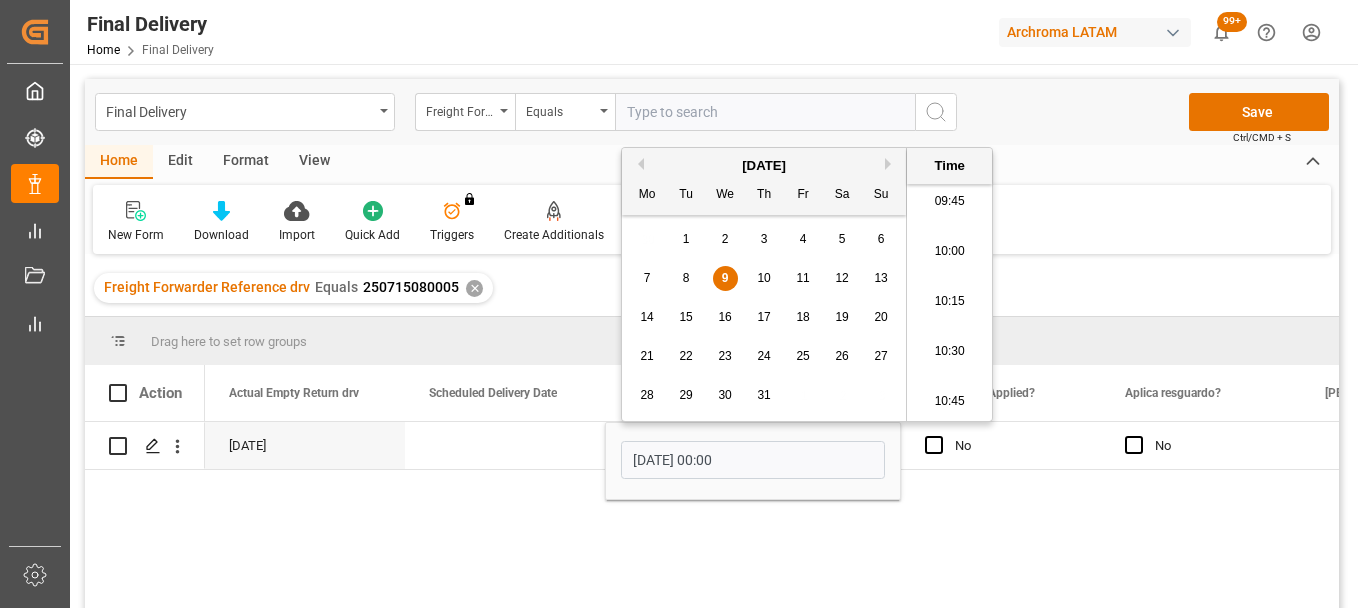 click on "10:30" at bounding box center [949, 352] 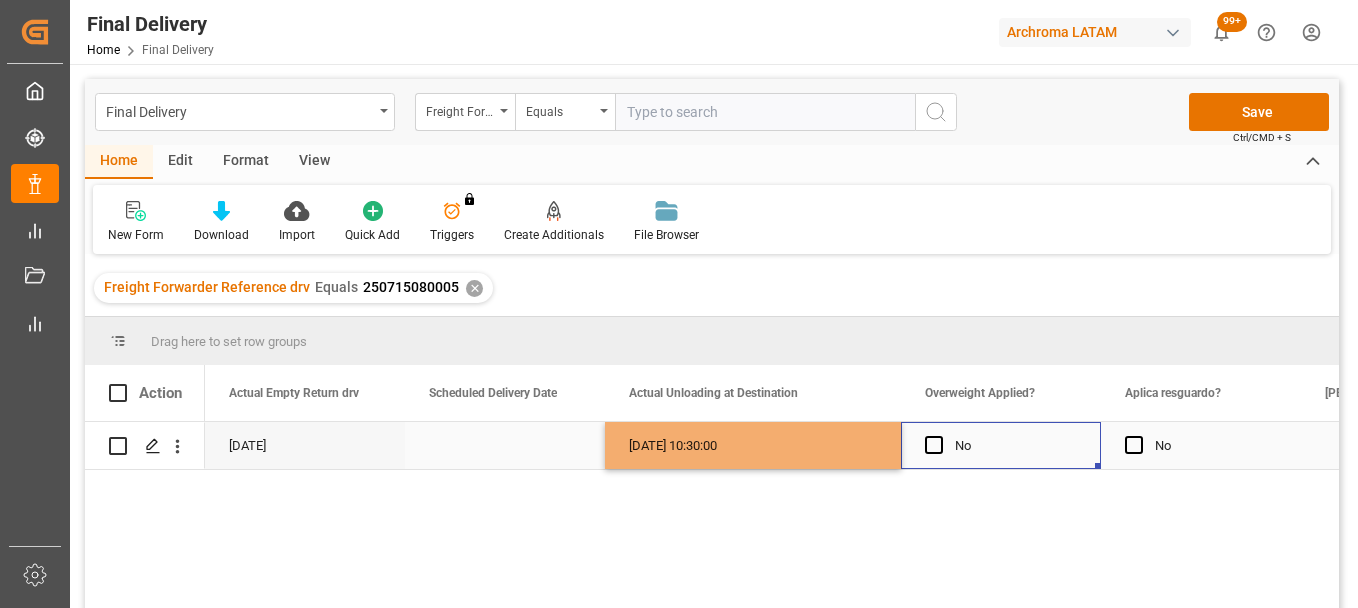 click on "No" at bounding box center (1016, 446) 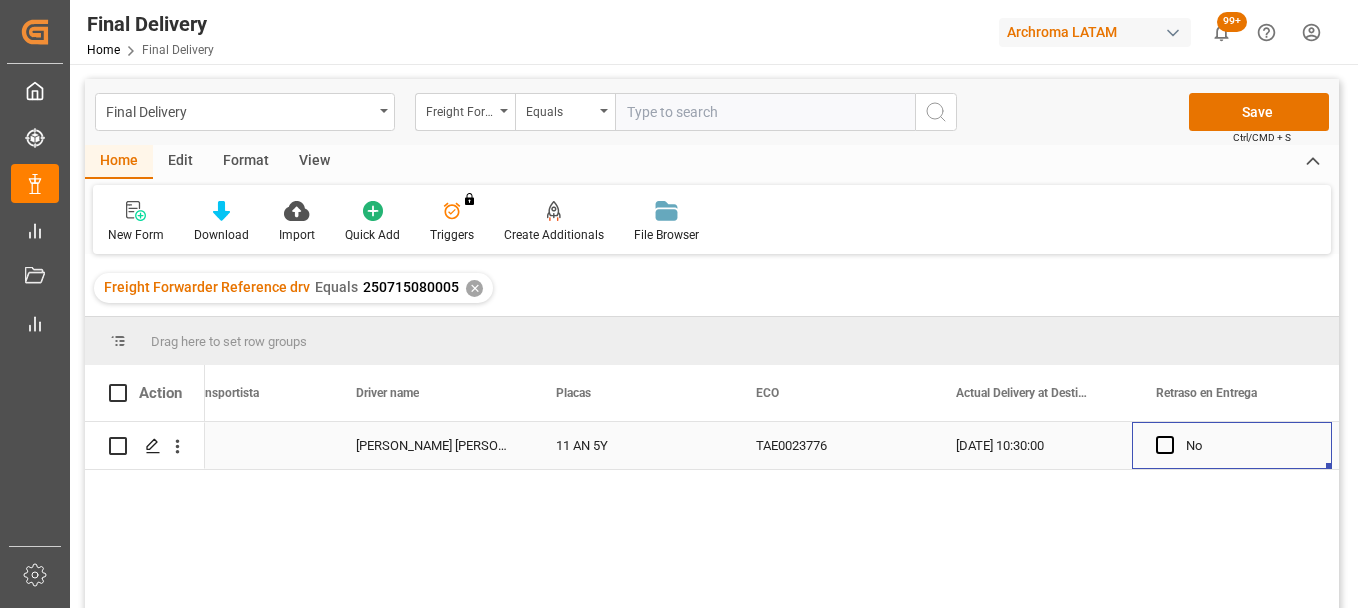 click on "09-07-2025 10:30:00" at bounding box center [1032, 445] 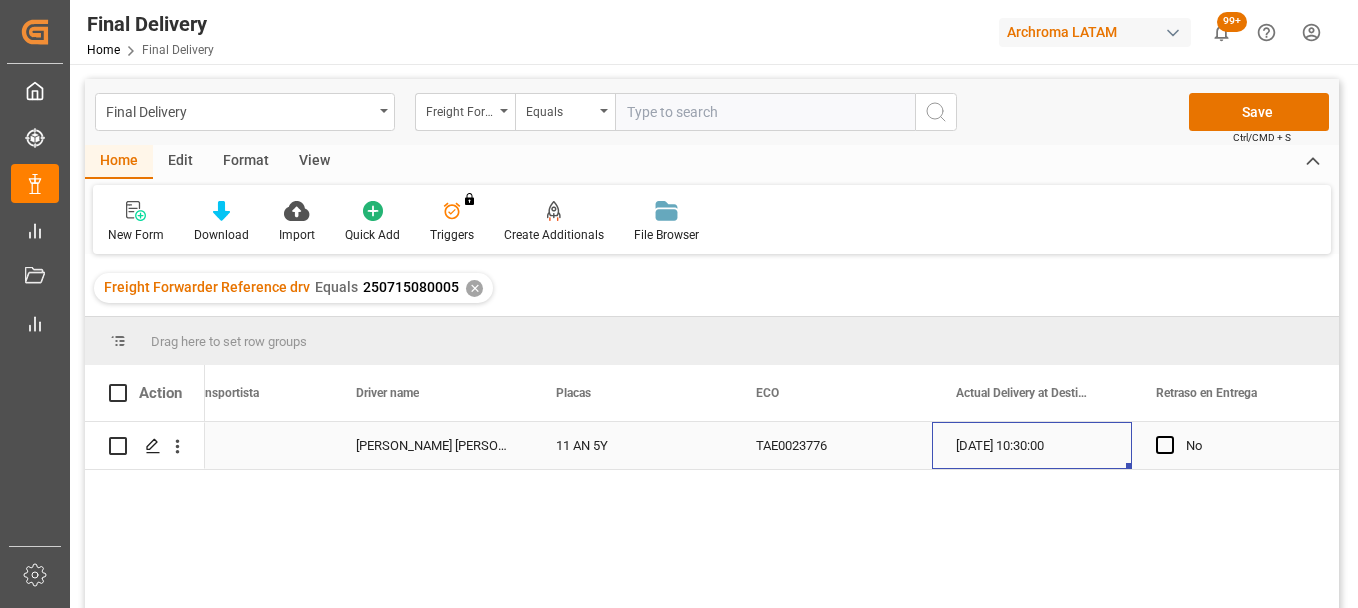 click on "09-07-2025 10:30:00" at bounding box center [1032, 445] 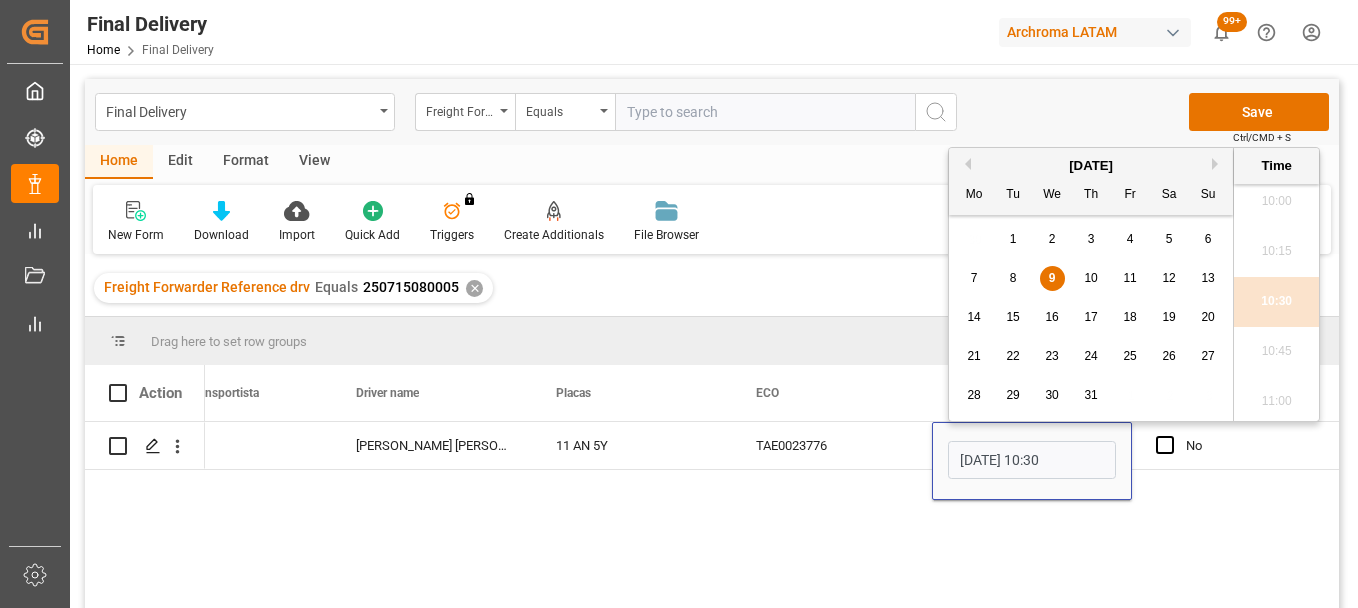 click on "9" at bounding box center (1052, 278) 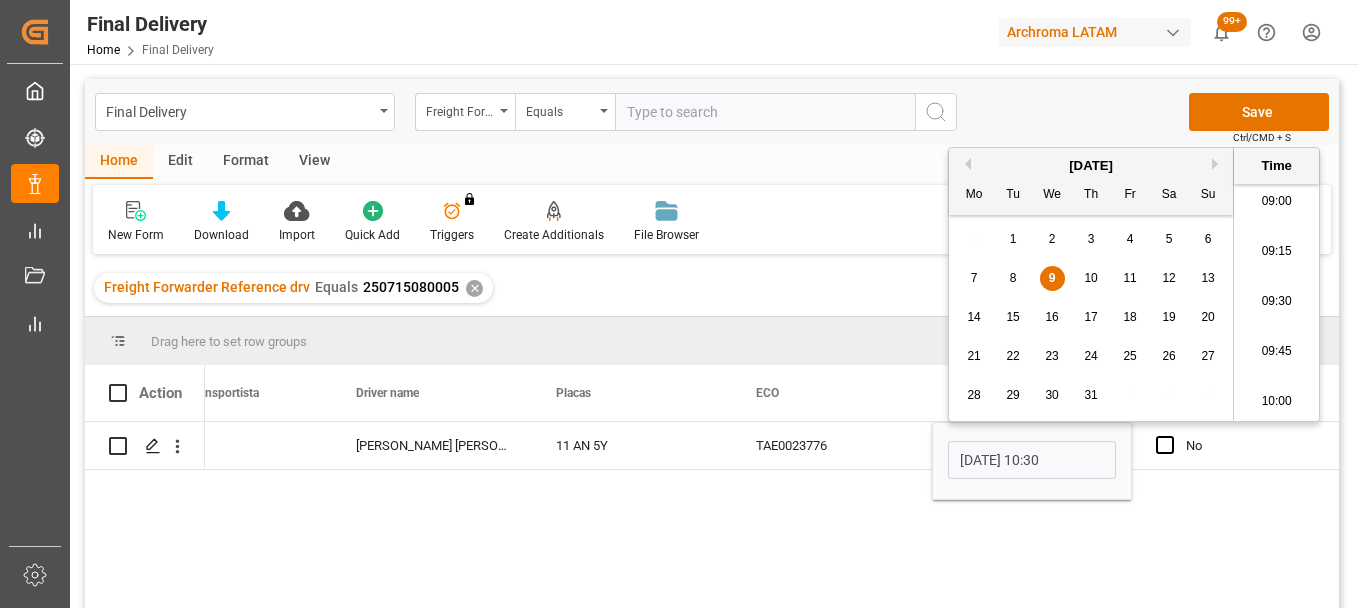 click on "09:30" at bounding box center (1276, 302) 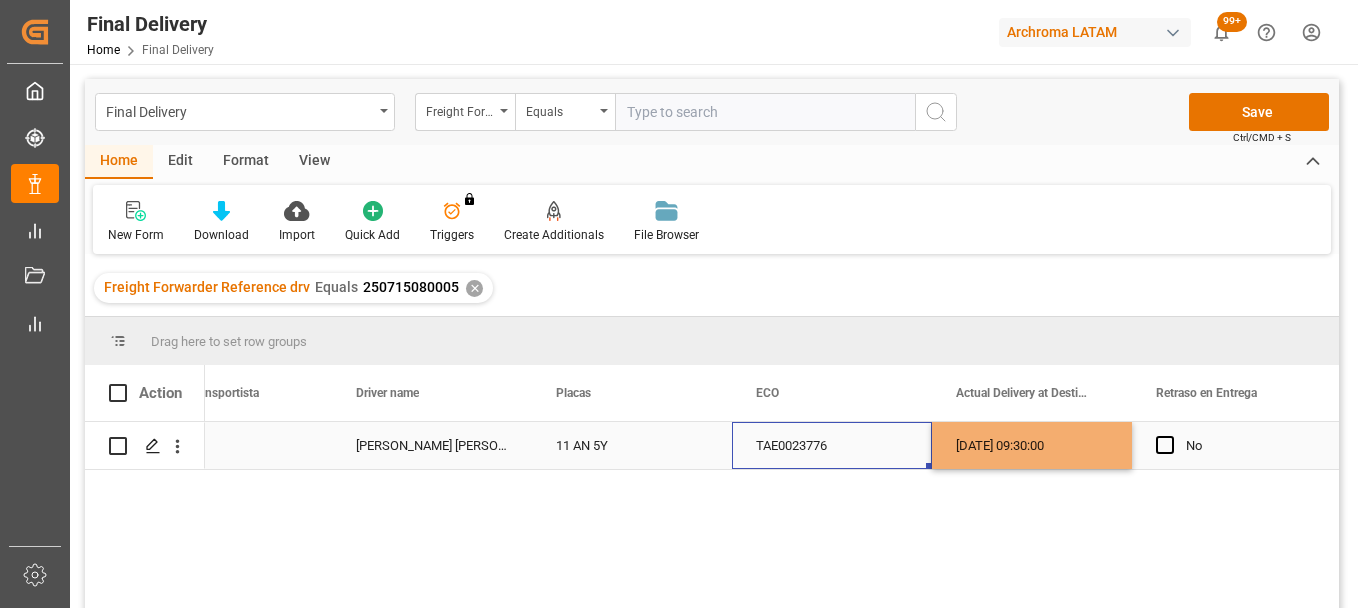 click on "TAE0023776" at bounding box center [832, 445] 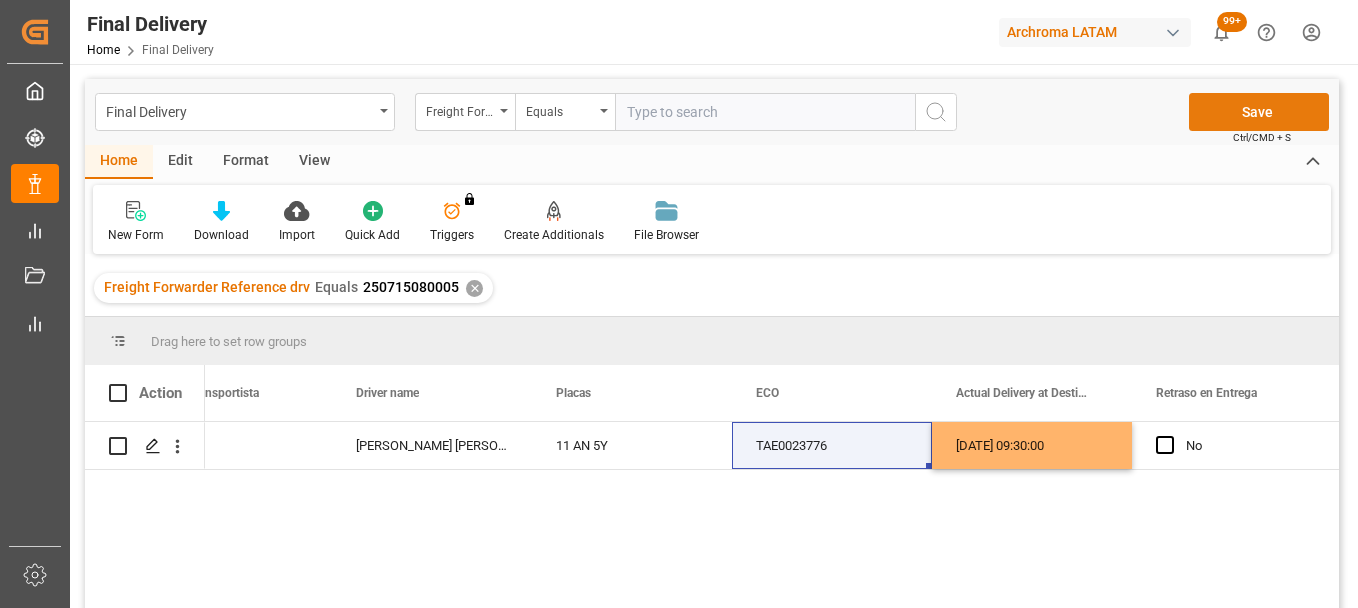 click on "Save" at bounding box center [1259, 112] 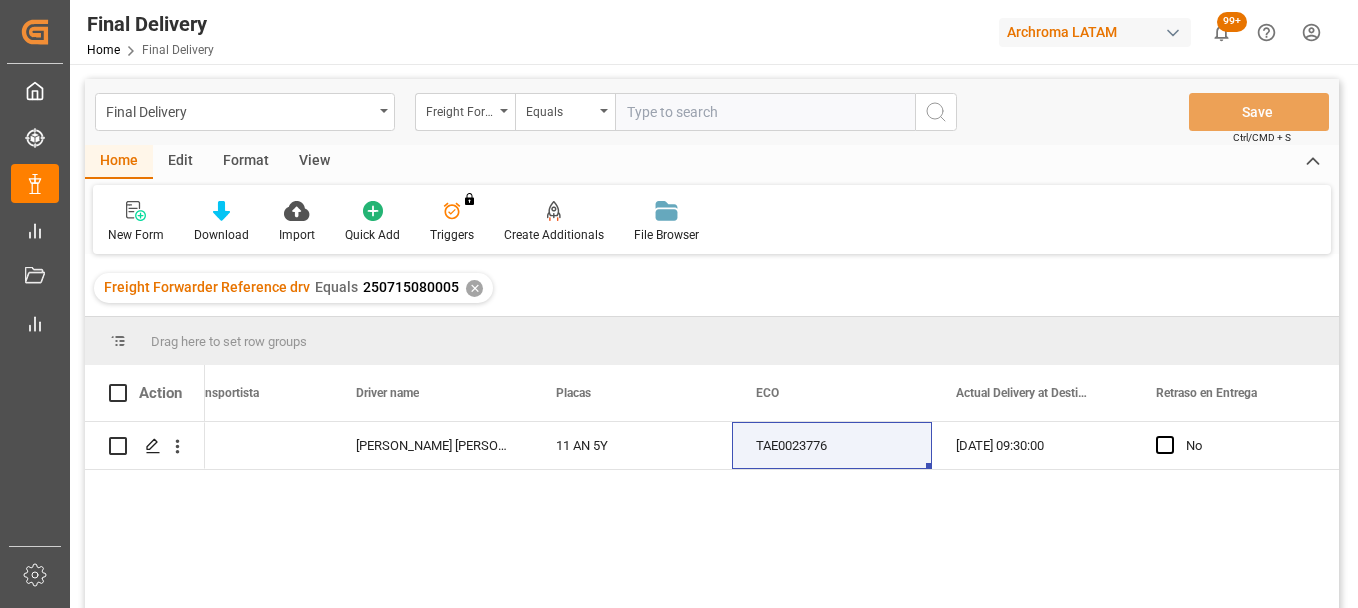 click on "✕" at bounding box center (474, 288) 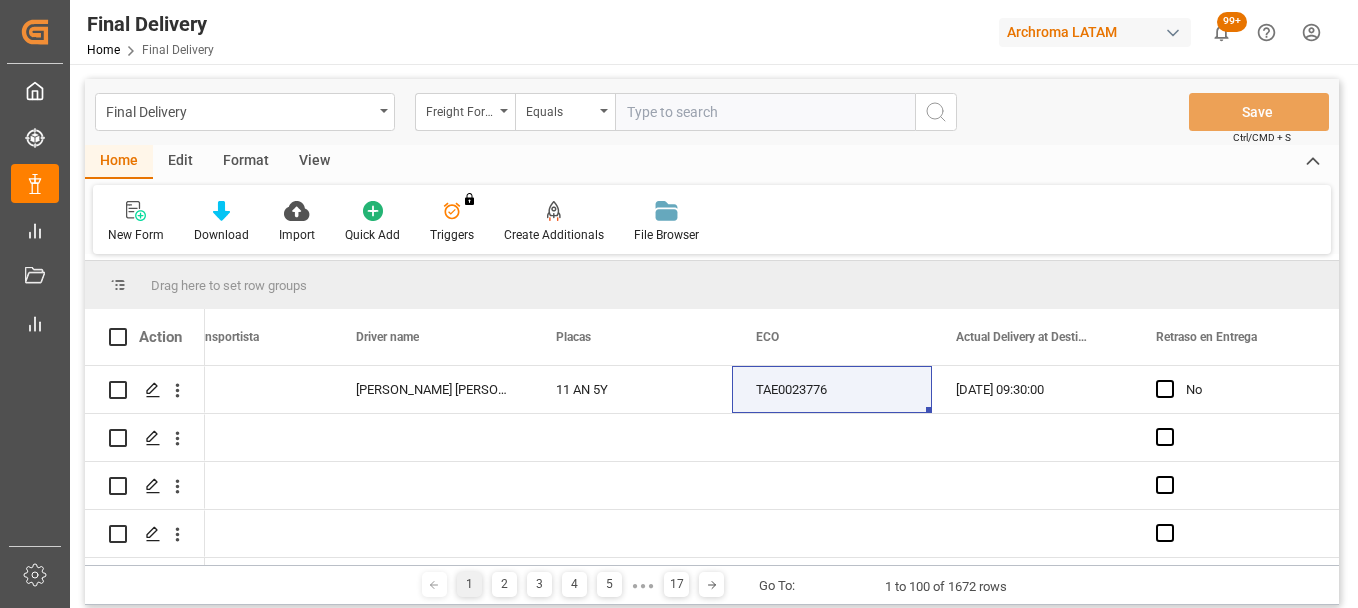 click at bounding box center (765, 112) 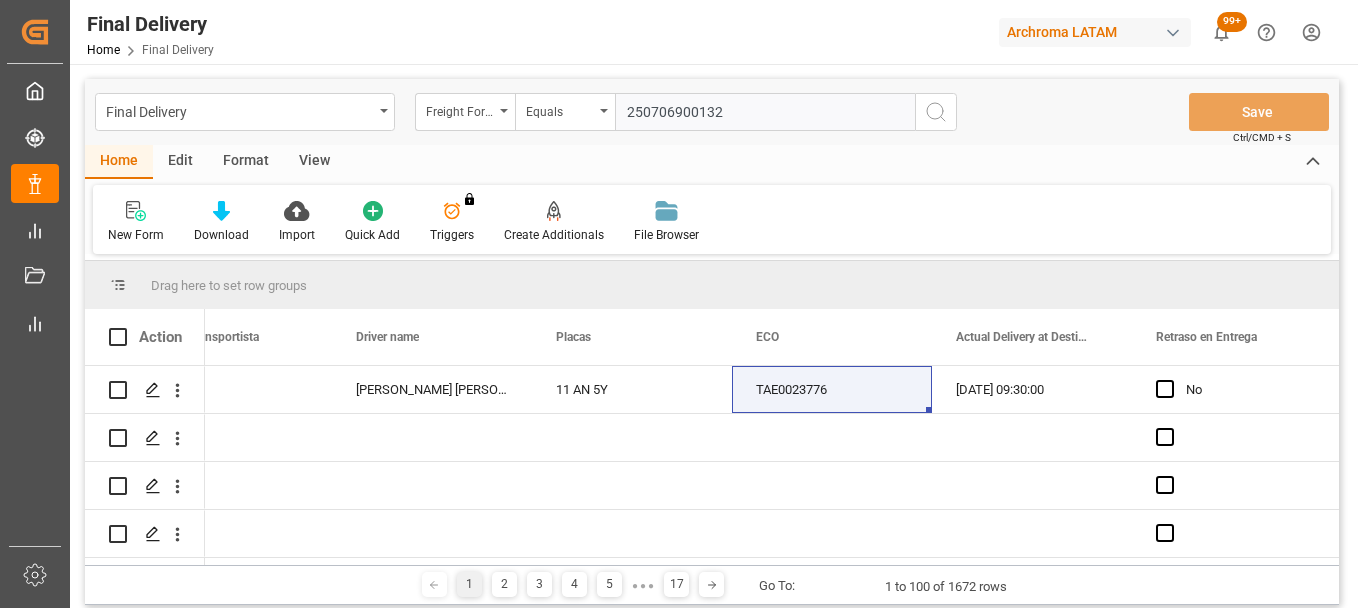 type 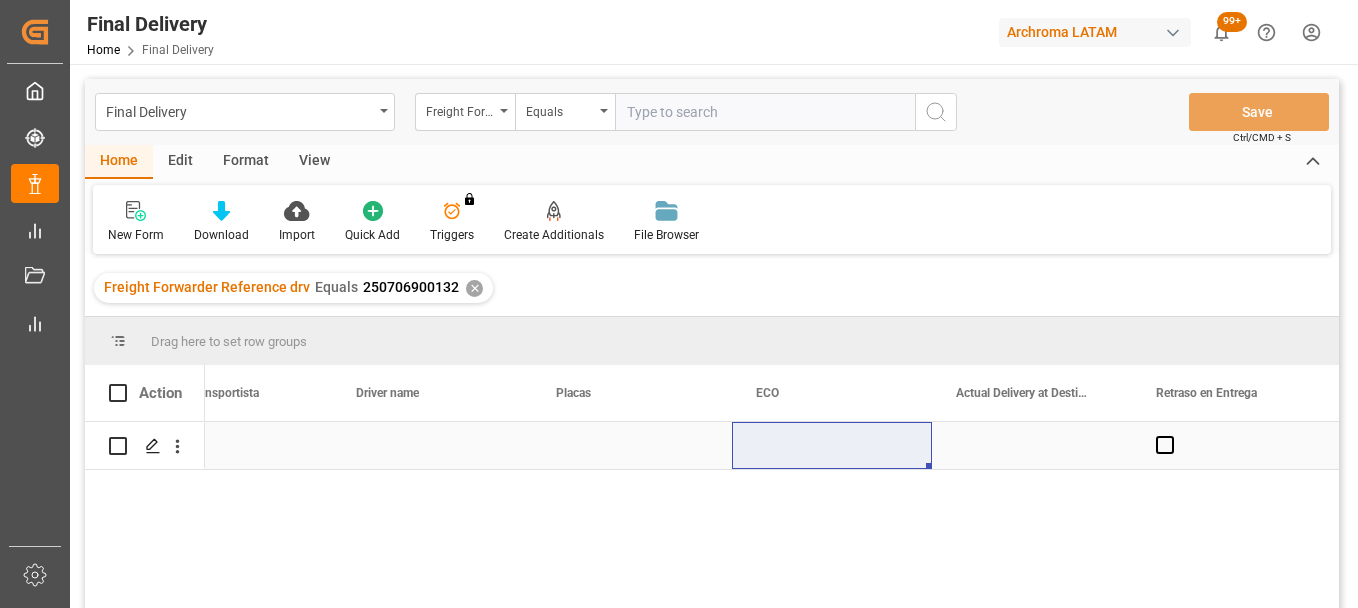 click at bounding box center [432, 445] 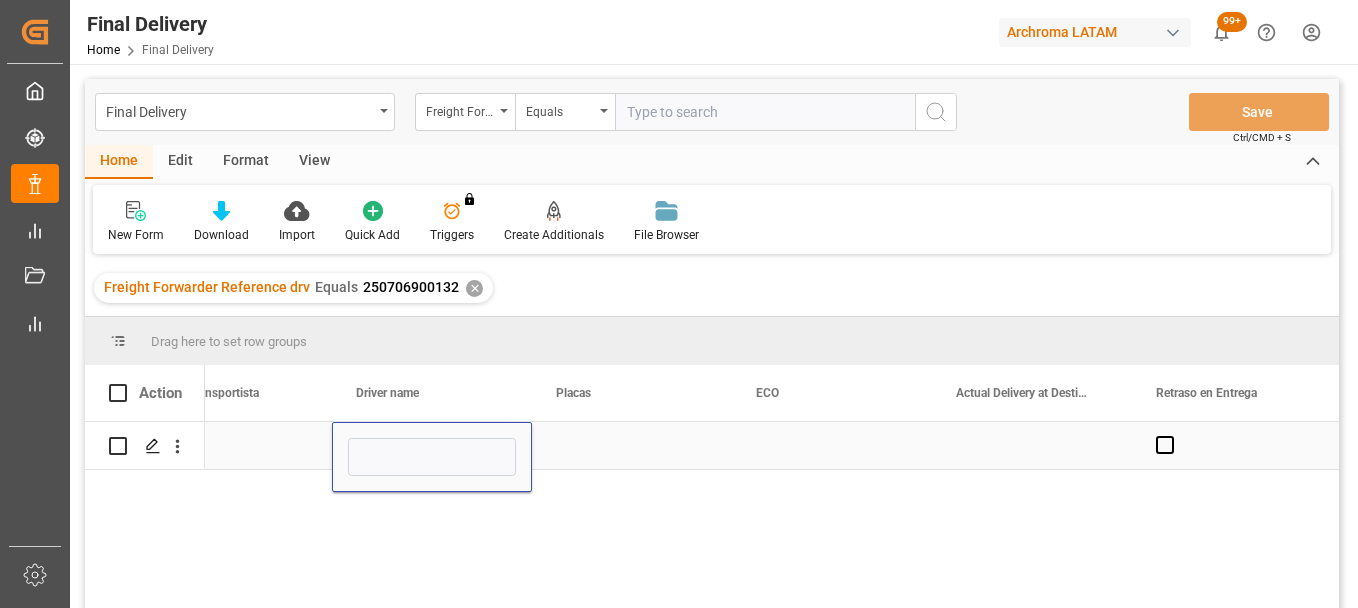type on "Jesus Narciso" 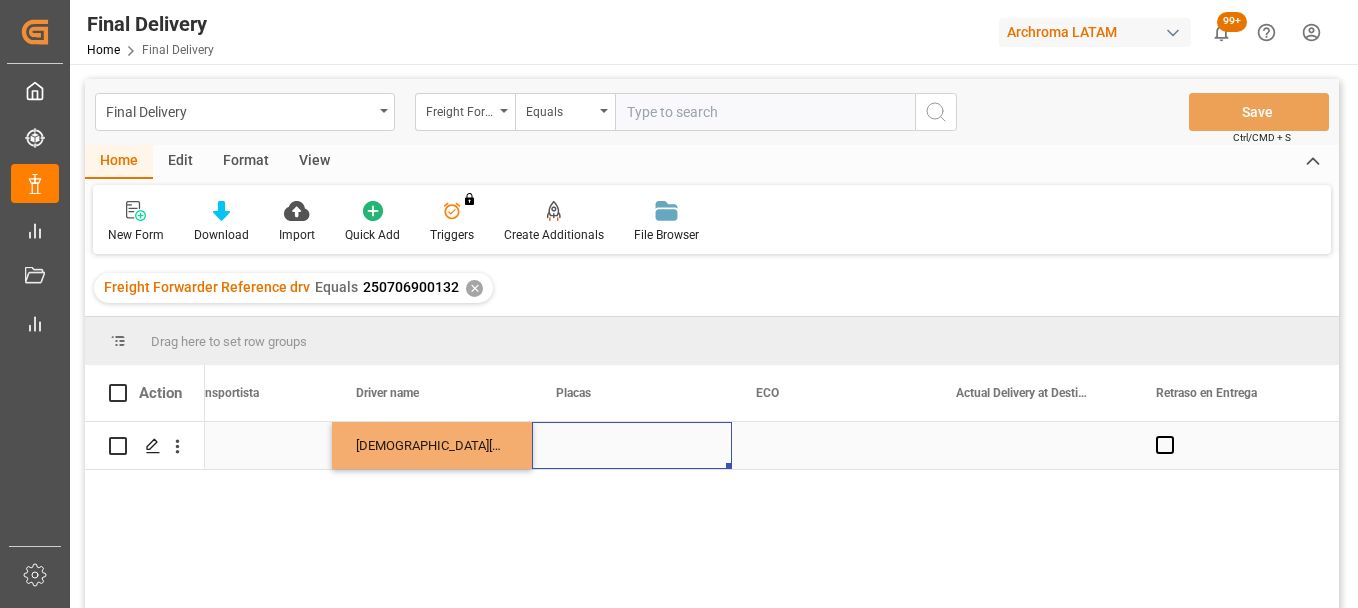 click at bounding box center [632, 445] 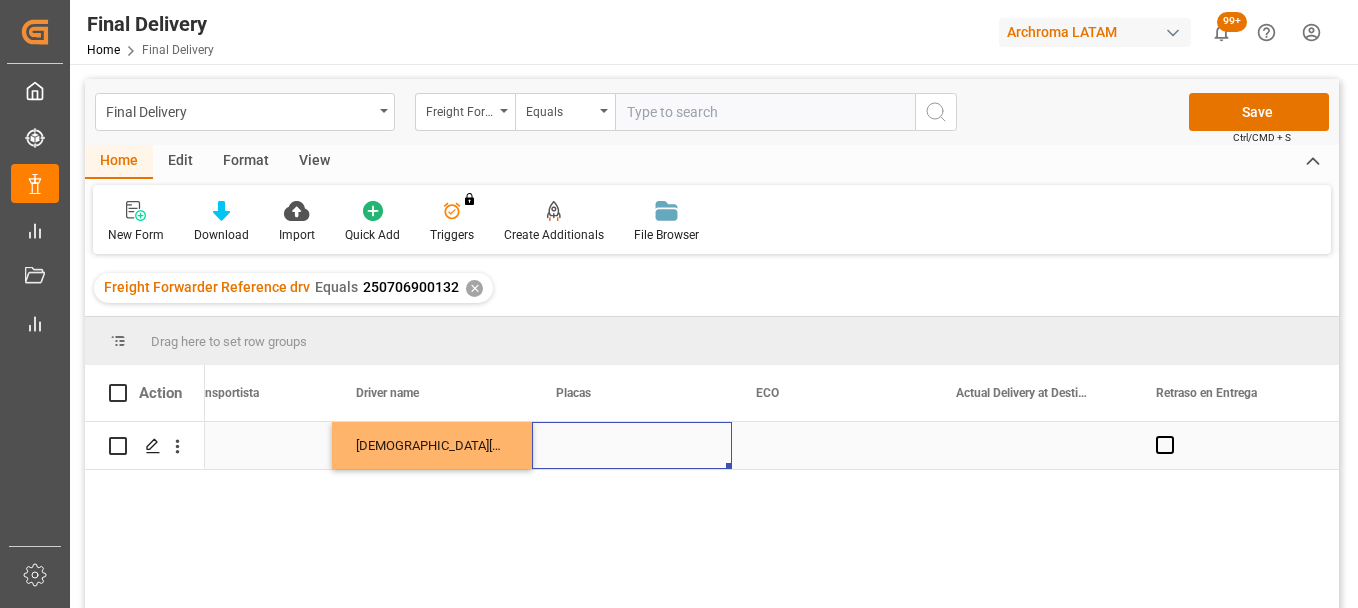 click at bounding box center [632, 445] 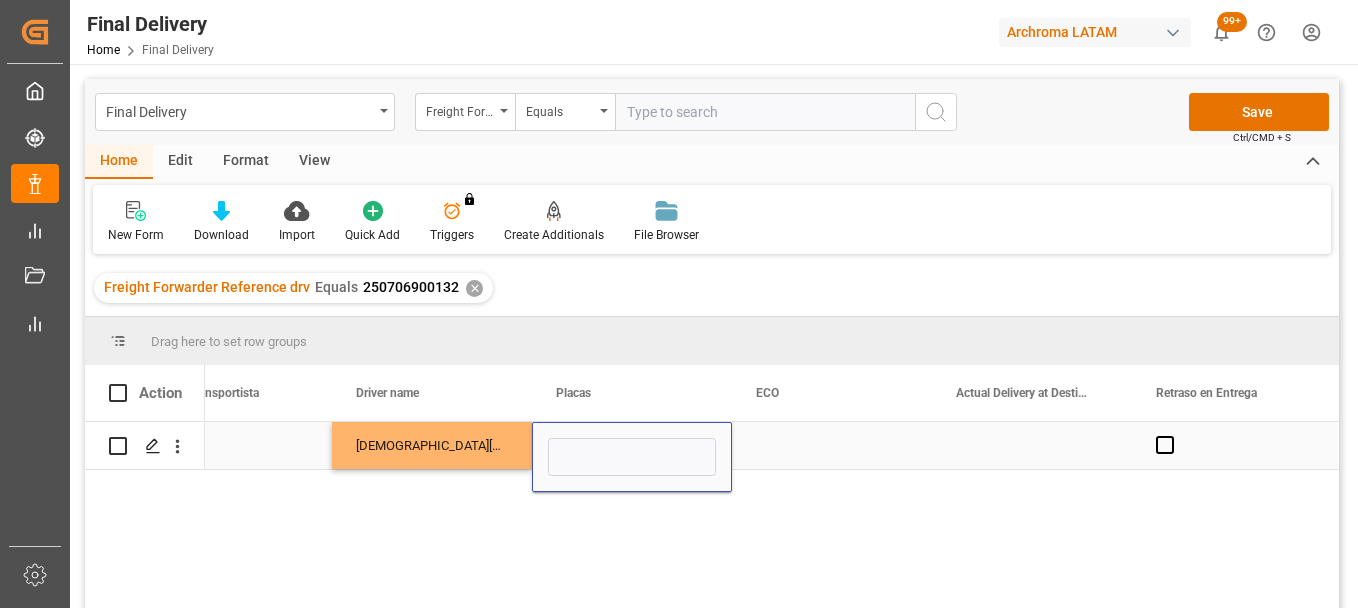 click at bounding box center (632, 457) 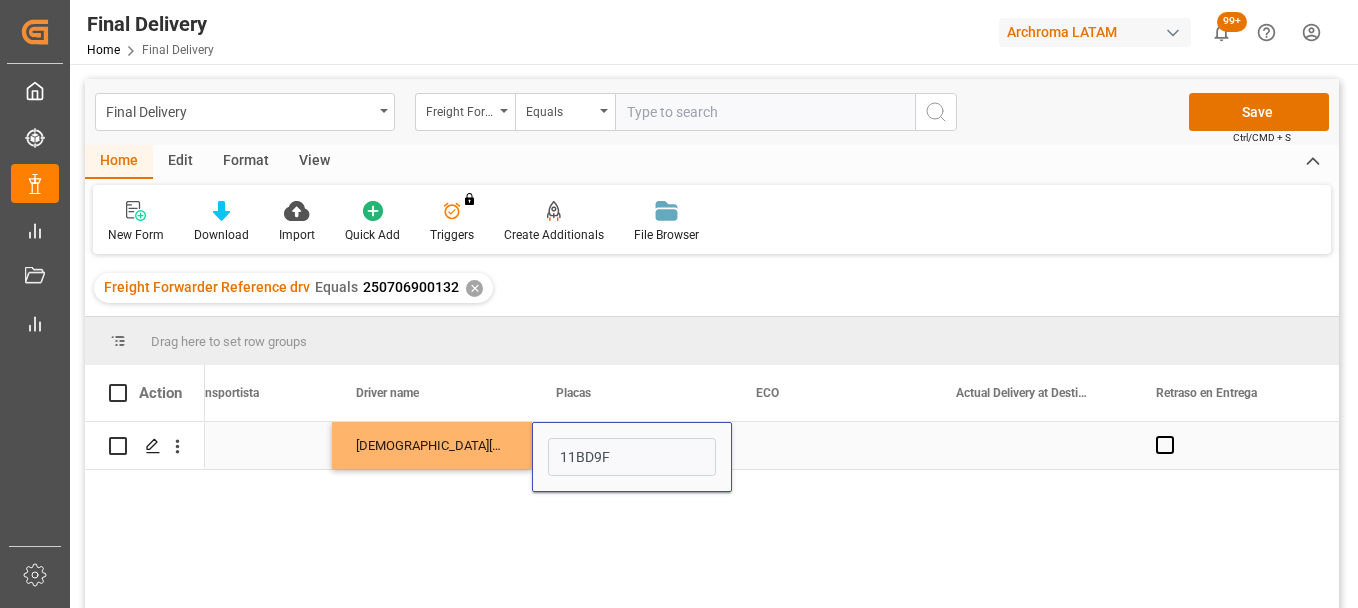 click at bounding box center [832, 445] 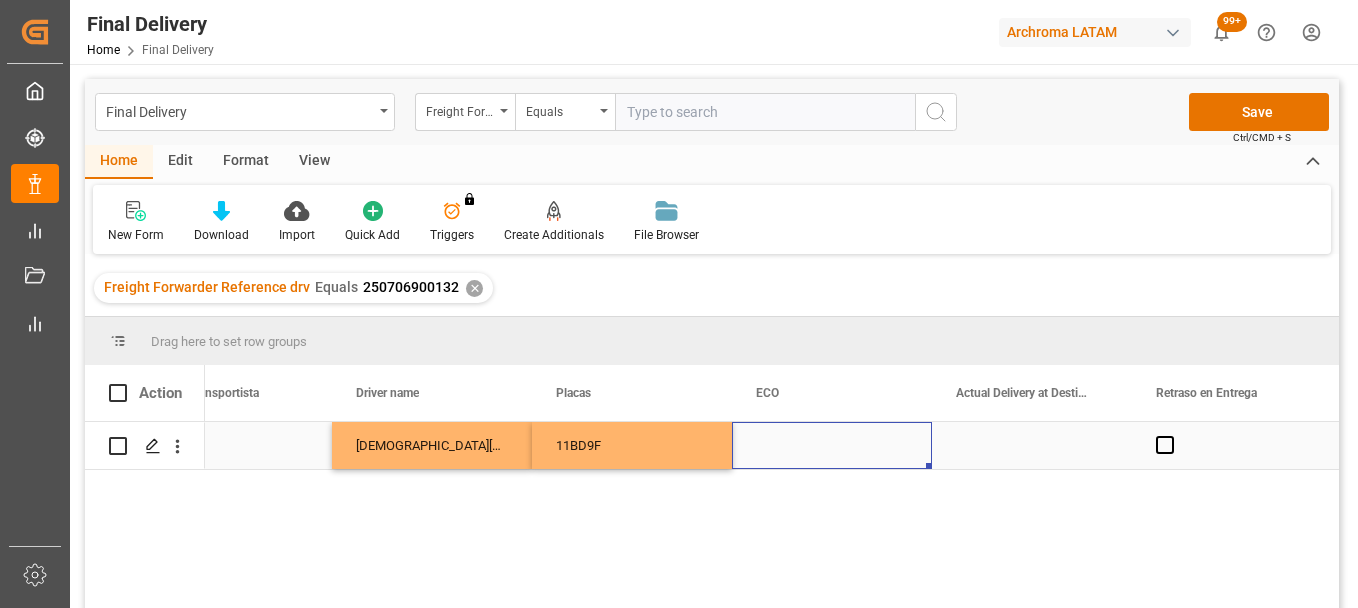click at bounding box center [832, 445] 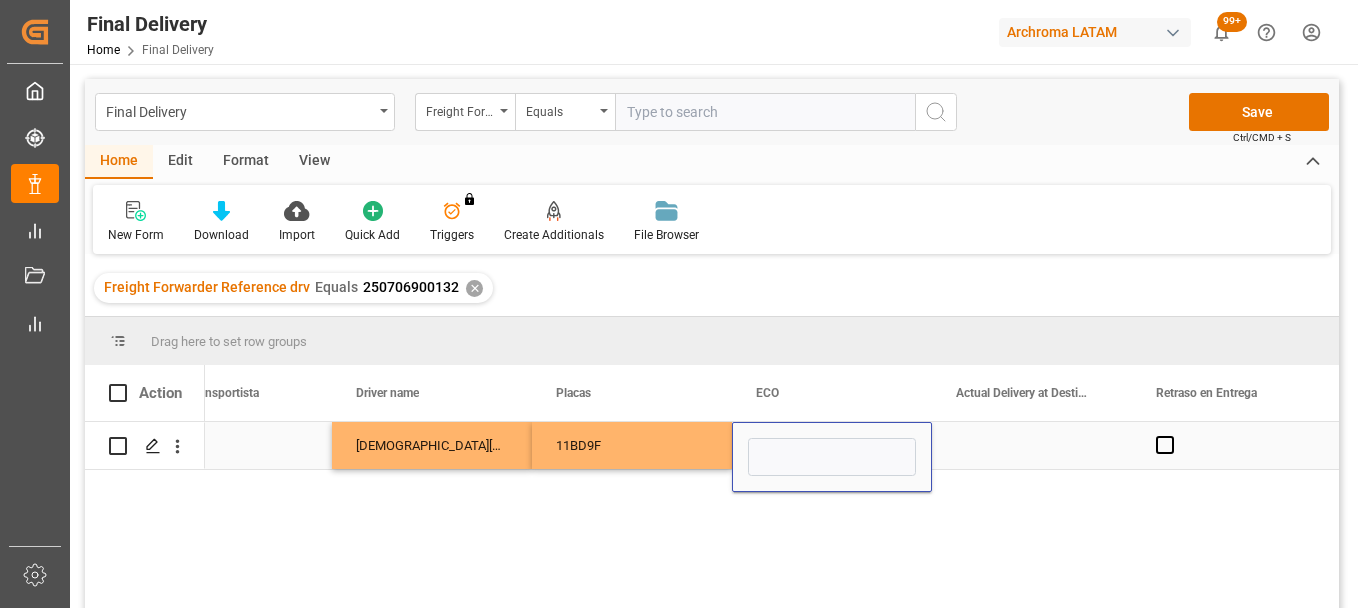 click at bounding box center [832, 457] 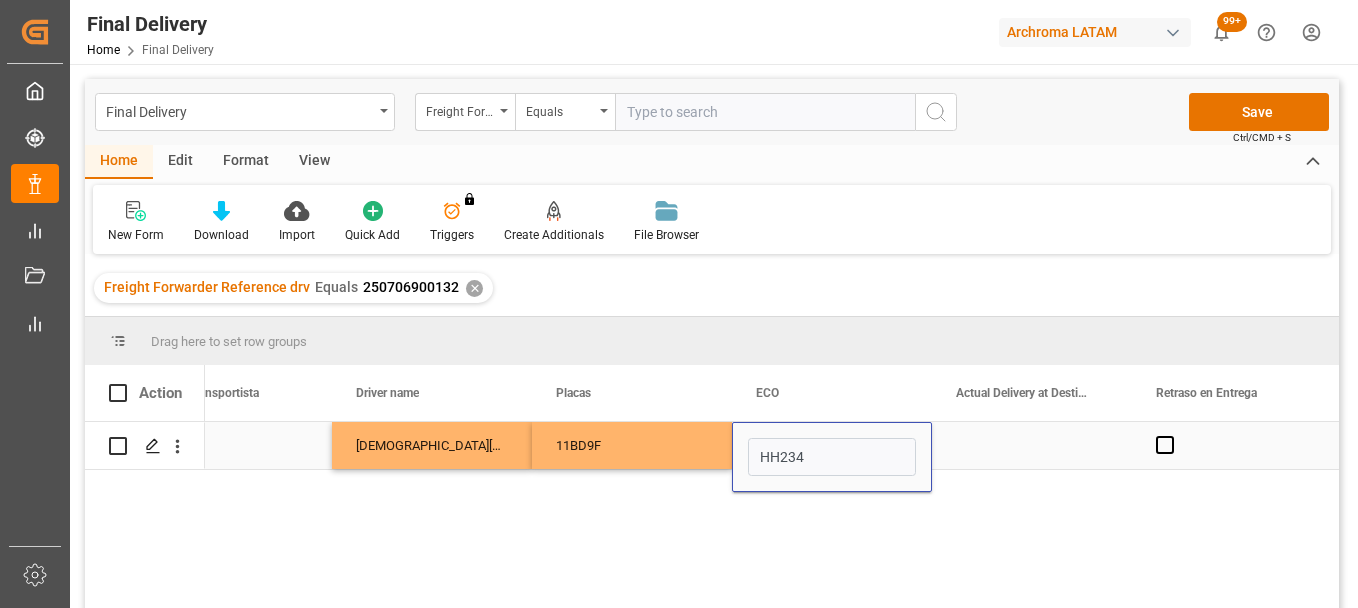 click at bounding box center [1032, 445] 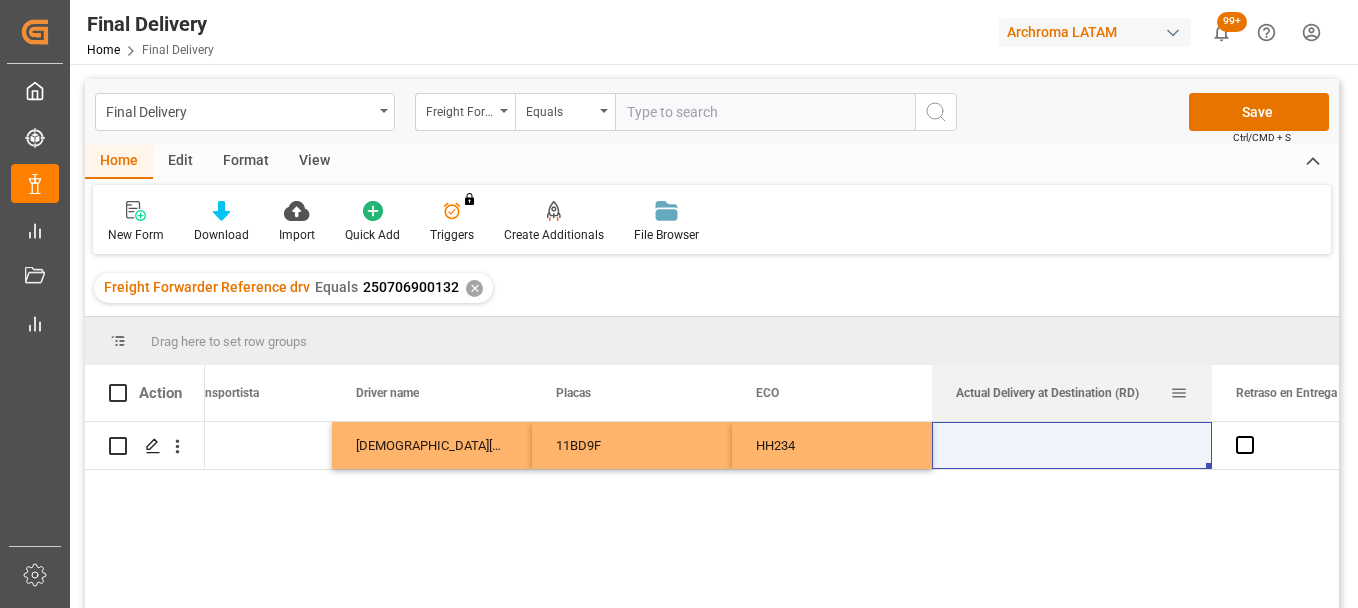 drag, startPoint x: 1129, startPoint y: 380, endPoint x: 1245, endPoint y: 380, distance: 116 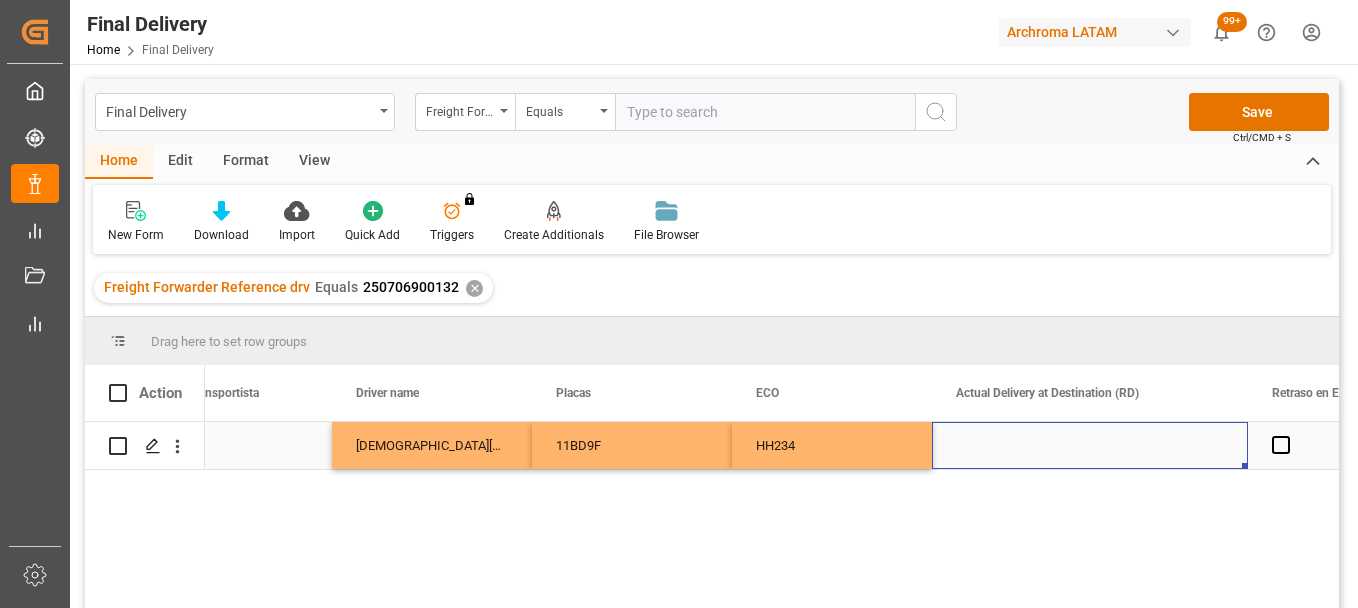 click at bounding box center [1090, 445] 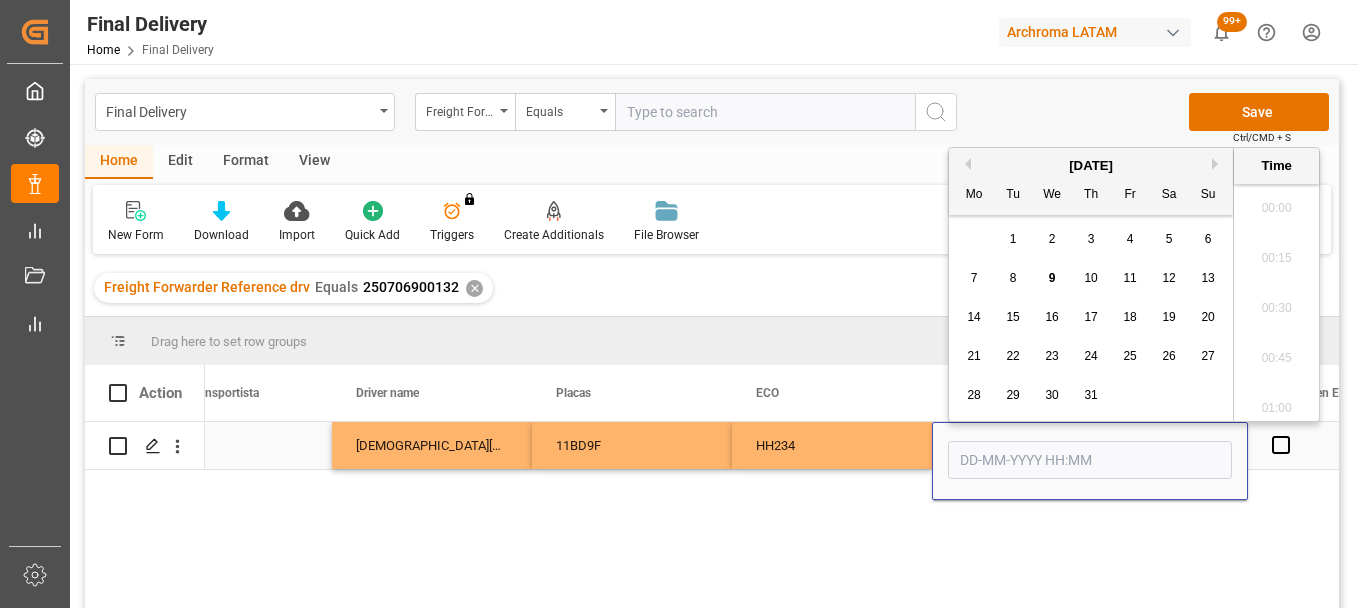 scroll, scrollTop: 3357, scrollLeft: 0, axis: vertical 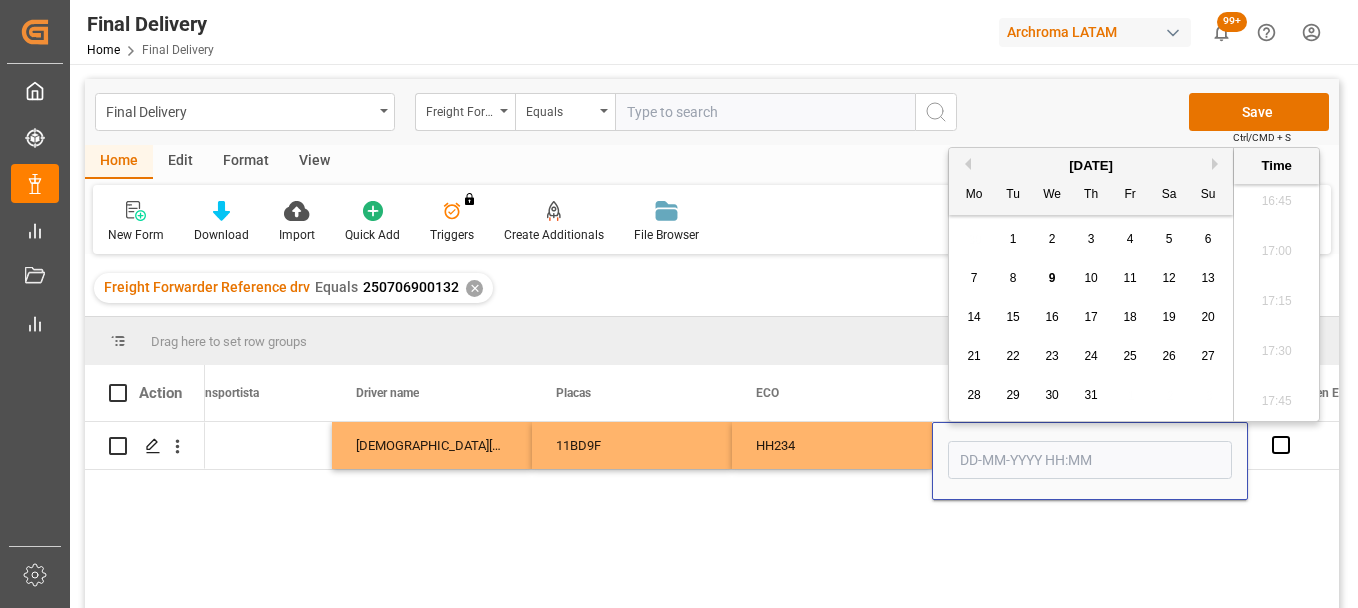 click on "9" at bounding box center [1052, 279] 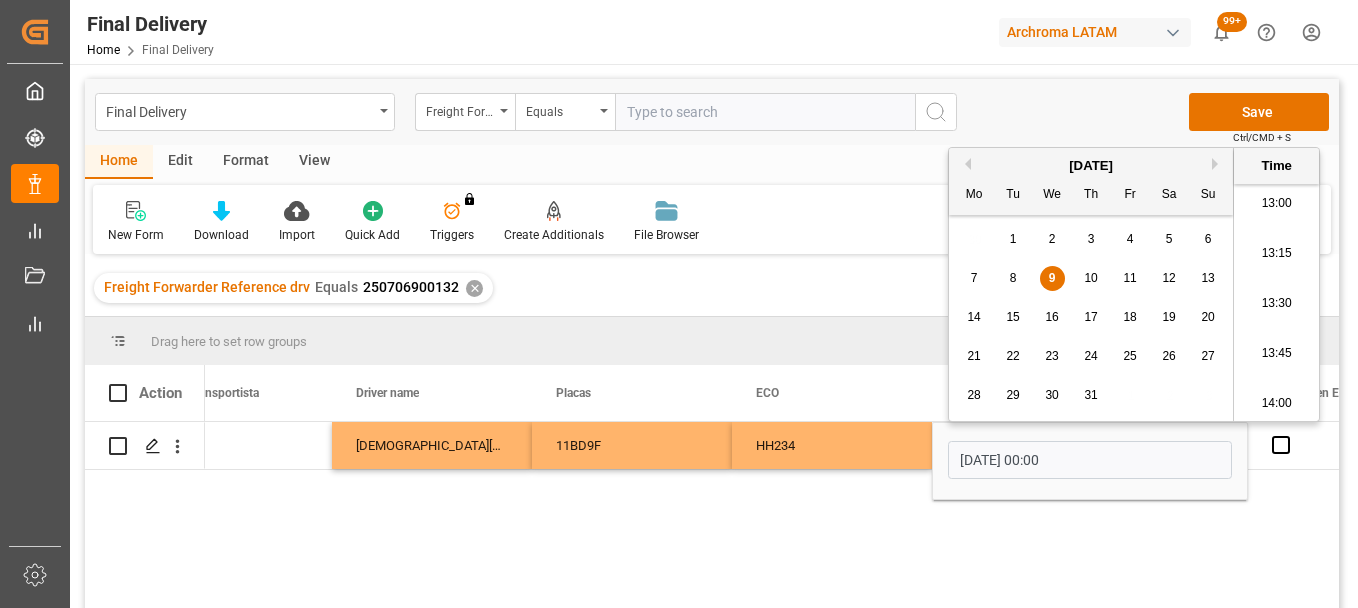 scroll, scrollTop: 2557, scrollLeft: 0, axis: vertical 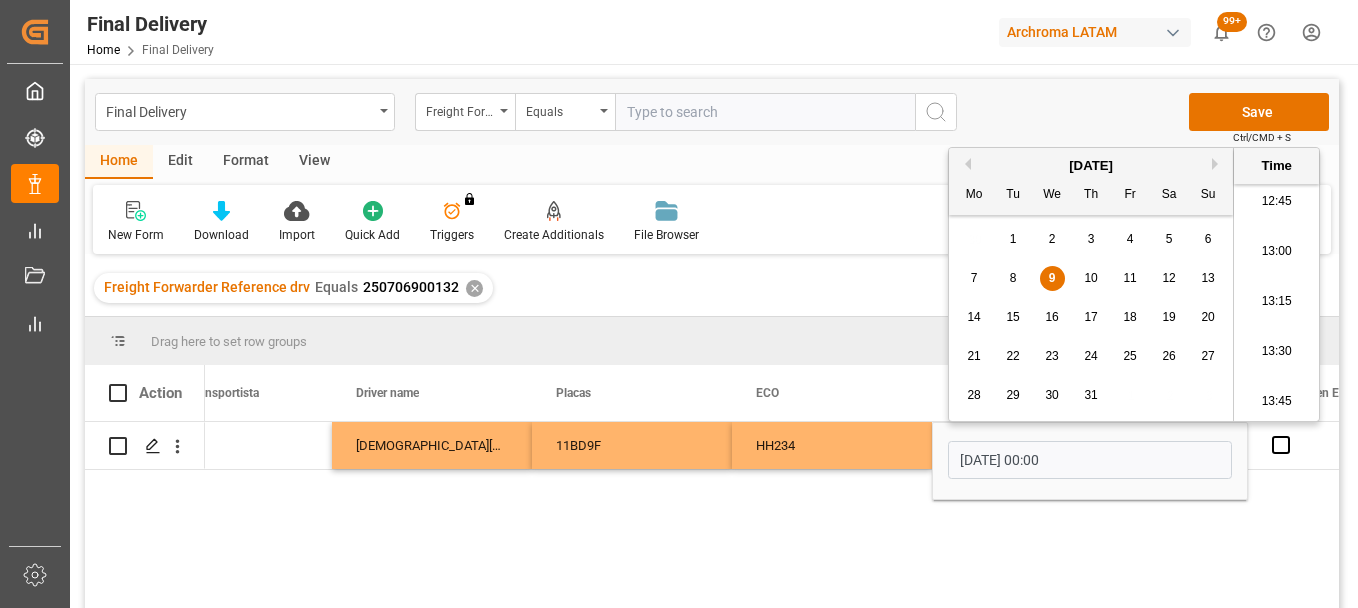 click on "13:30" at bounding box center (1276, 352) 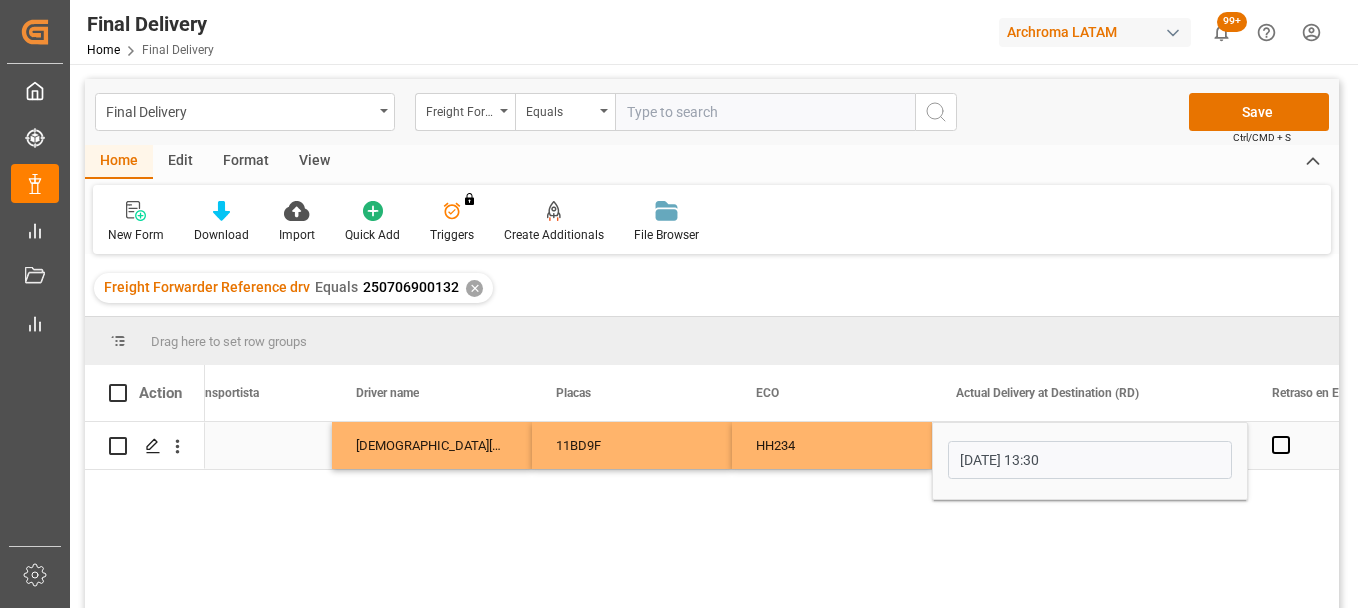 click on "HH234" at bounding box center (832, 445) 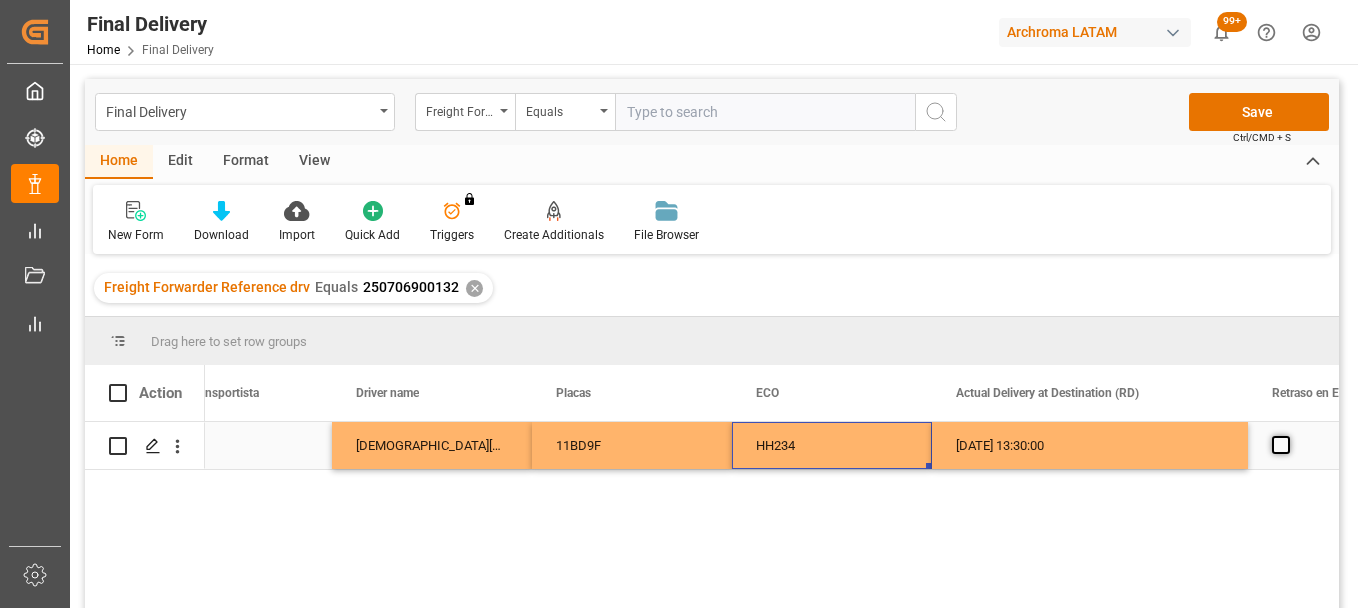 click at bounding box center (1281, 445) 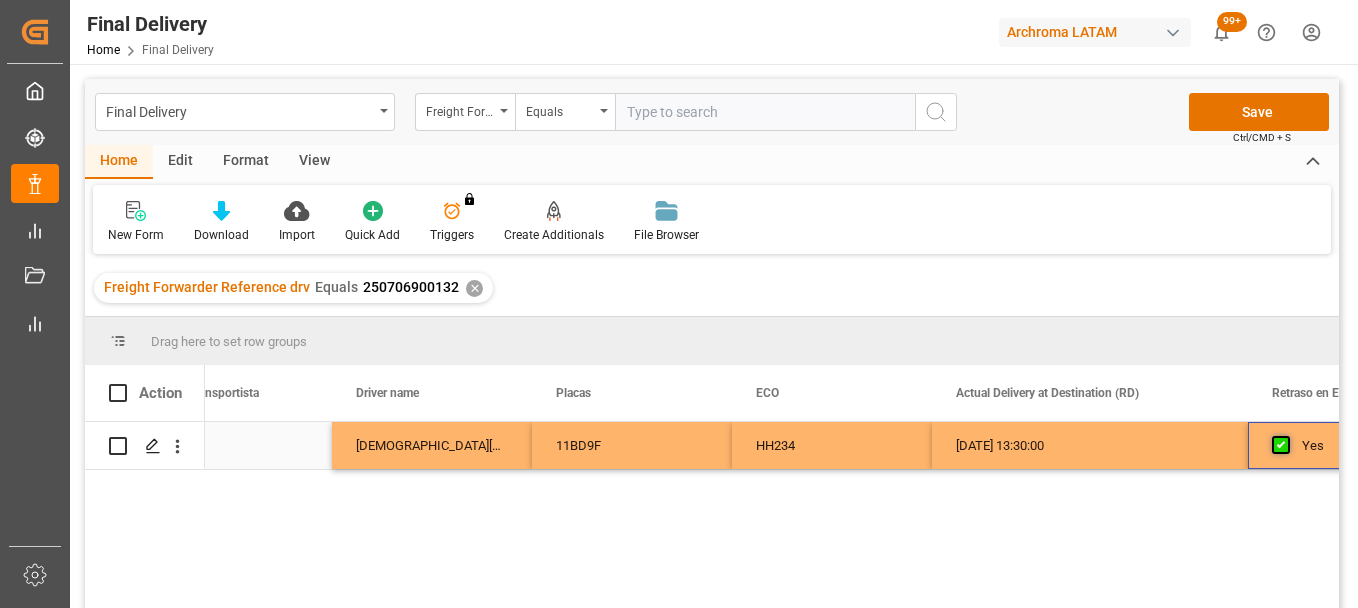 click at bounding box center [1281, 445] 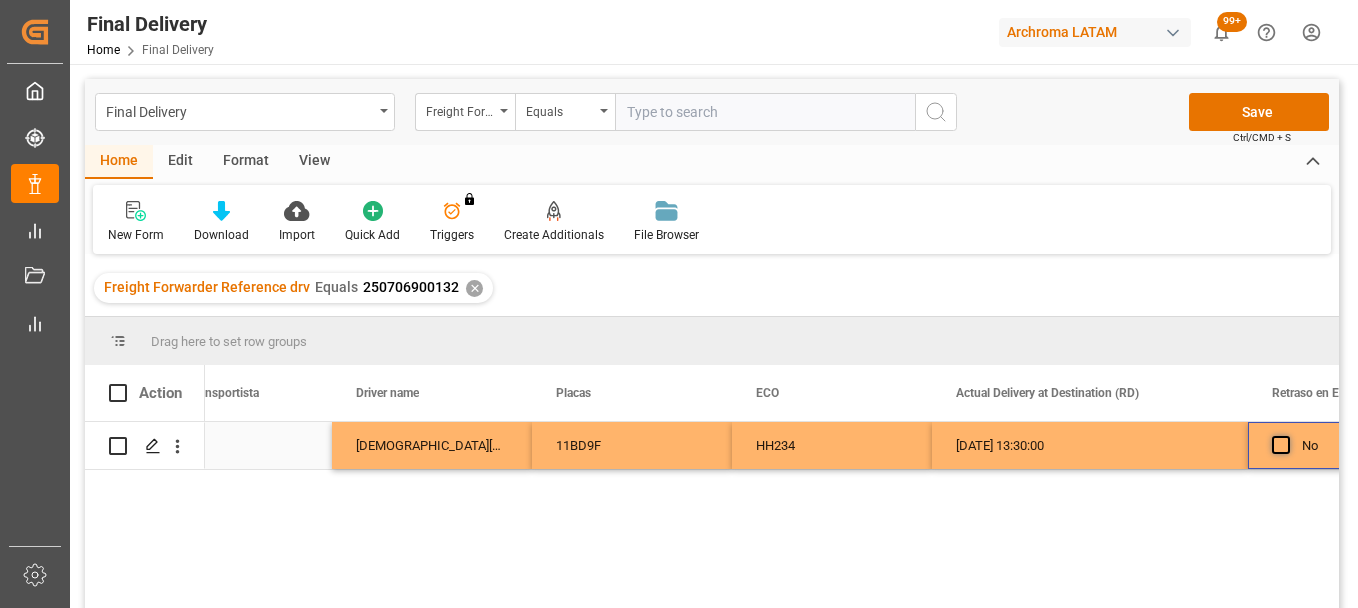 click at bounding box center [1281, 445] 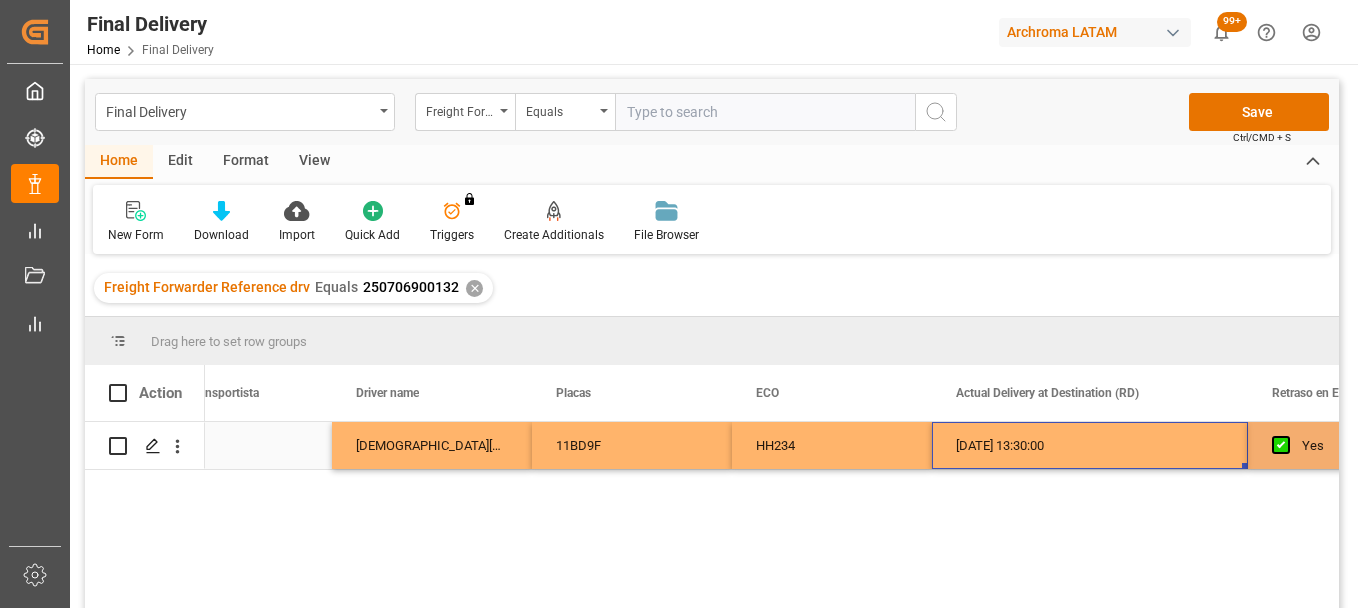 click on "09-07-2025 13:30:00" at bounding box center (1090, 445) 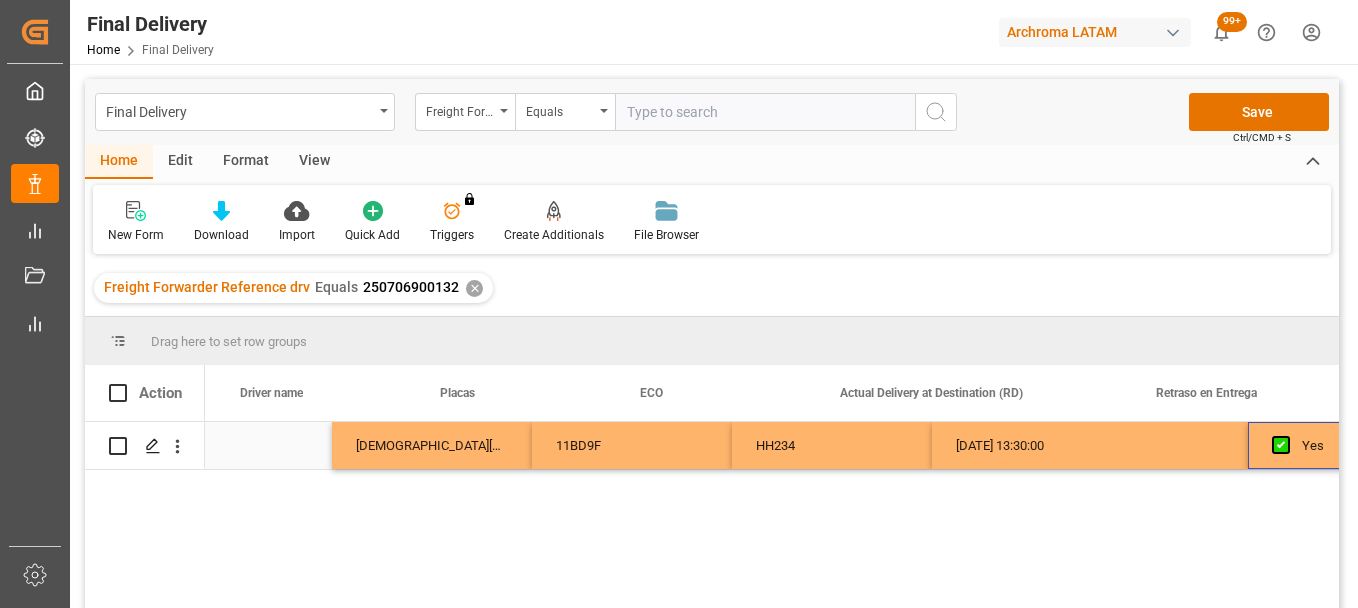 scroll, scrollTop: 0, scrollLeft: 7085, axis: horizontal 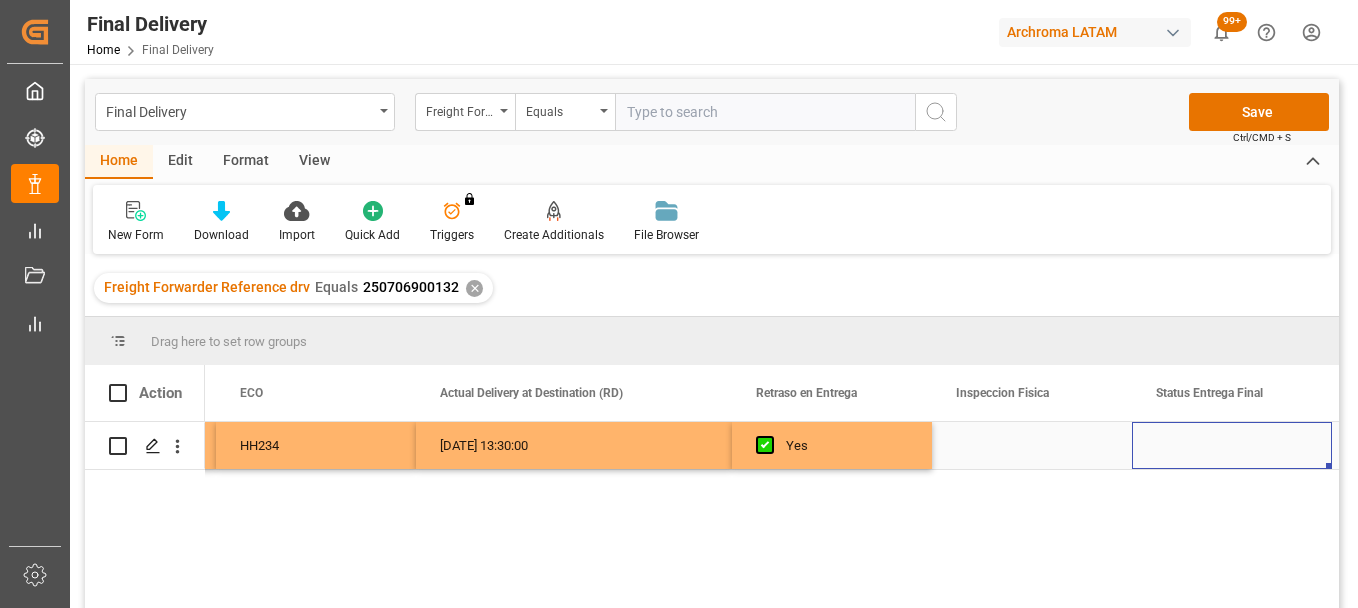 click at bounding box center [1232, 445] 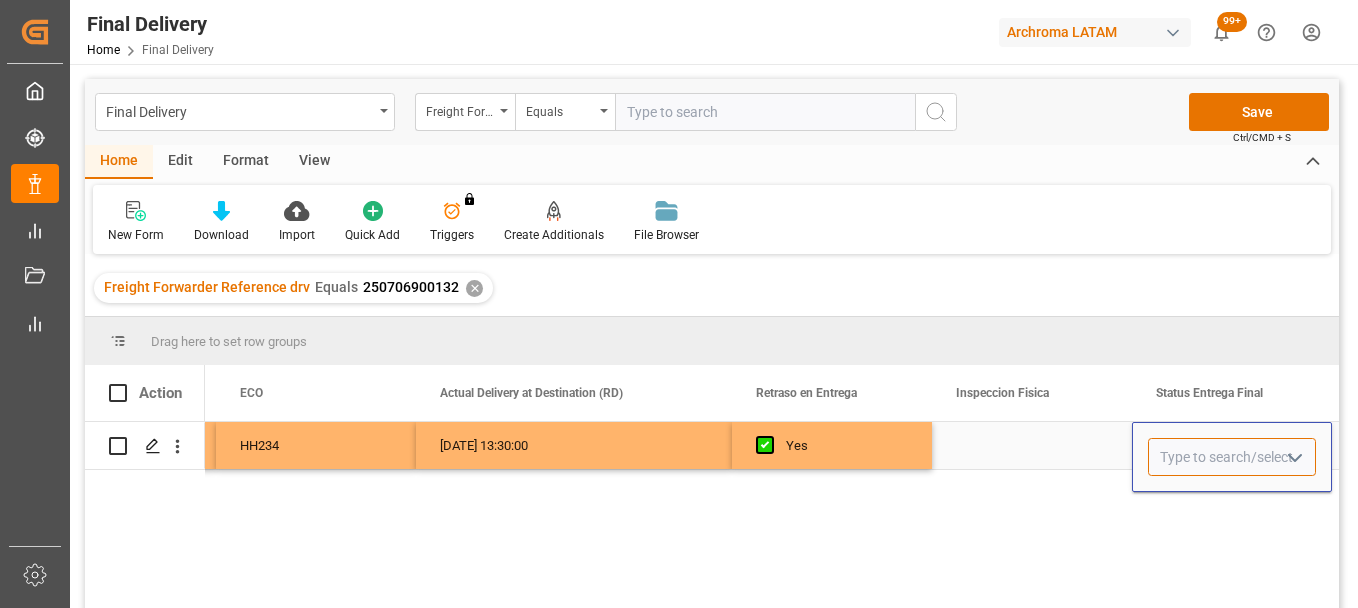 click at bounding box center (1232, 457) 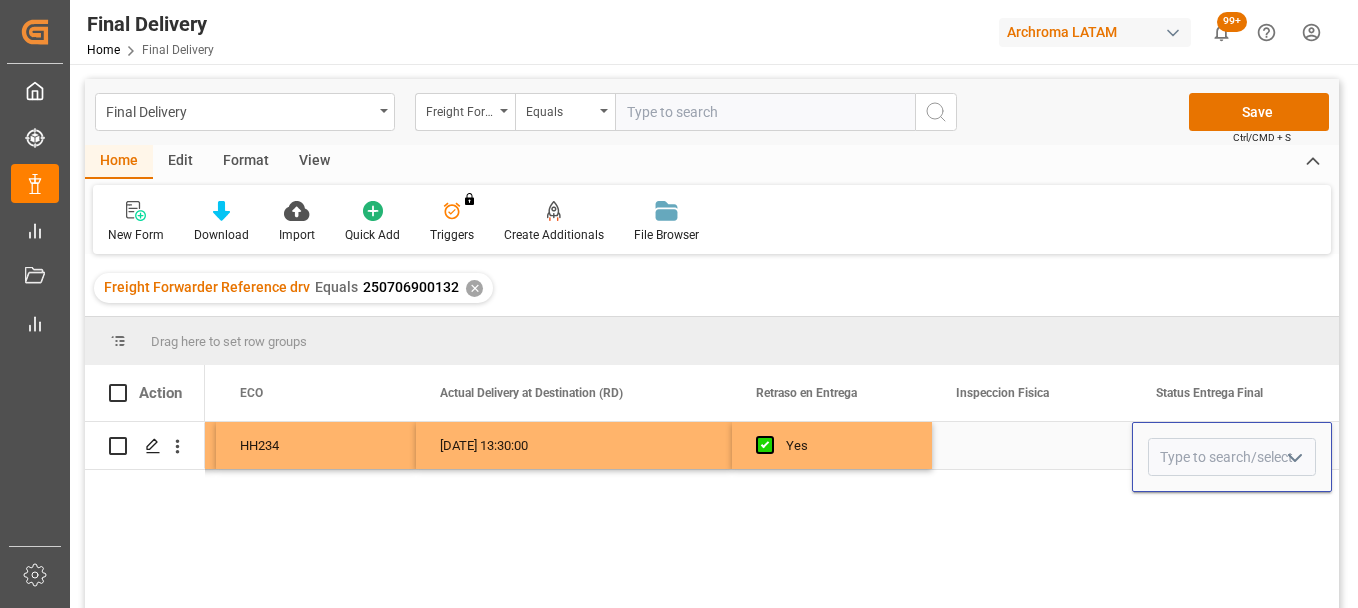 click 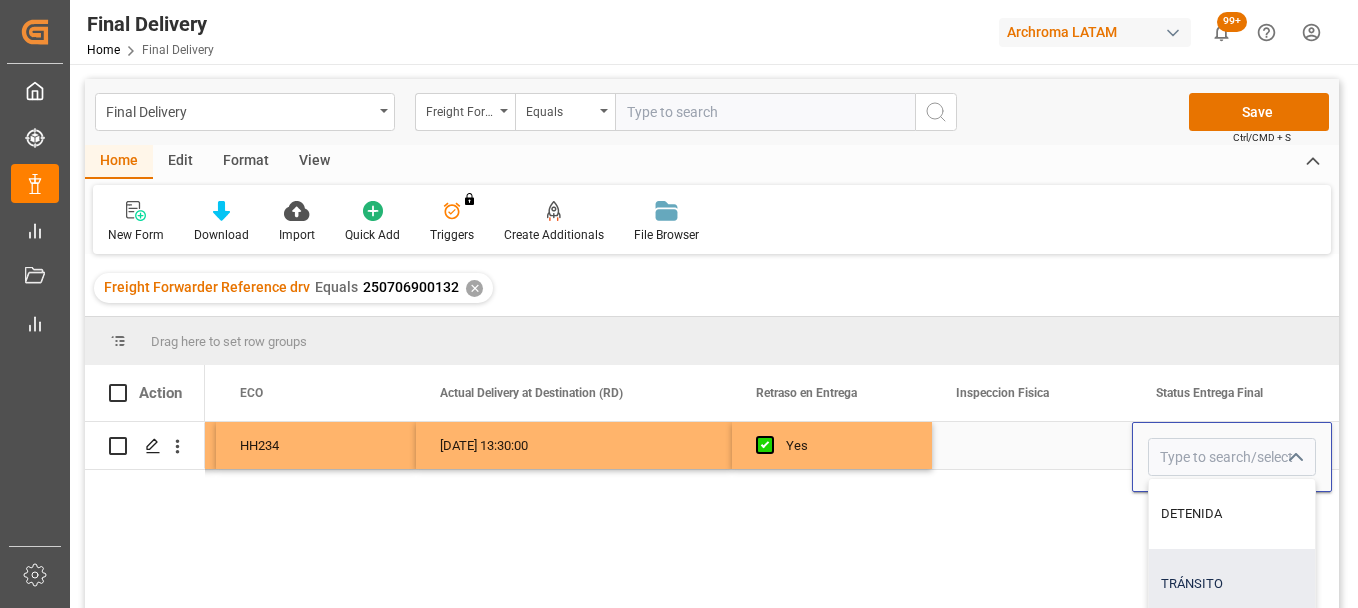 scroll, scrollTop: 100, scrollLeft: 0, axis: vertical 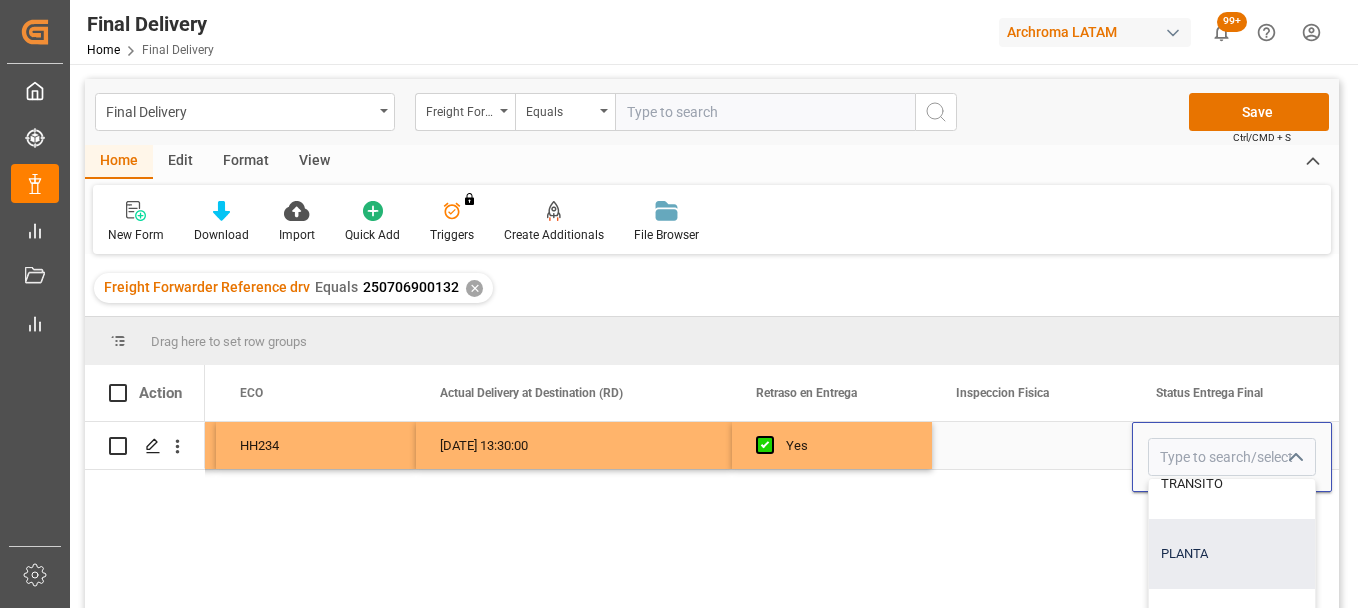 click on "PLANTA" at bounding box center [1232, 554] 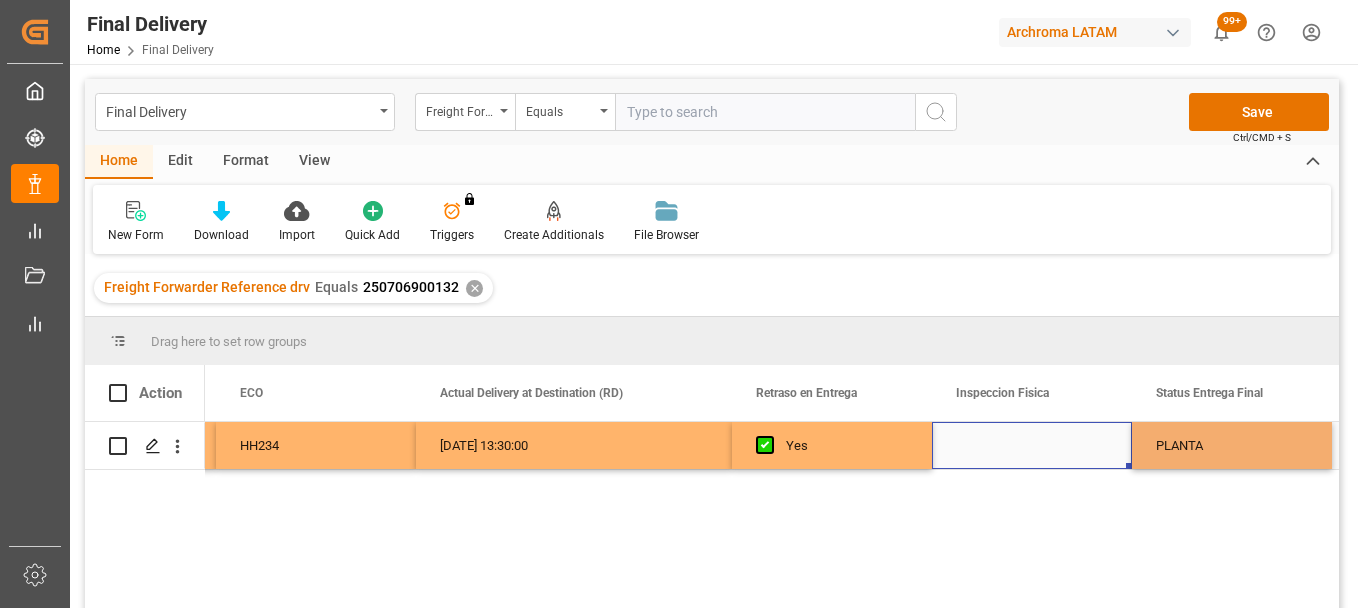 click at bounding box center (1032, 445) 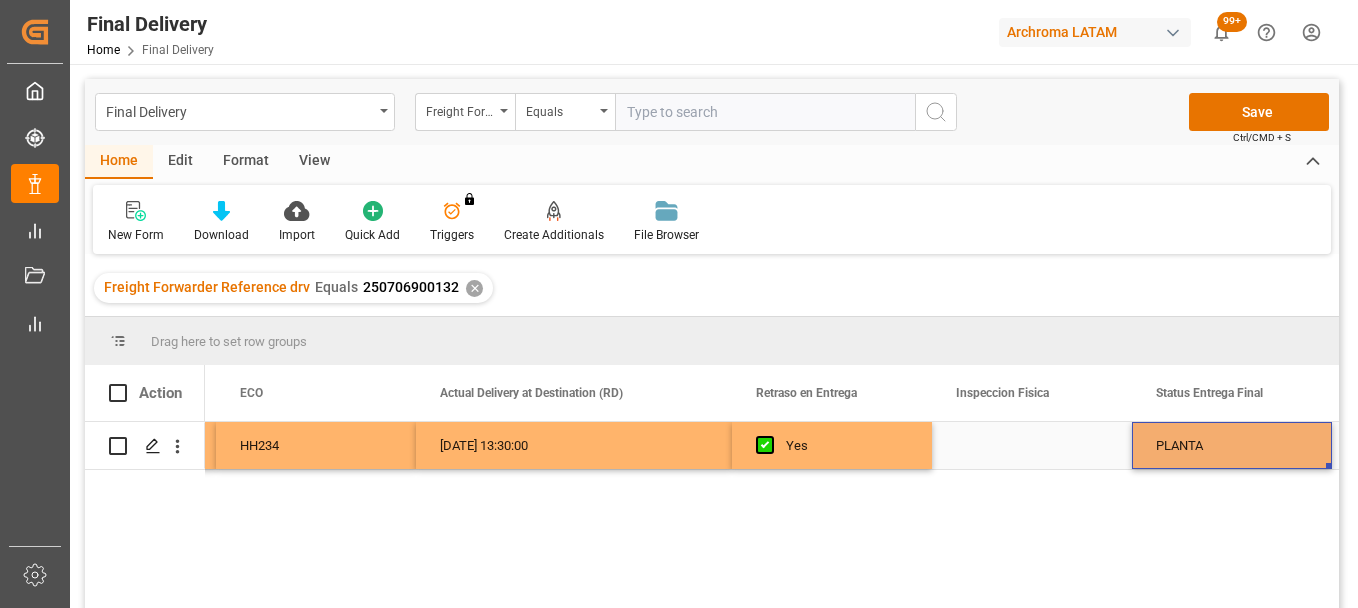 scroll, scrollTop: 0, scrollLeft: 7685, axis: horizontal 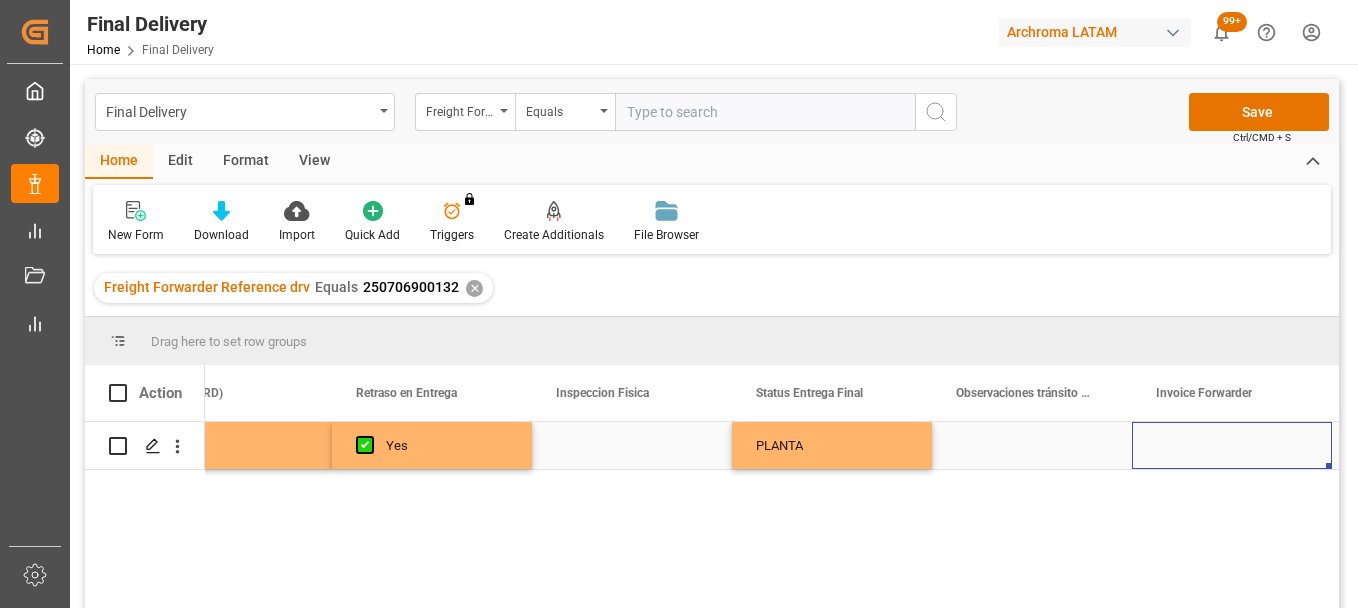 click at bounding box center [1032, 445] 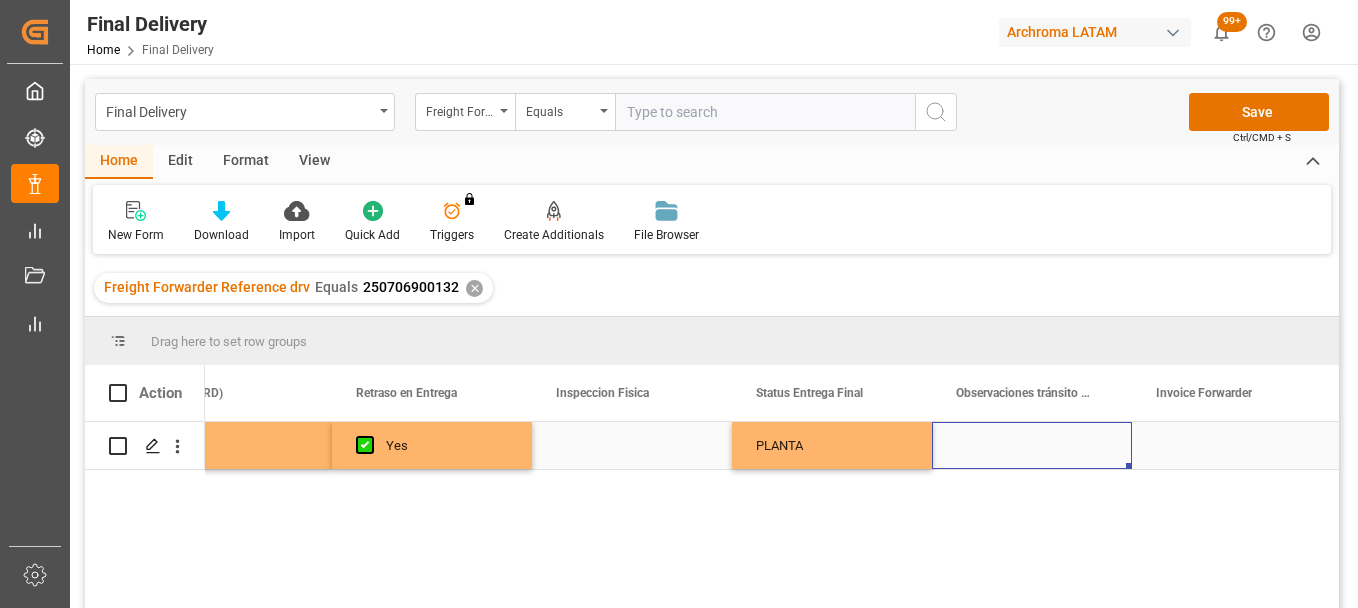 click at bounding box center [1032, 445] 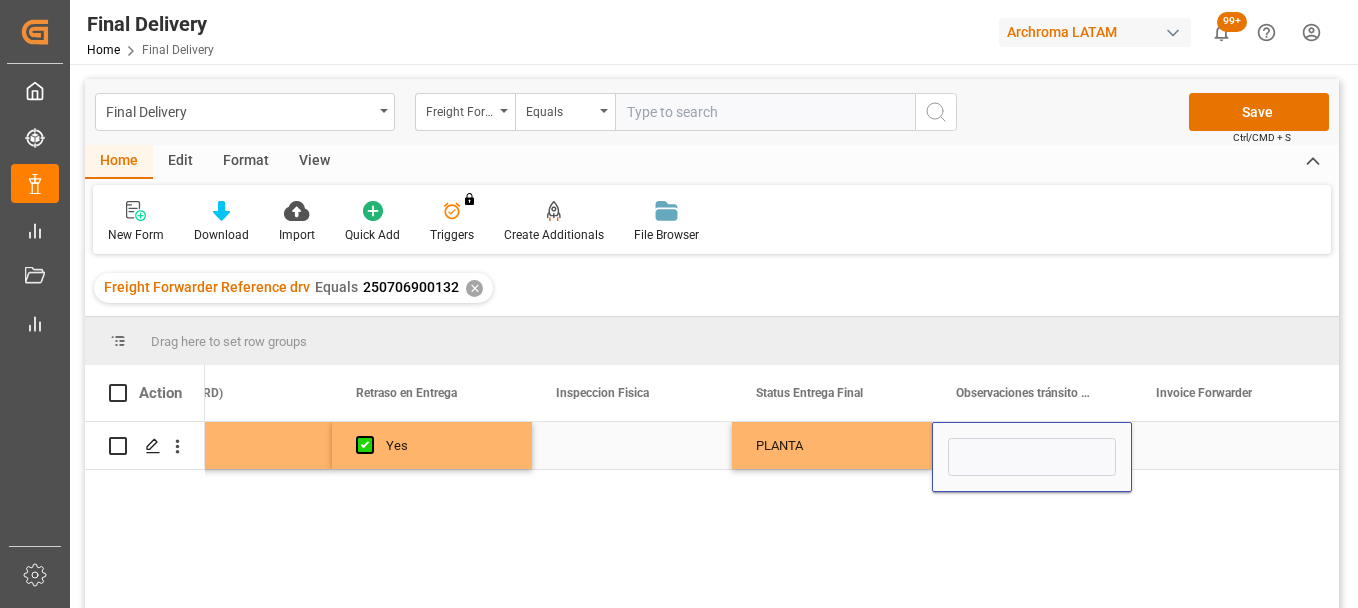 click at bounding box center (1032, 457) 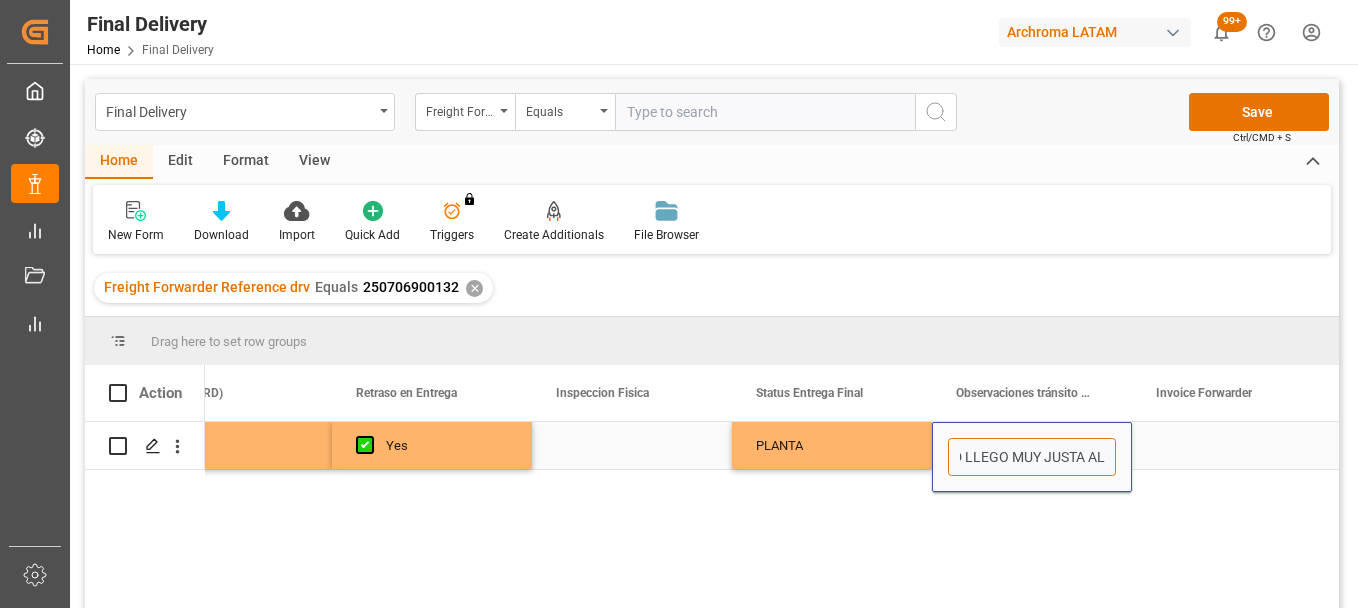 scroll, scrollTop: 0, scrollLeft: 53, axis: horizontal 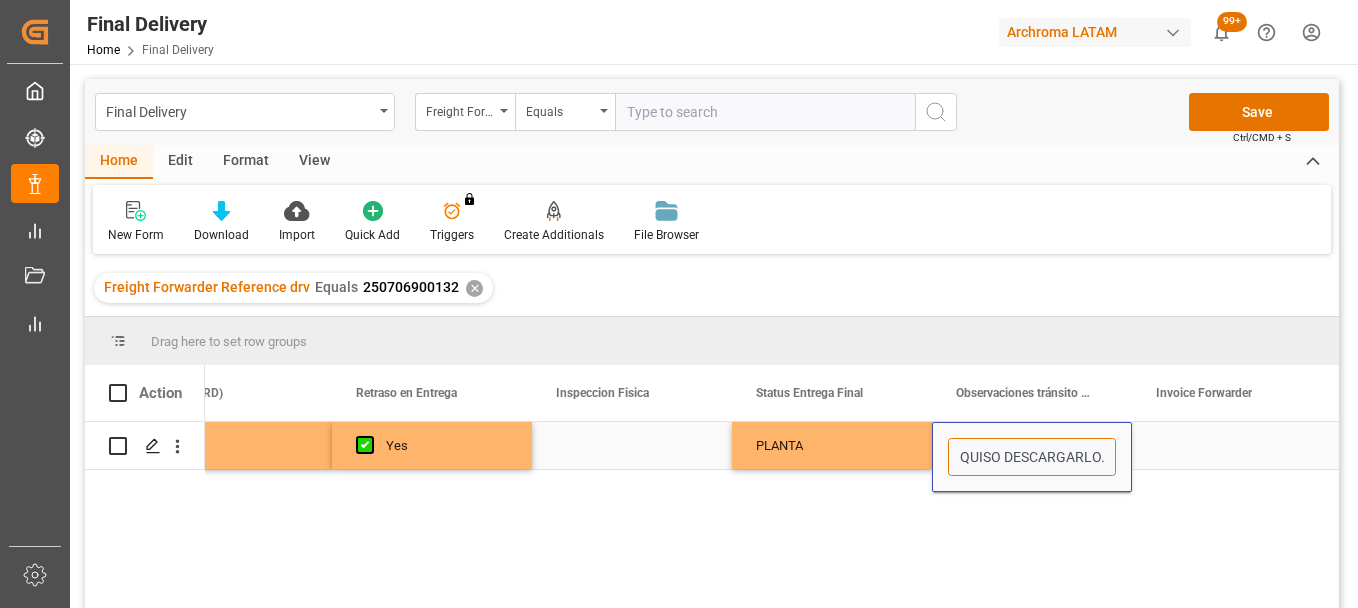 type on "UNIDAD LLEGO MUY JUSTA AL HORARIO DE RECEPCION Y ALMACEN YA NO QUISO DESCARGARLO." 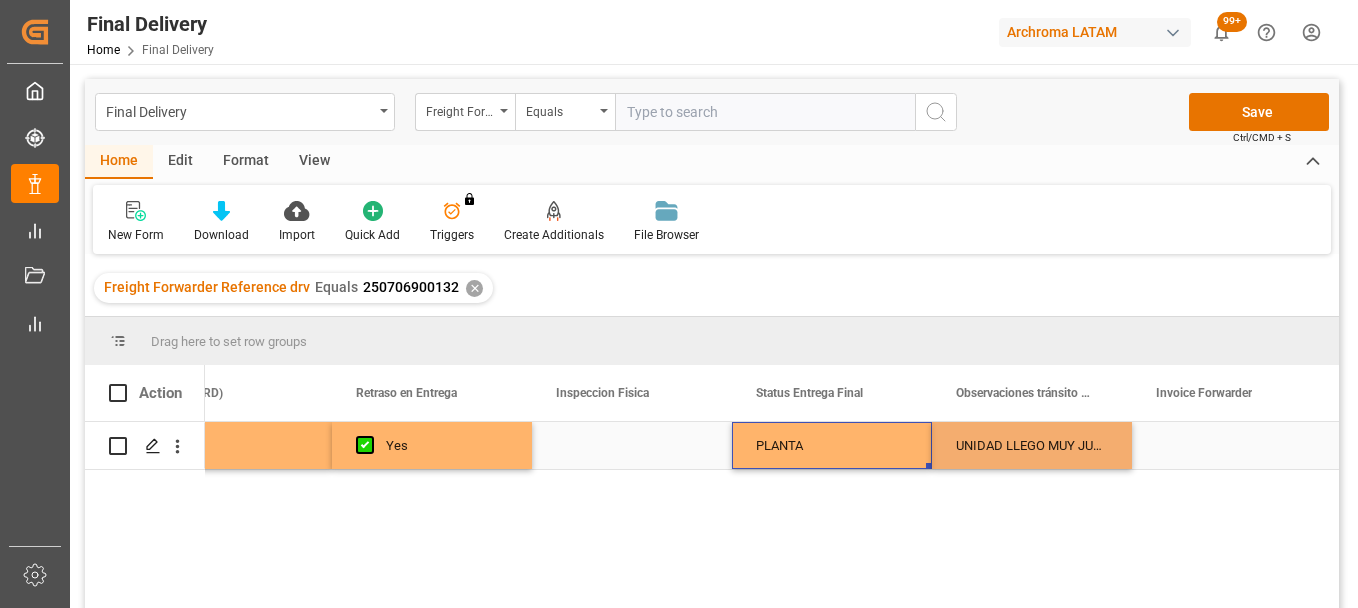click on "PLANTA" at bounding box center (832, 446) 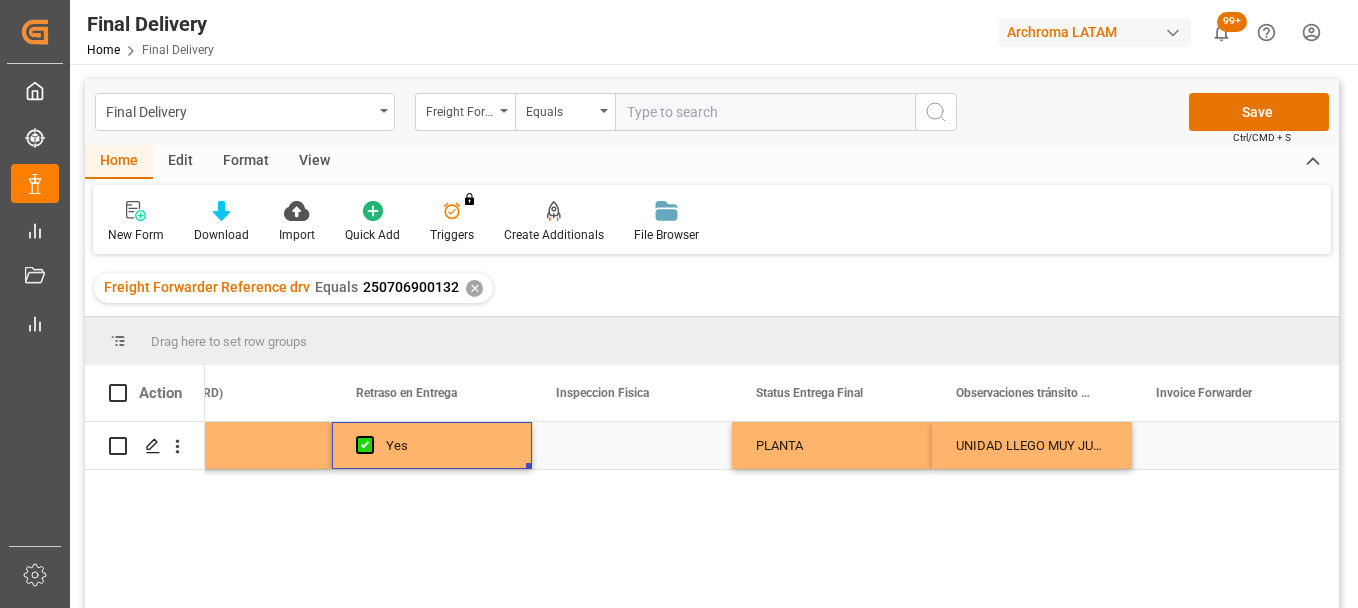 scroll, scrollTop: 0, scrollLeft: 7696, axis: horizontal 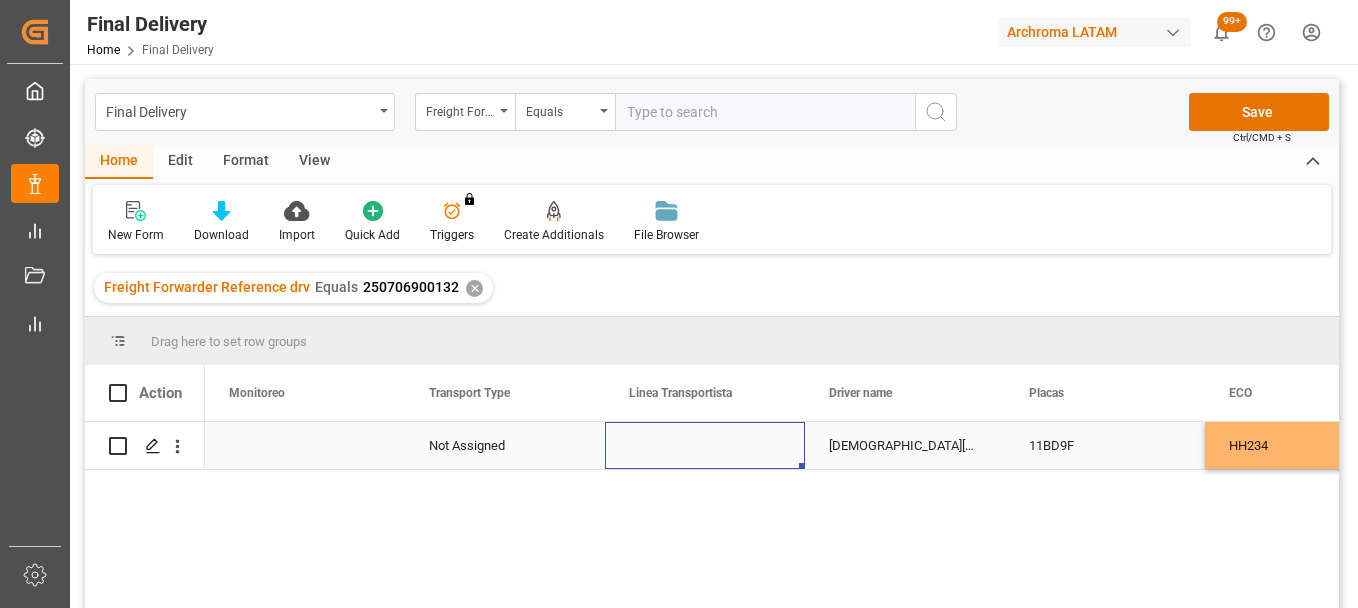 click at bounding box center (705, 445) 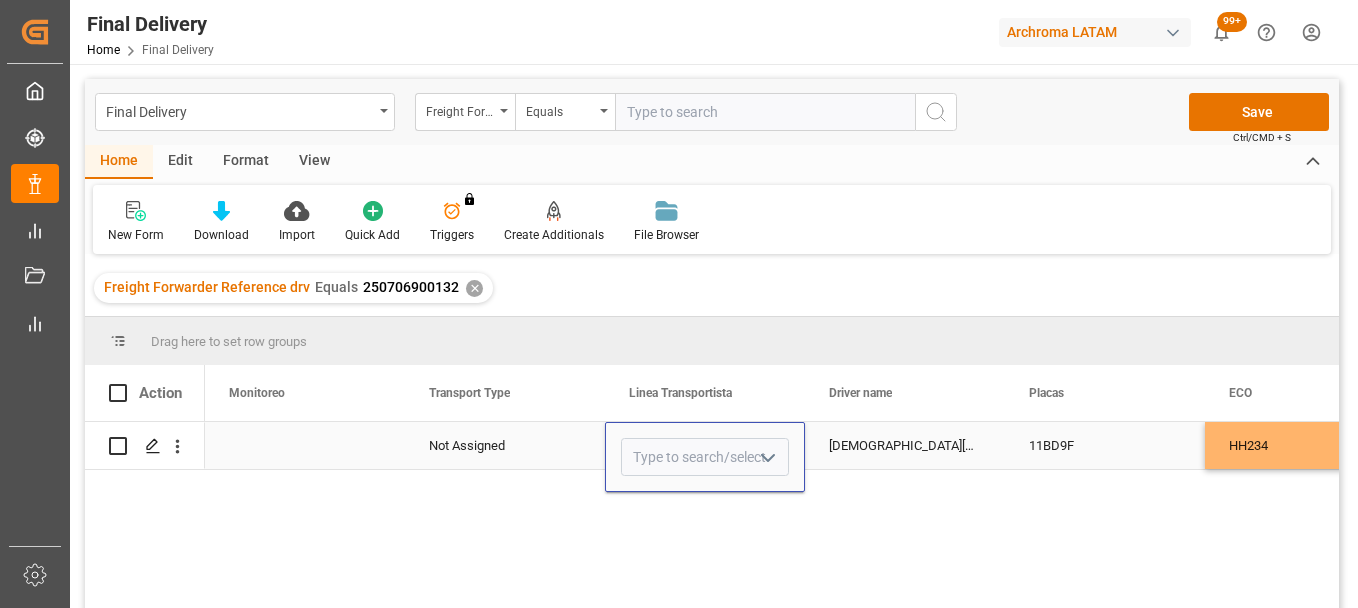 click at bounding box center (705, 457) 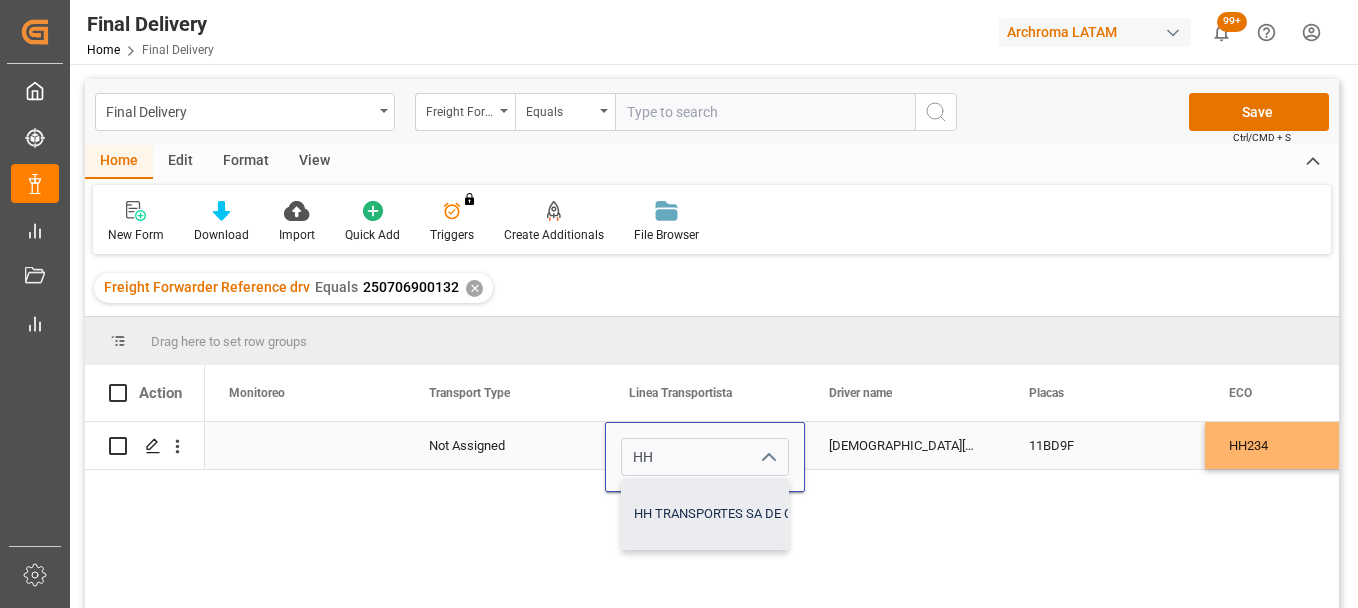 click on "HH TRANSPORTES SA DE CV" at bounding box center (717, 514) 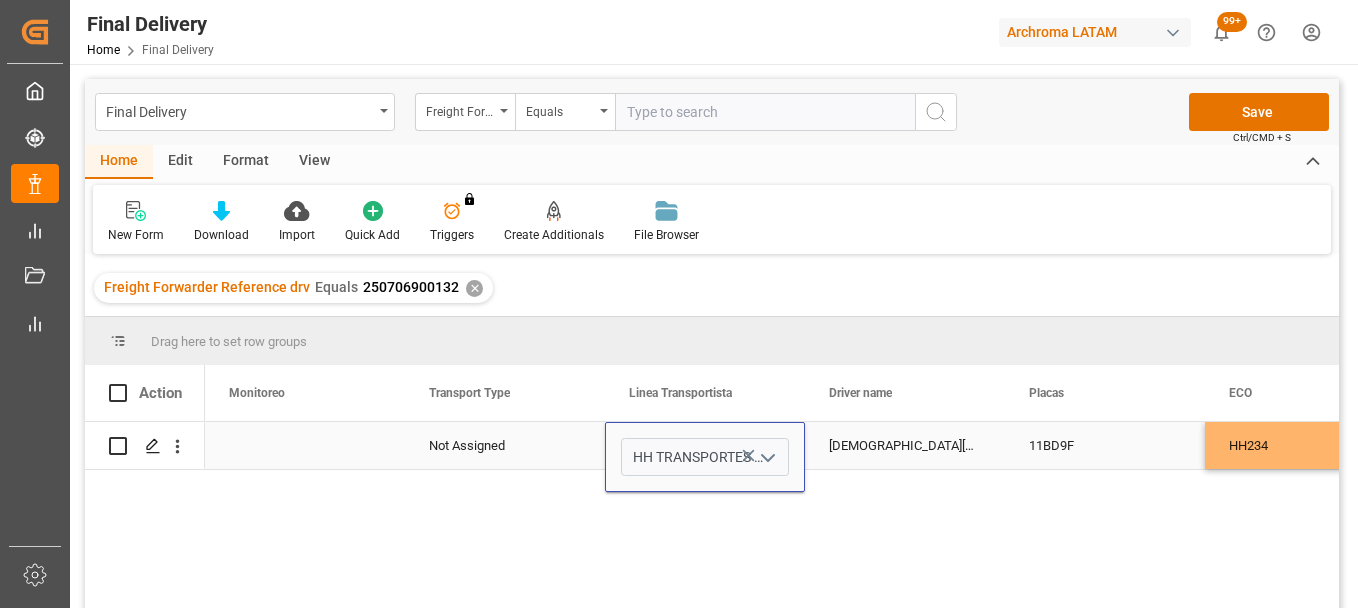 click on "Not Assigned" at bounding box center (505, 446) 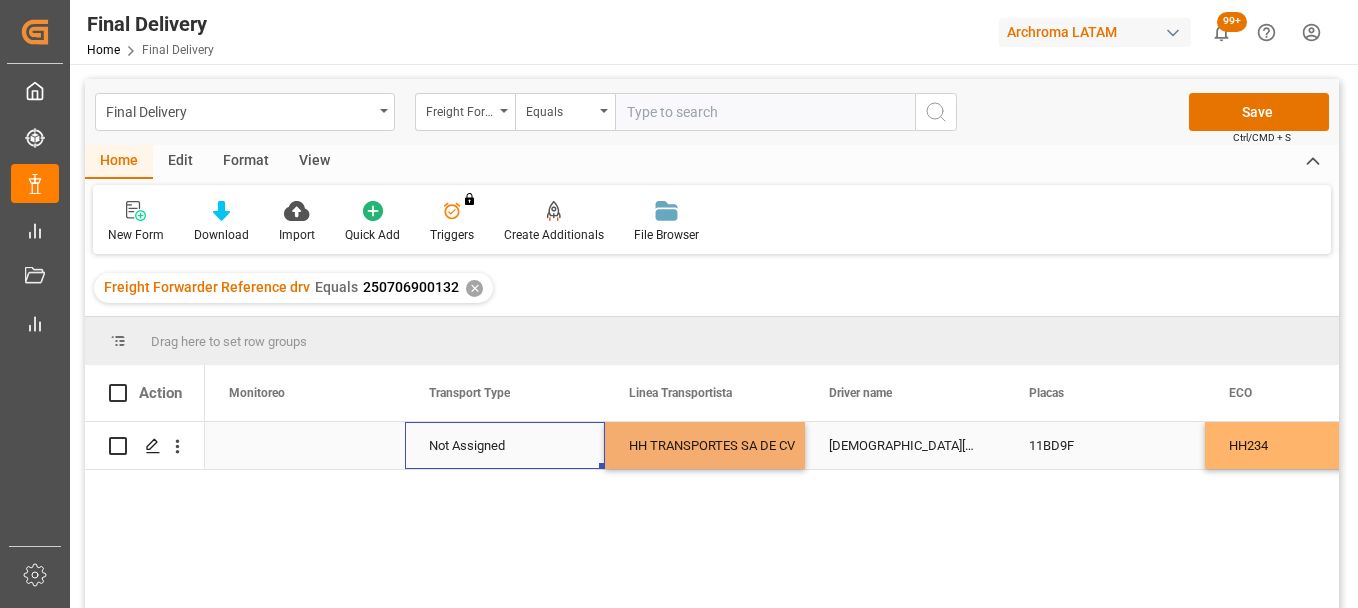click on "Not Assigned" at bounding box center [505, 446] 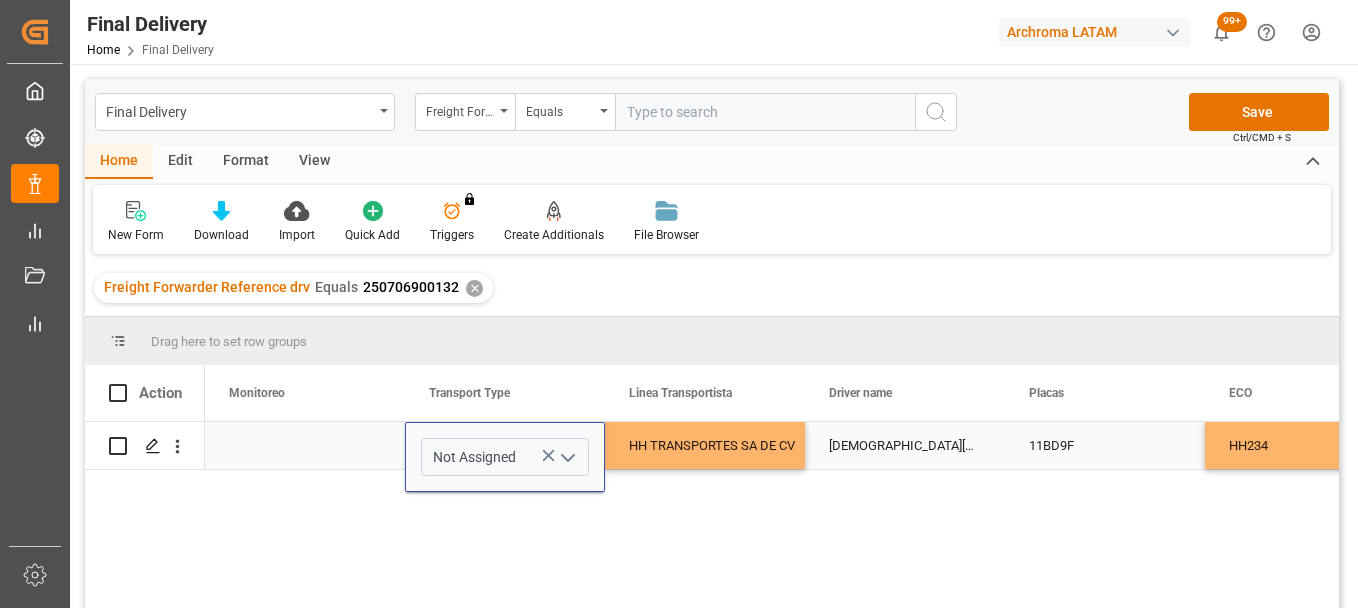 click 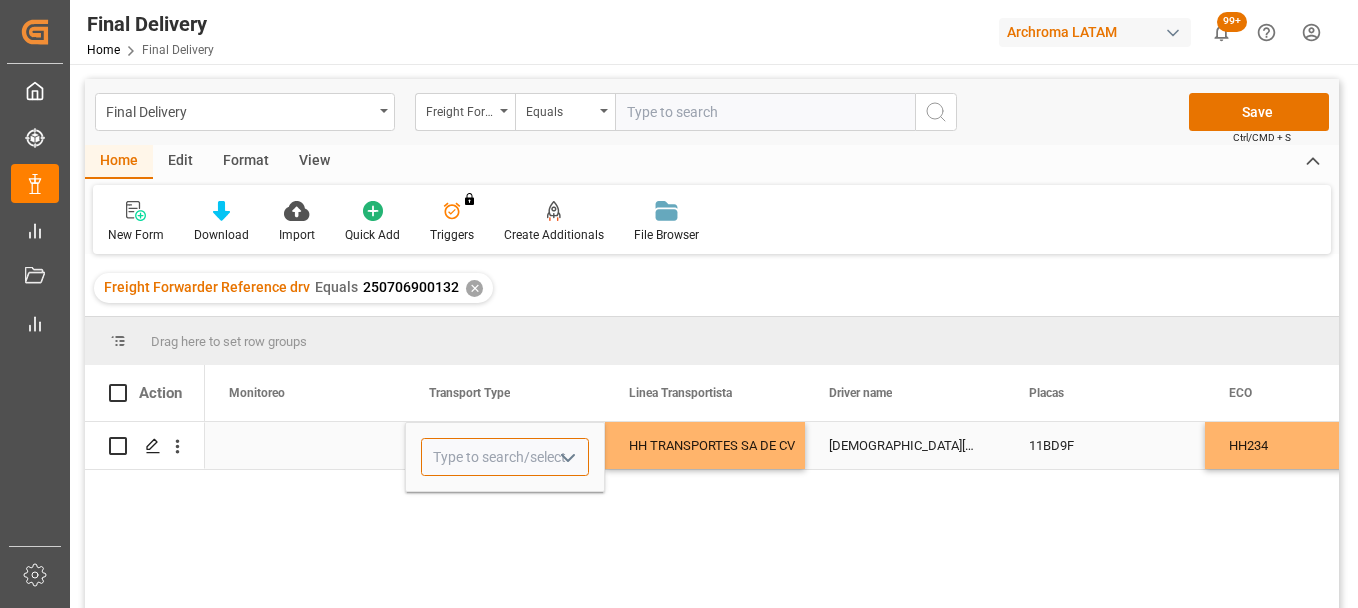 click at bounding box center (505, 457) 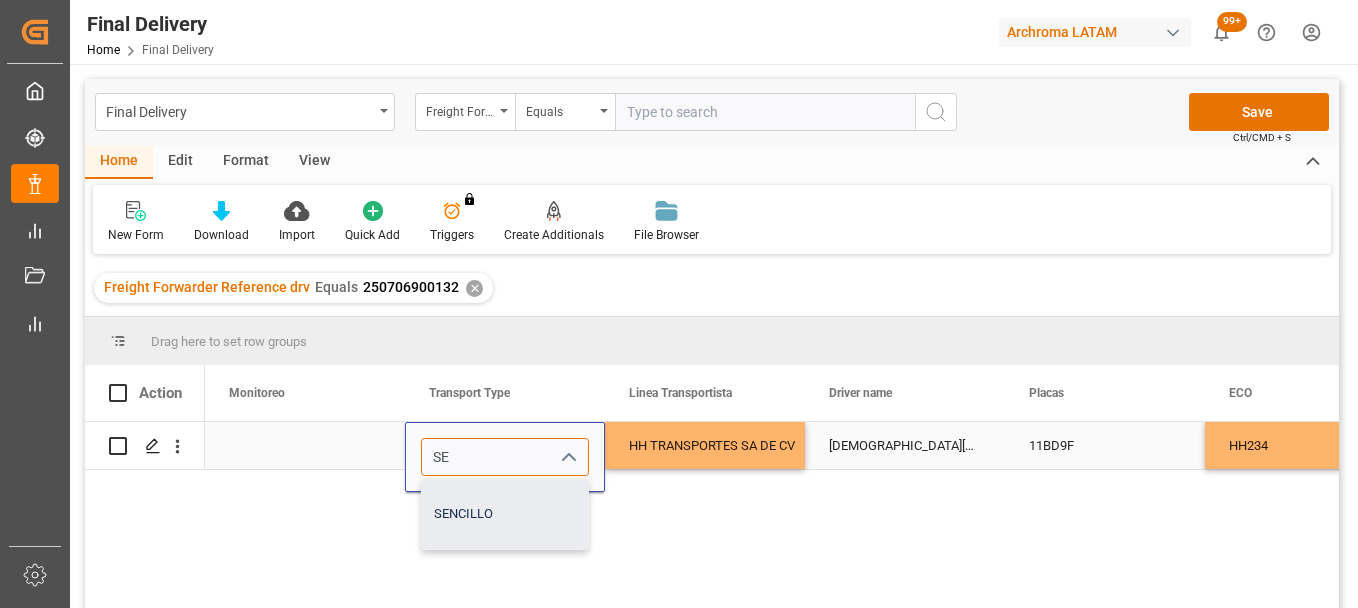 click on "SENCILLO" at bounding box center [505, 514] 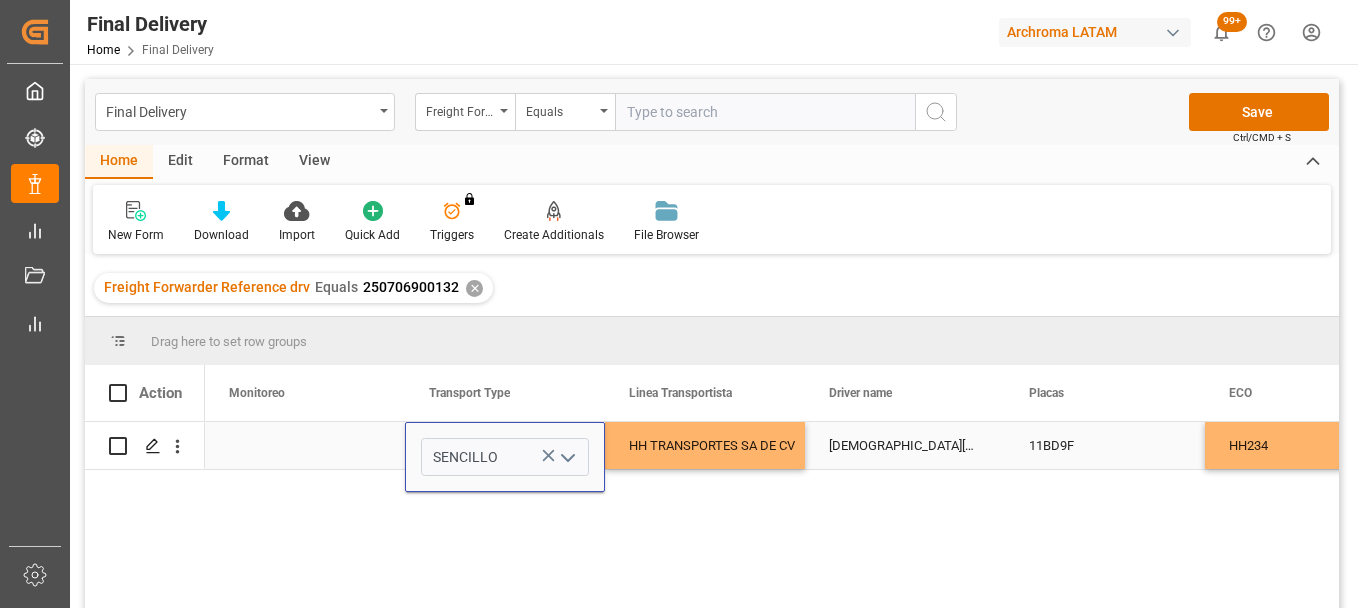 click at bounding box center [305, 445] 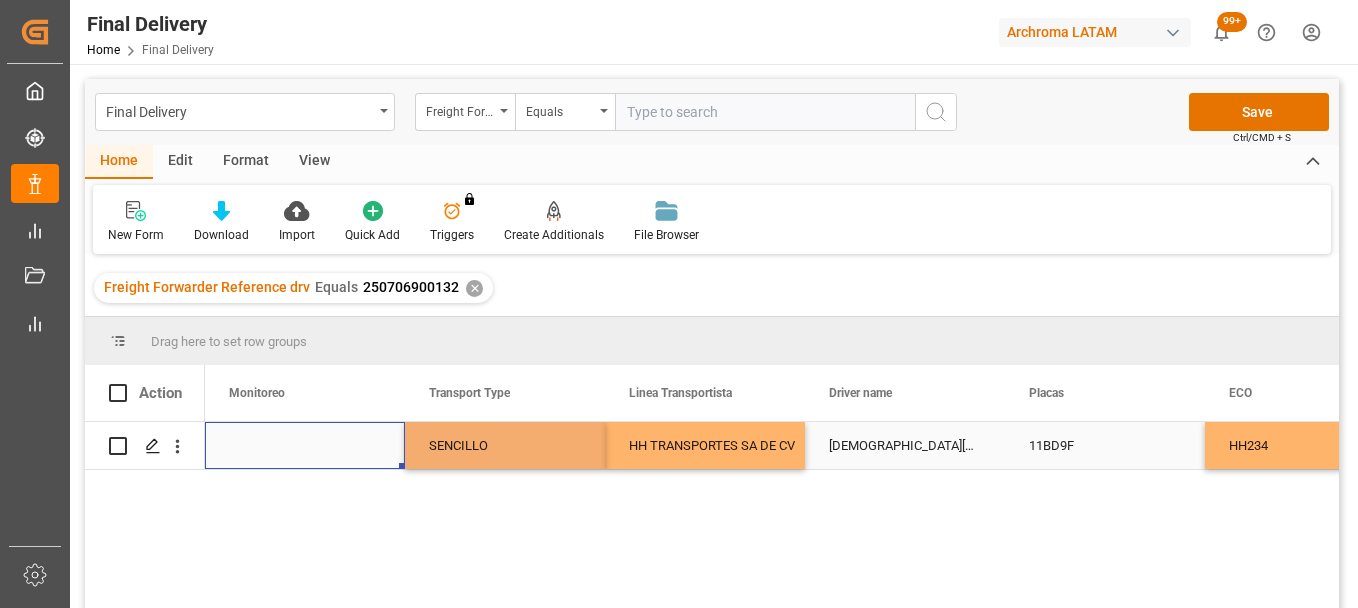 click at bounding box center [305, 445] 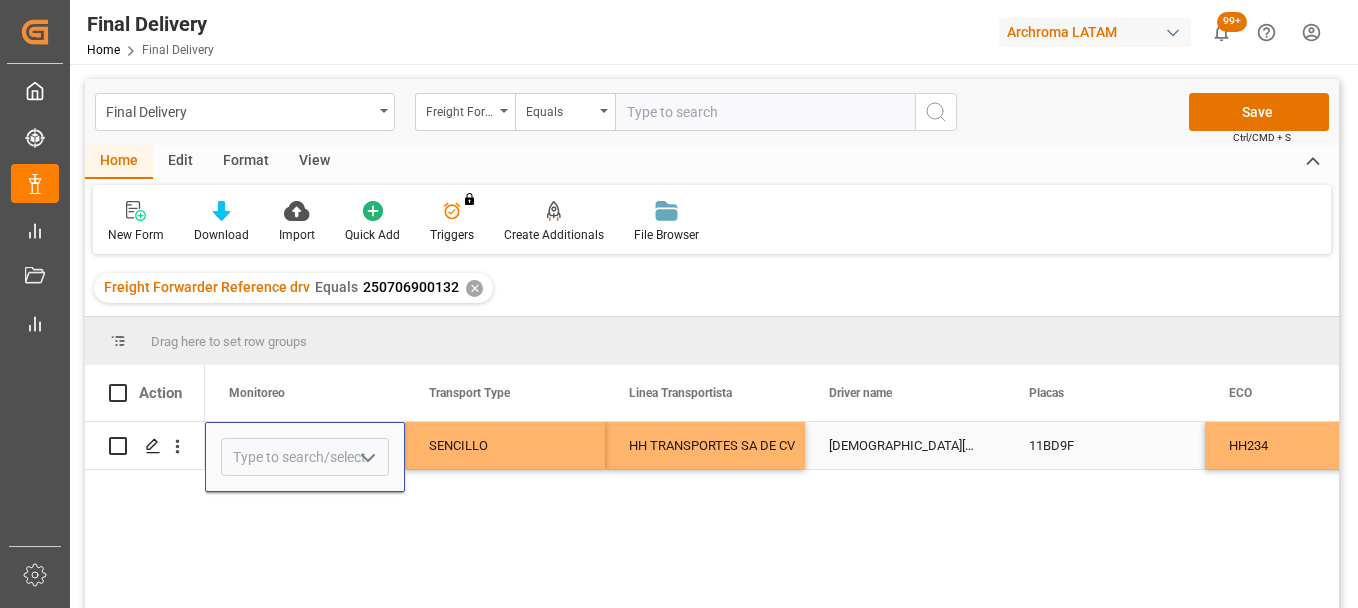 click at bounding box center [305, 457] 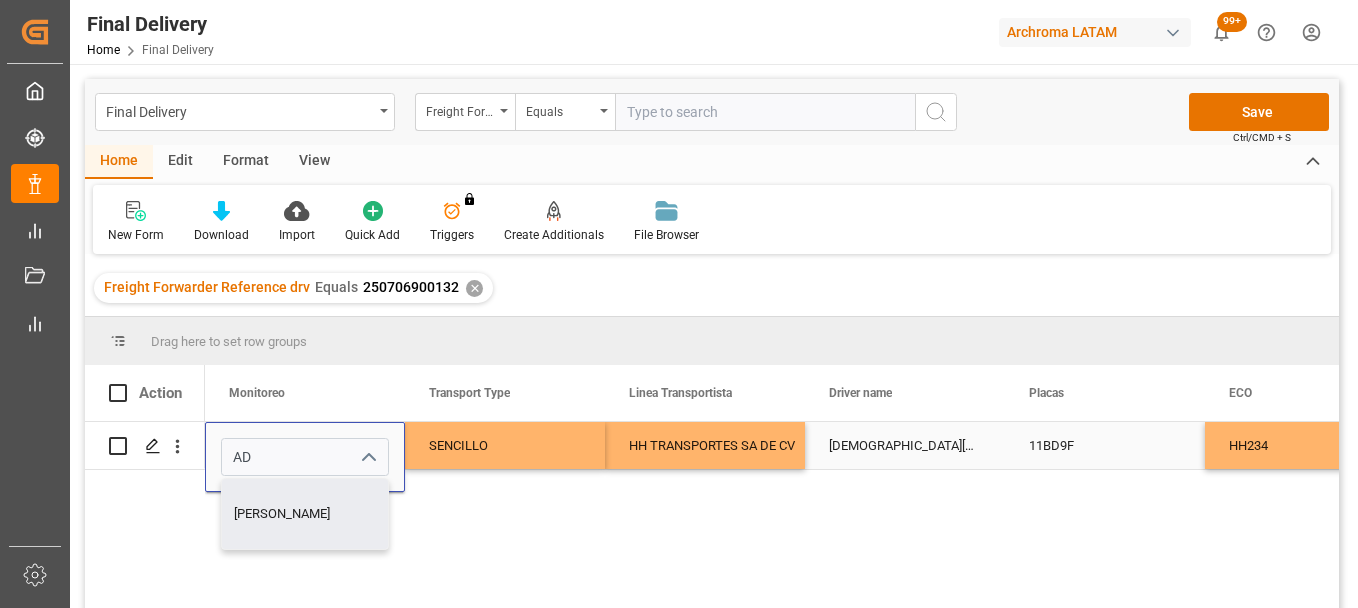 click on "Adrian Monroy" at bounding box center [305, 514] 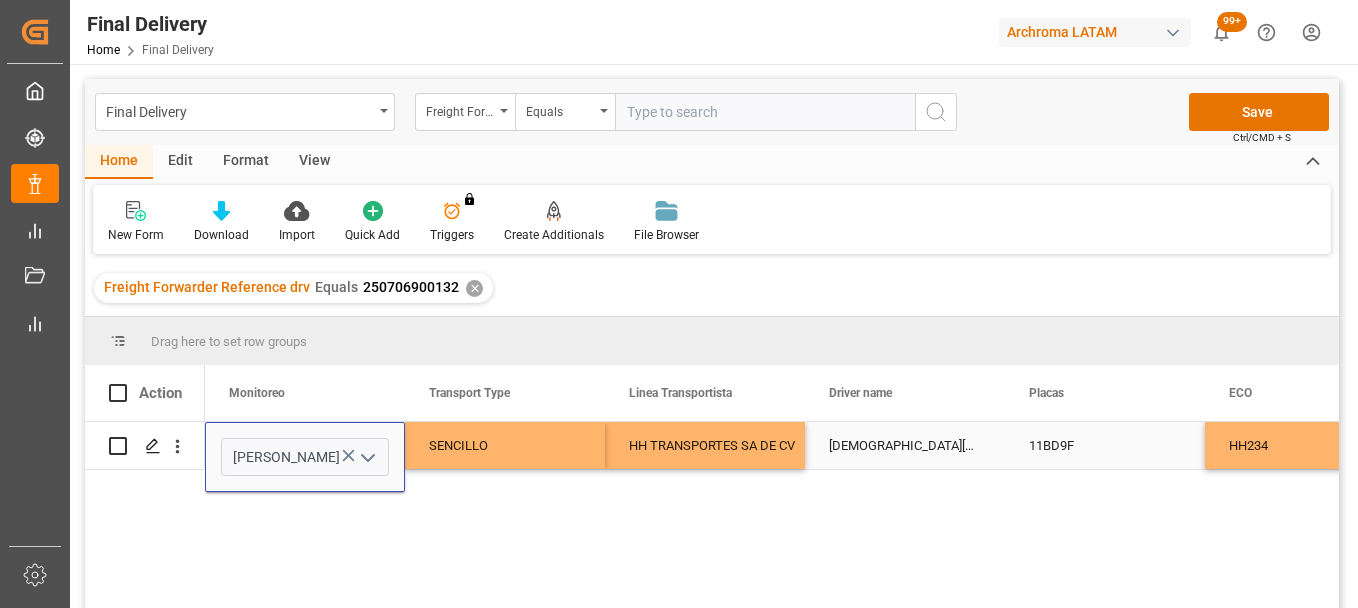 click on "SENCILLO" at bounding box center [505, 446] 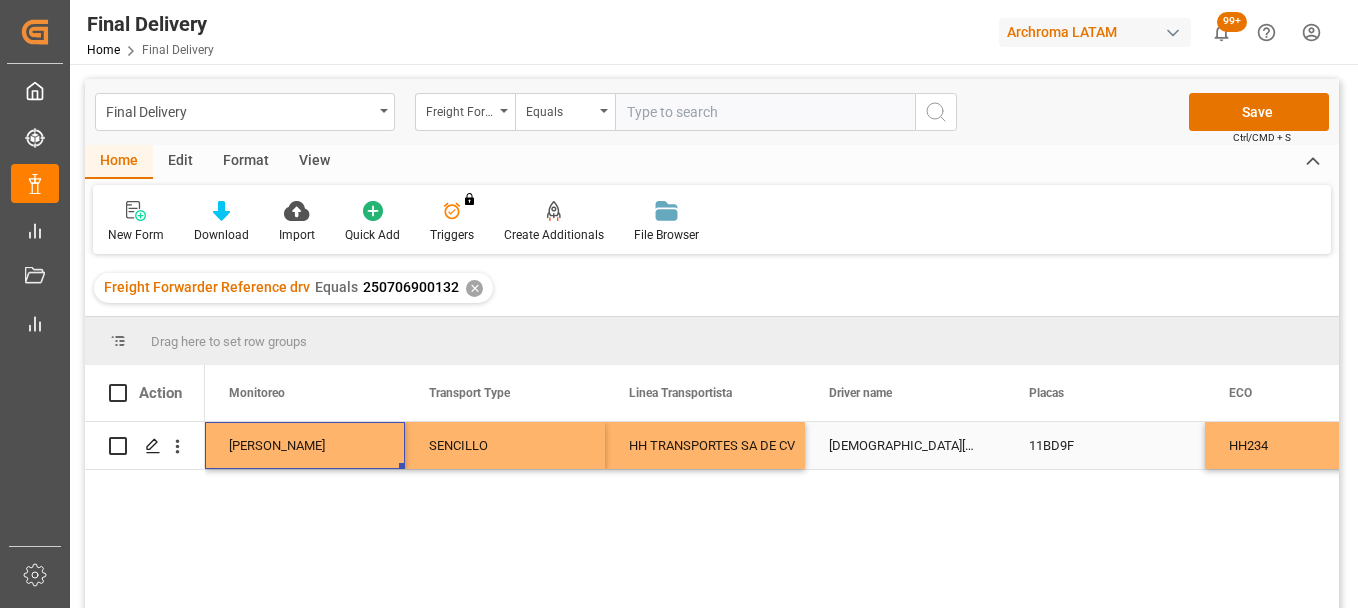 scroll, scrollTop: 0, scrollLeft: 6296, axis: horizontal 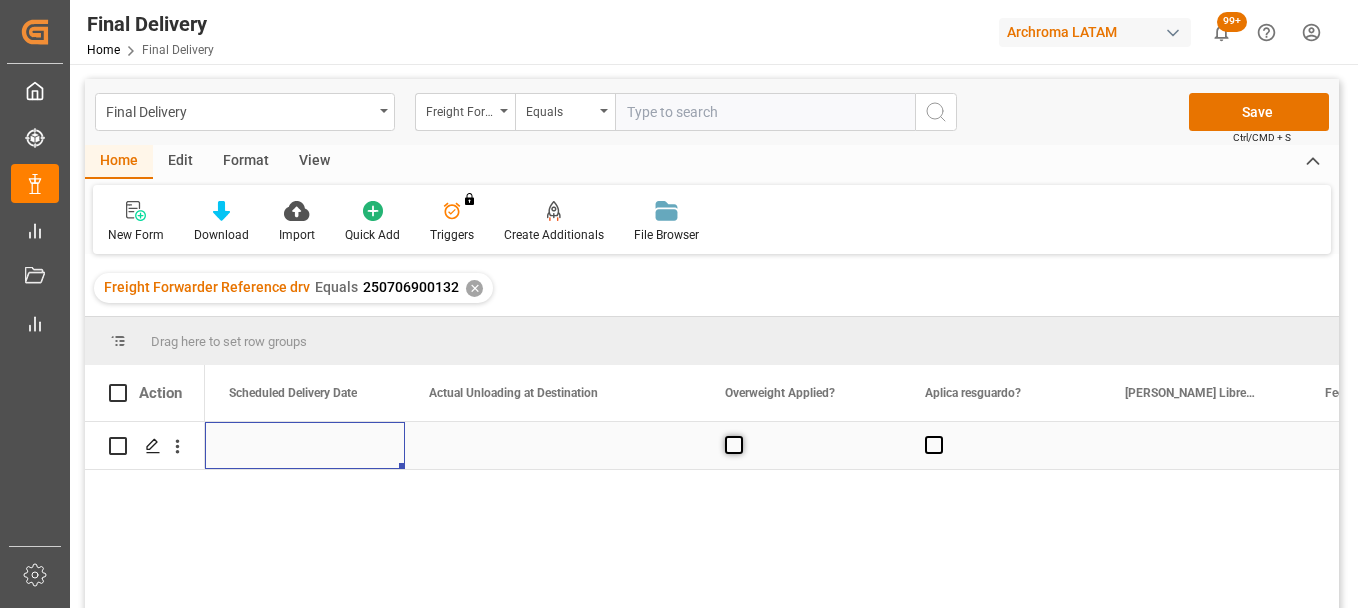 click at bounding box center (734, 445) 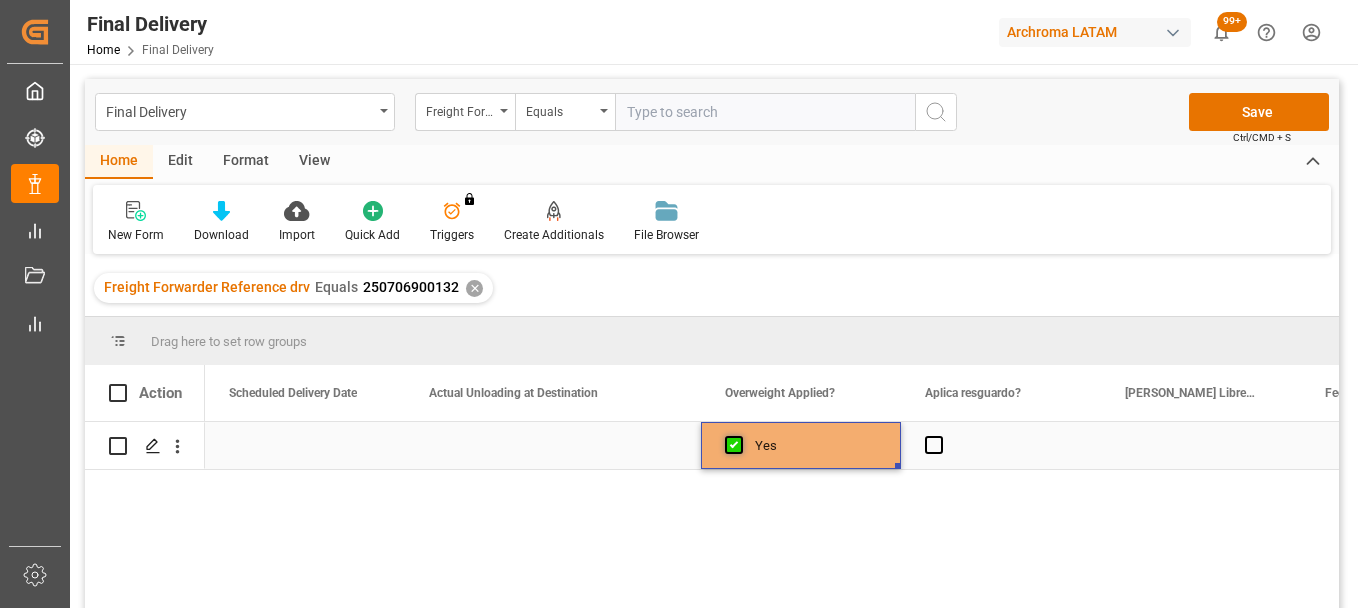 click at bounding box center [734, 445] 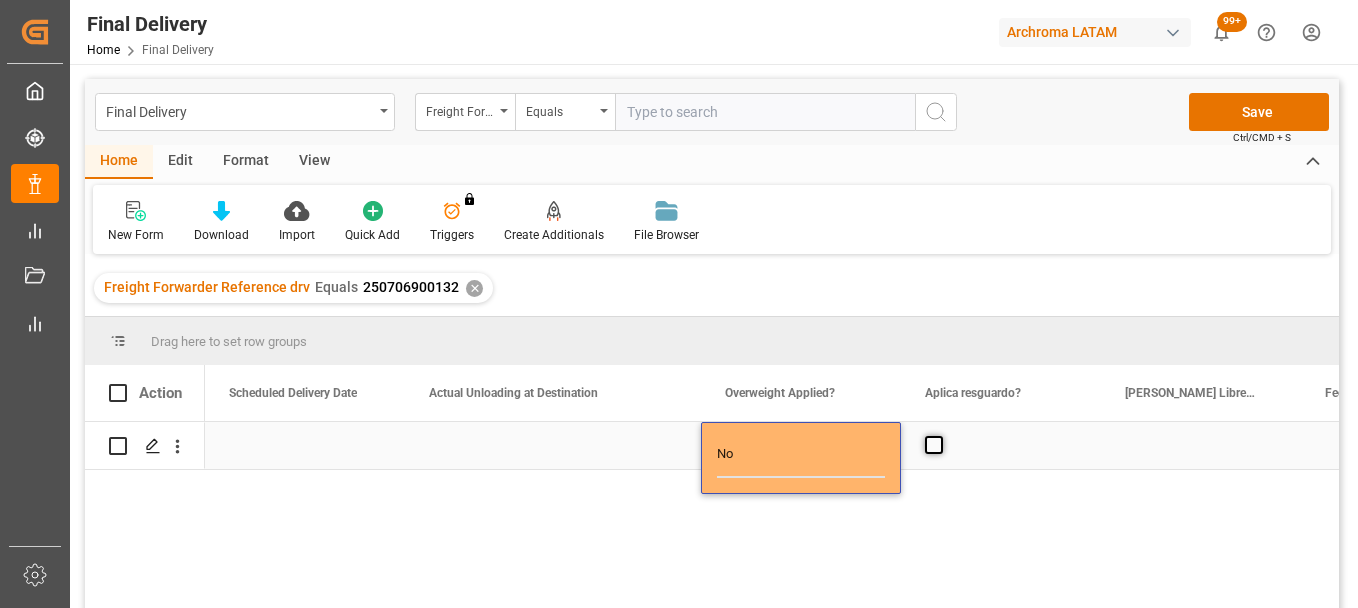 click at bounding box center (934, 445) 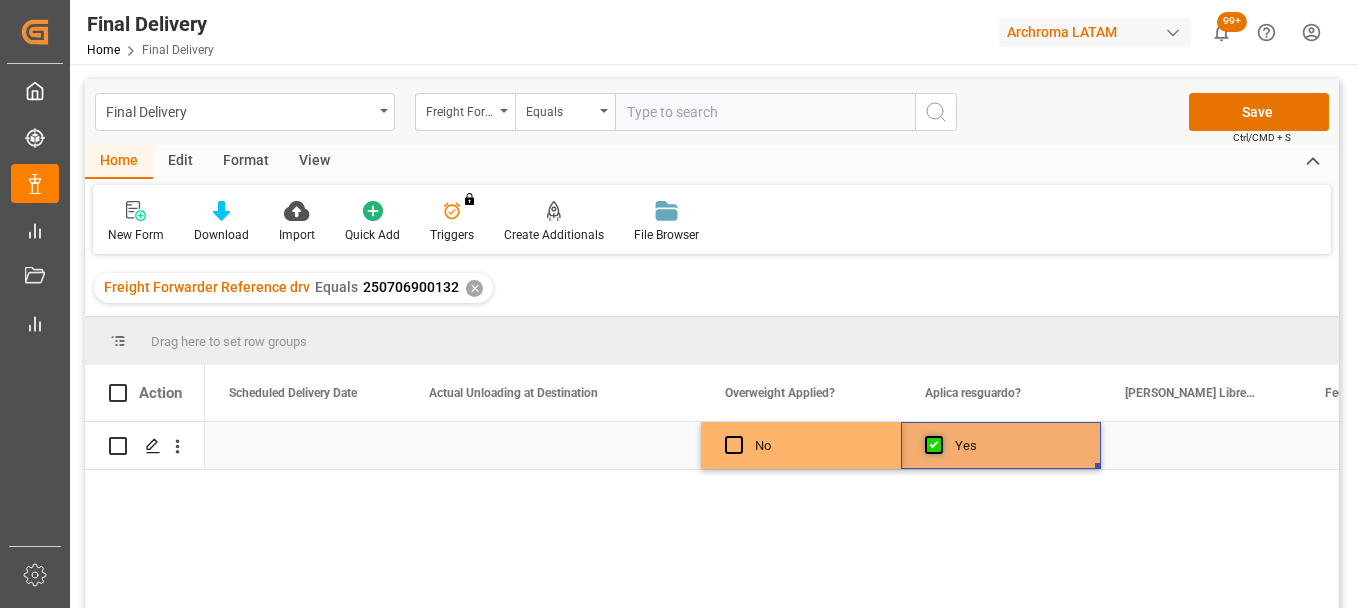 click at bounding box center (934, 445) 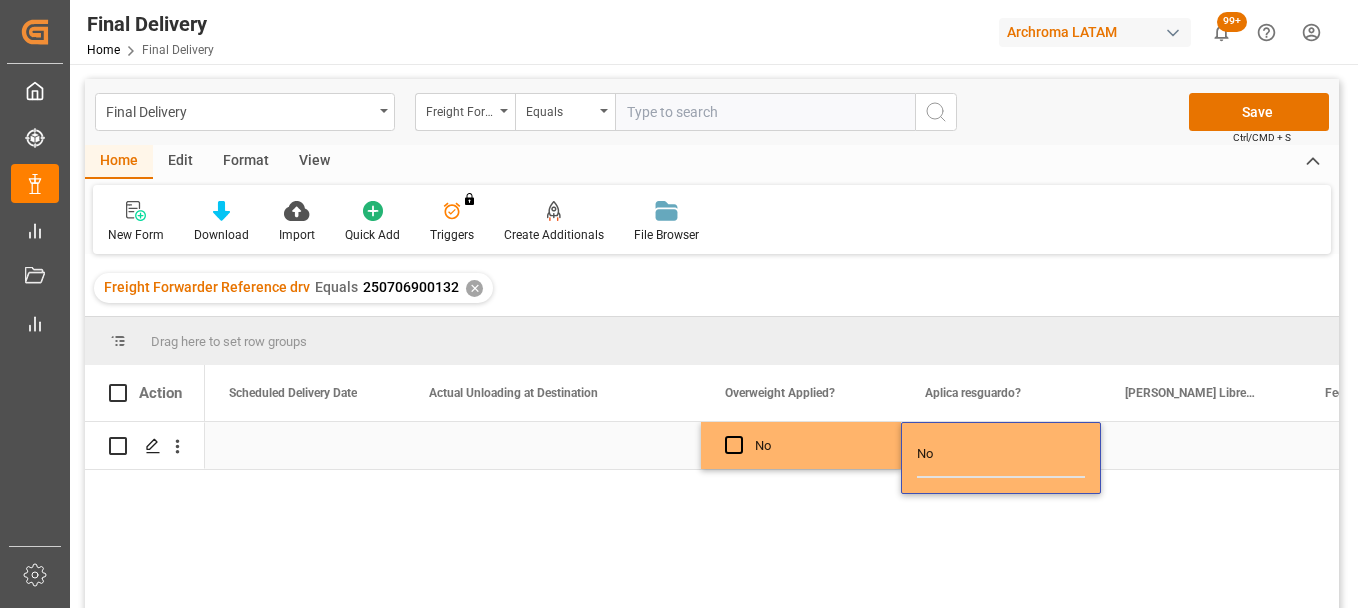 click at bounding box center (553, 445) 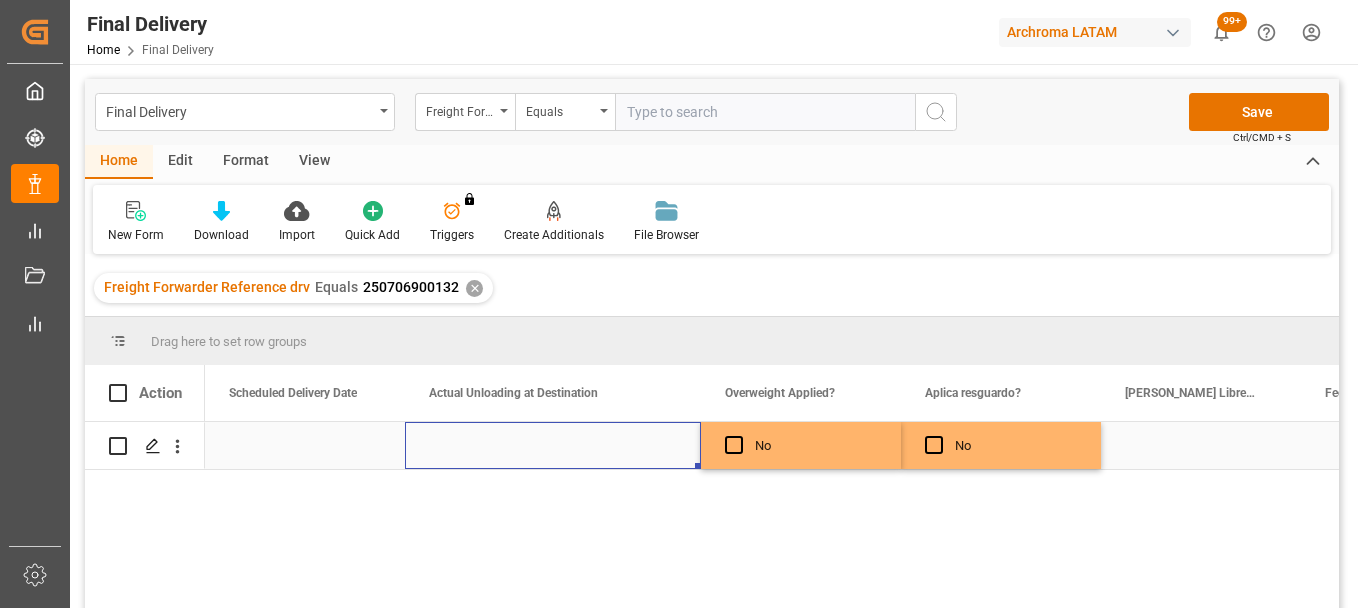 click at bounding box center [553, 445] 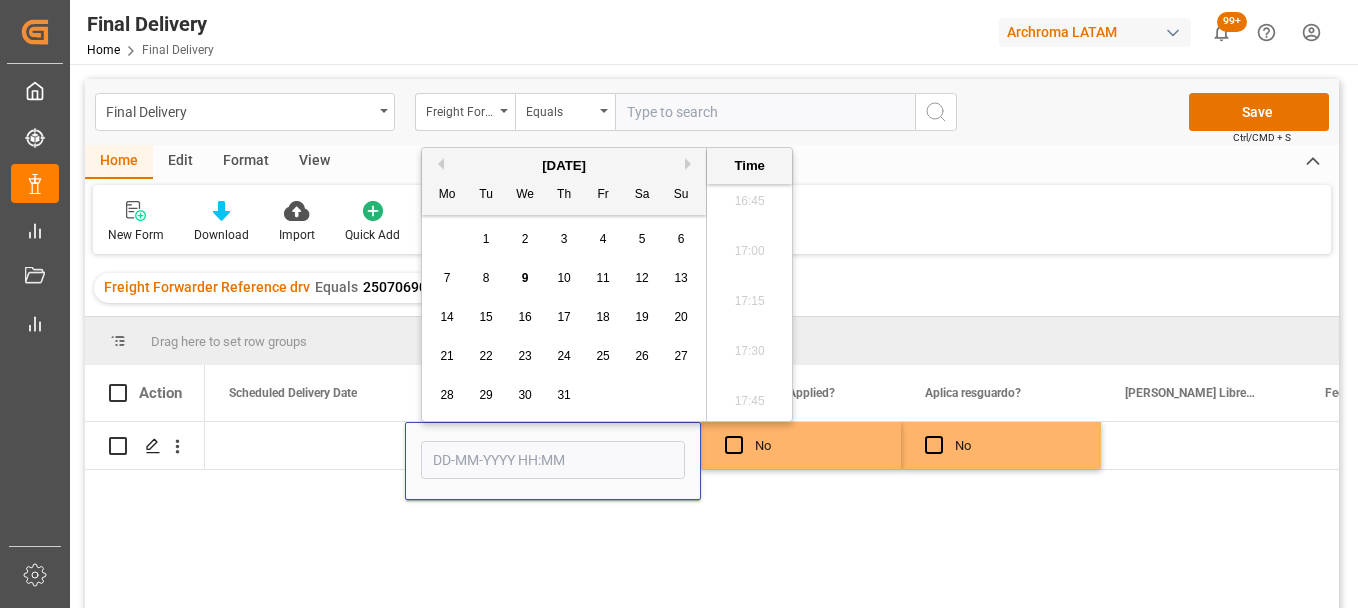 click on "9" at bounding box center (525, 279) 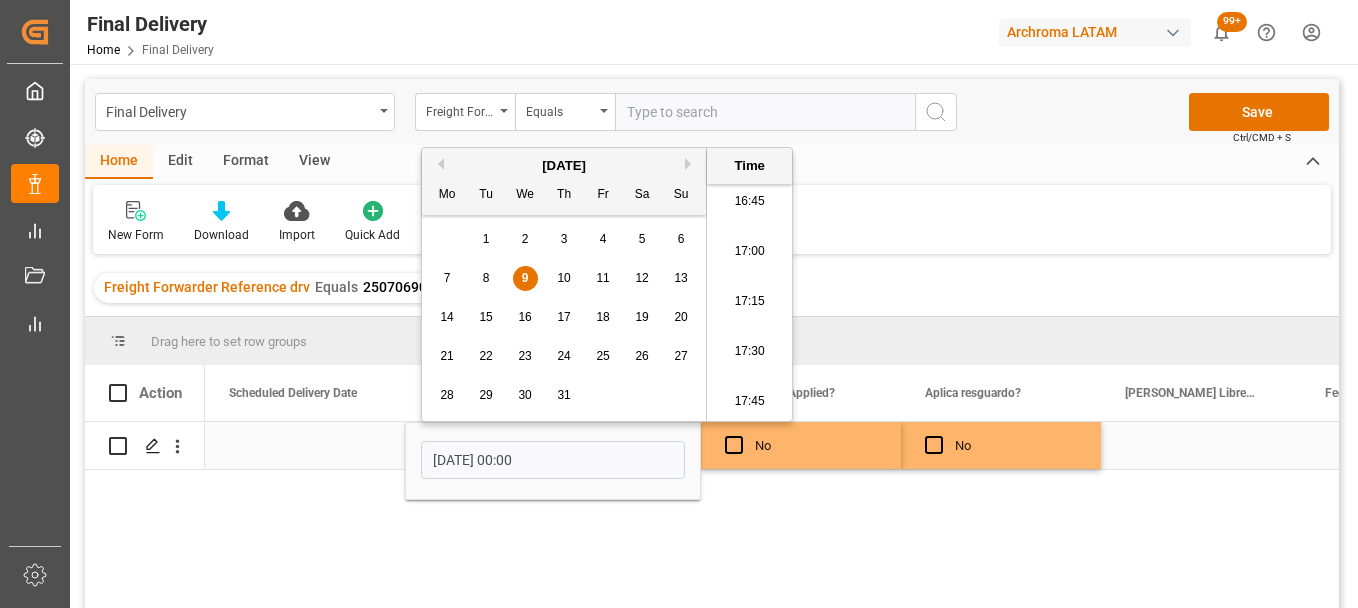 click at bounding box center [305, 445] 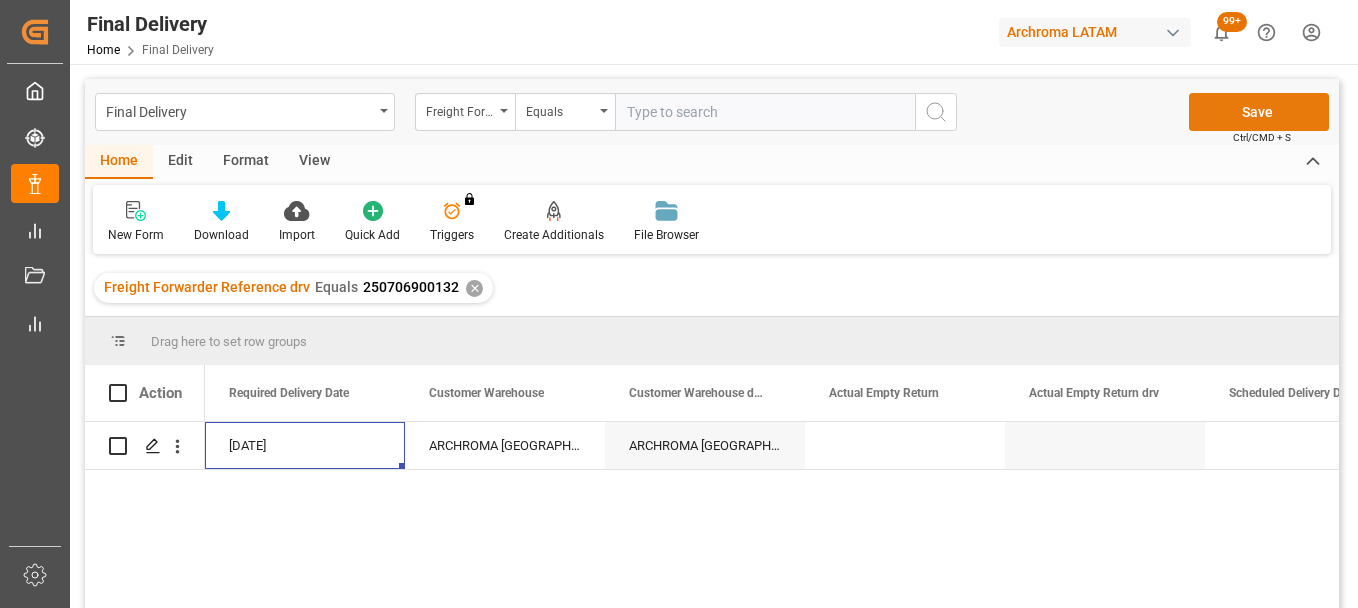 click on "Save" at bounding box center (1259, 112) 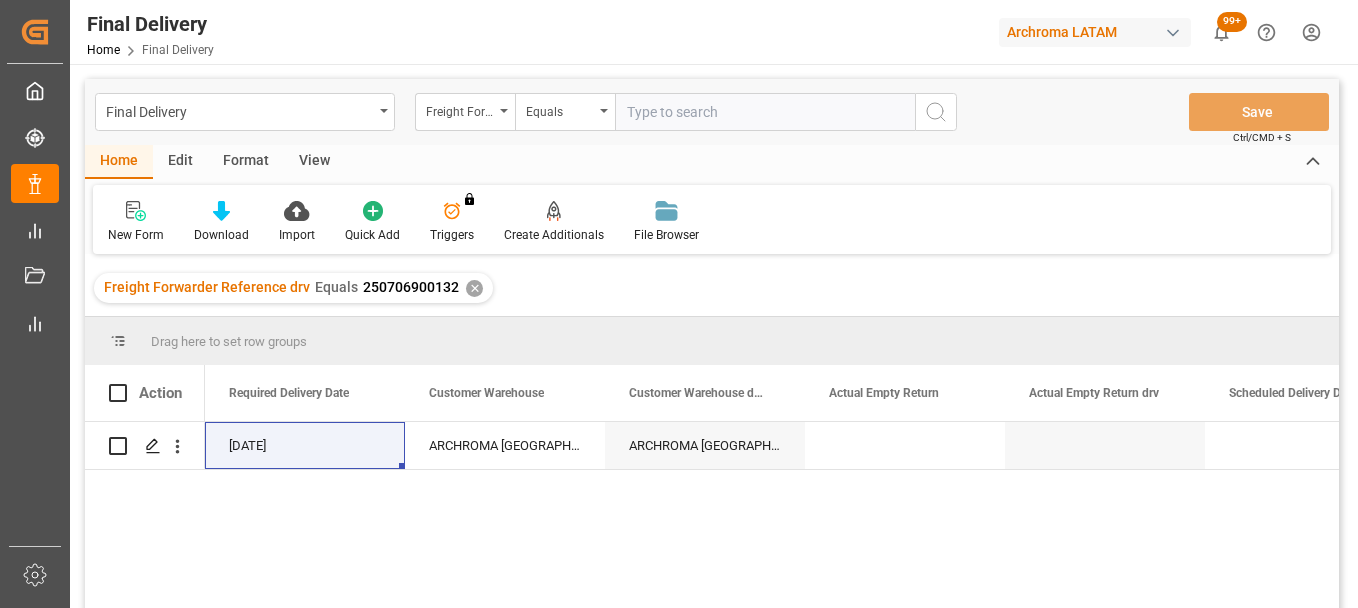 click on "✕" at bounding box center [474, 288] 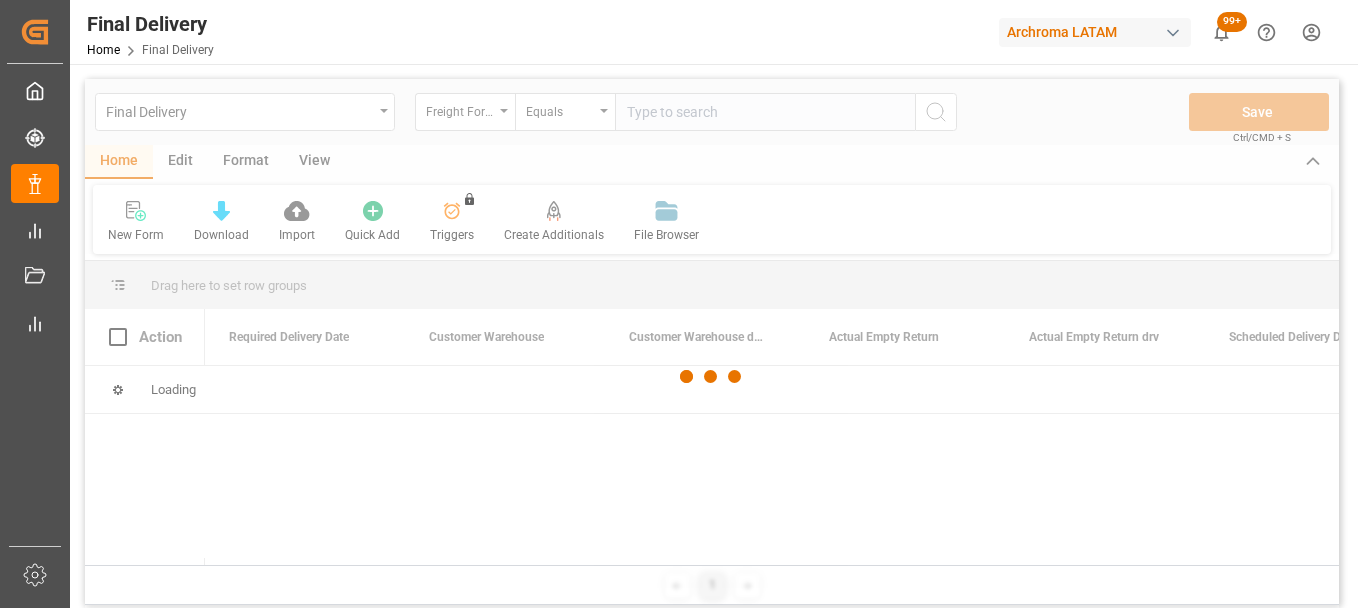 click at bounding box center [712, 377] 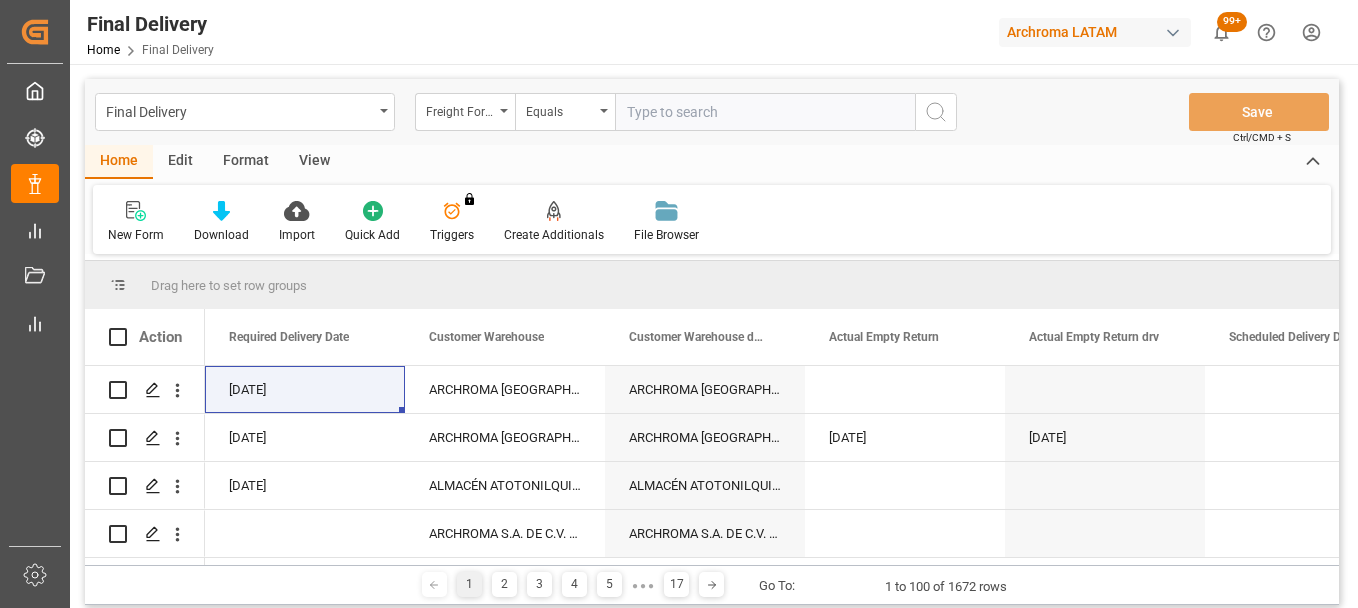 click at bounding box center [765, 112] 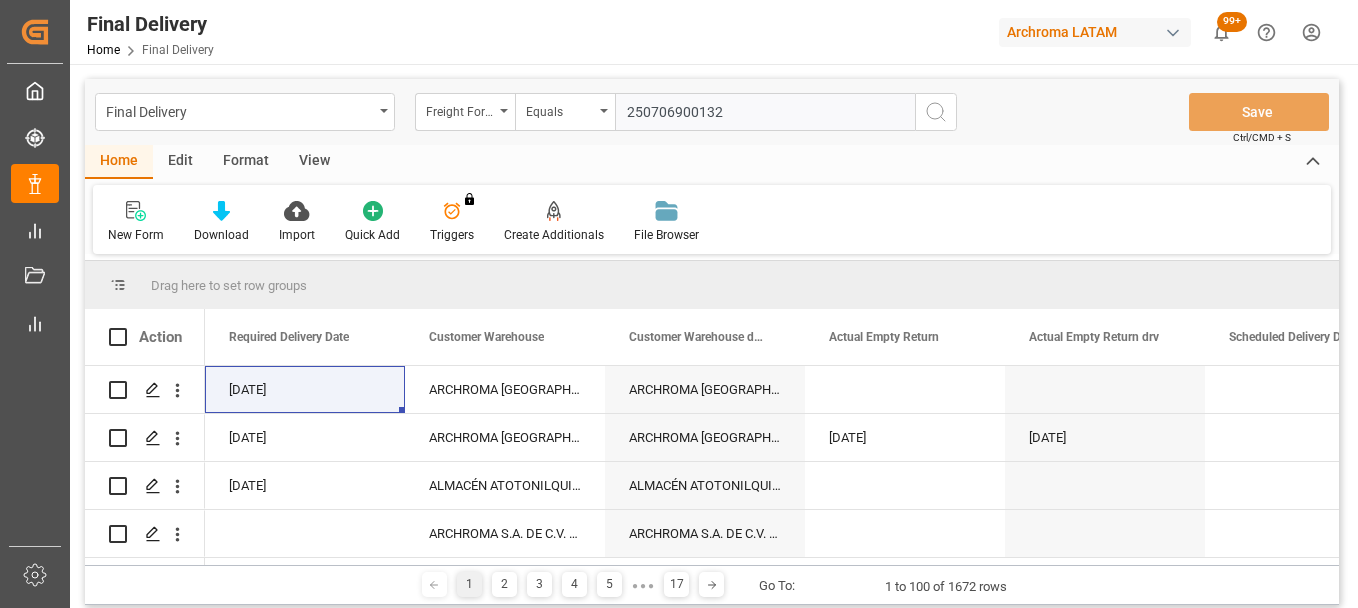 type on "250706900132" 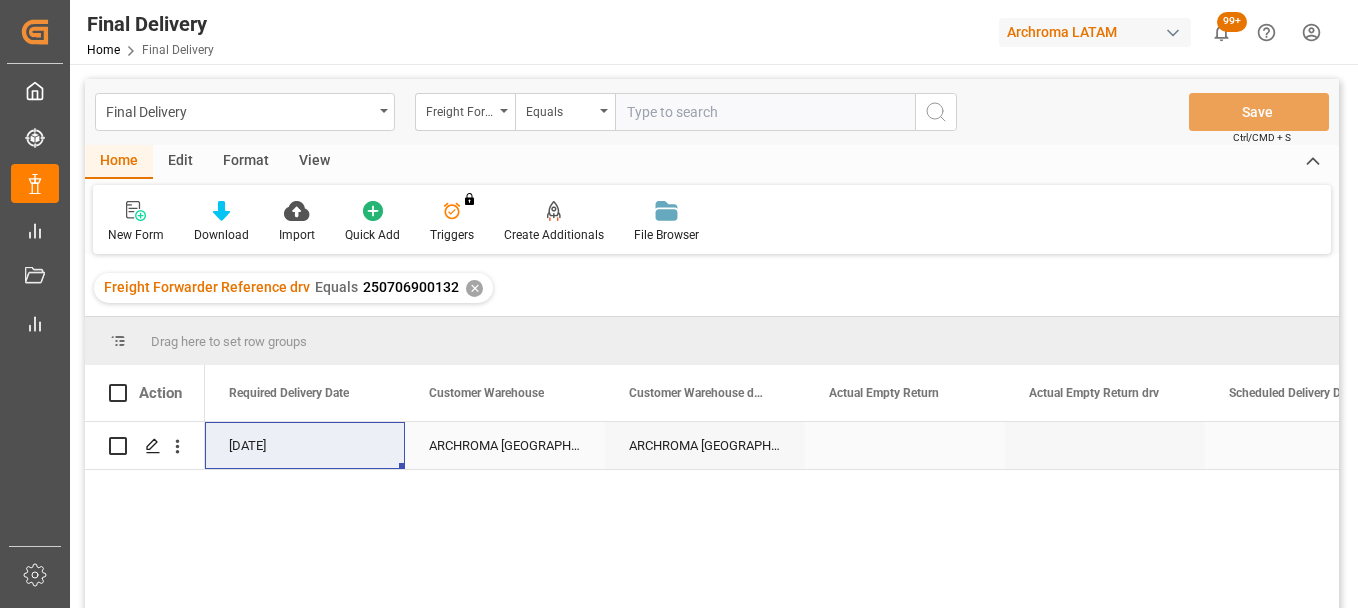 click at bounding box center [905, 445] 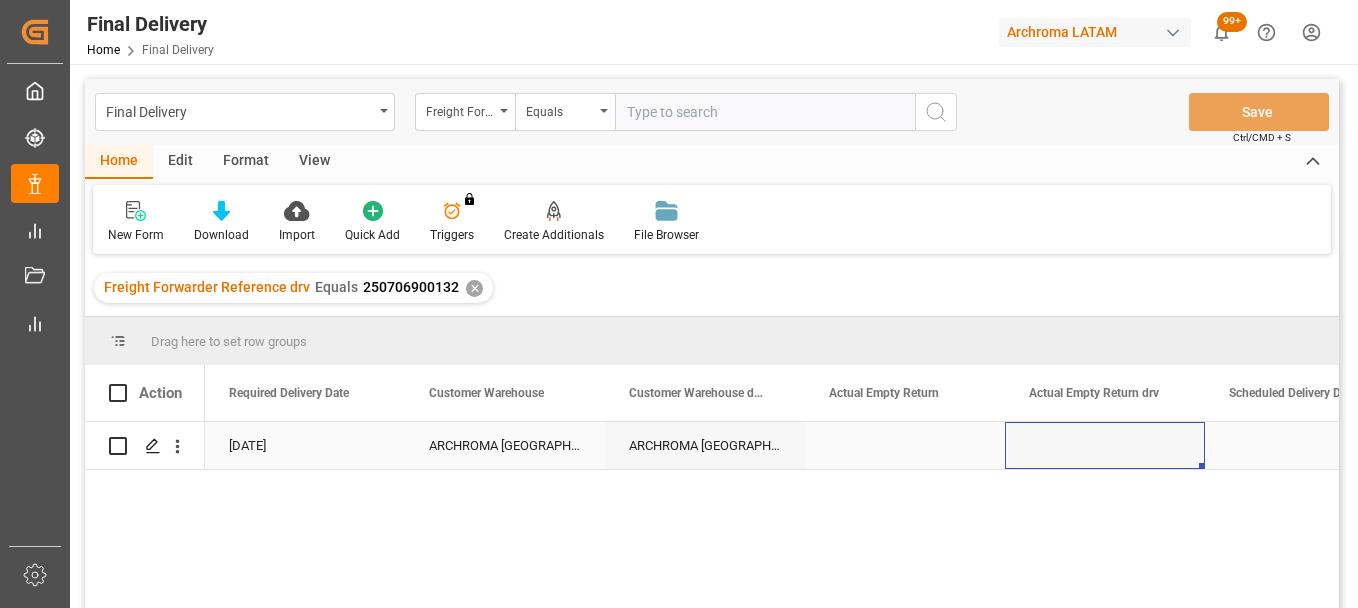 scroll, scrollTop: 0, scrollLeft: 4073, axis: horizontal 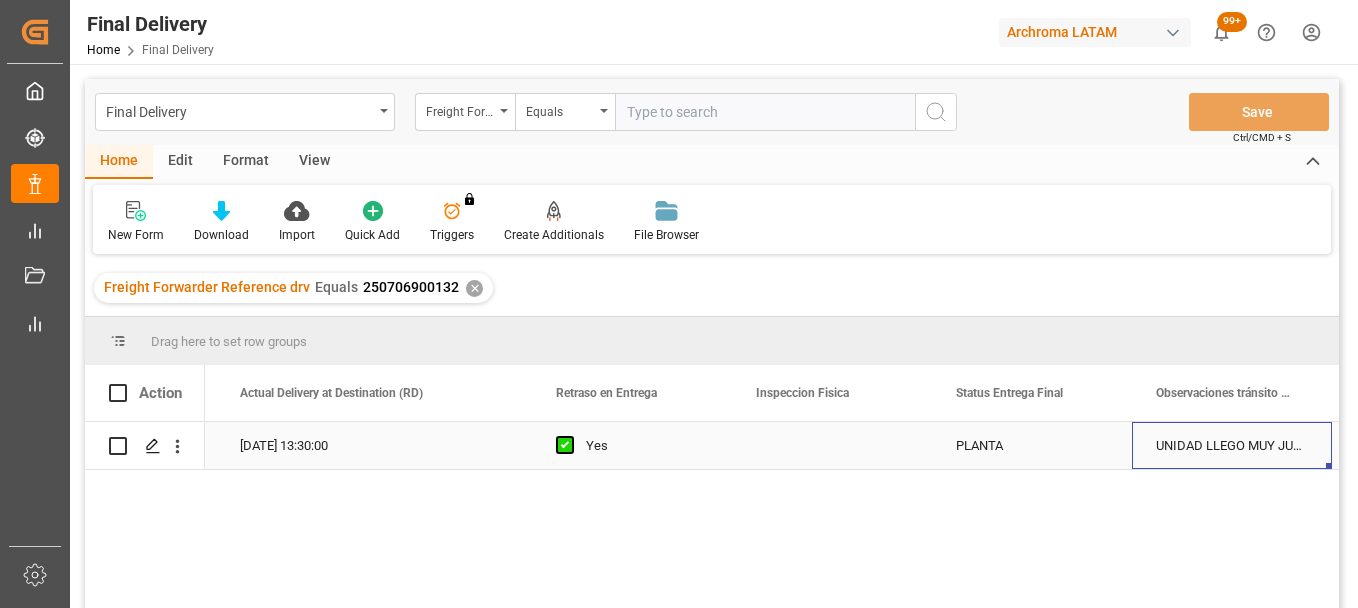 click at bounding box center [832, 445] 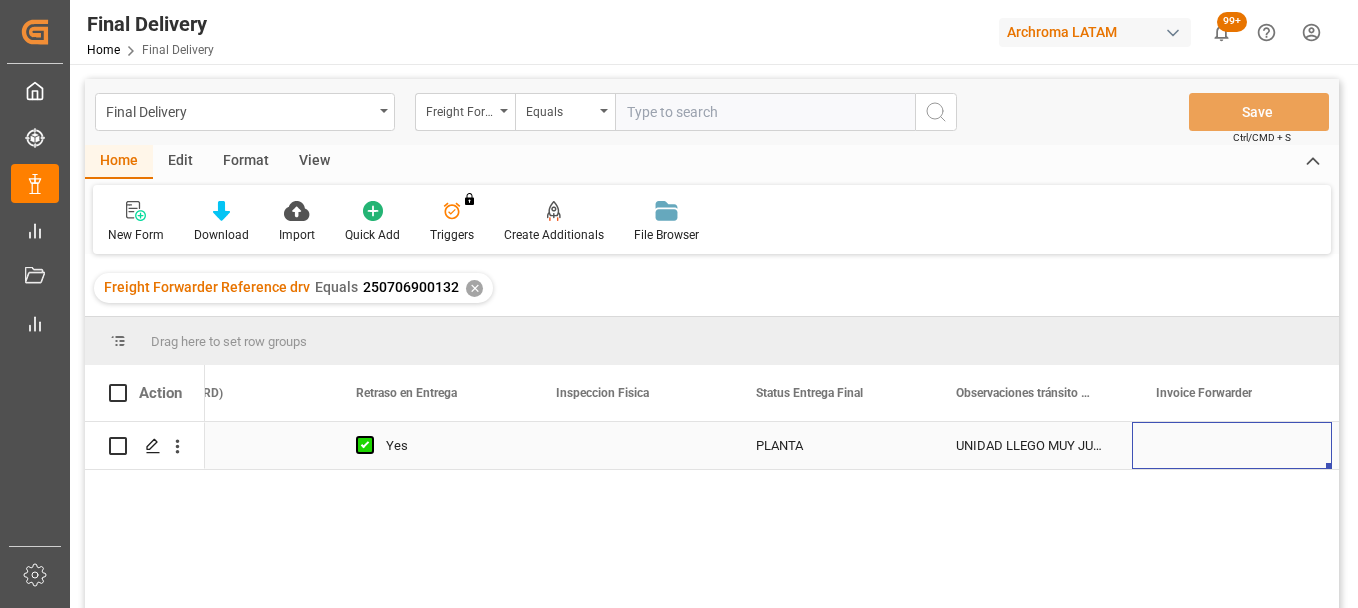 scroll, scrollTop: 0, scrollLeft: 8085, axis: horizontal 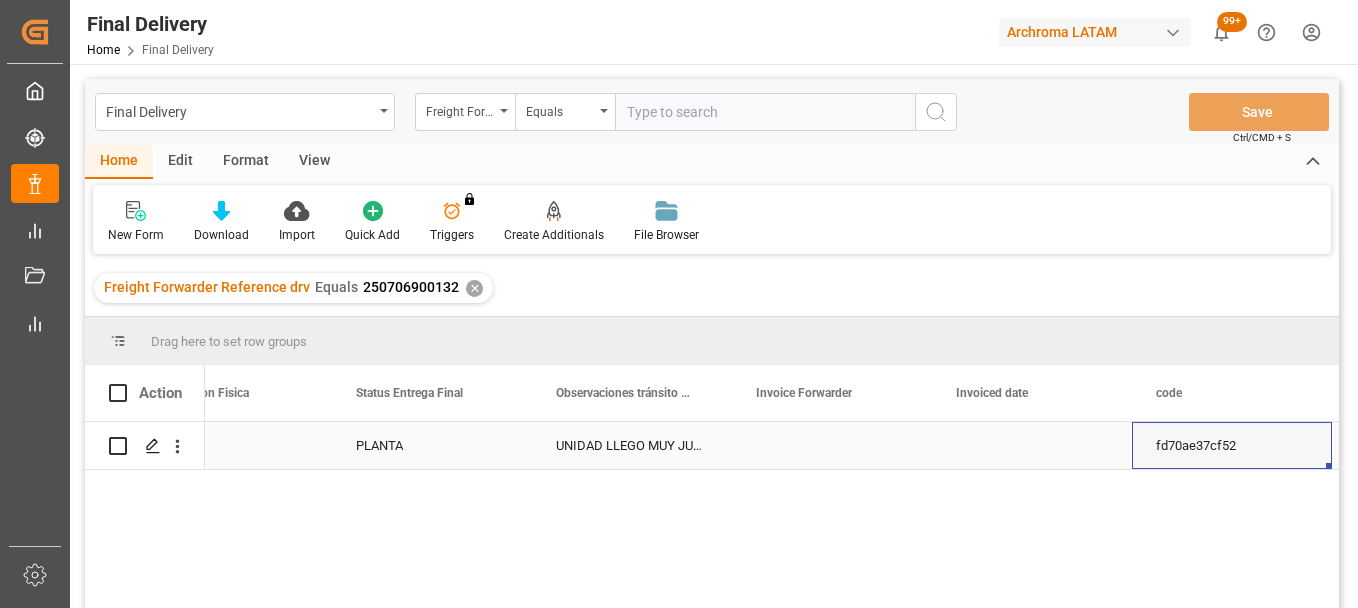 click at bounding box center [832, 445] 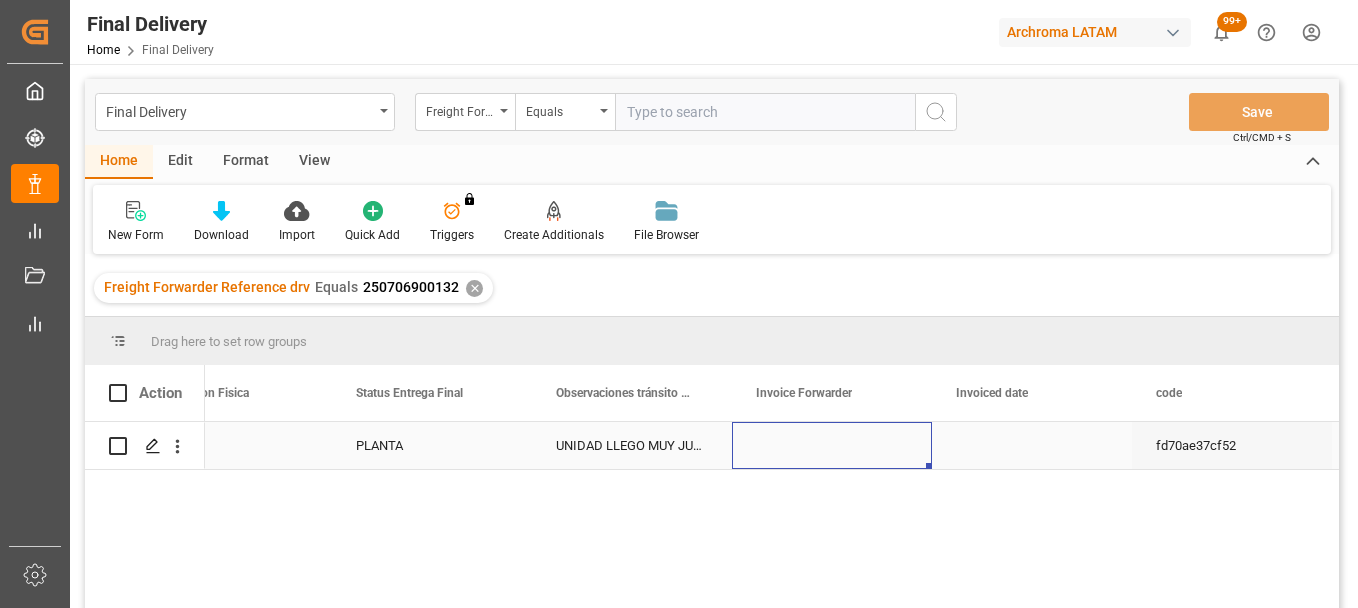 click at bounding box center (832, 445) 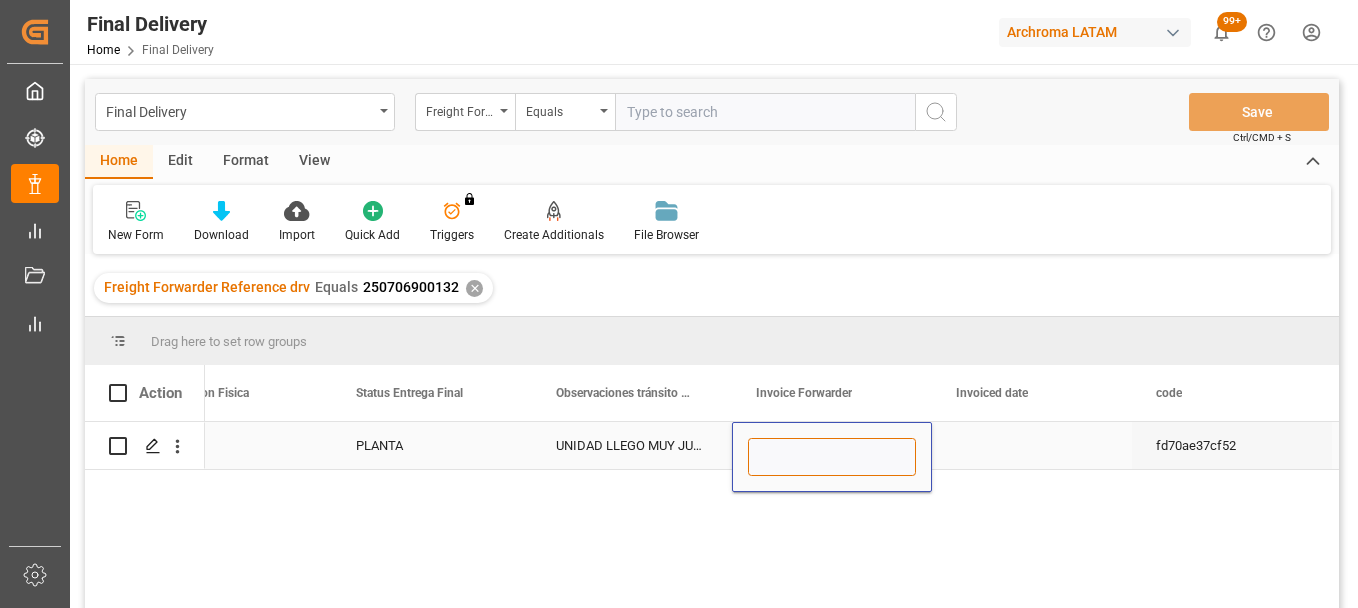 click at bounding box center [832, 457] 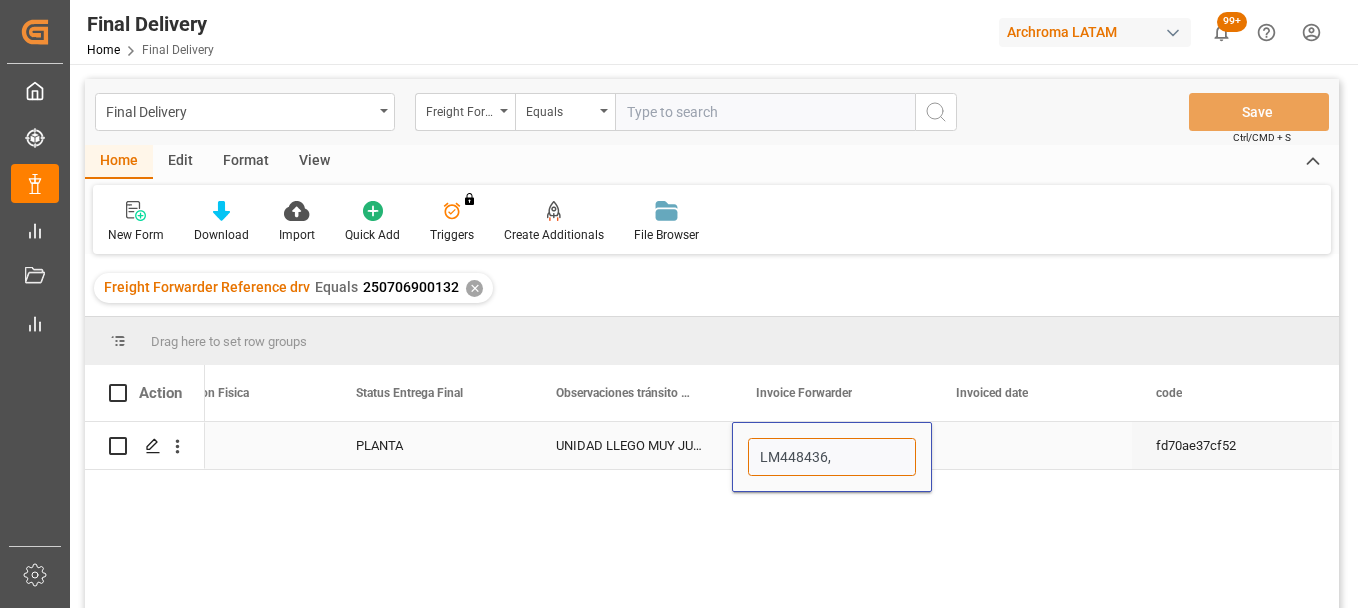 click on "LM448436," at bounding box center [832, 457] 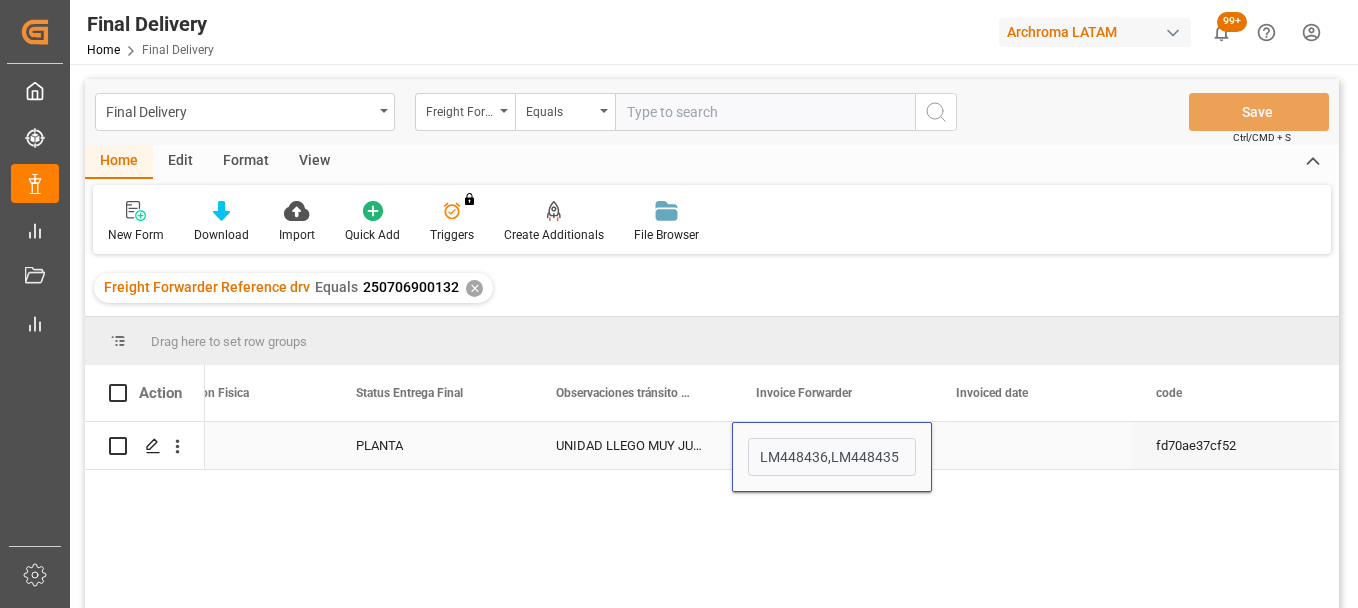 click at bounding box center [1032, 445] 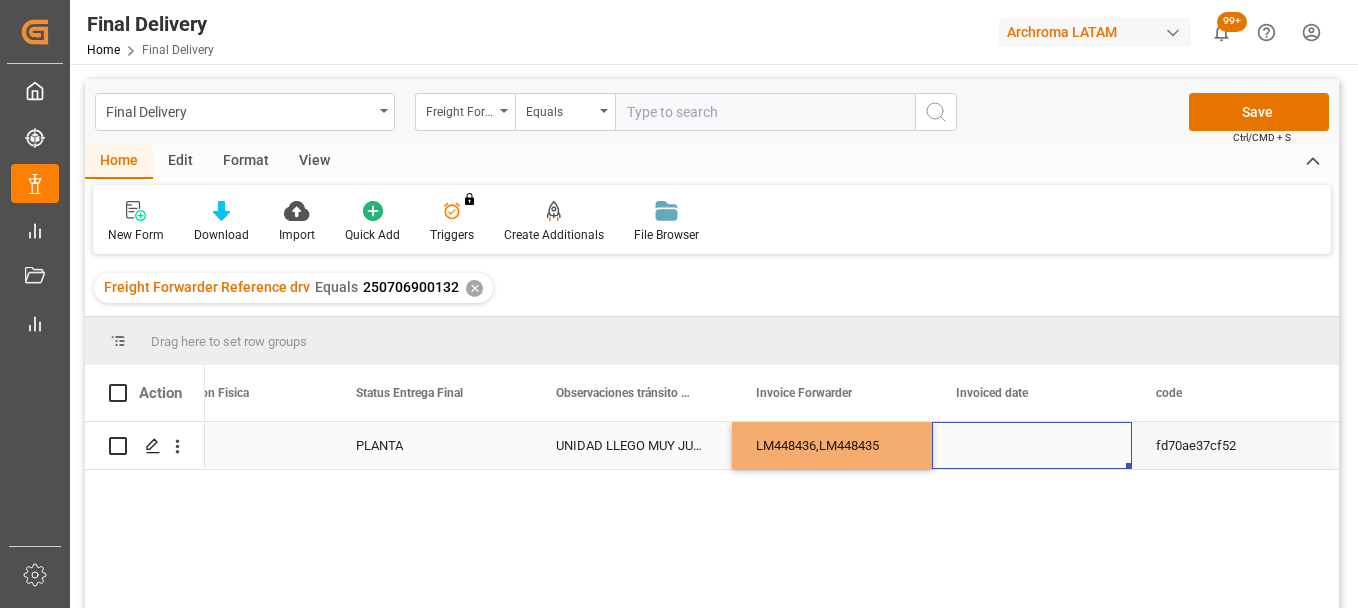 click at bounding box center [1032, 445] 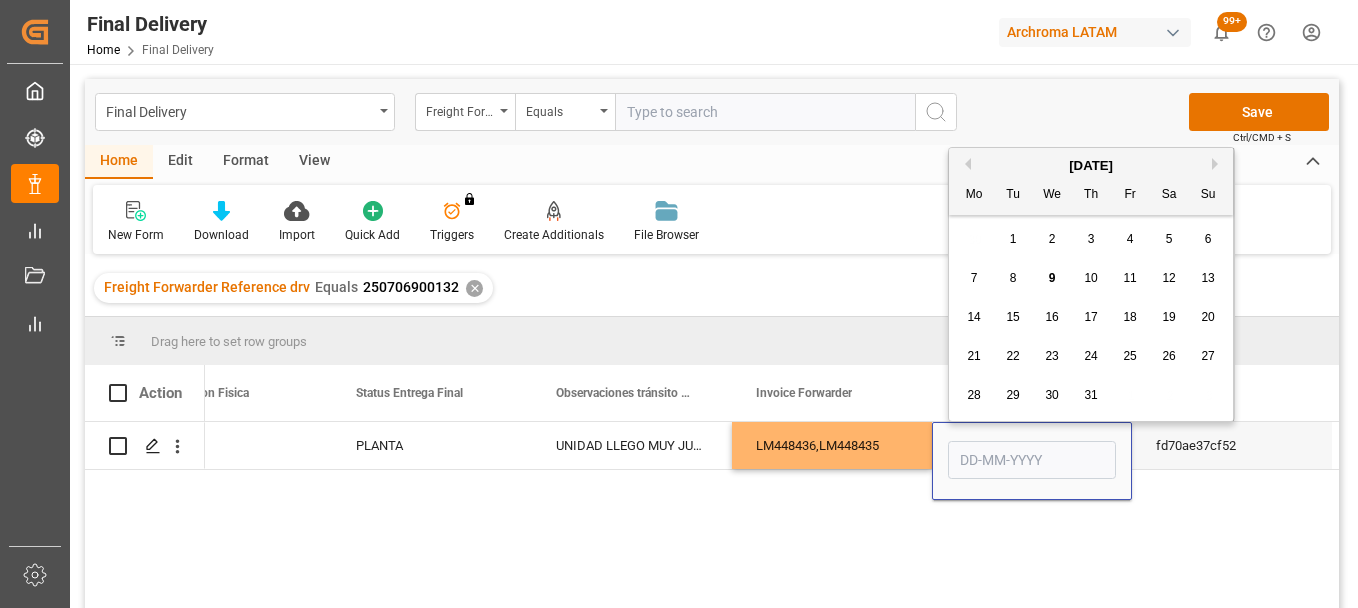 click on "9" at bounding box center (1052, 279) 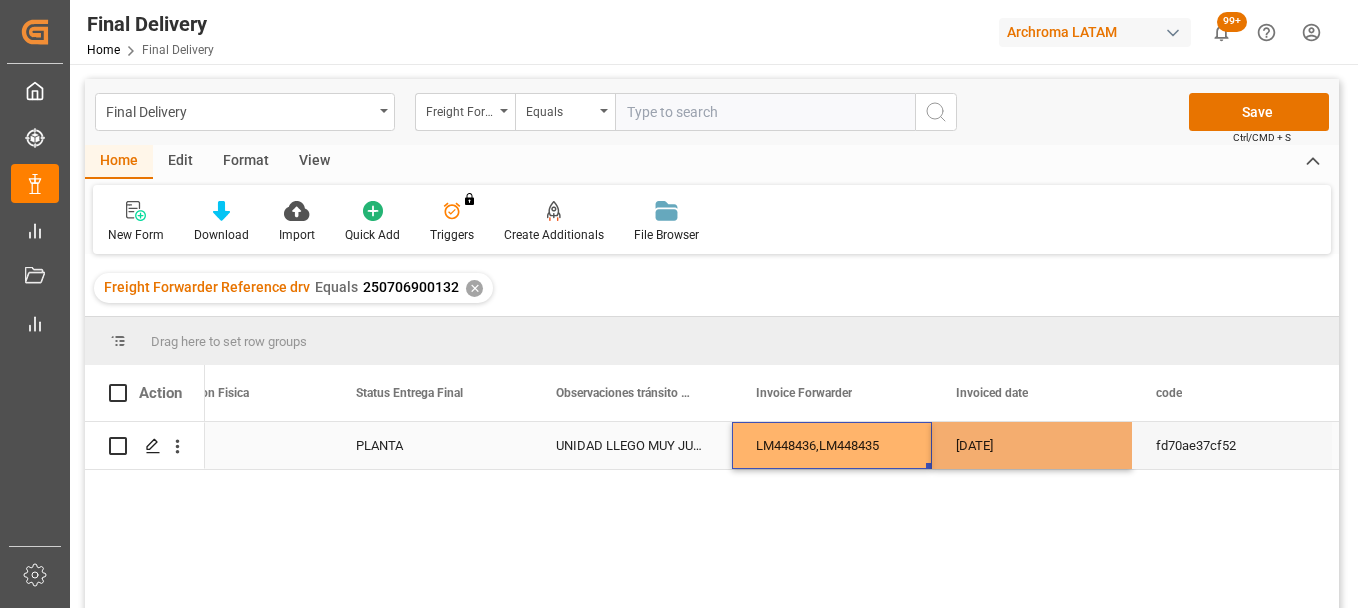 click on "LM448436,LM448435" at bounding box center [832, 445] 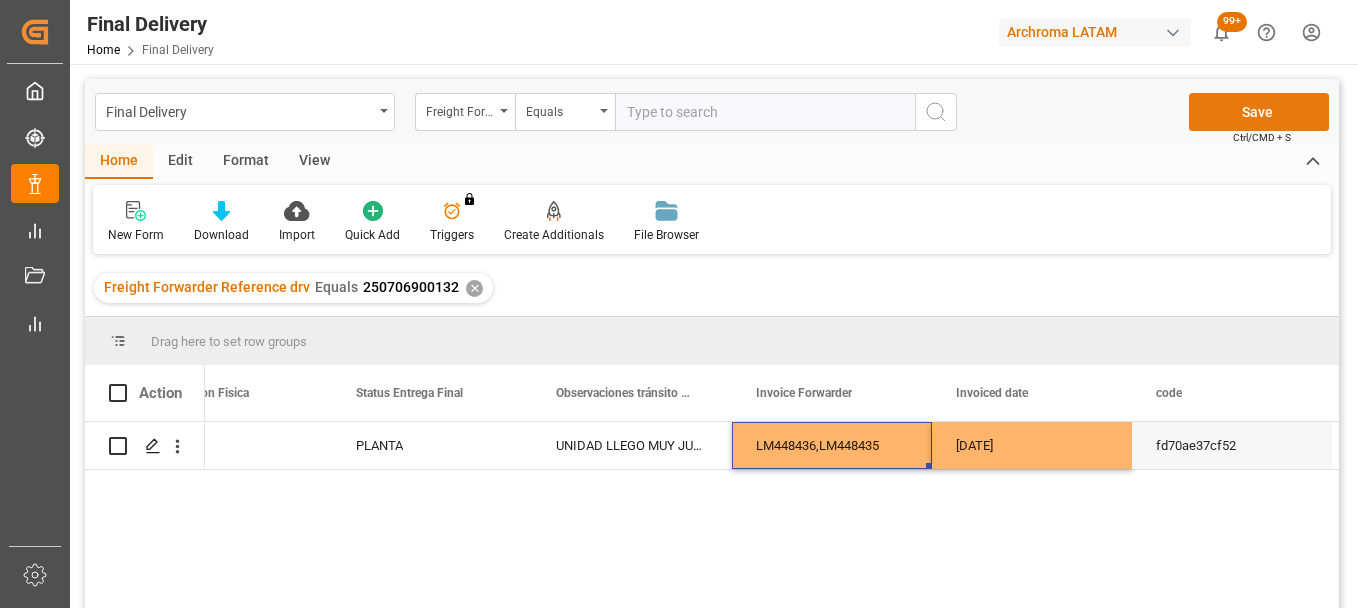 click on "Save" at bounding box center (1259, 112) 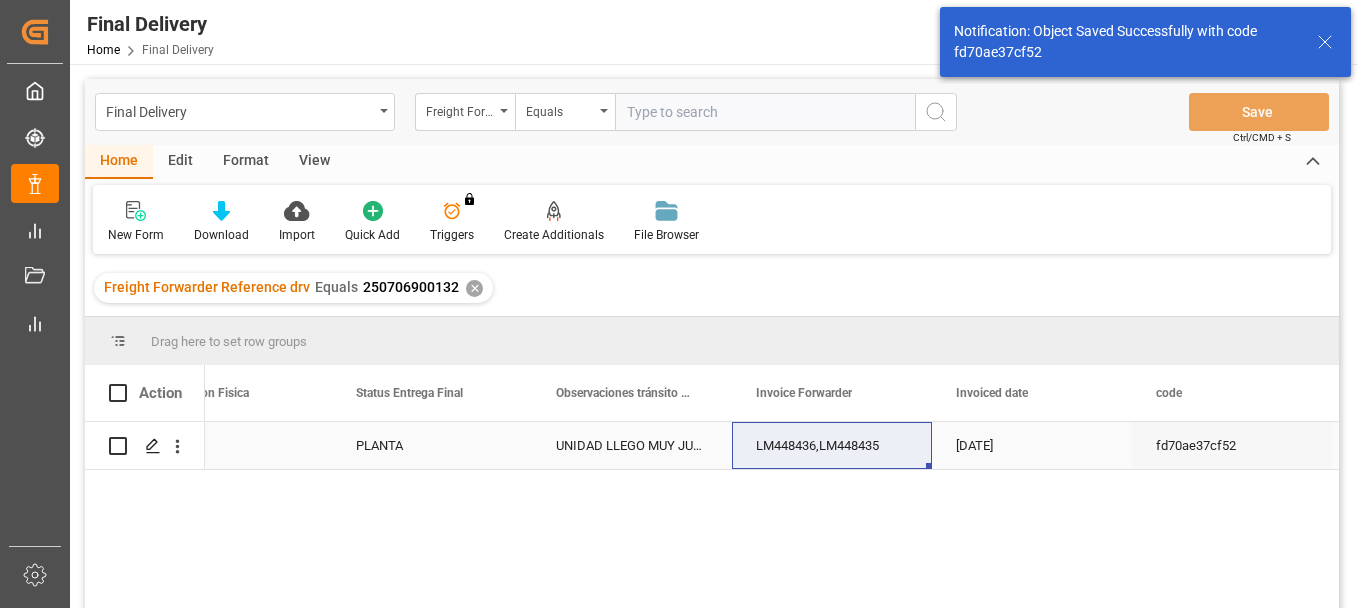 click at bounding box center [118, 446] 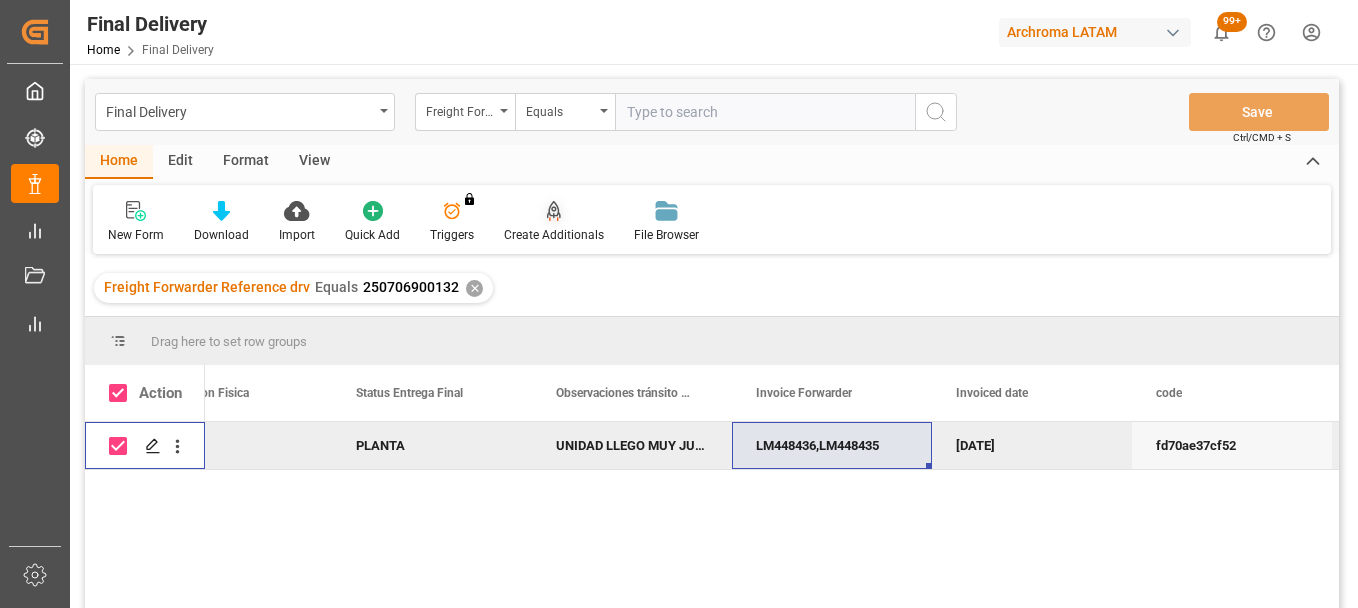 click 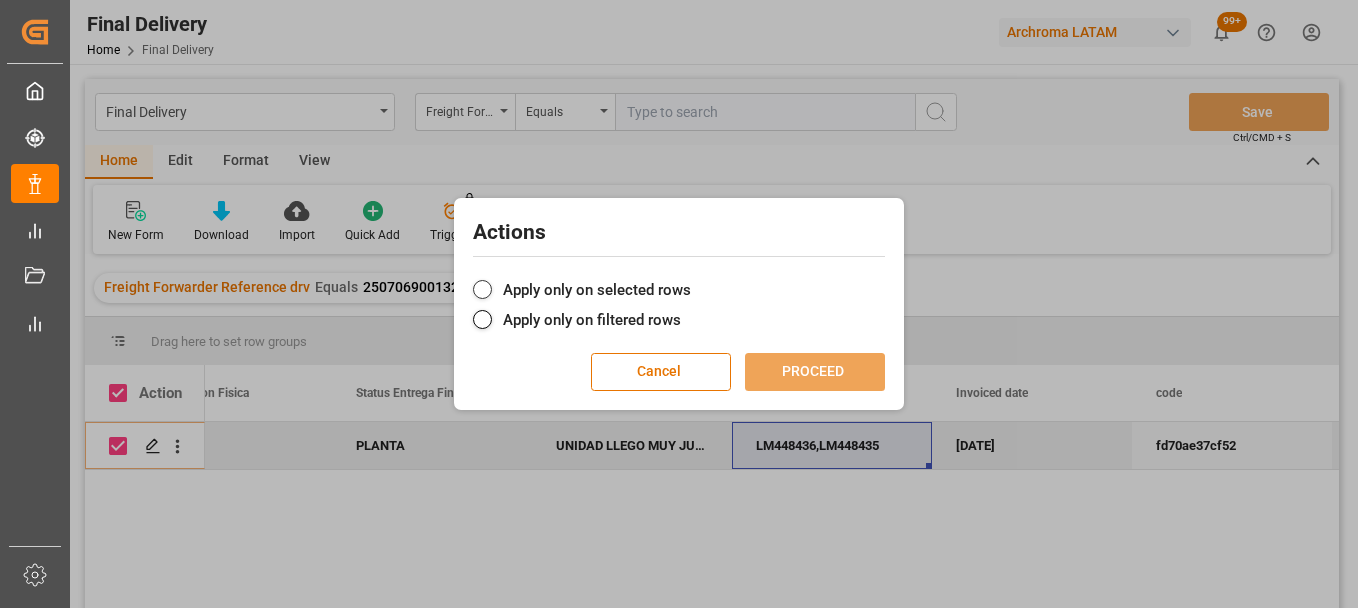 click on "Apply only on selected rows" at bounding box center (679, 290) 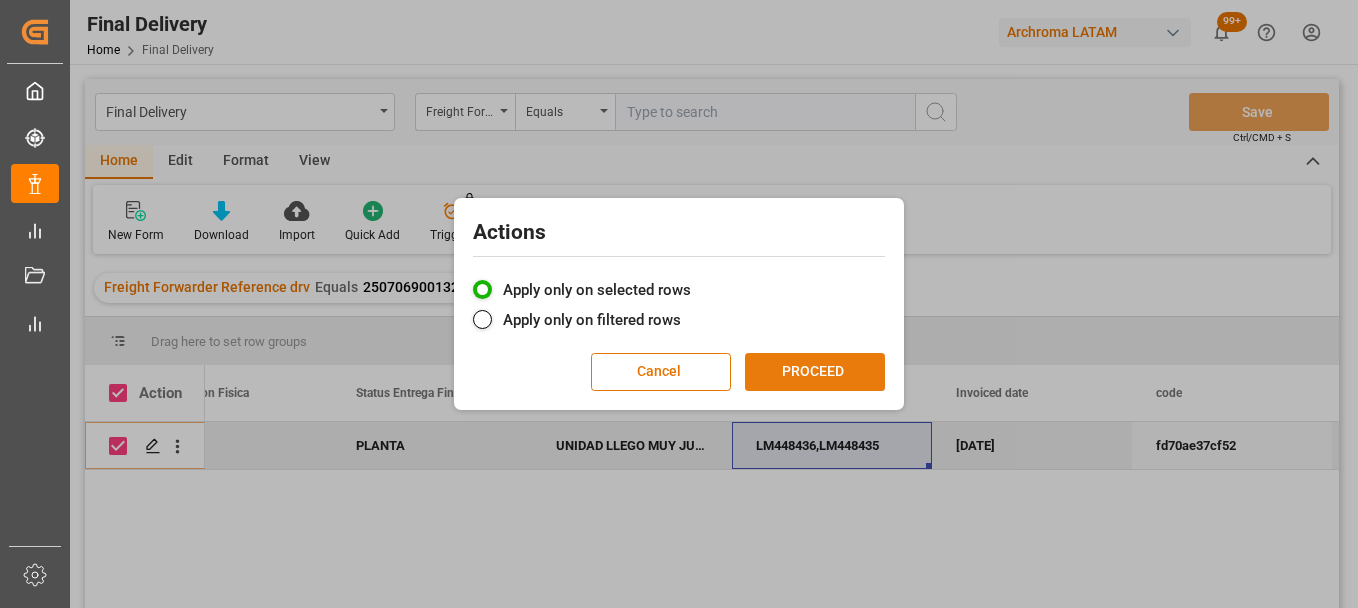 click on "PROCEED" at bounding box center [815, 372] 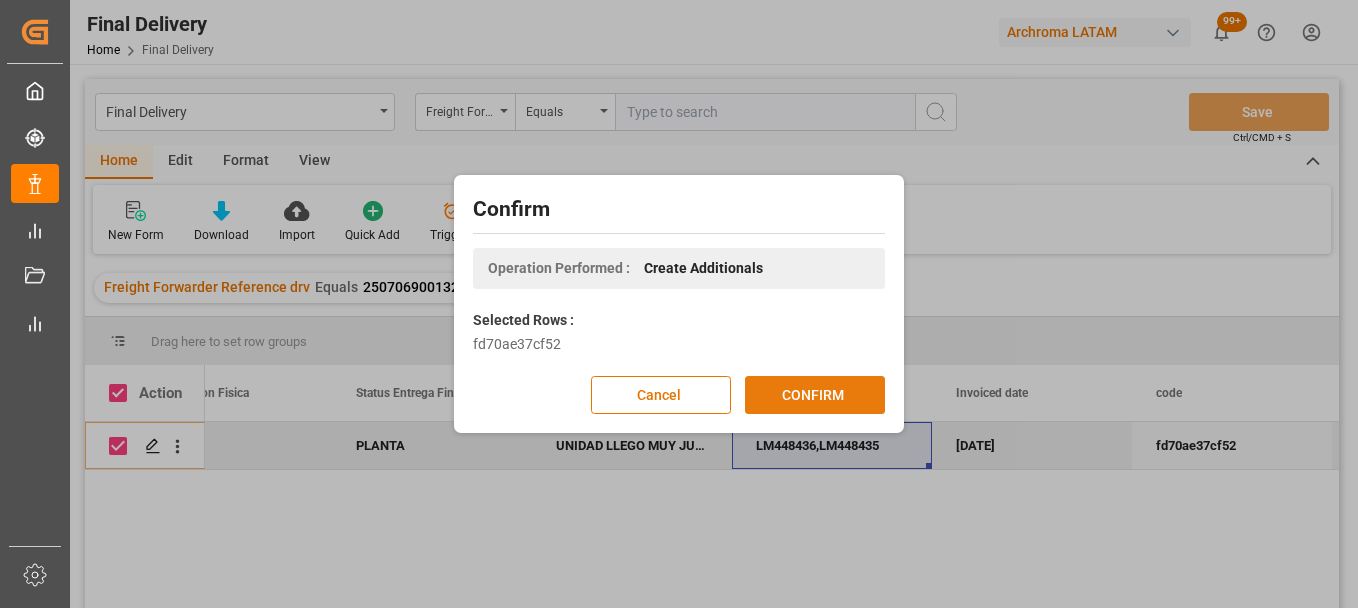 click on "CONFIRM" at bounding box center (815, 395) 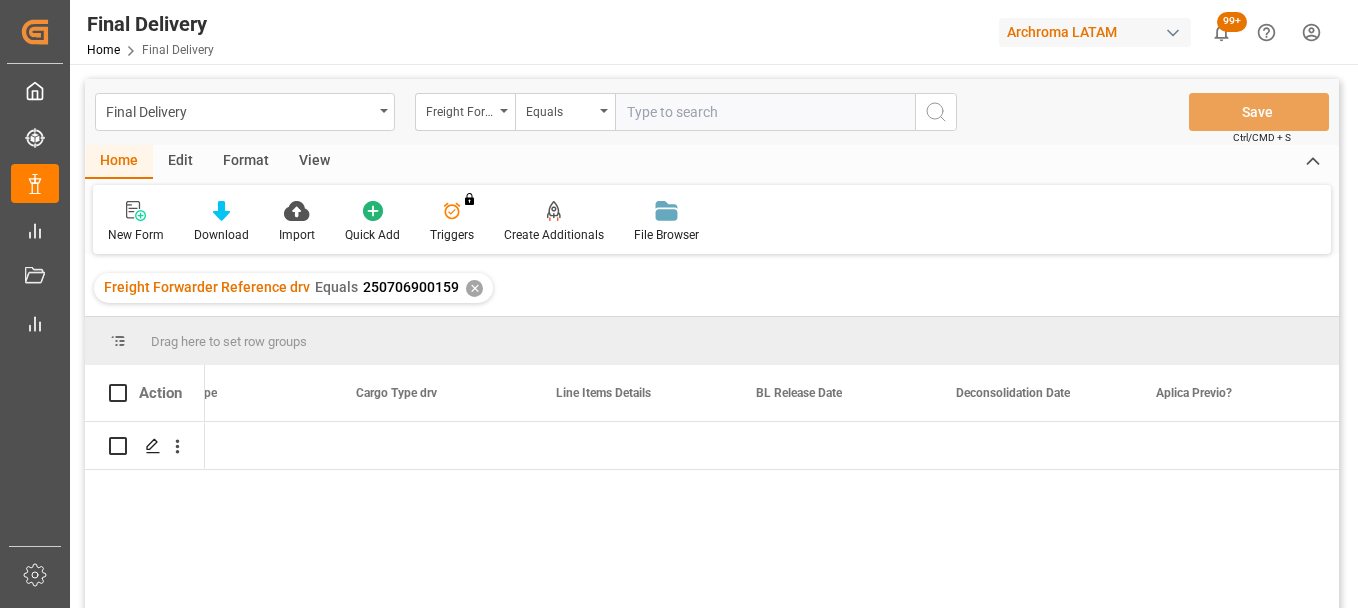 scroll, scrollTop: 0, scrollLeft: 0, axis: both 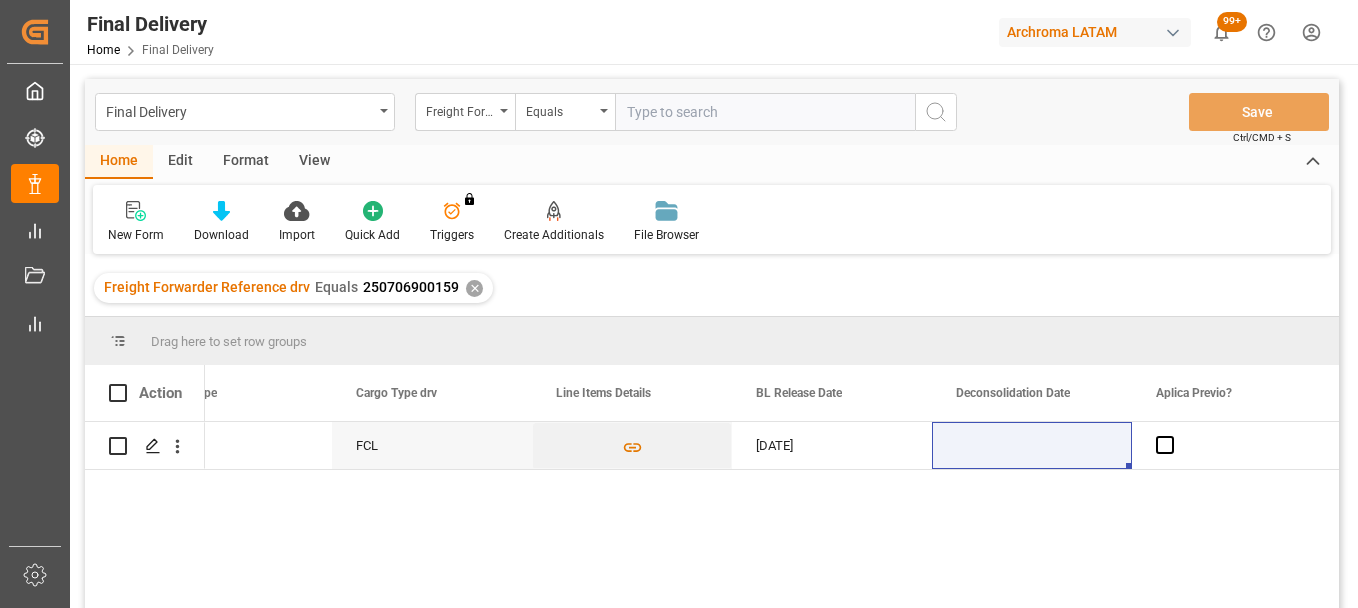 click on "✕" at bounding box center [474, 288] 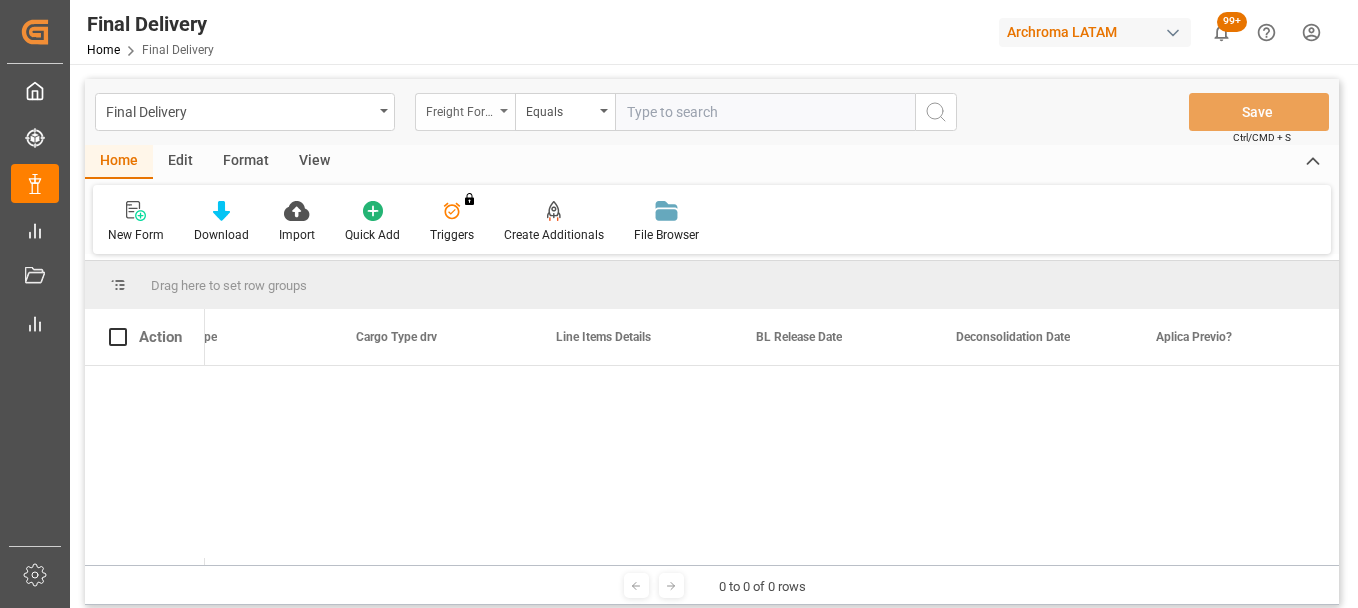 click on "Freight Forwarder Reference drv" at bounding box center (460, 109) 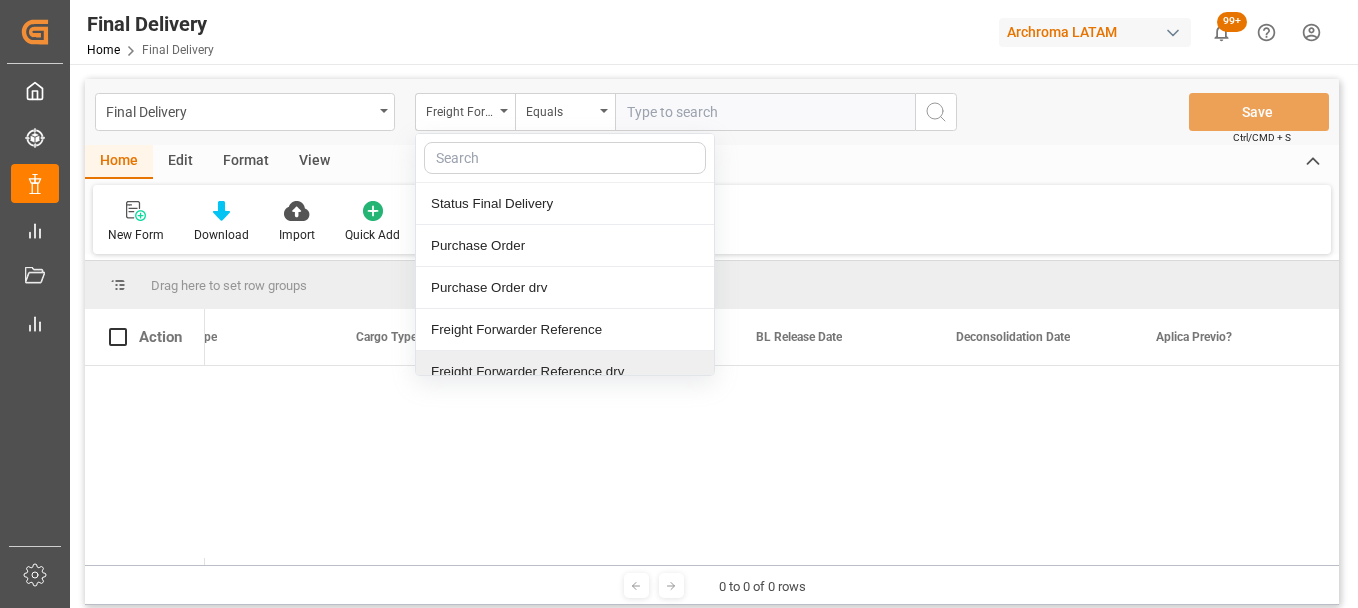 click on "Freight Forwarder Reference drv" at bounding box center (565, 372) 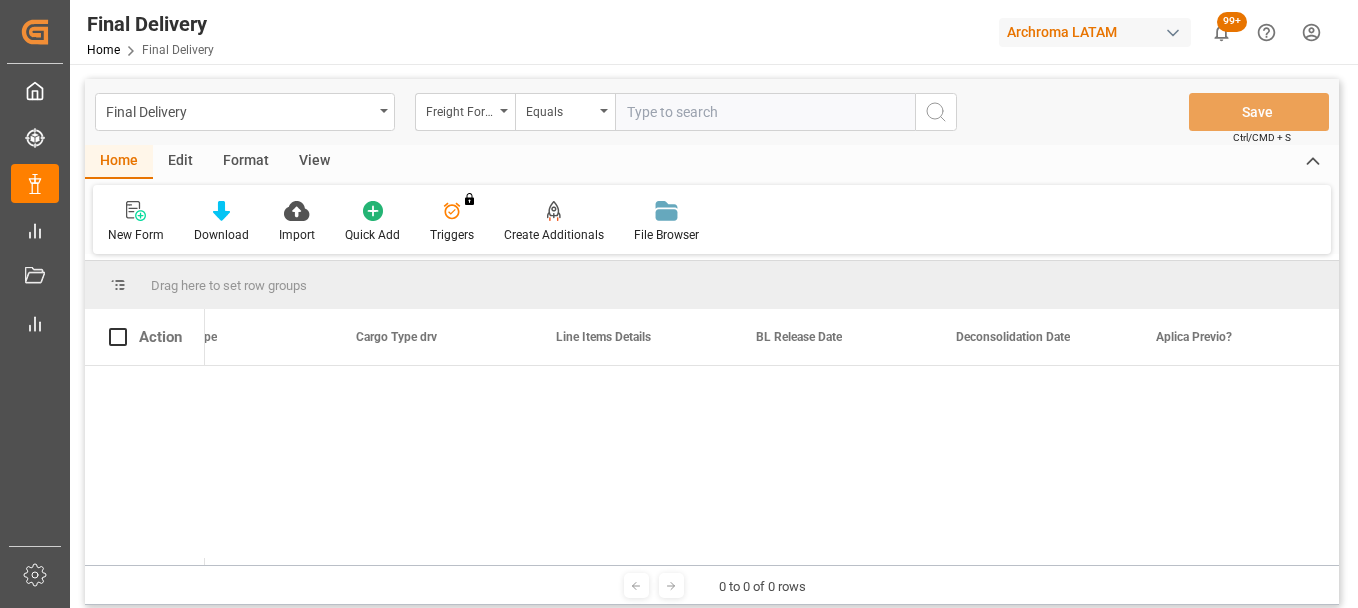 click at bounding box center [765, 112] 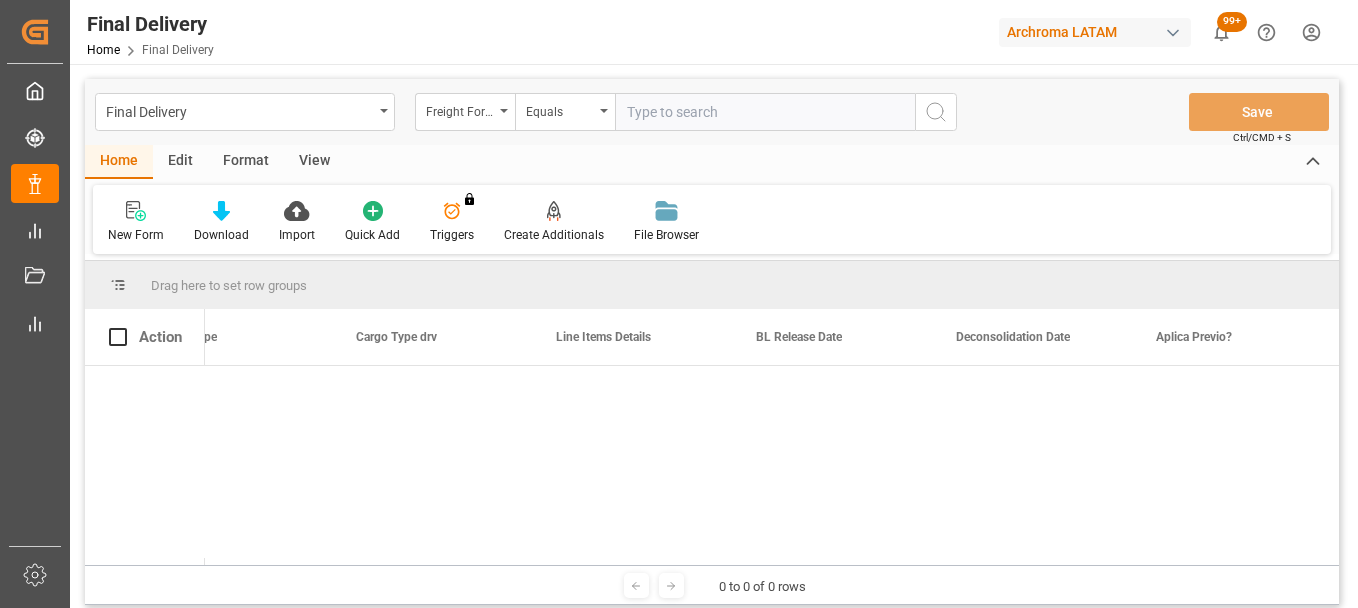 click at bounding box center [765, 112] 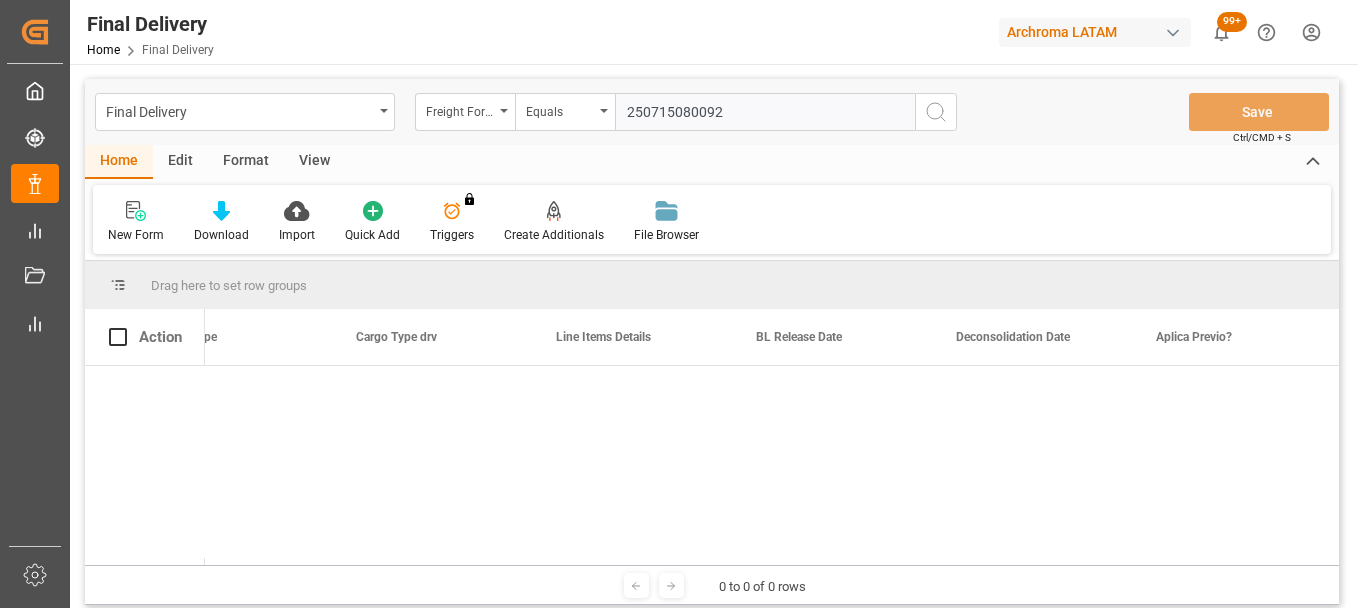 type on "250715080092" 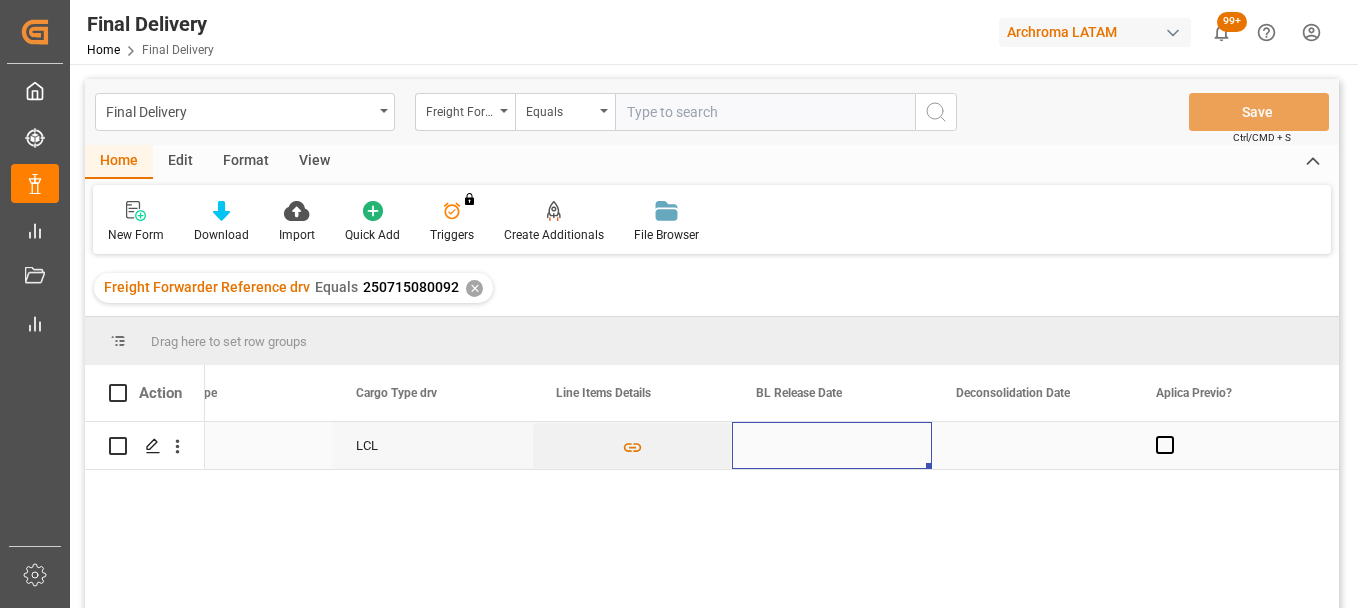 click at bounding box center (832, 445) 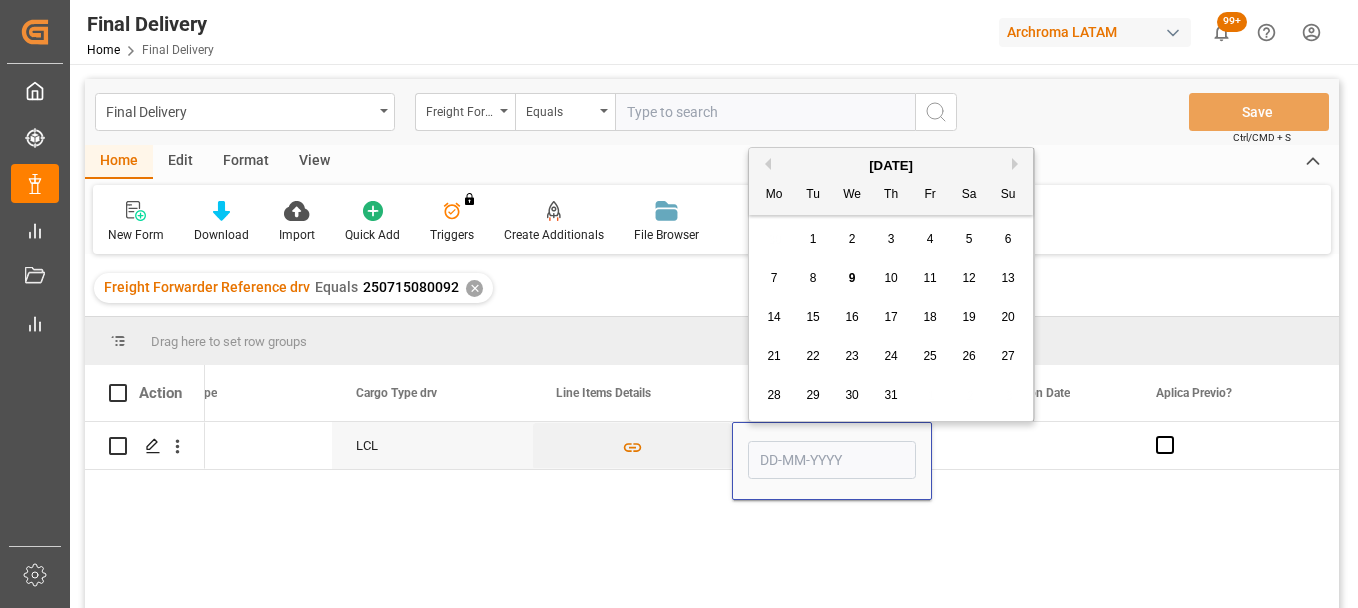 click on "9" at bounding box center [852, 279] 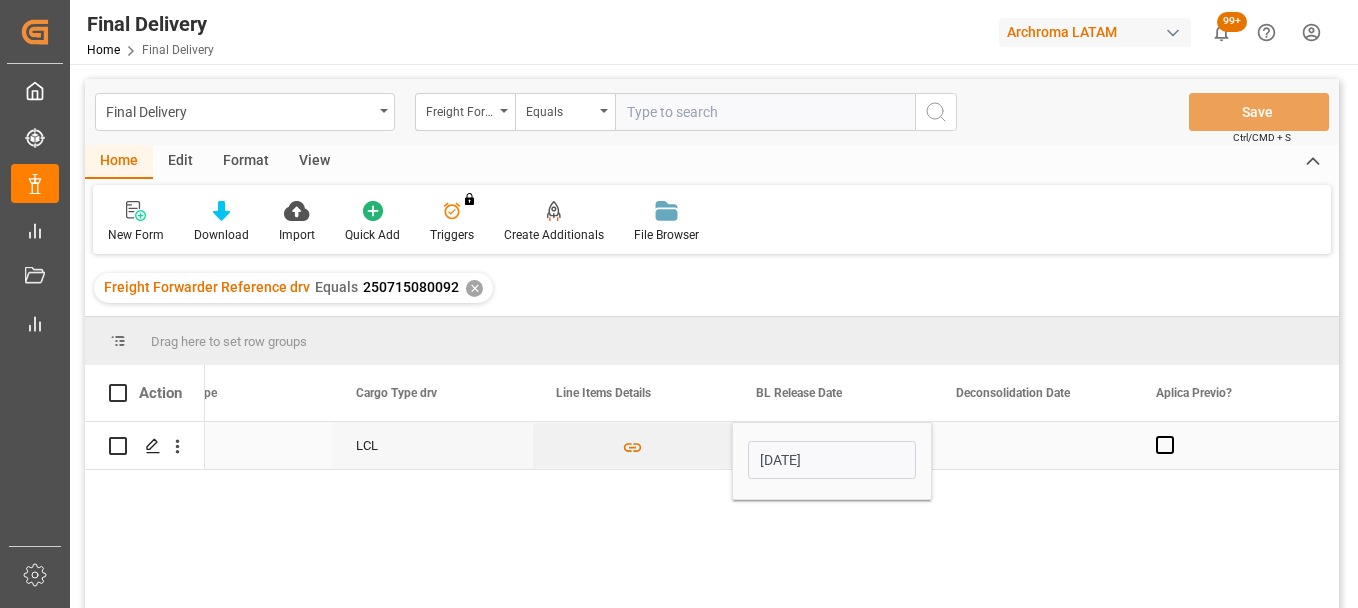 click at bounding box center [1032, 445] 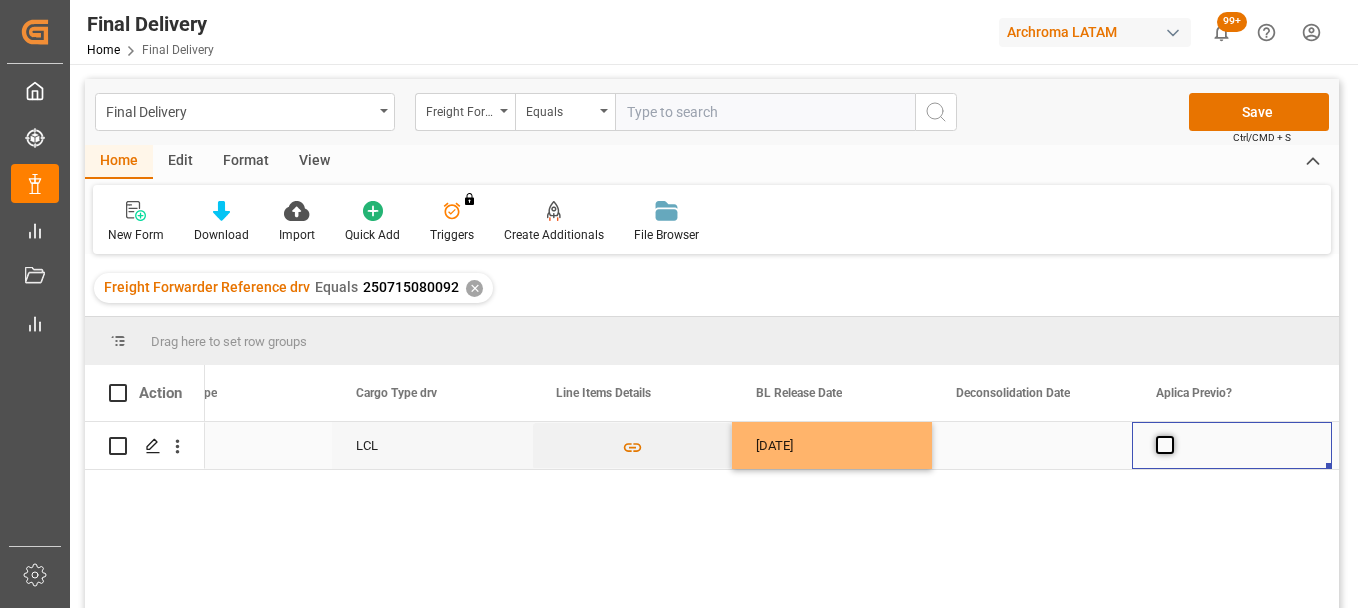 click at bounding box center (1165, 445) 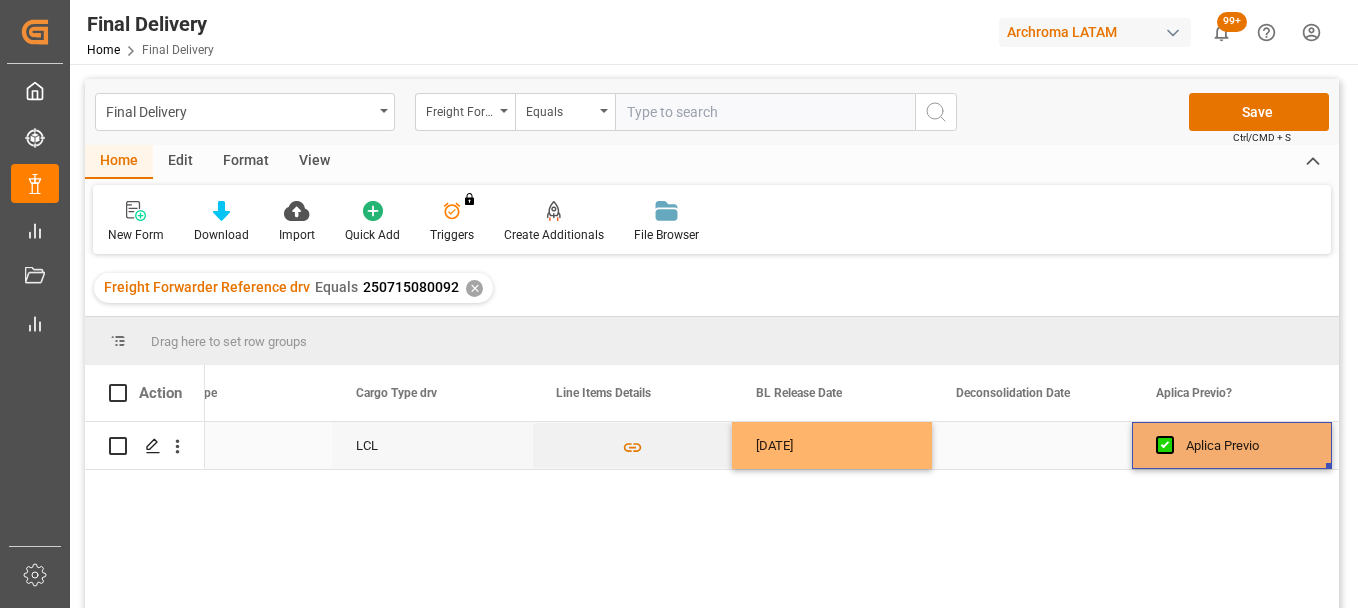click at bounding box center (1032, 445) 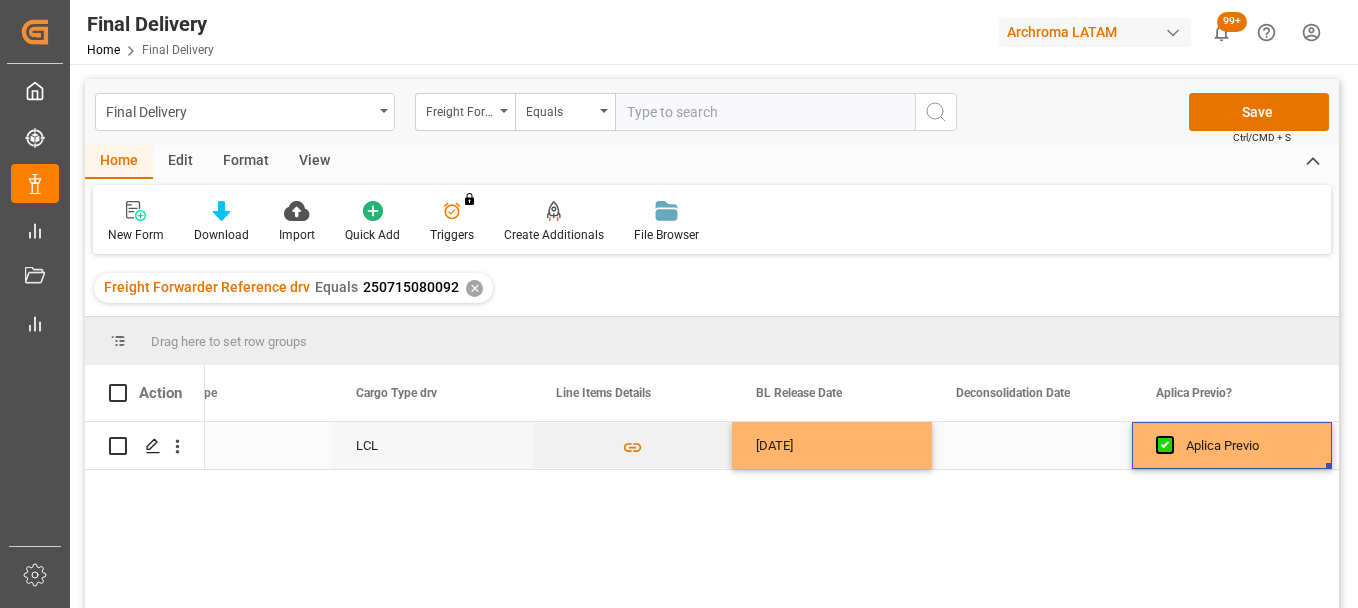 scroll, scrollTop: 0, scrollLeft: 2073, axis: horizontal 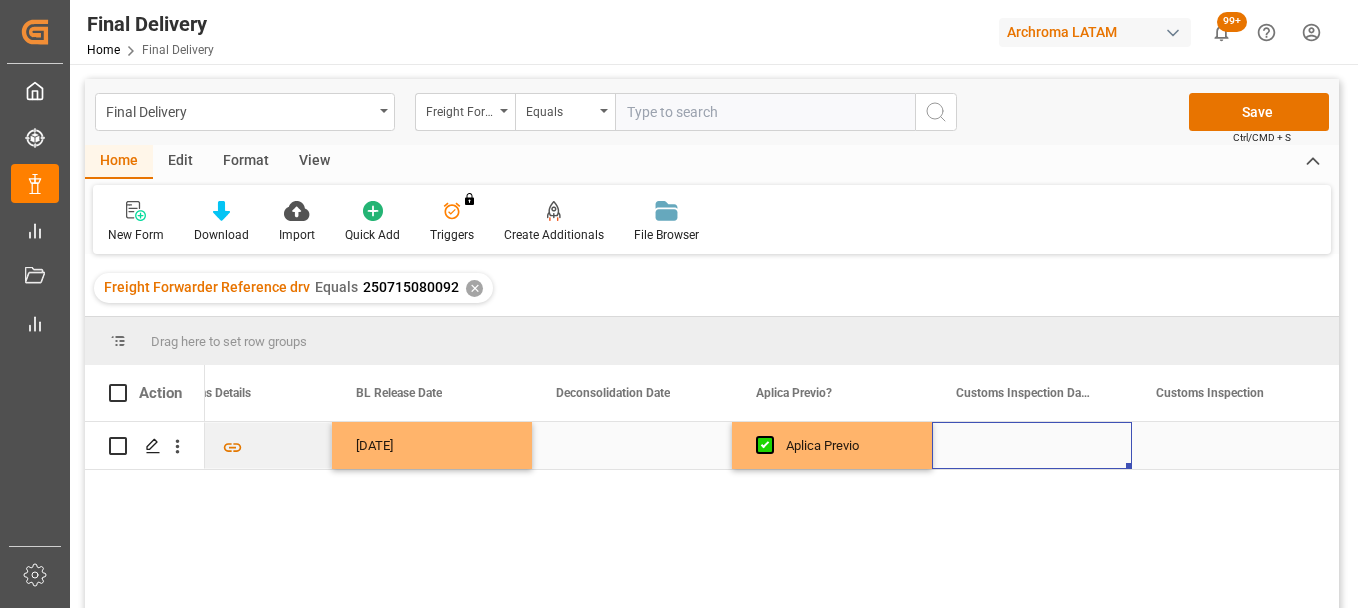 click at bounding box center [1032, 445] 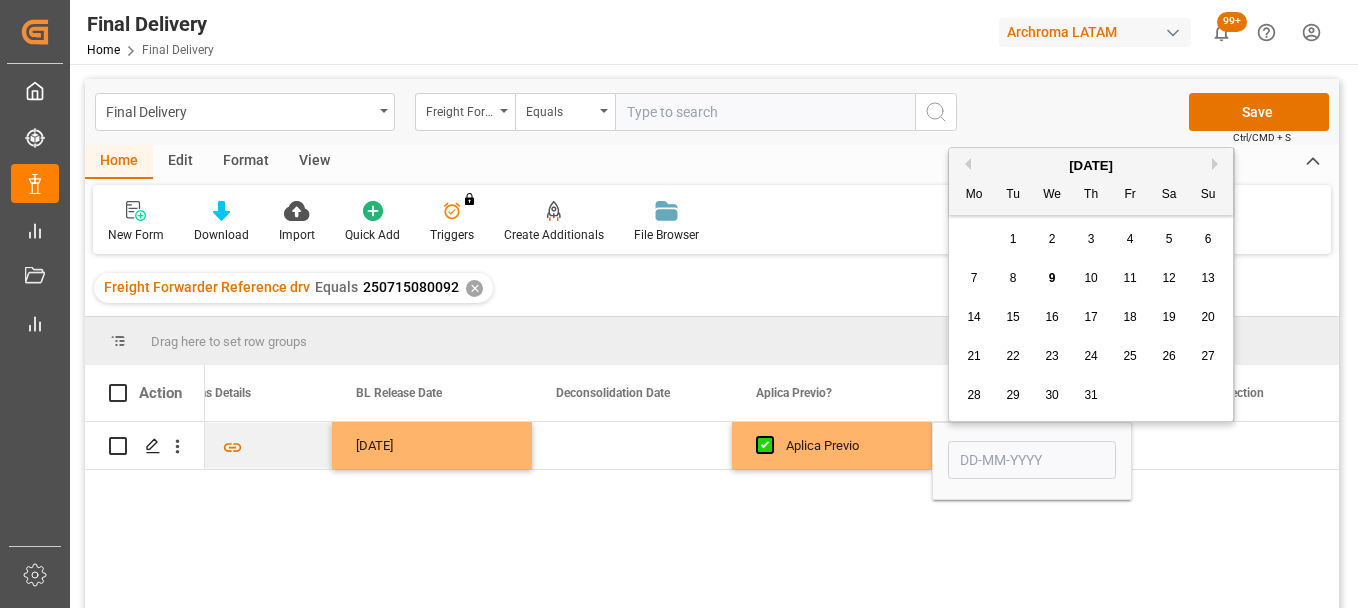 click on "11" at bounding box center (1129, 278) 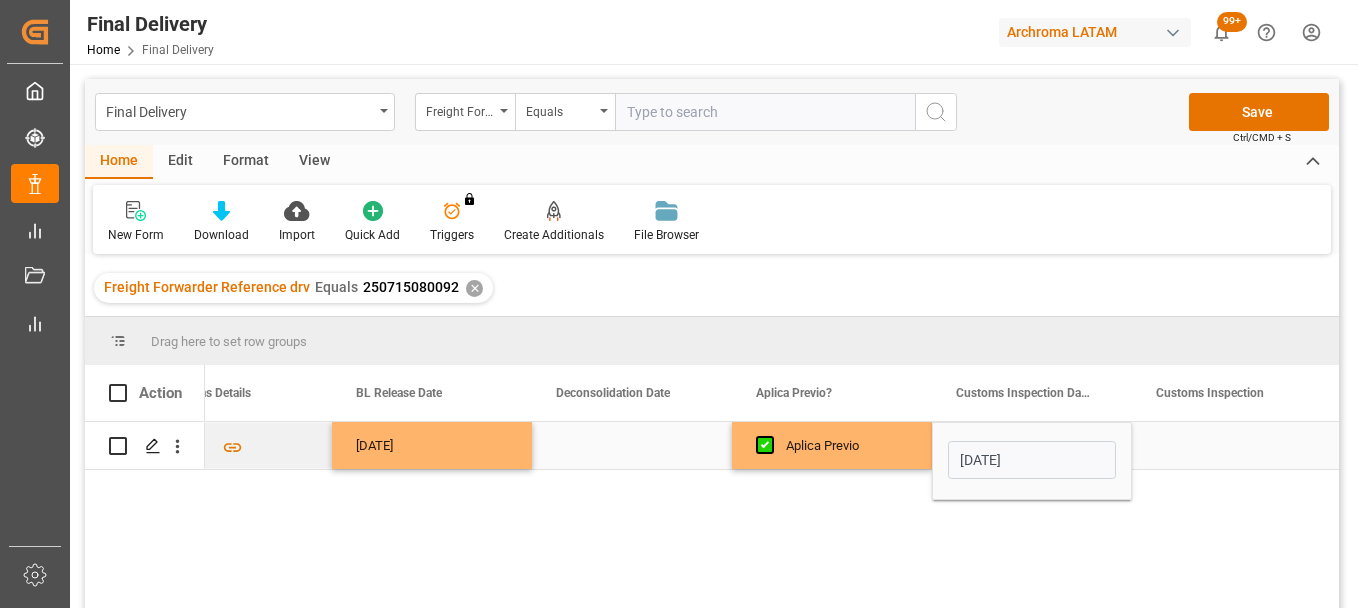 click at bounding box center [632, 445] 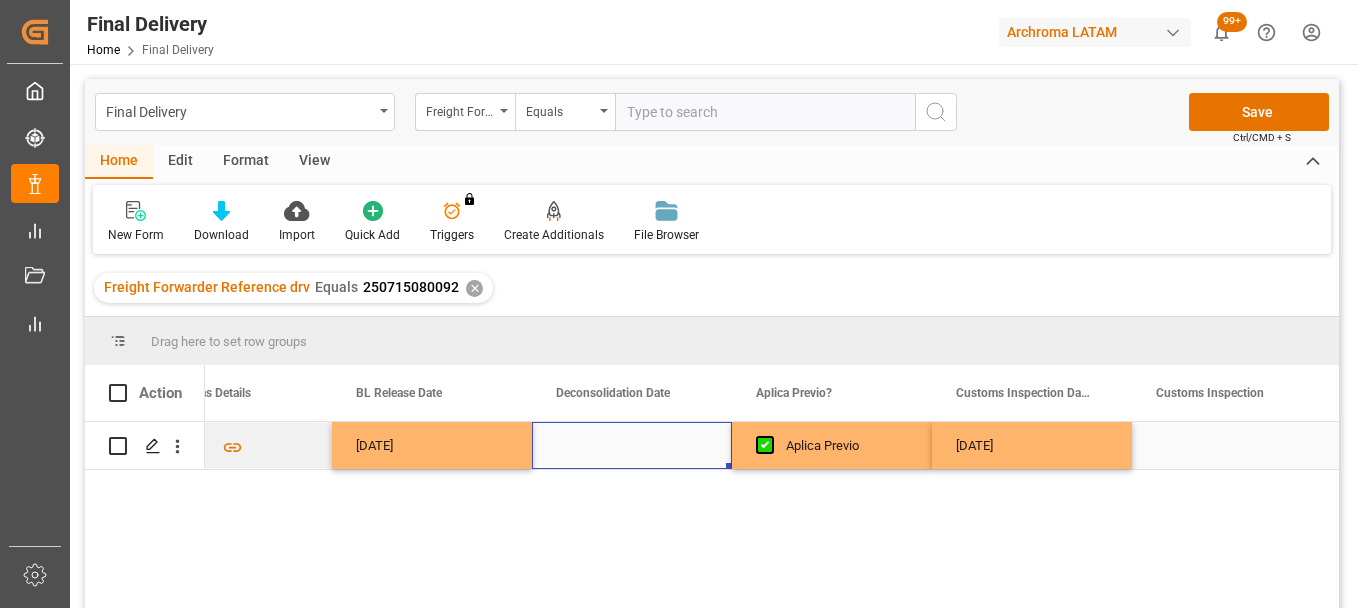 click at bounding box center [632, 445] 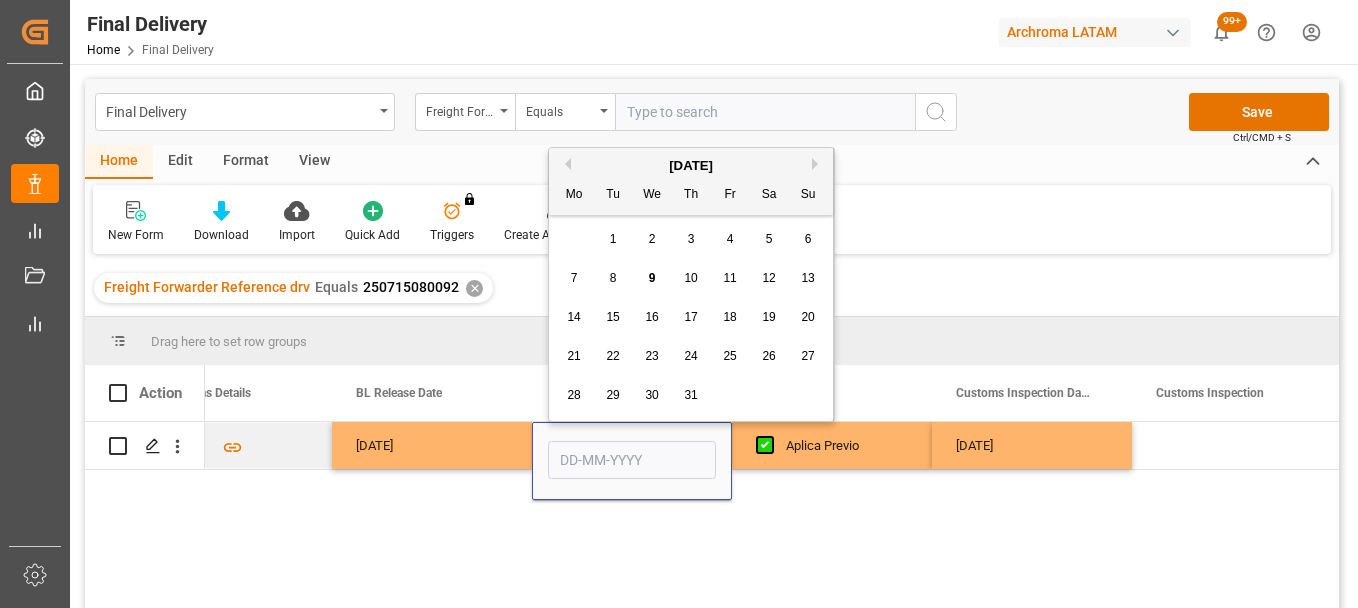 drag, startPoint x: 731, startPoint y: 228, endPoint x: 734, endPoint y: 290, distance: 62.072536 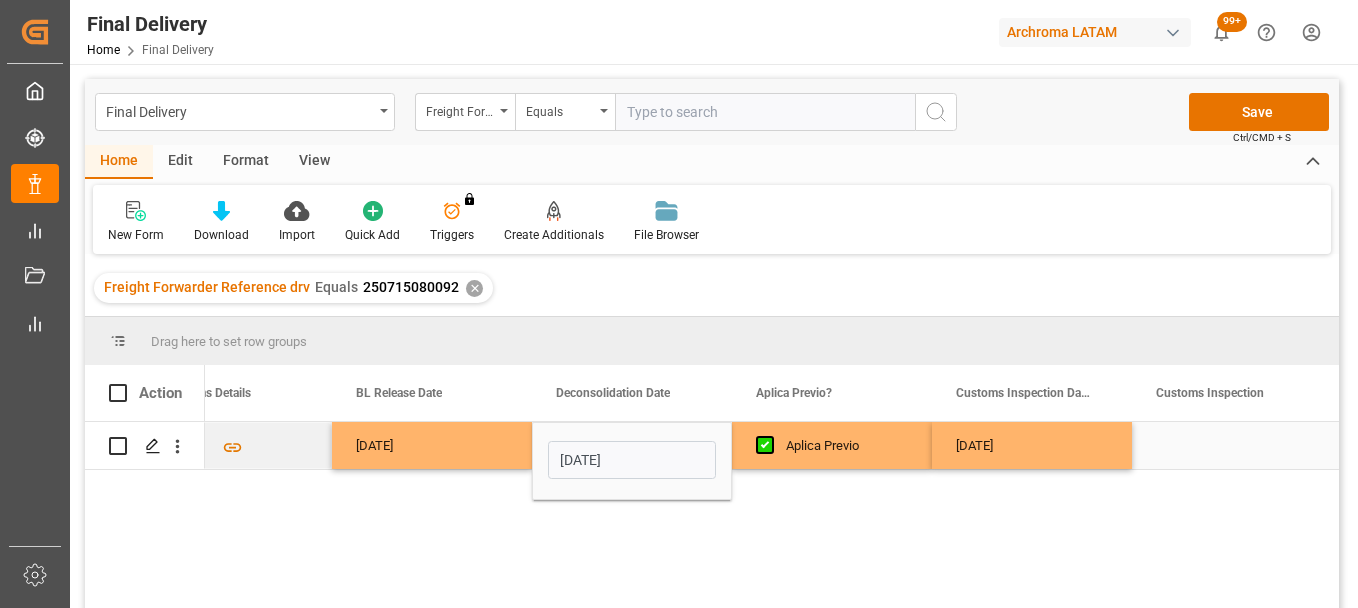 click on "11-07-2025" at bounding box center [1032, 445] 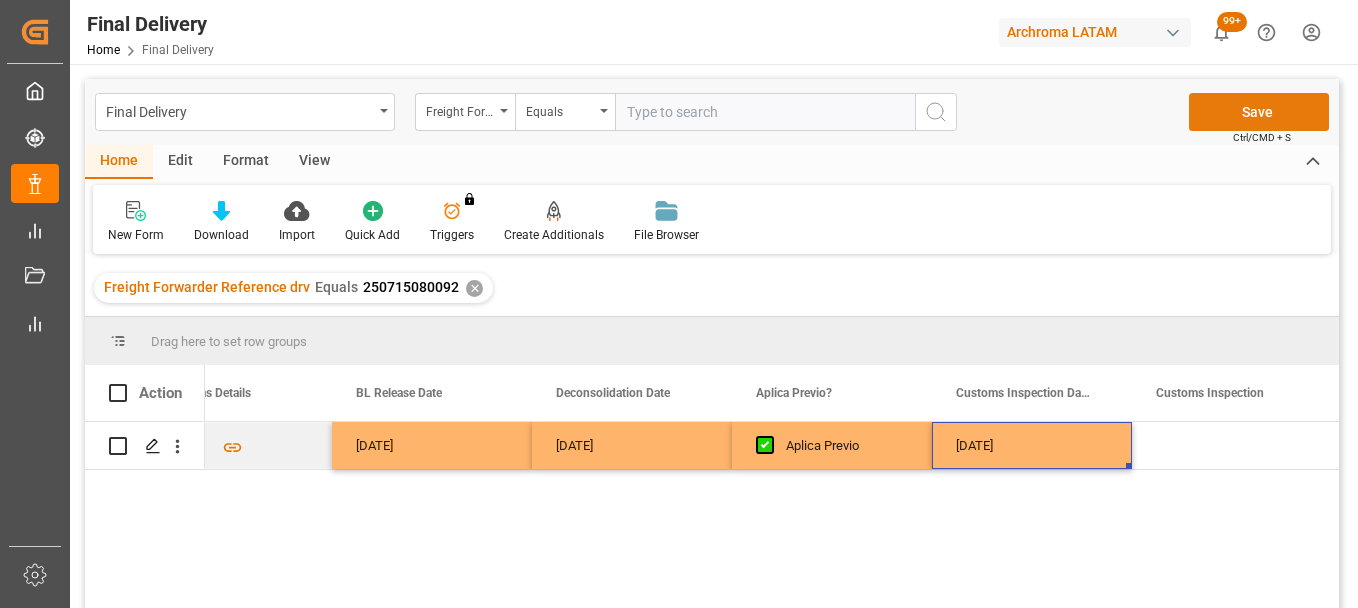 click on "Save" at bounding box center (1259, 112) 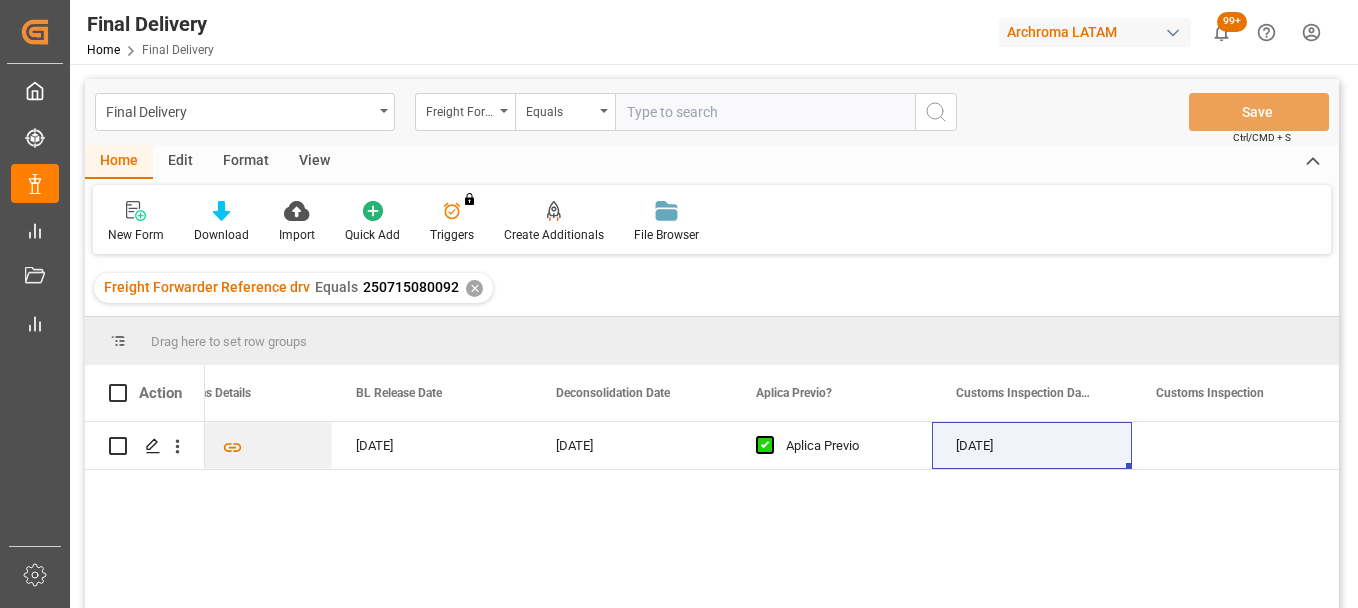 click on "✕" at bounding box center [474, 288] 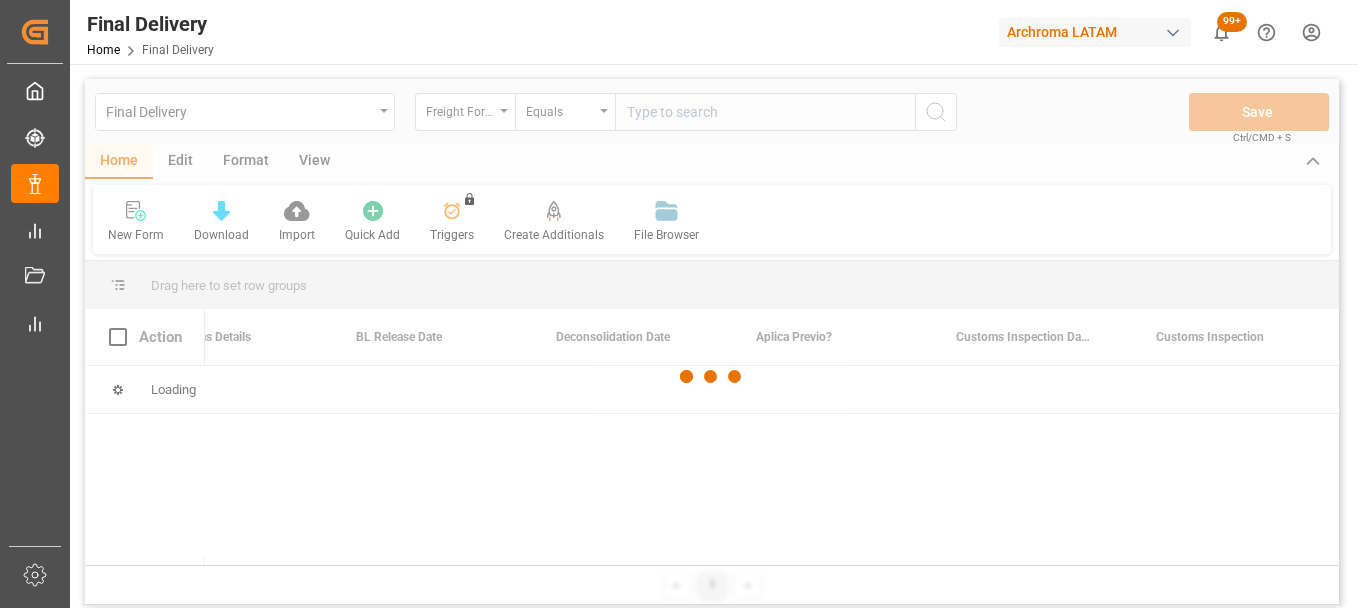 click at bounding box center (712, 377) 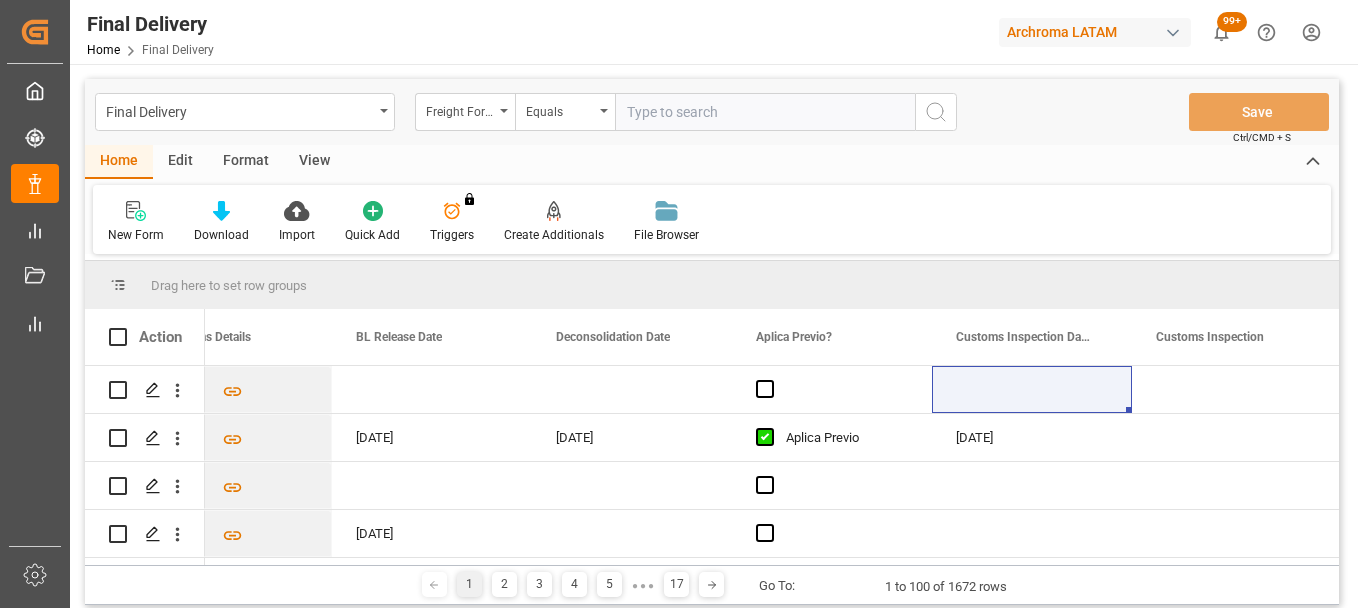 click at bounding box center [765, 112] 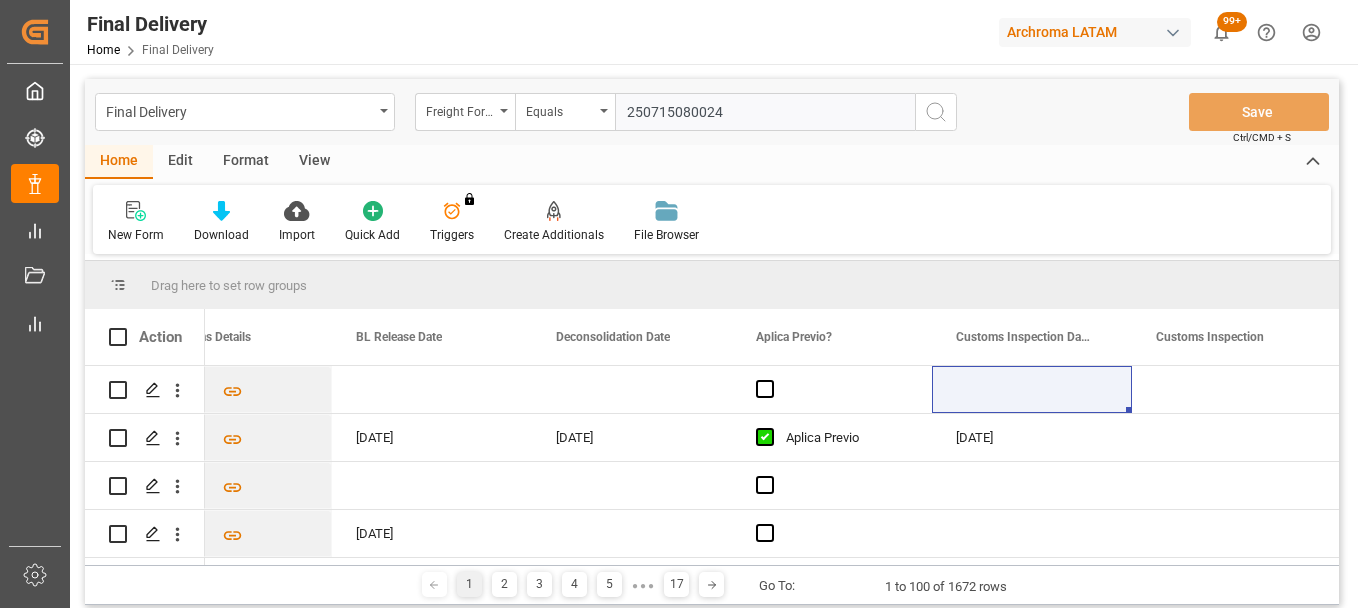 type 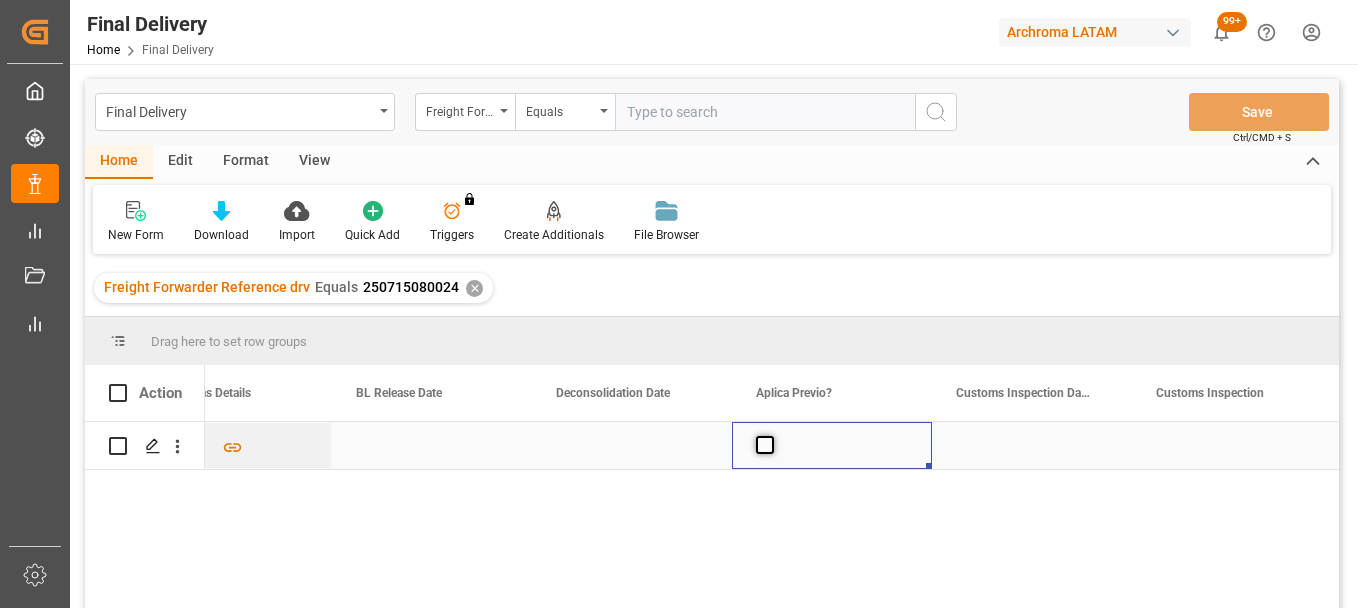 click at bounding box center [765, 445] 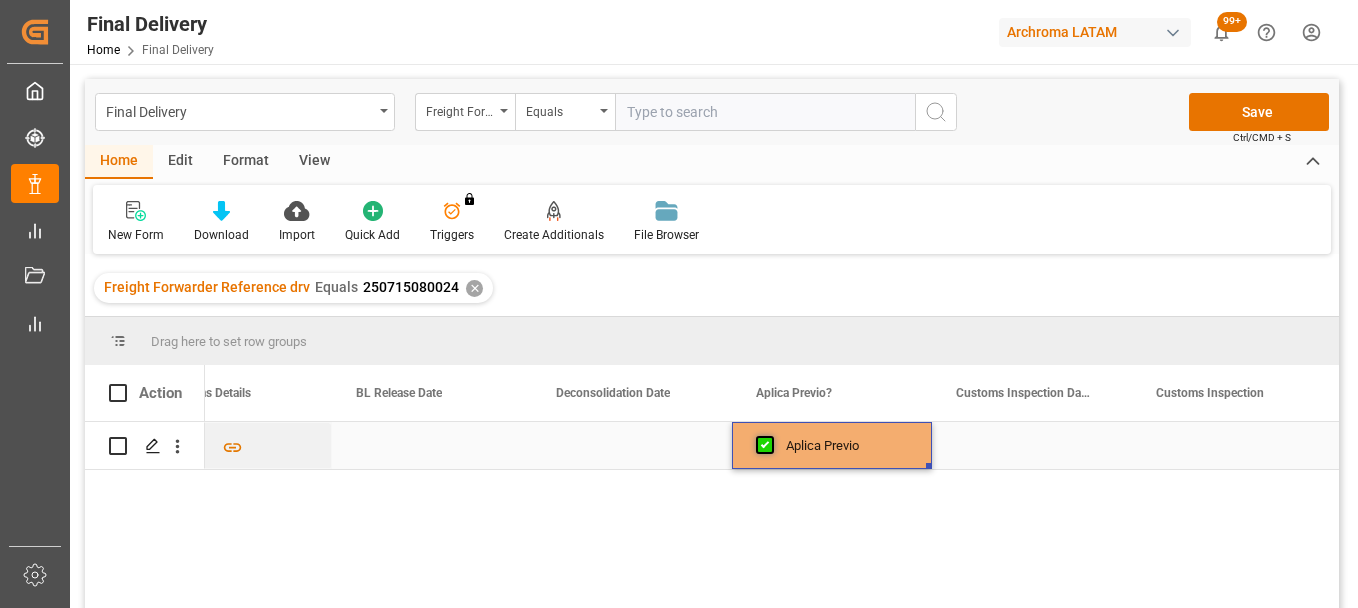 click at bounding box center (765, 445) 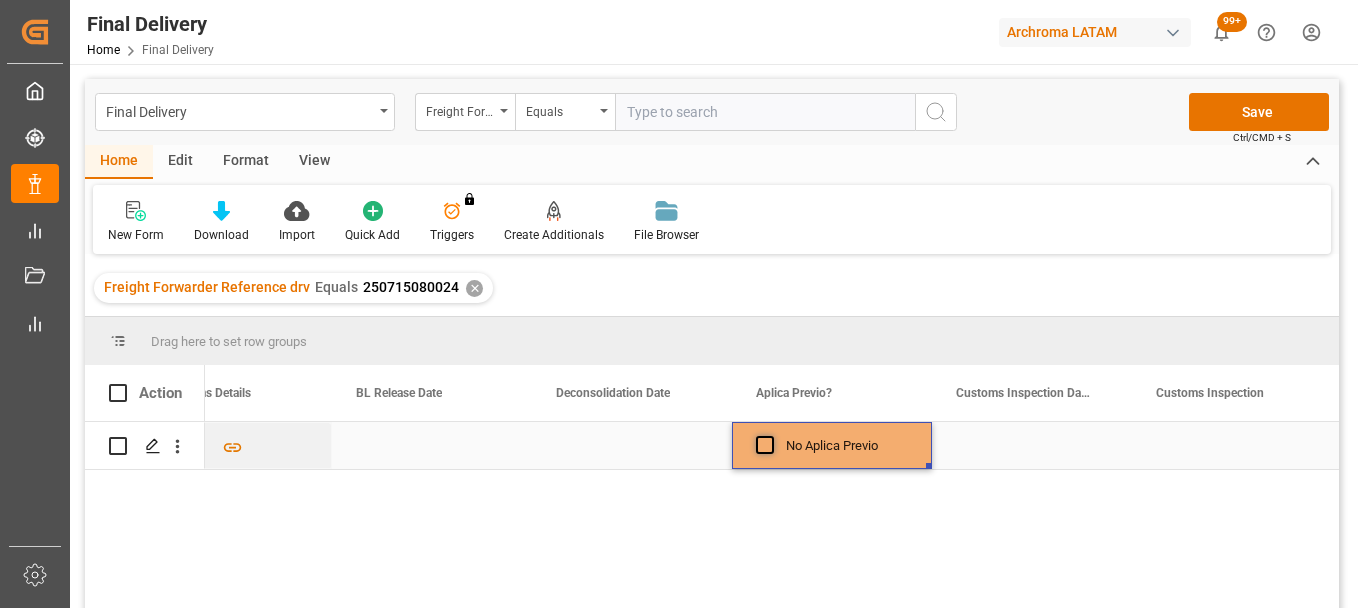 click at bounding box center [765, 445] 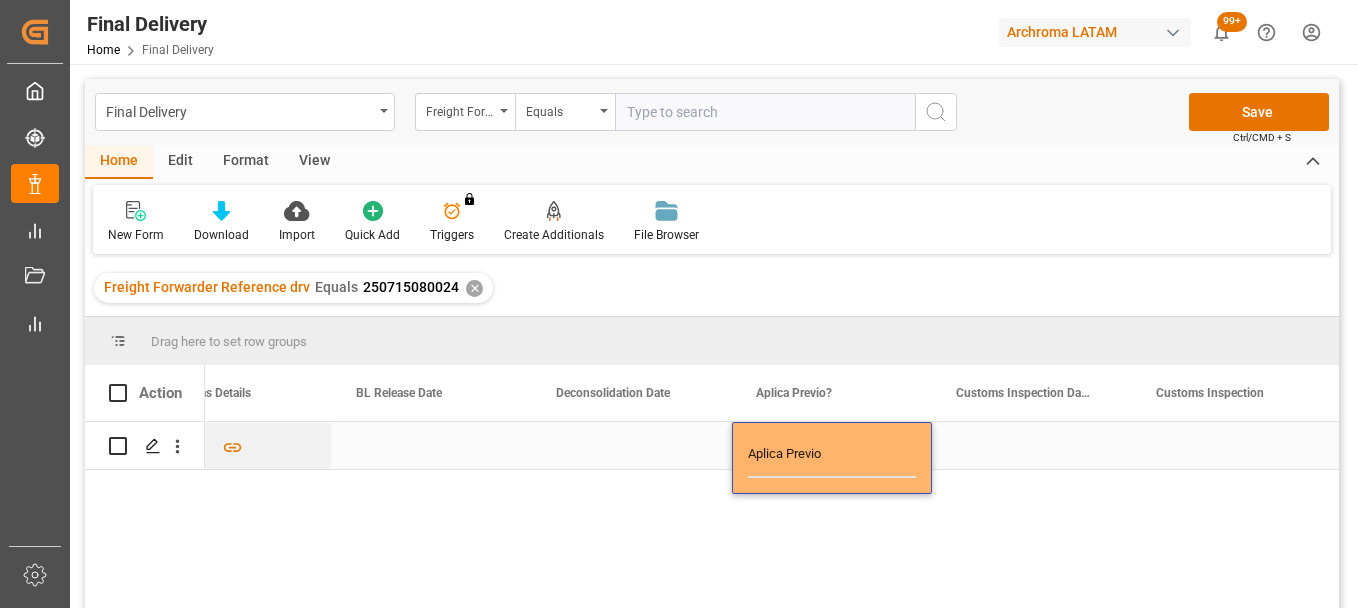 click at bounding box center (432, 445) 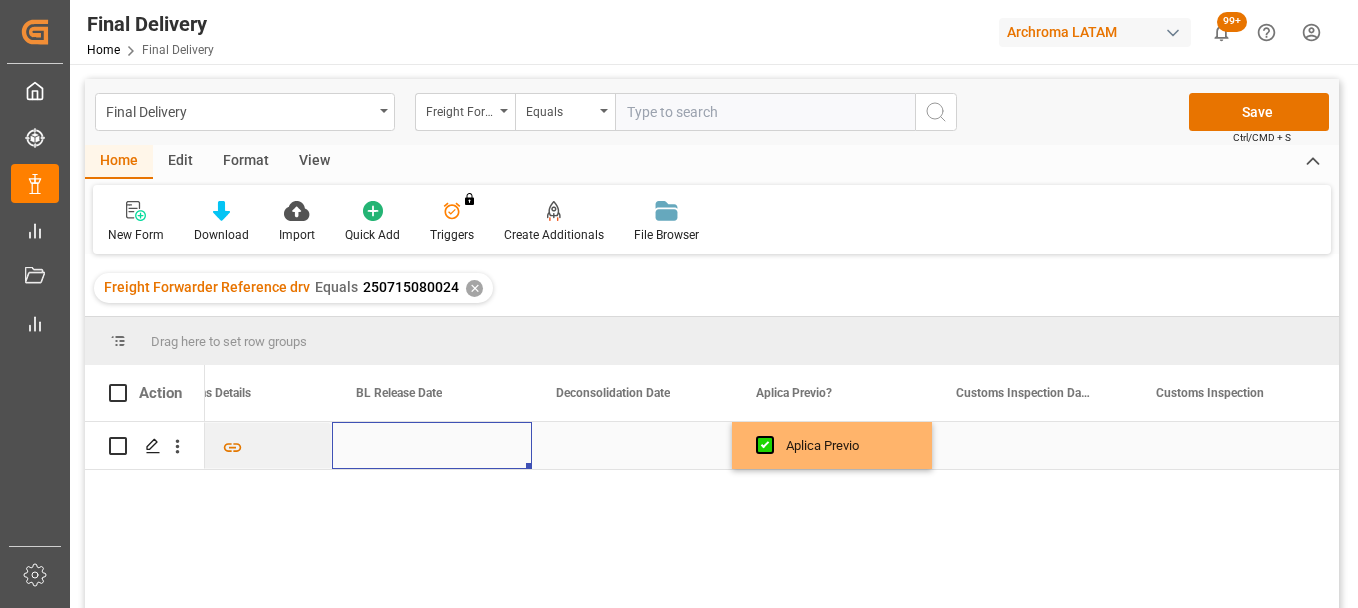 click at bounding box center [432, 445] 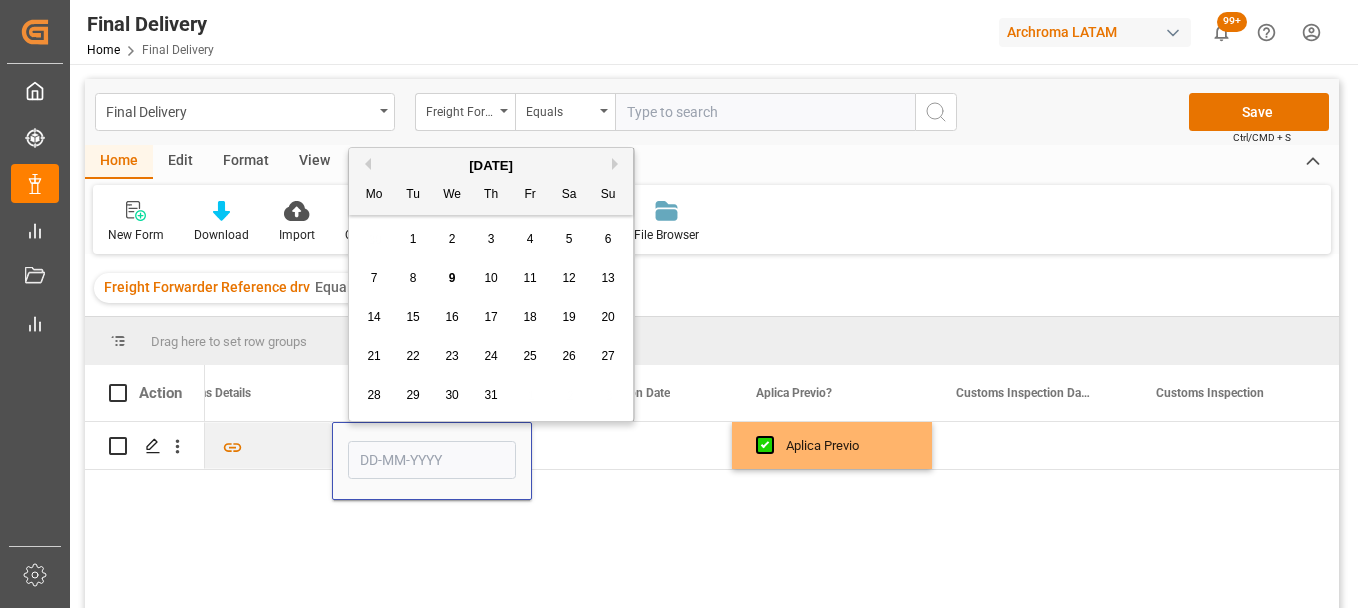 click on "9" at bounding box center [452, 279] 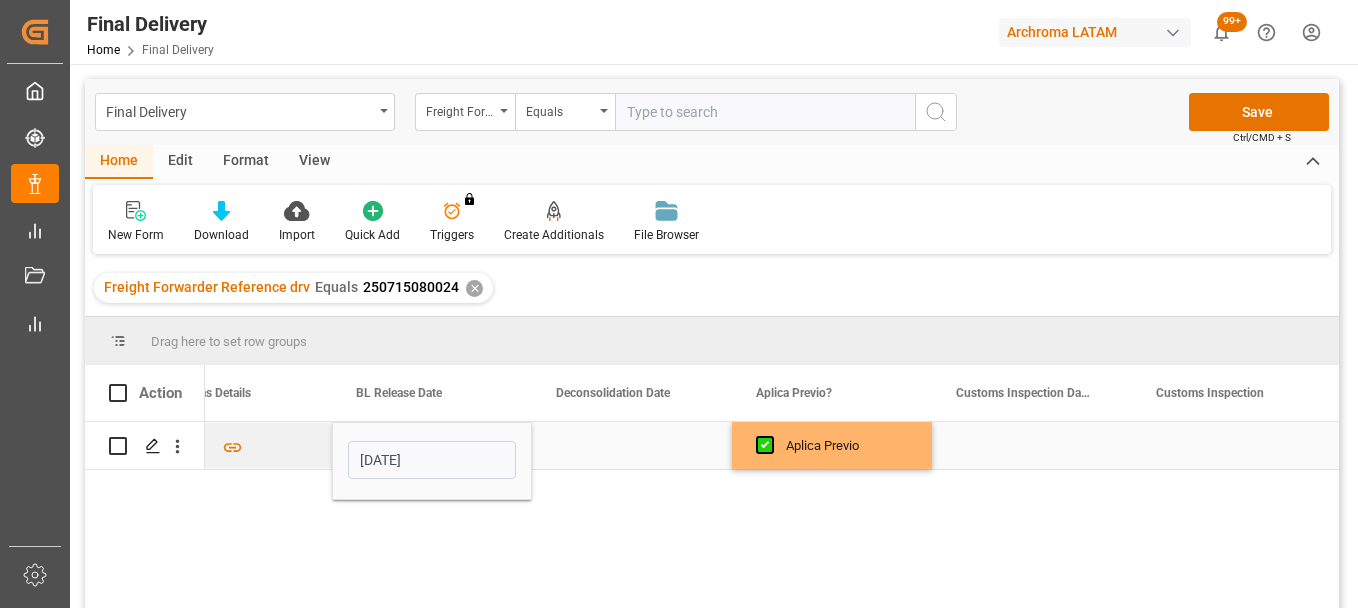 click at bounding box center (632, 445) 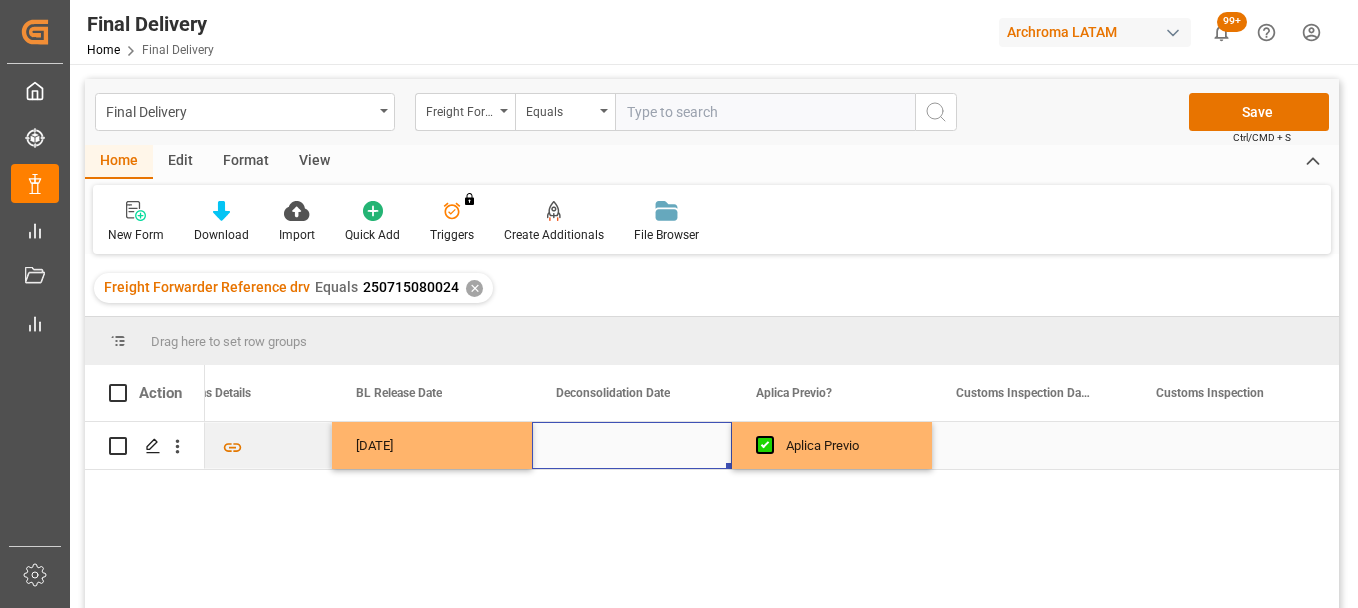 click at bounding box center (632, 445) 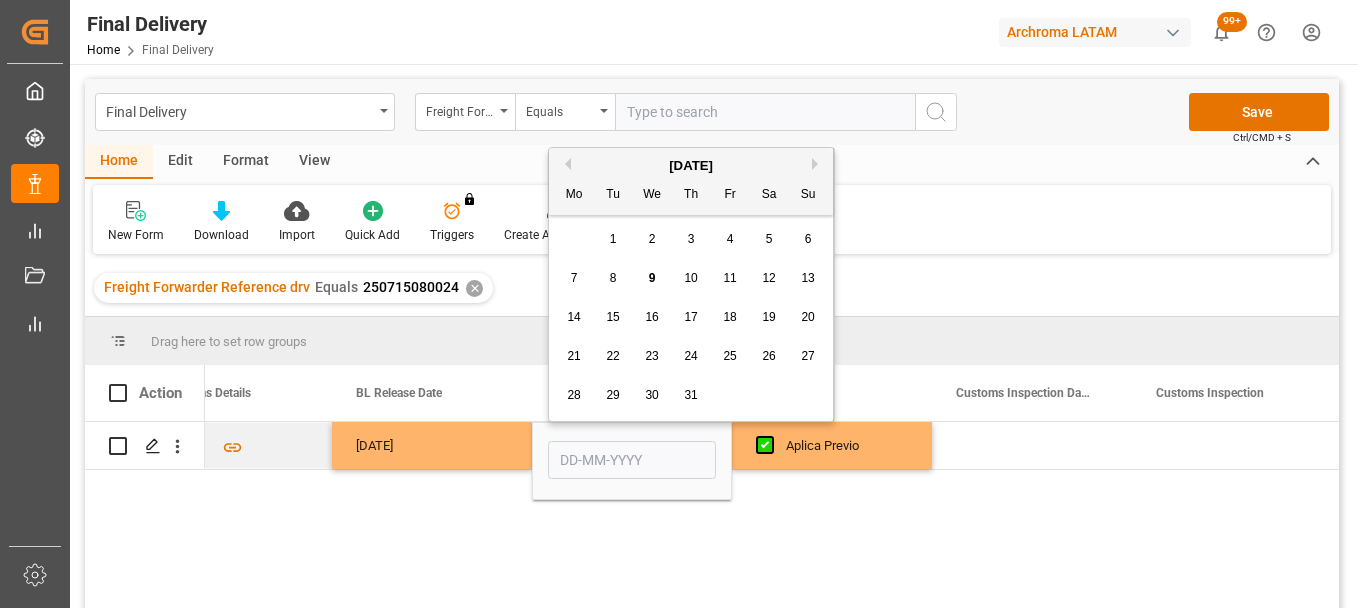 click on "9" at bounding box center (652, 279) 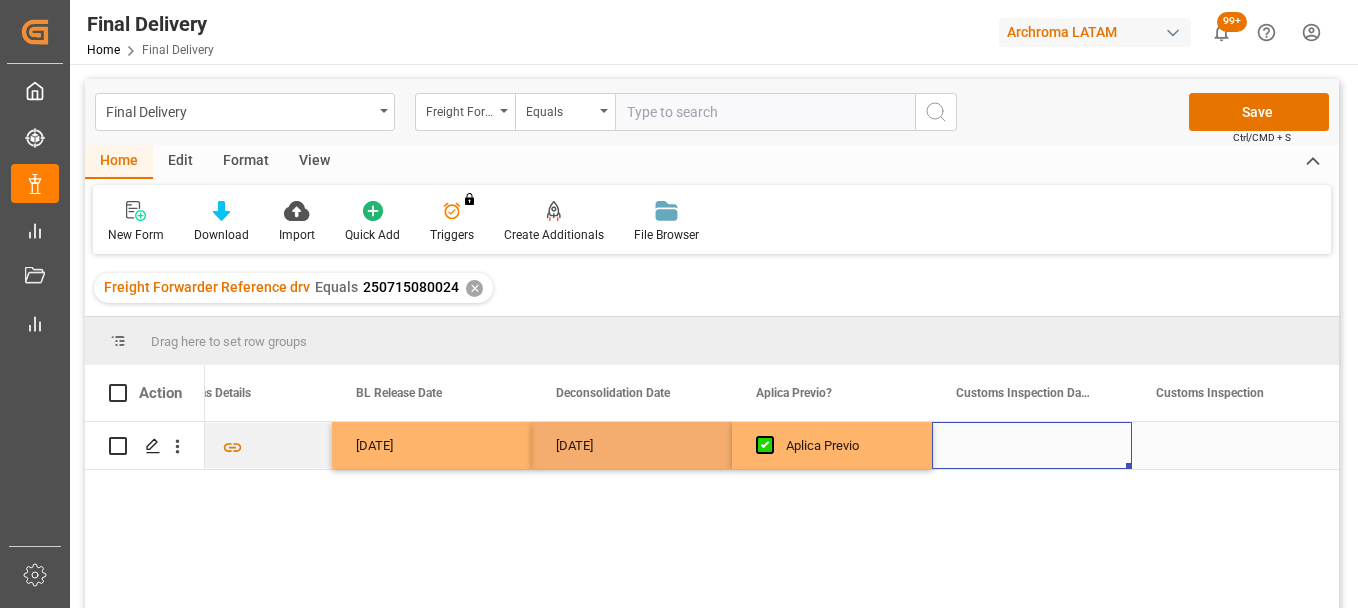 click at bounding box center (1032, 445) 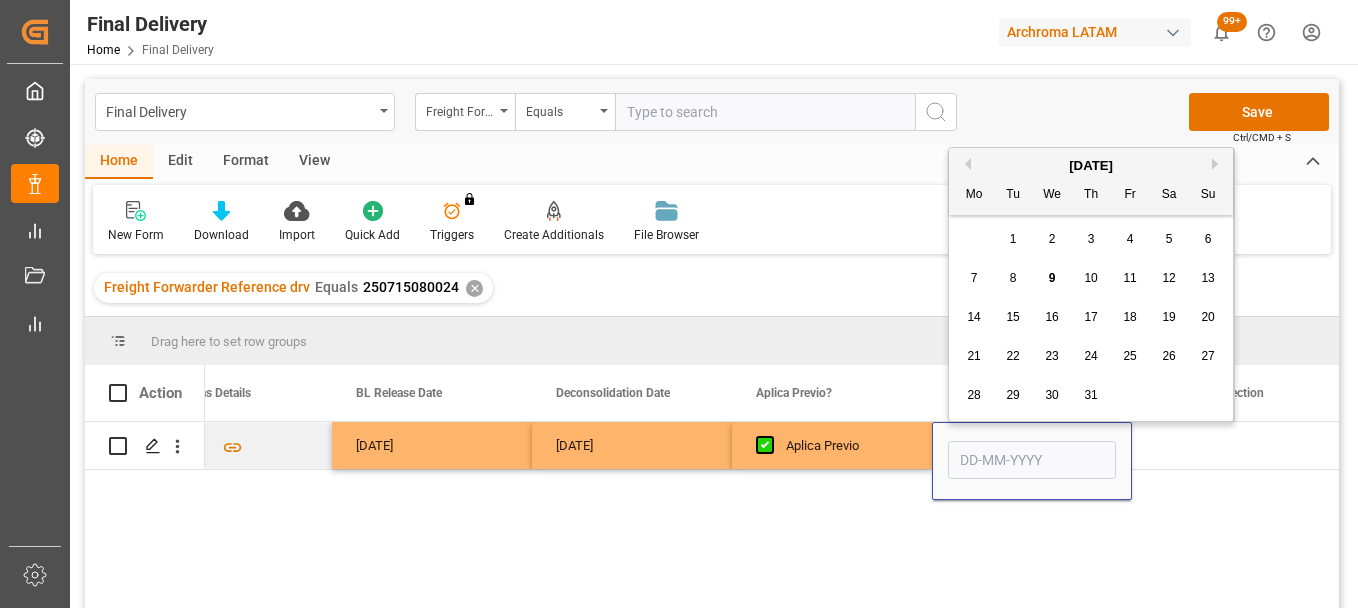 click on "11" at bounding box center [1130, 279] 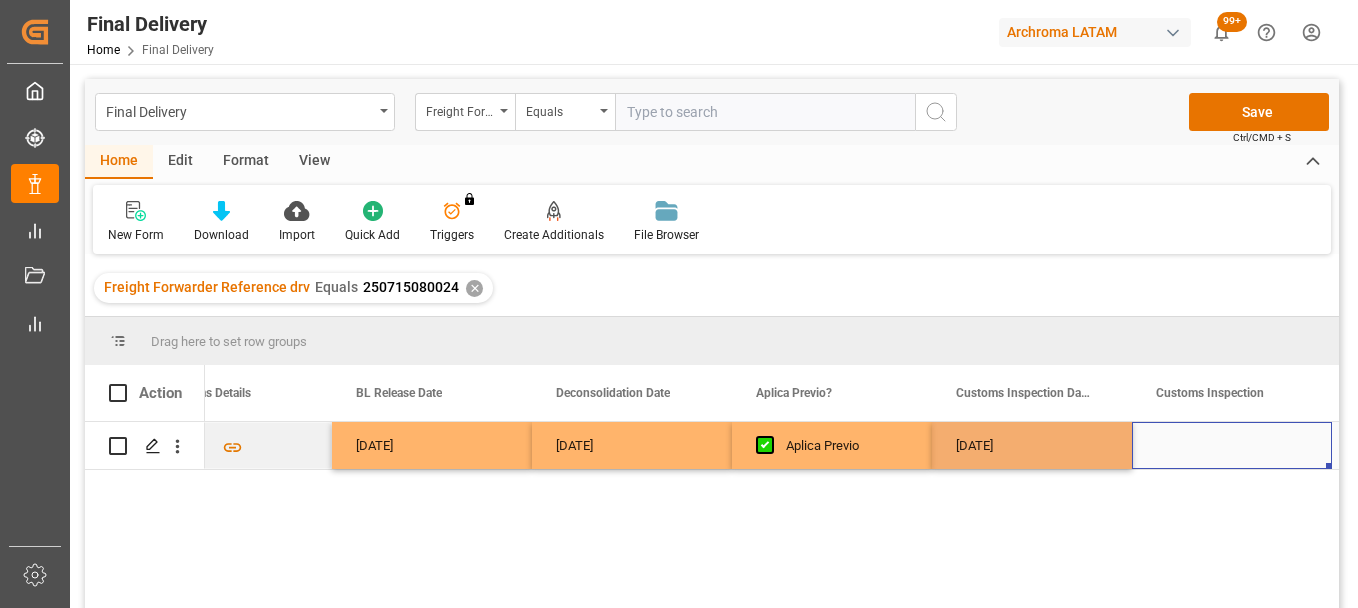 click at bounding box center (1232, 445) 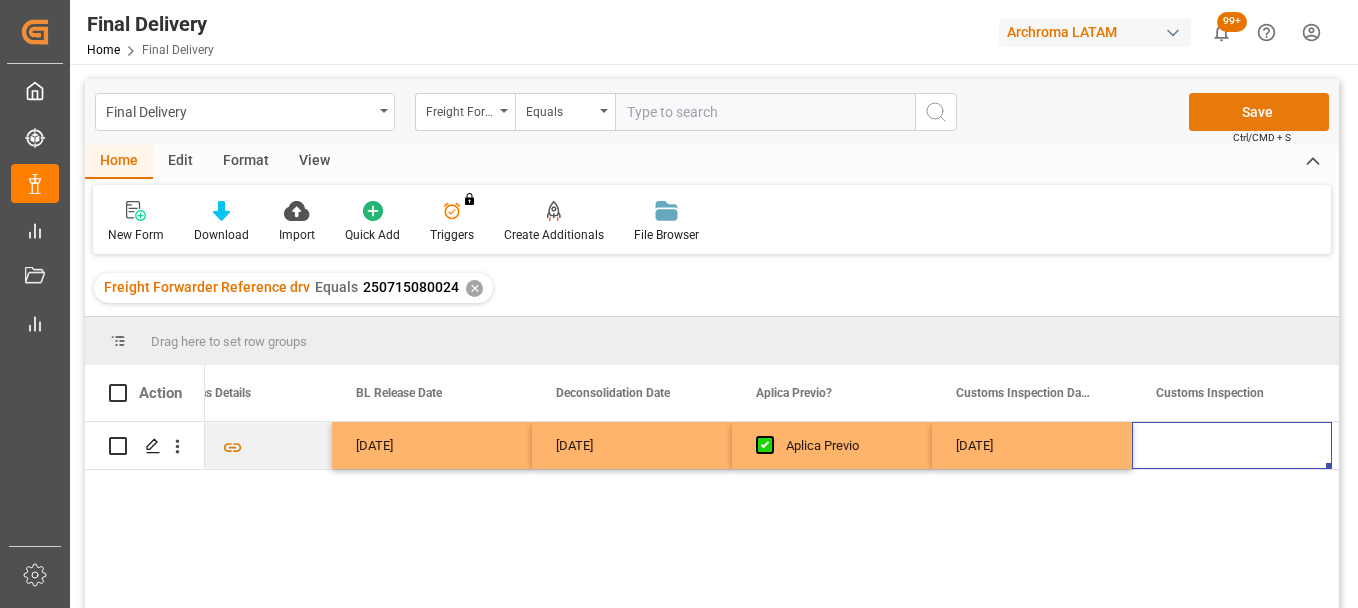 click on "Save" at bounding box center [1259, 112] 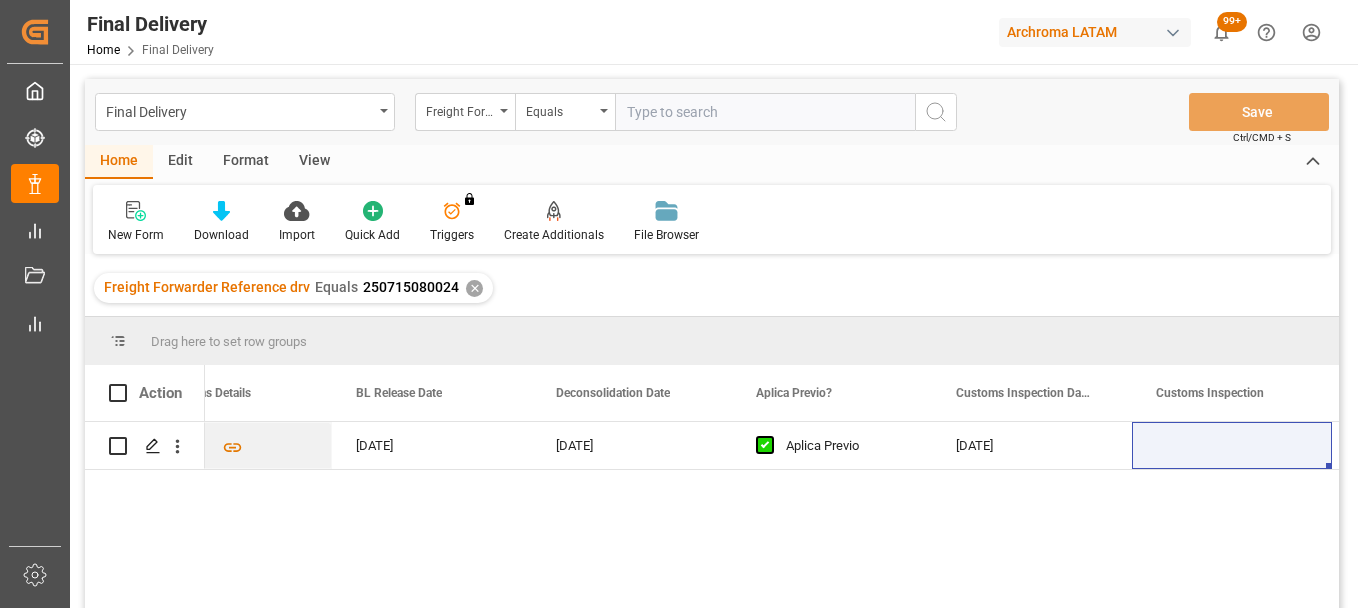 click on "✕" at bounding box center (474, 288) 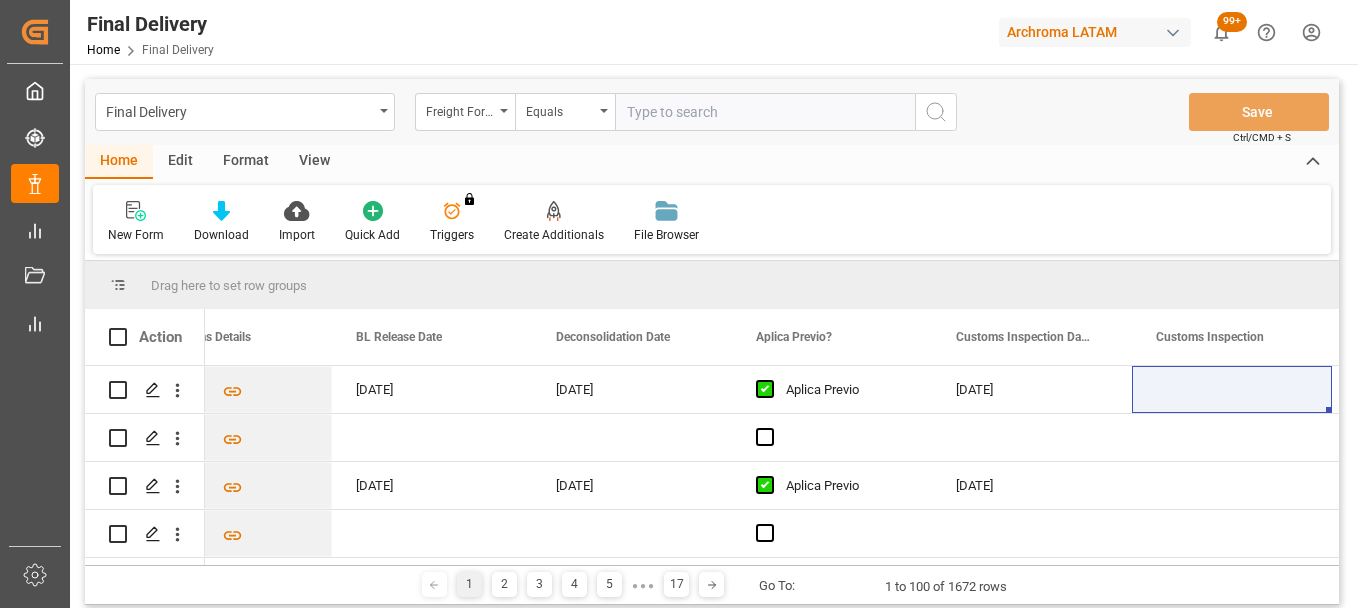 click on "Freight Forwarder Reference drv" at bounding box center (465, 112) 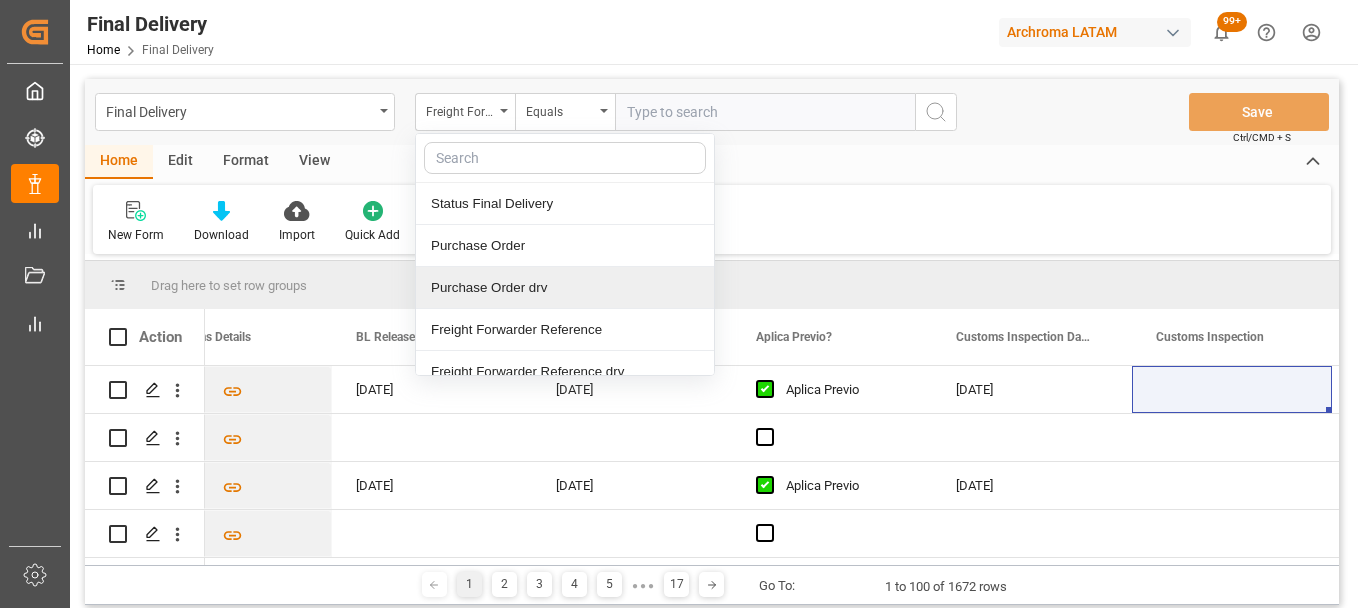 click on "Purchase Order drv" at bounding box center (565, 288) 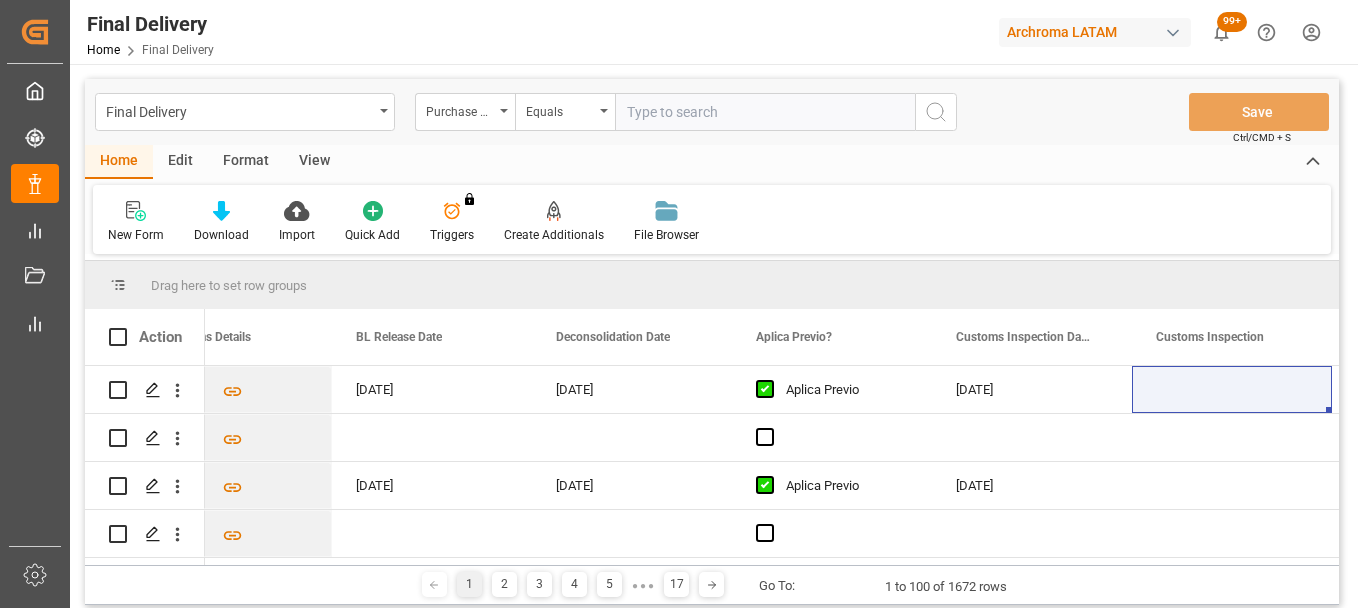 click at bounding box center (765, 112) 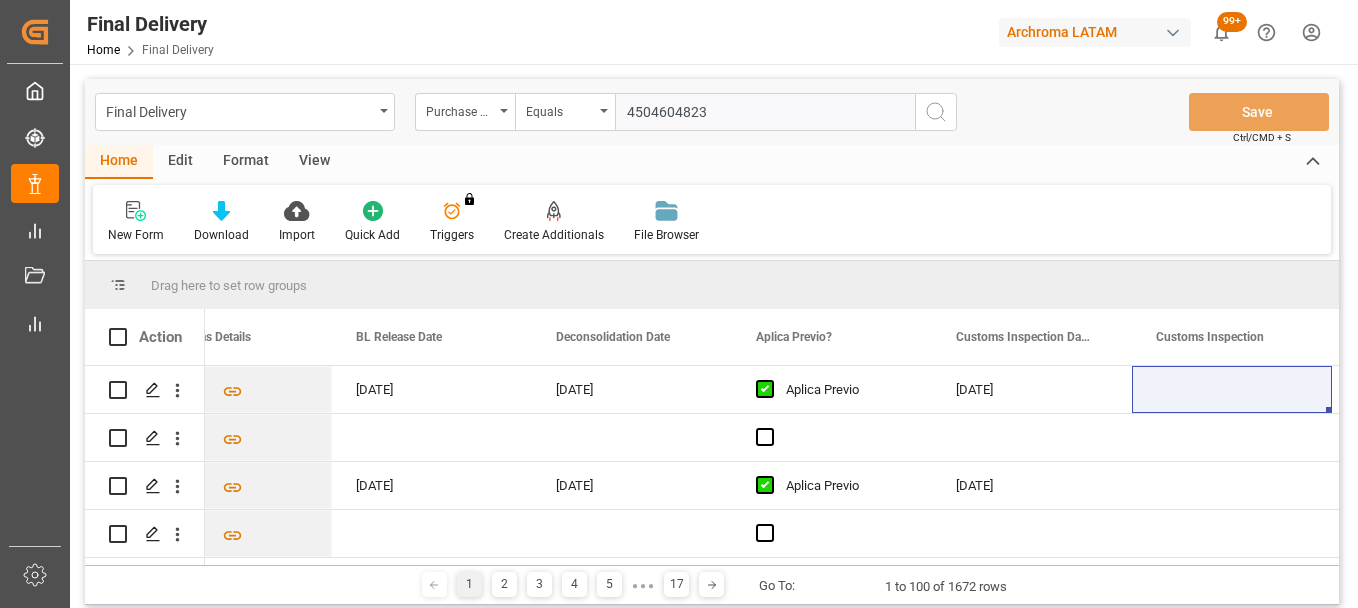 type 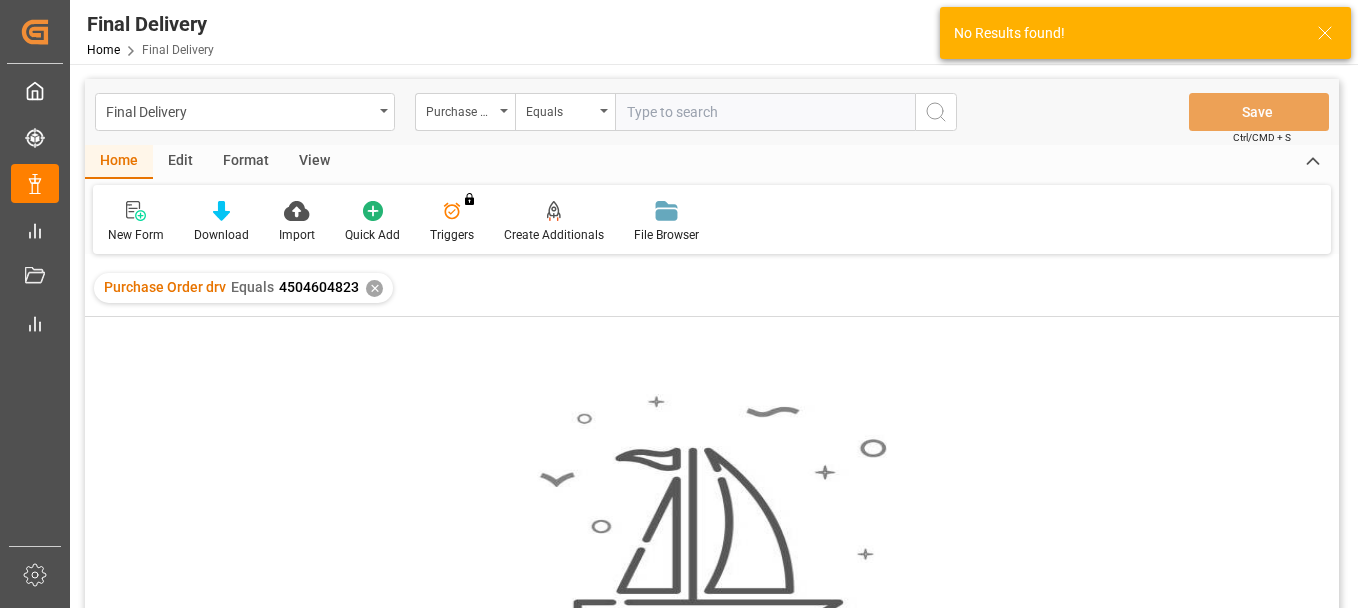 click on "✕" at bounding box center (374, 288) 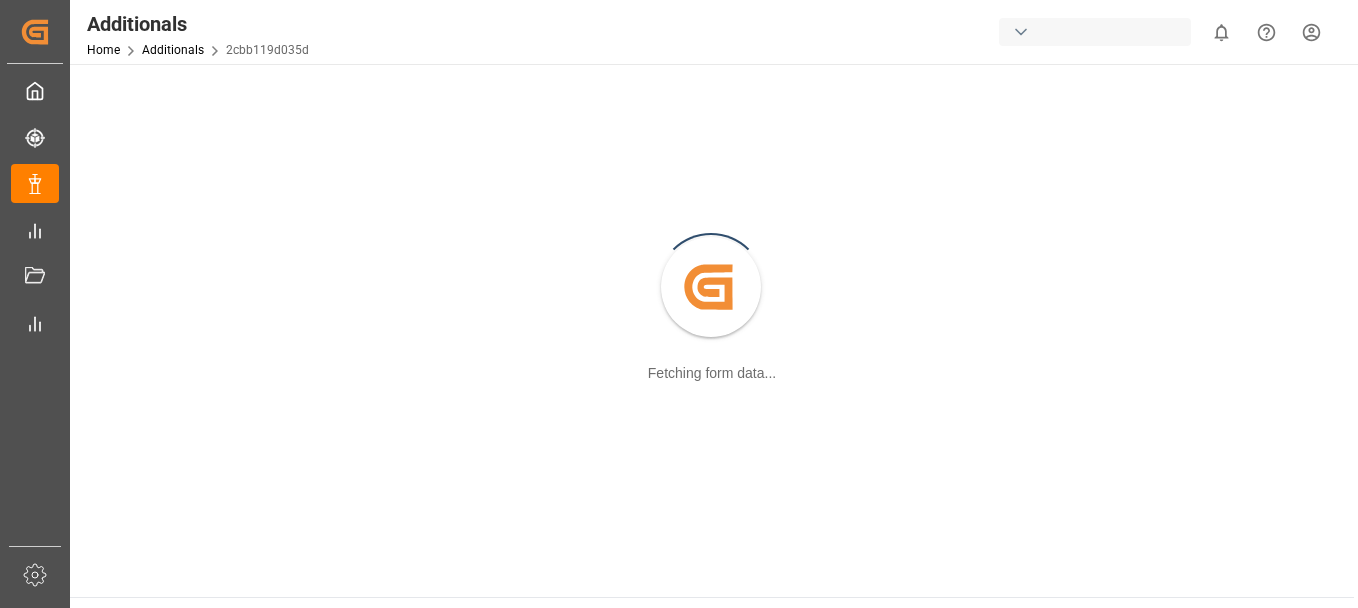 scroll, scrollTop: 0, scrollLeft: 0, axis: both 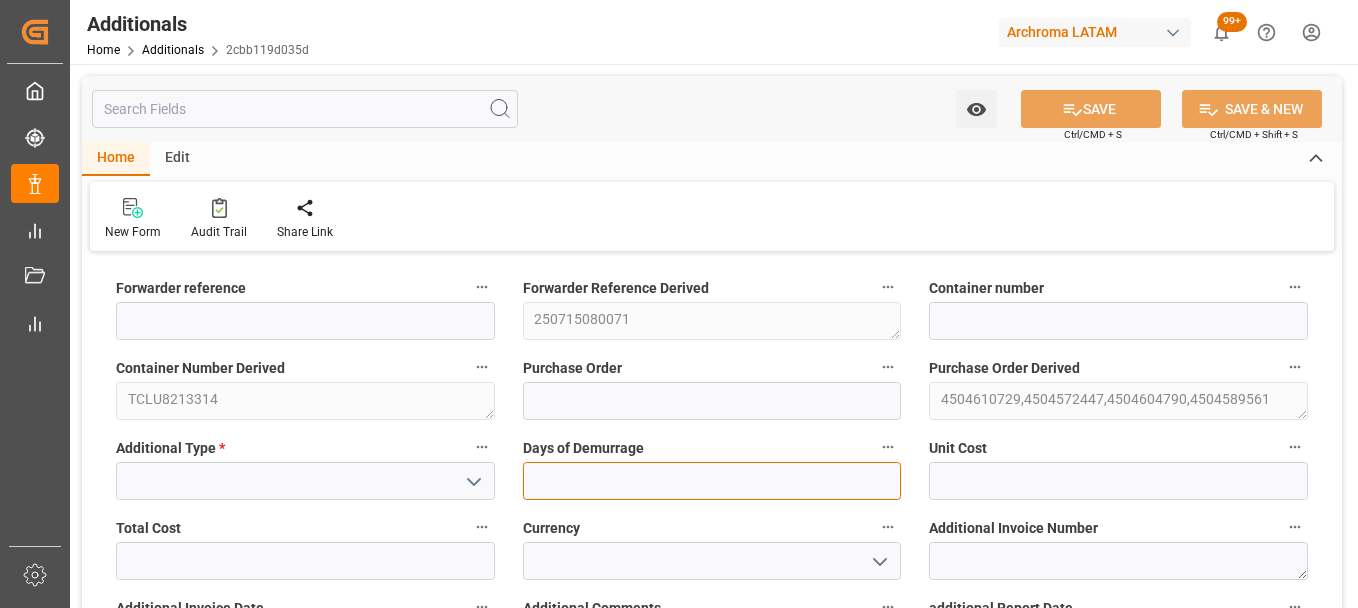 click at bounding box center (712, 481) 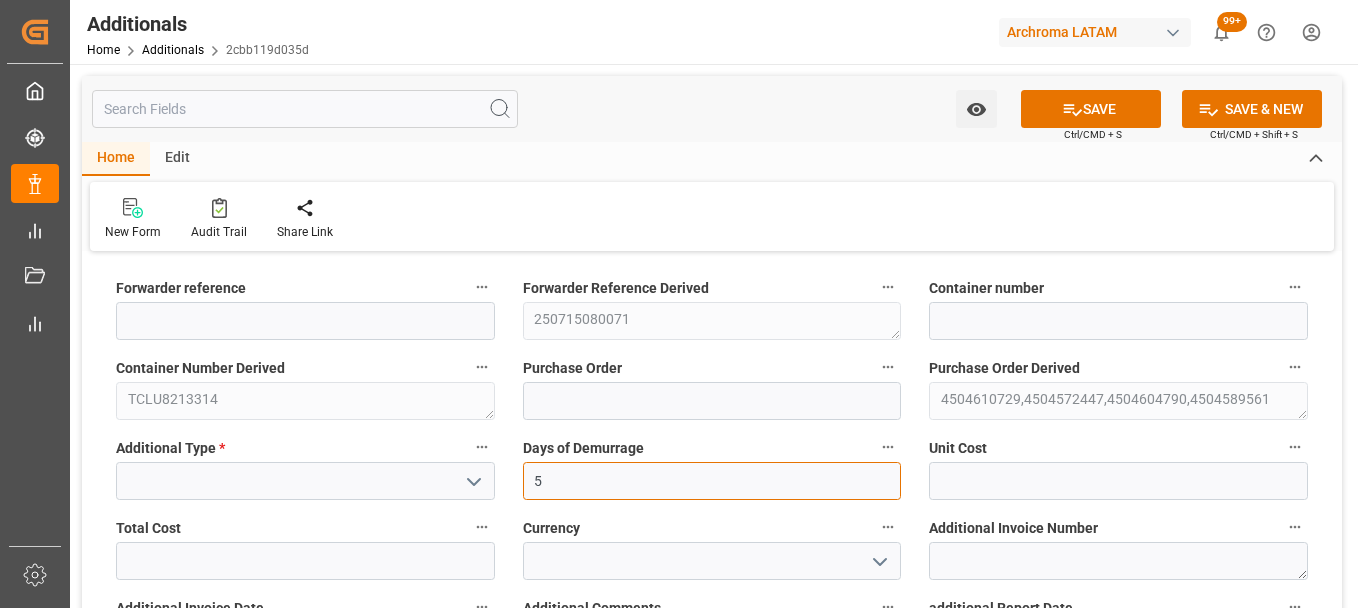 type on "5" 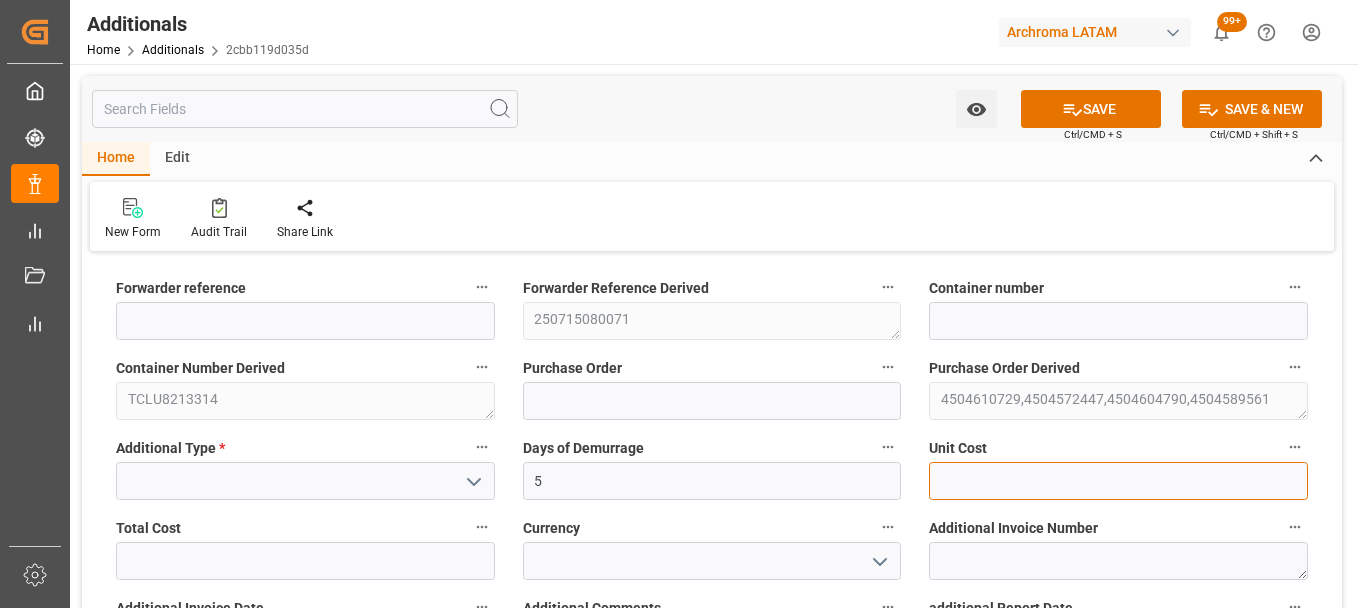 click at bounding box center [1118, 481] 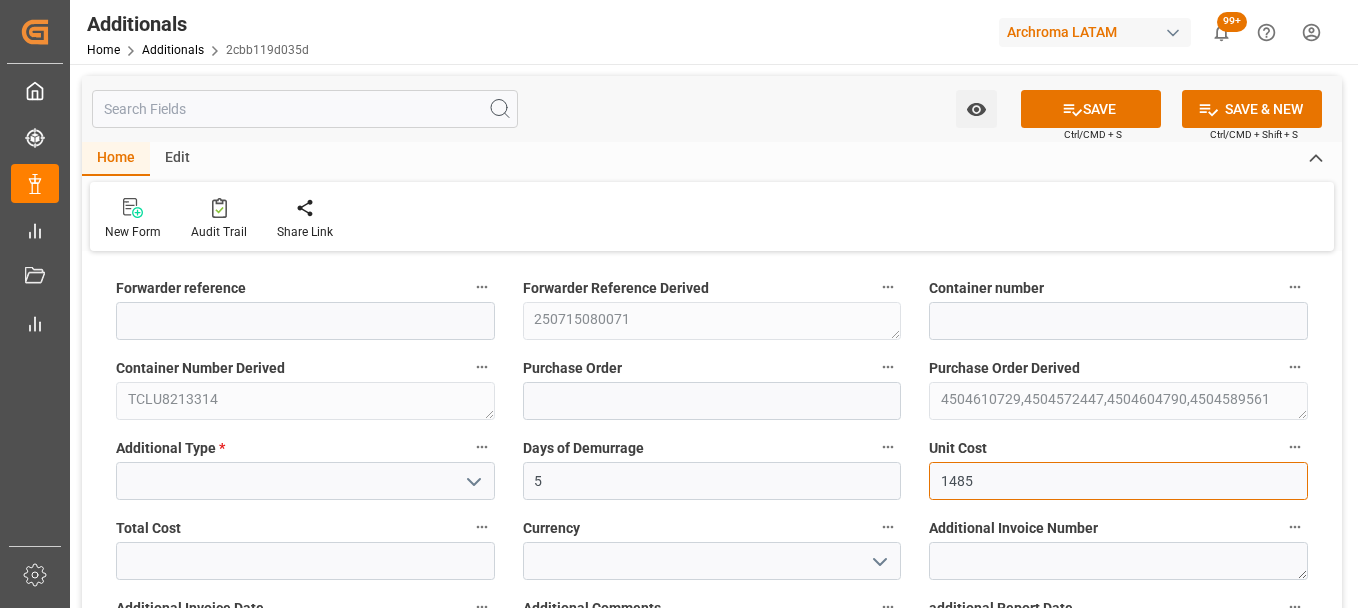 type on "1485" 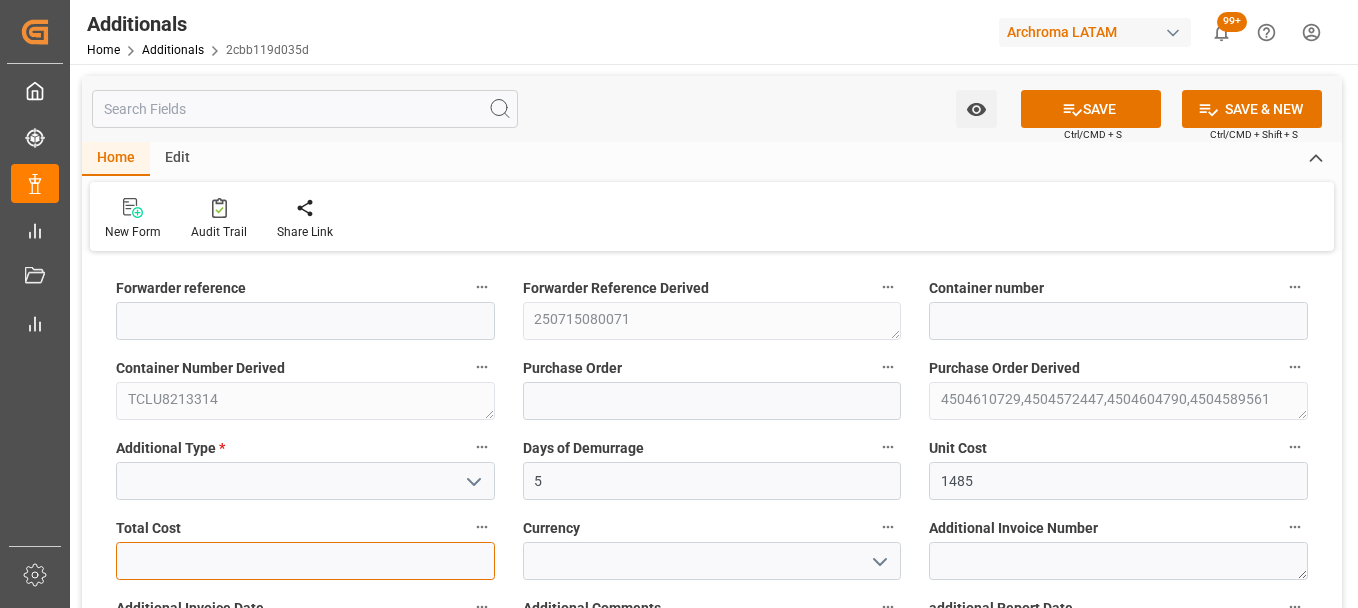 click at bounding box center (305, 561) 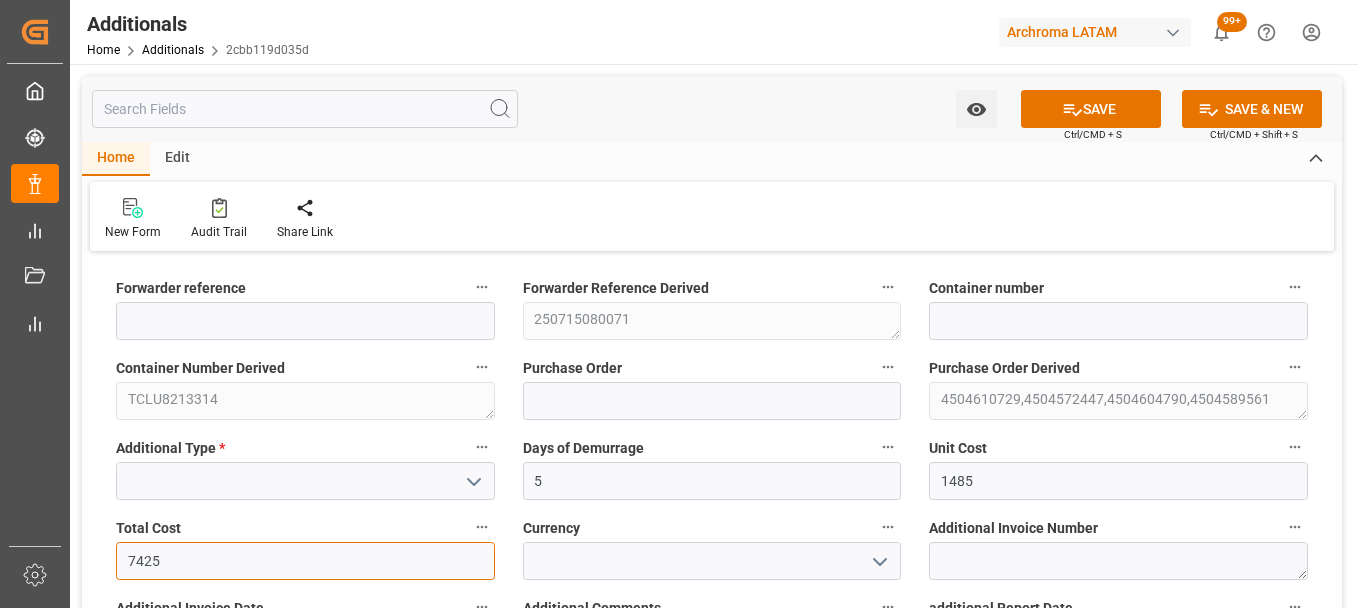 type on "7425" 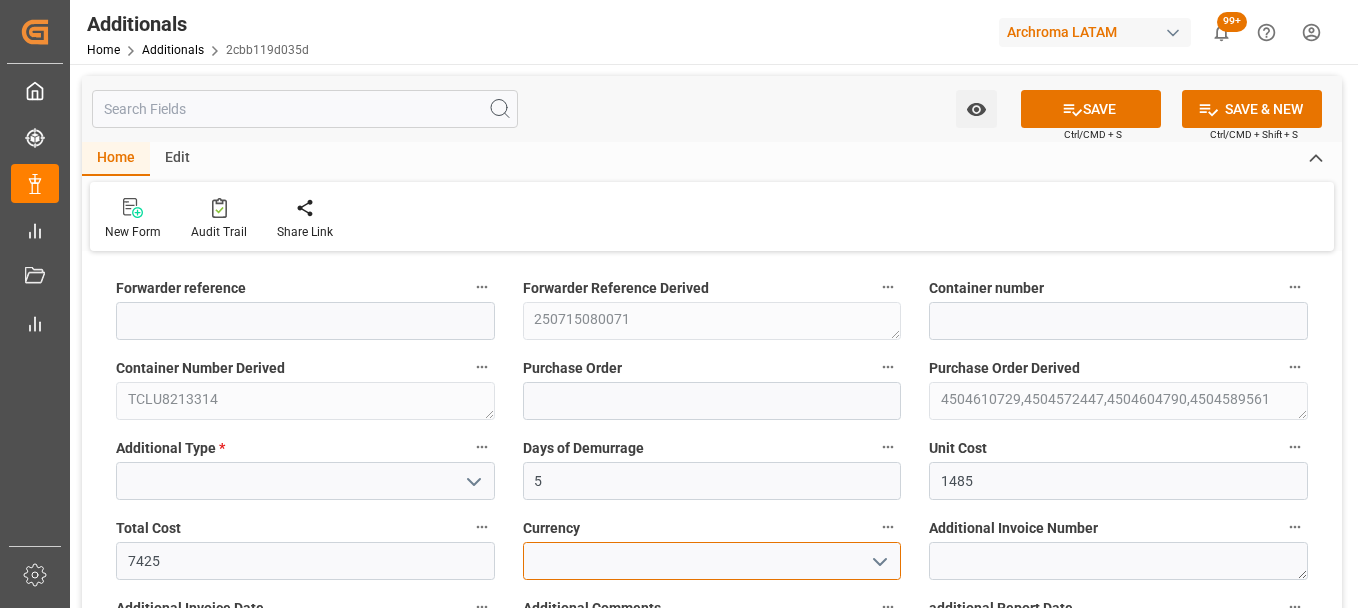 click at bounding box center [712, 561] 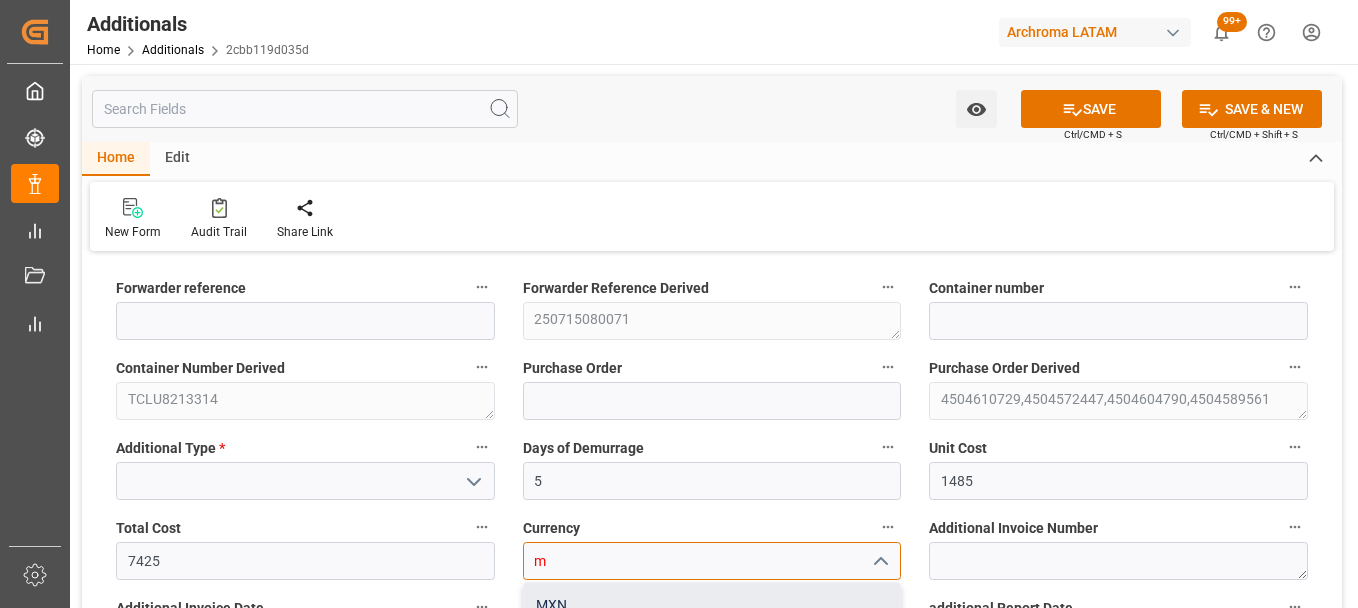 click on "MXN" at bounding box center (712, 605) 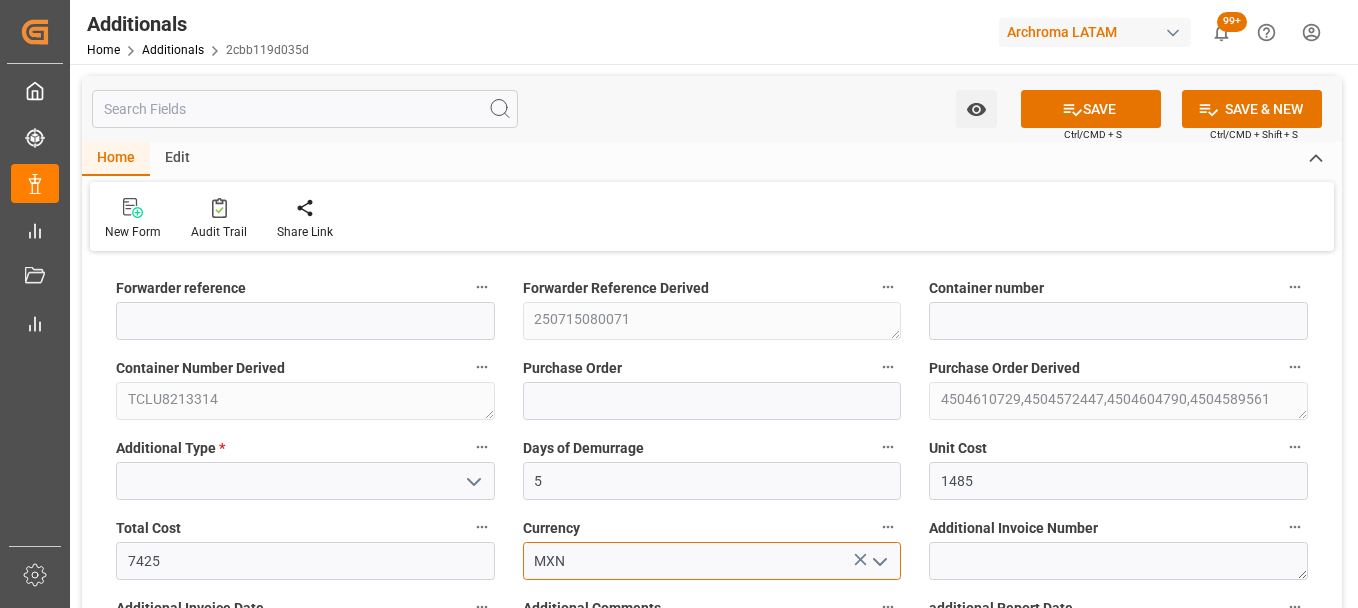 type on "MXN" 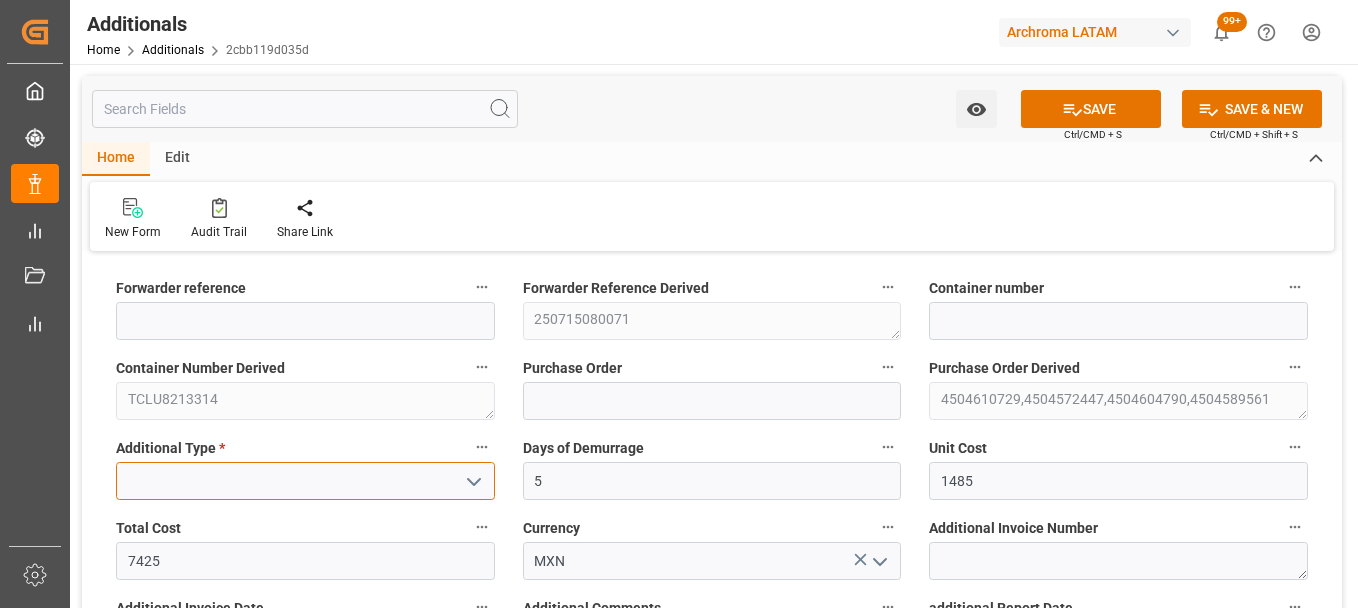 click at bounding box center (305, 481) 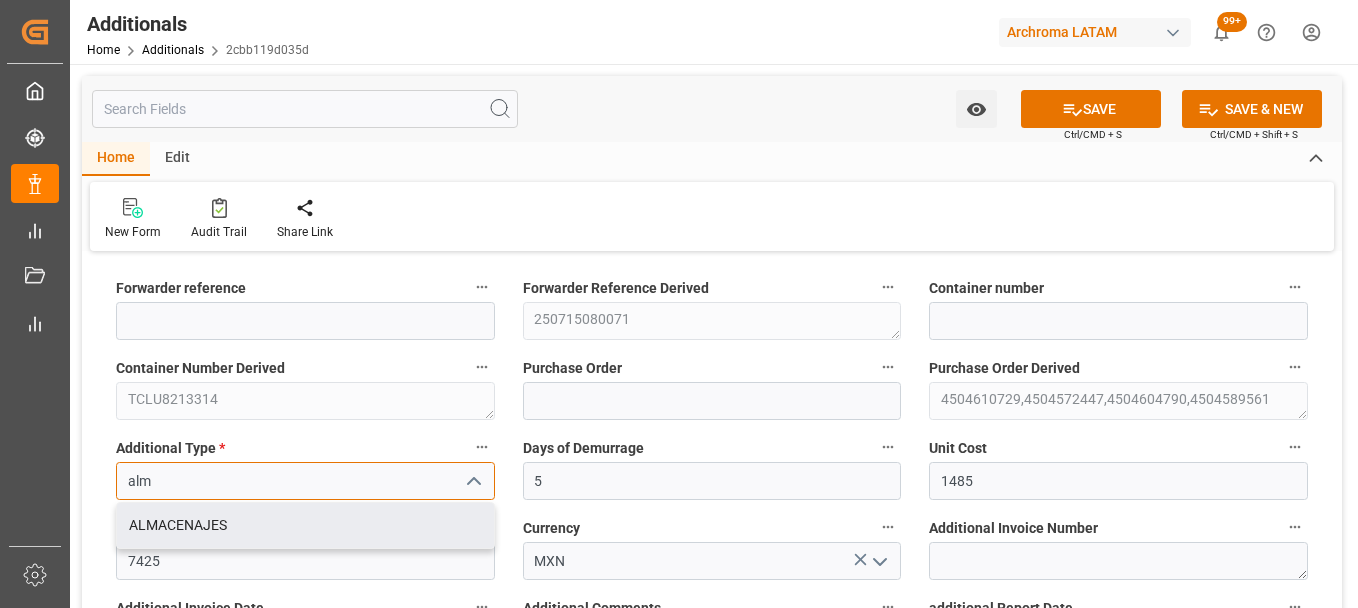 click on "ALMACENAJES" at bounding box center (305, 525) 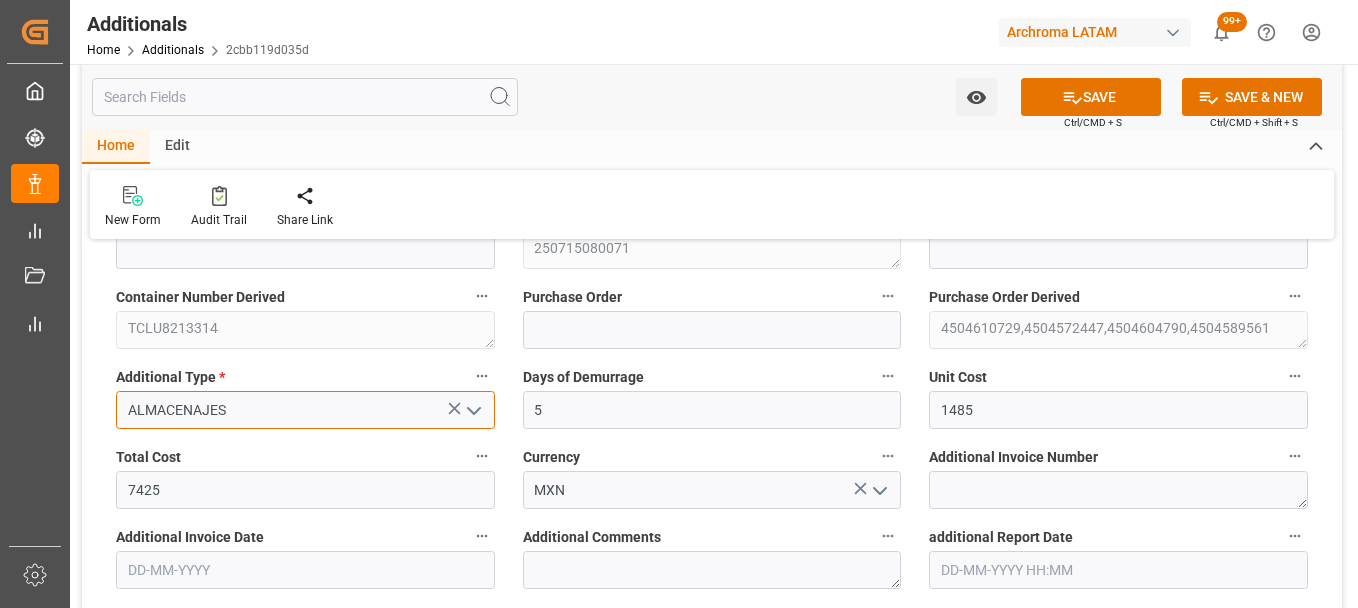 scroll, scrollTop: 100, scrollLeft: 0, axis: vertical 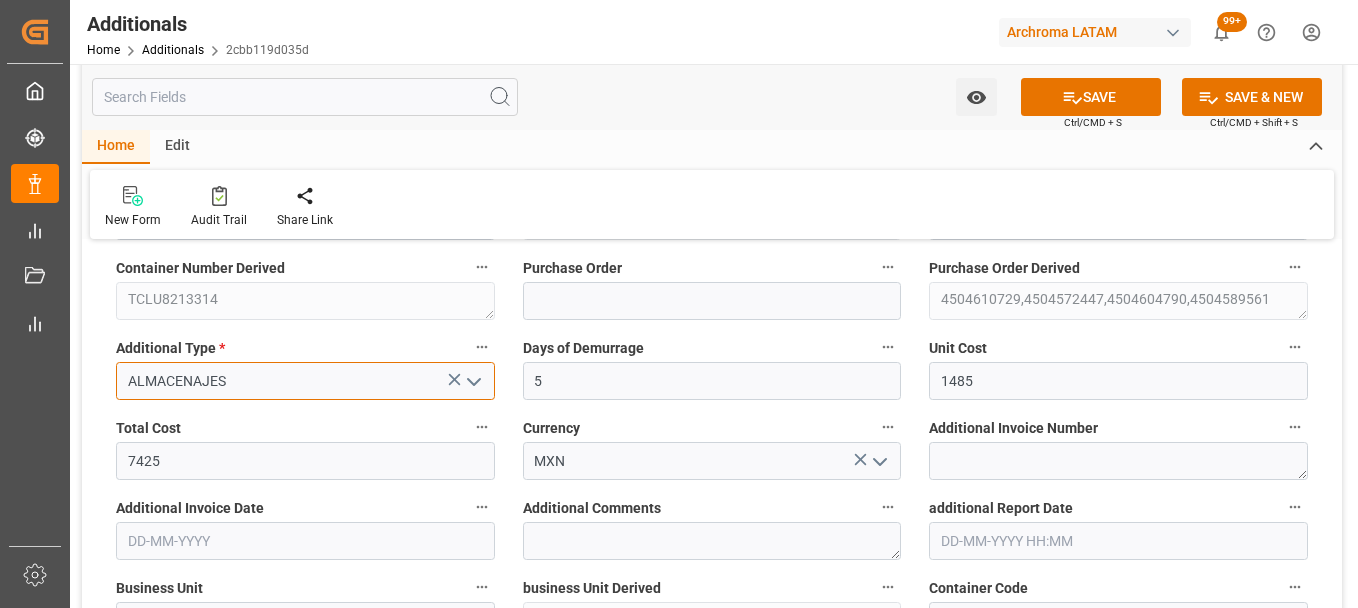type on "ALMACENAJES" 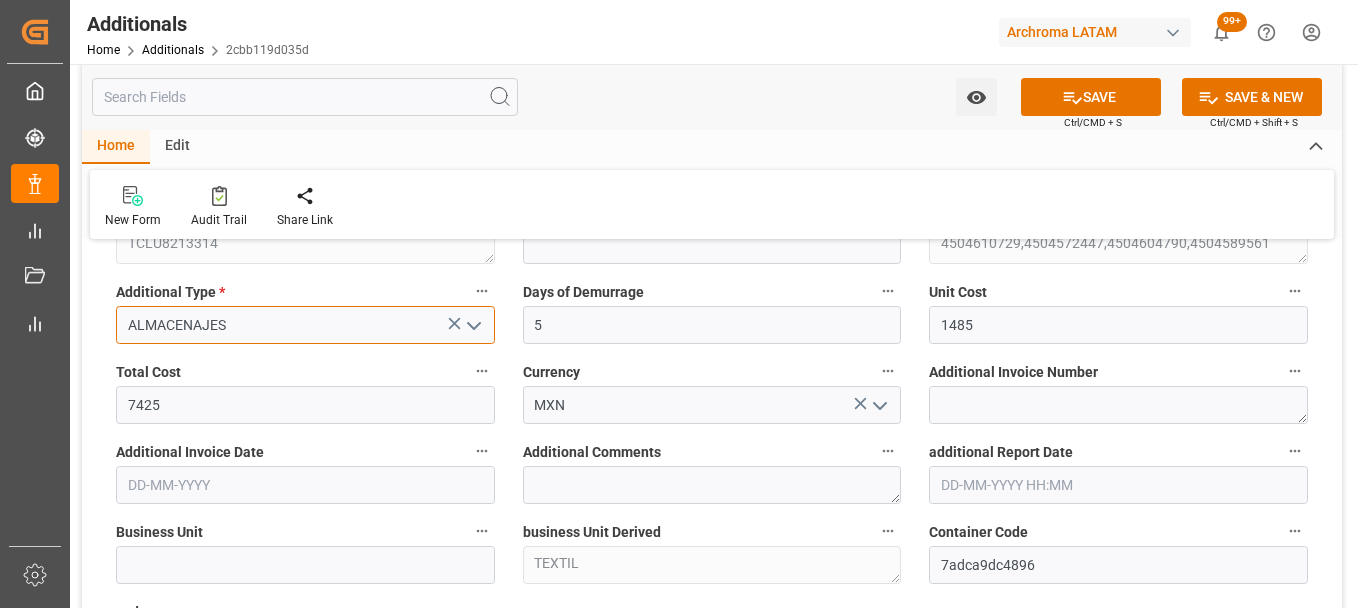 scroll, scrollTop: 200, scrollLeft: 0, axis: vertical 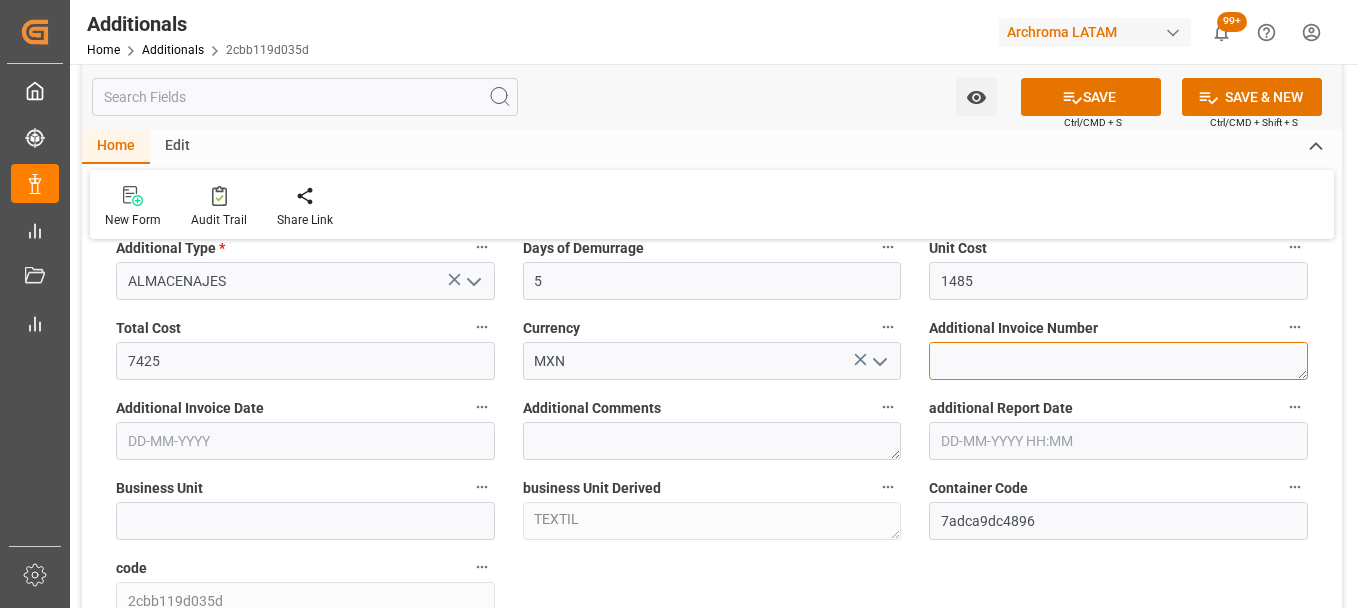 click at bounding box center [1118, 361] 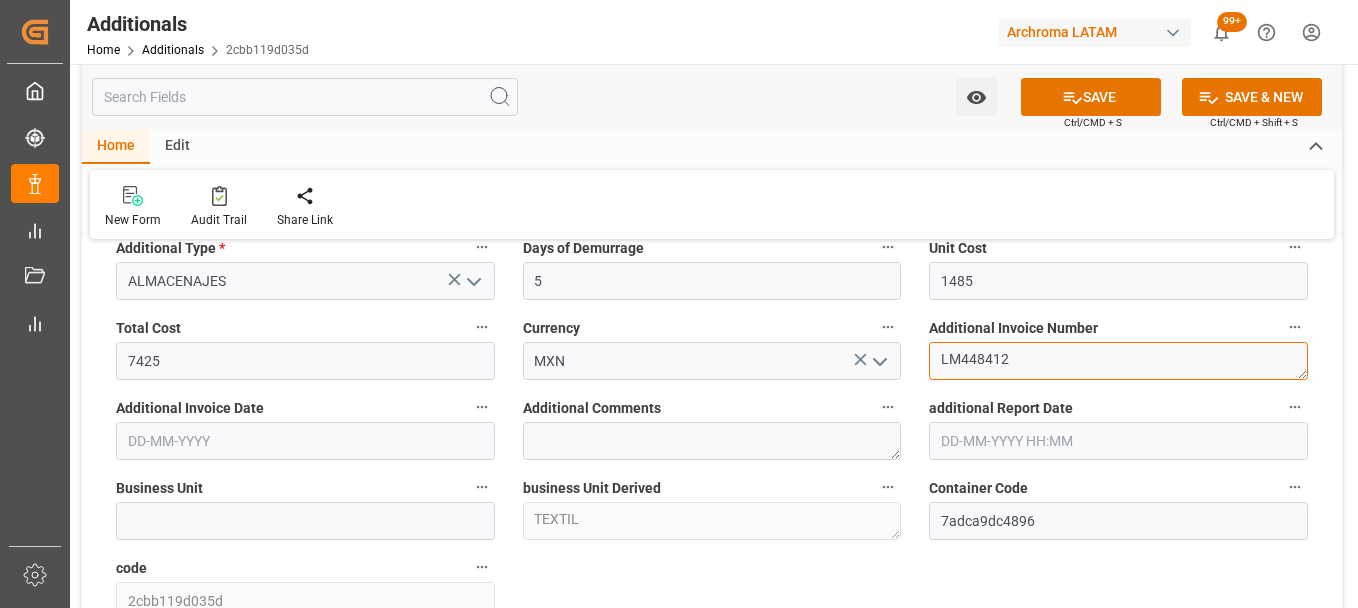 type on "LM448412" 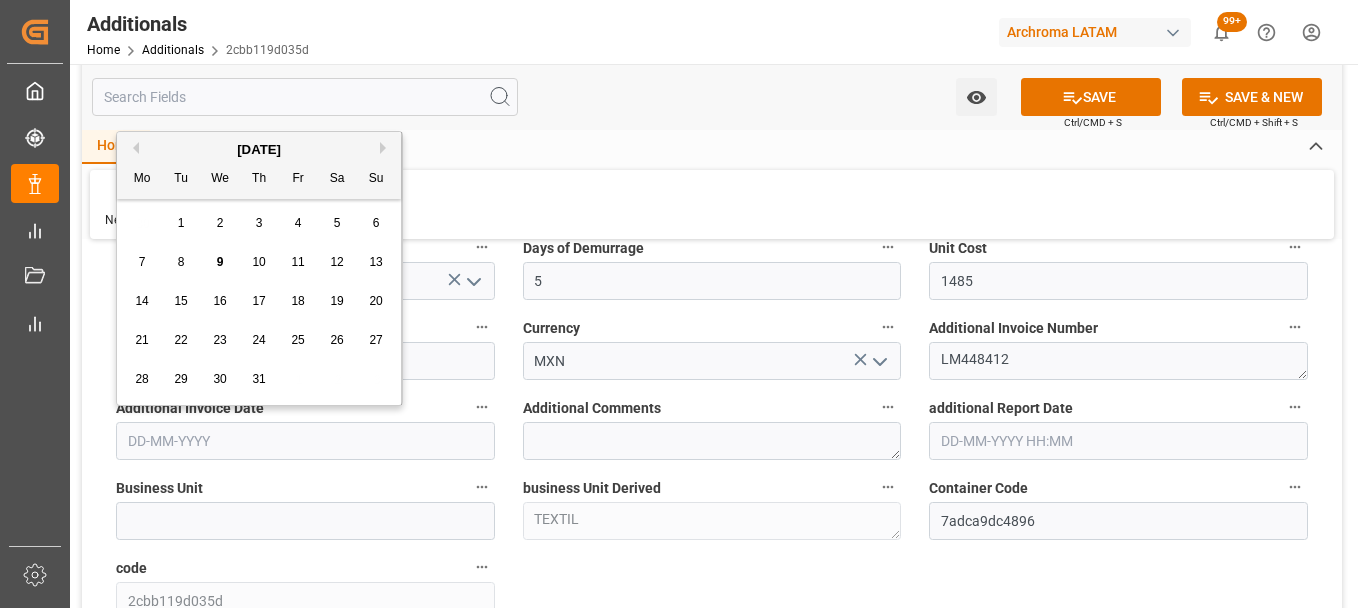 click at bounding box center (305, 441) 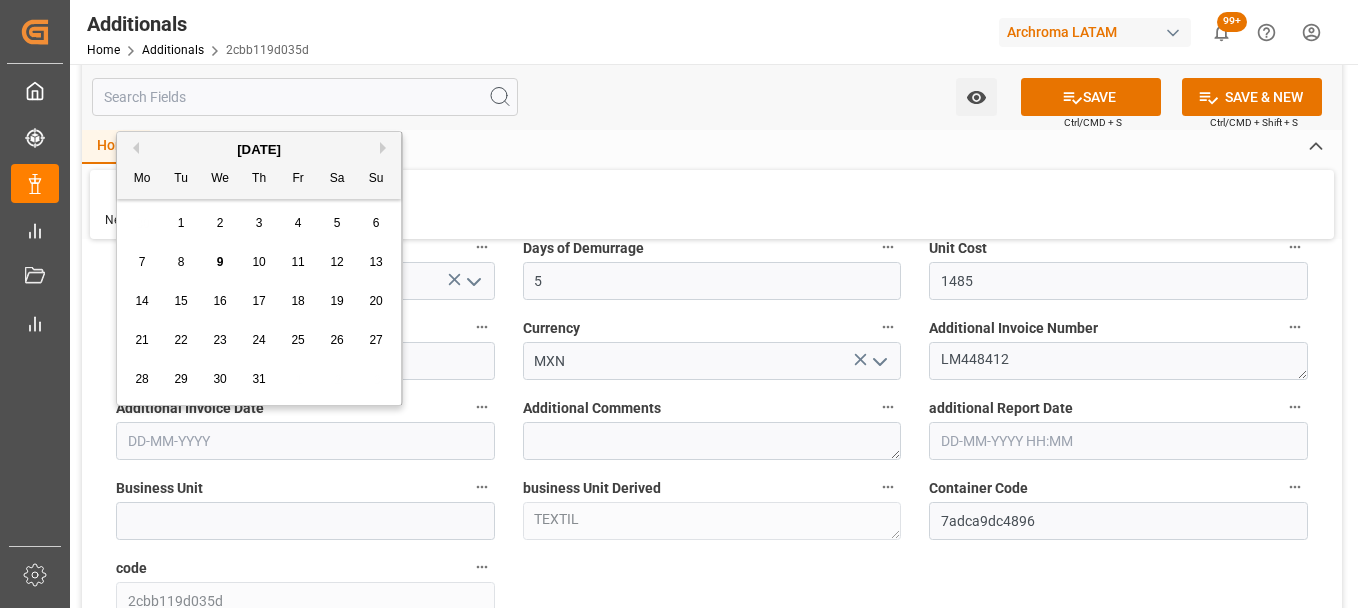 click on "30 1 2 3 4 5 6" at bounding box center (259, 223) 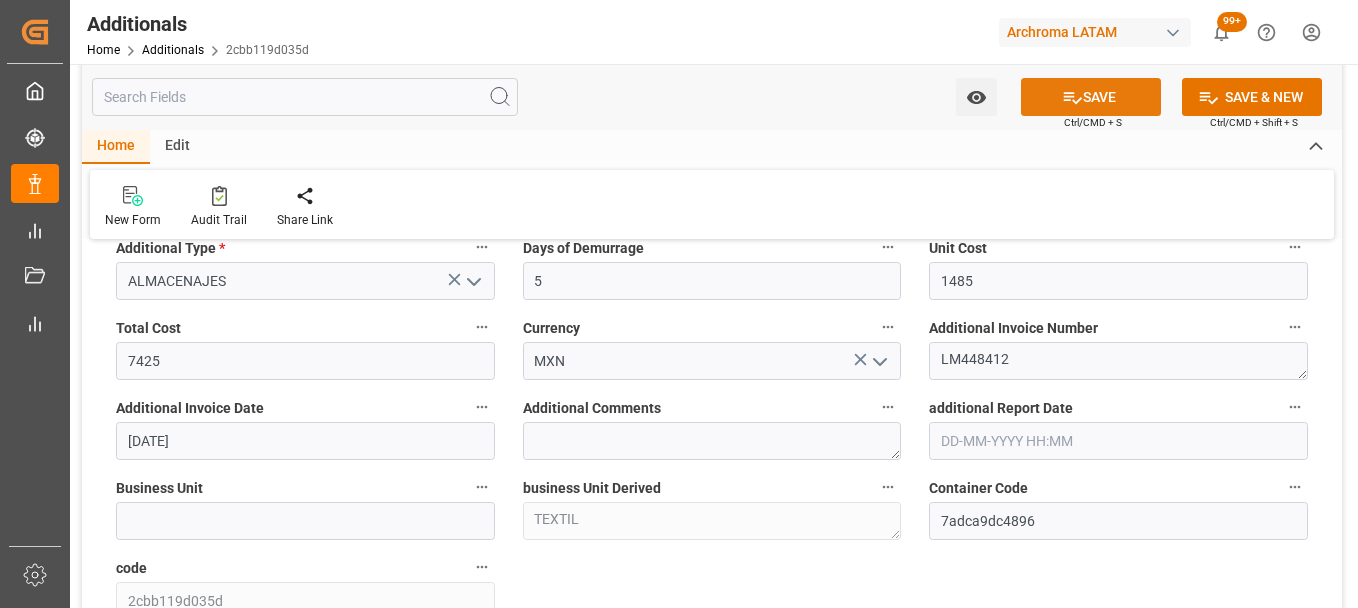 click on "SAVE" at bounding box center [1091, 97] 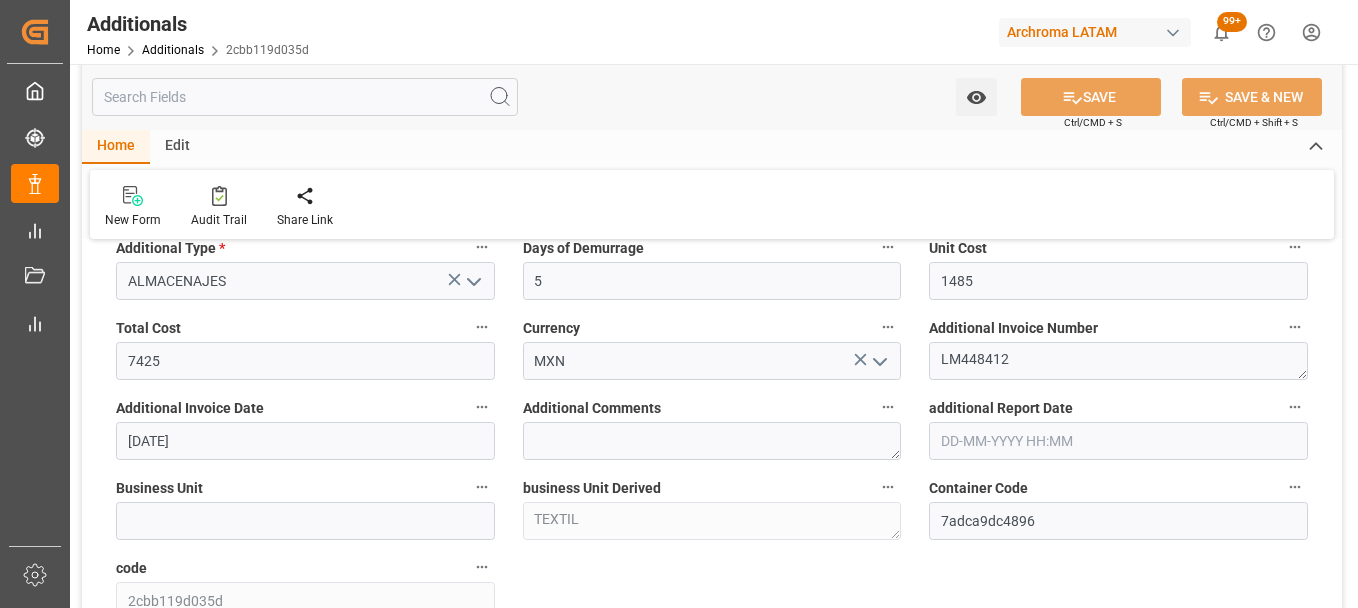 type on "250715080071" 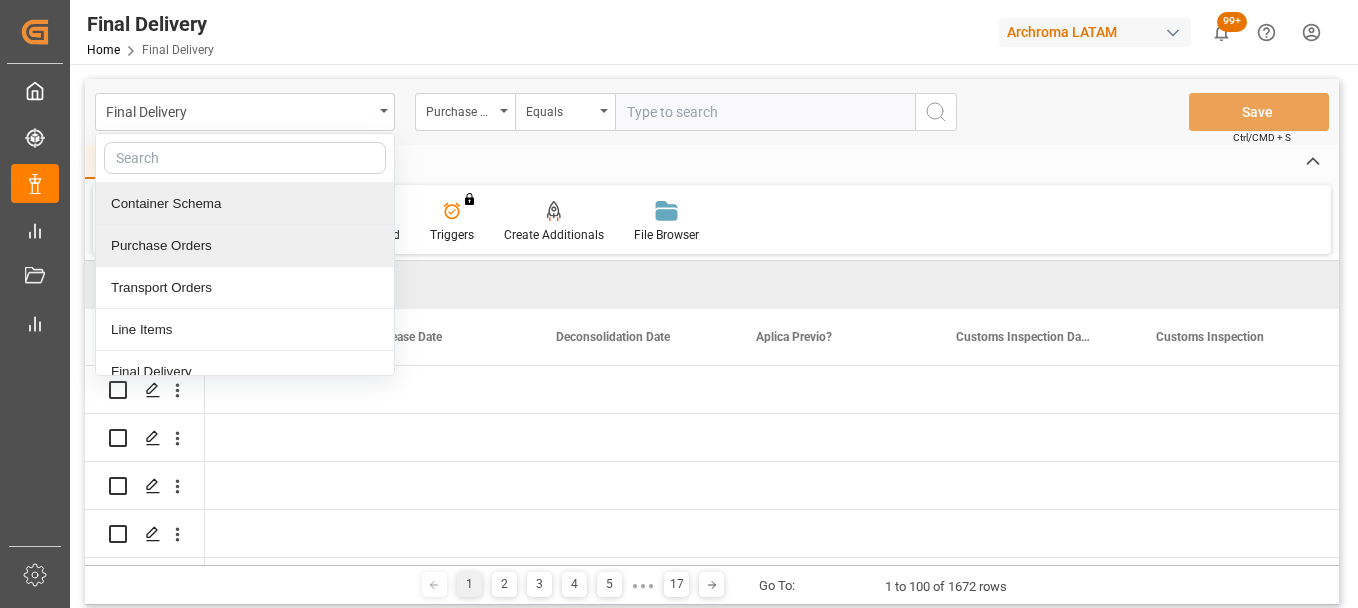 scroll, scrollTop: 0, scrollLeft: 0, axis: both 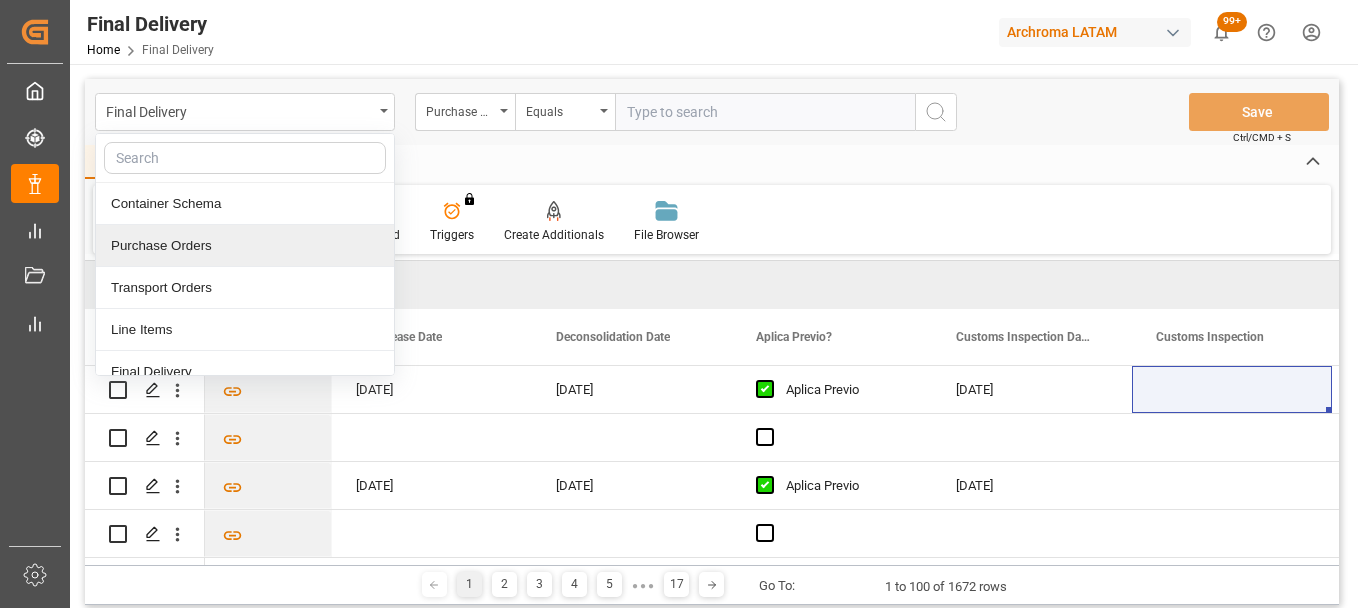 click on "Purchase Orders" at bounding box center [245, 246] 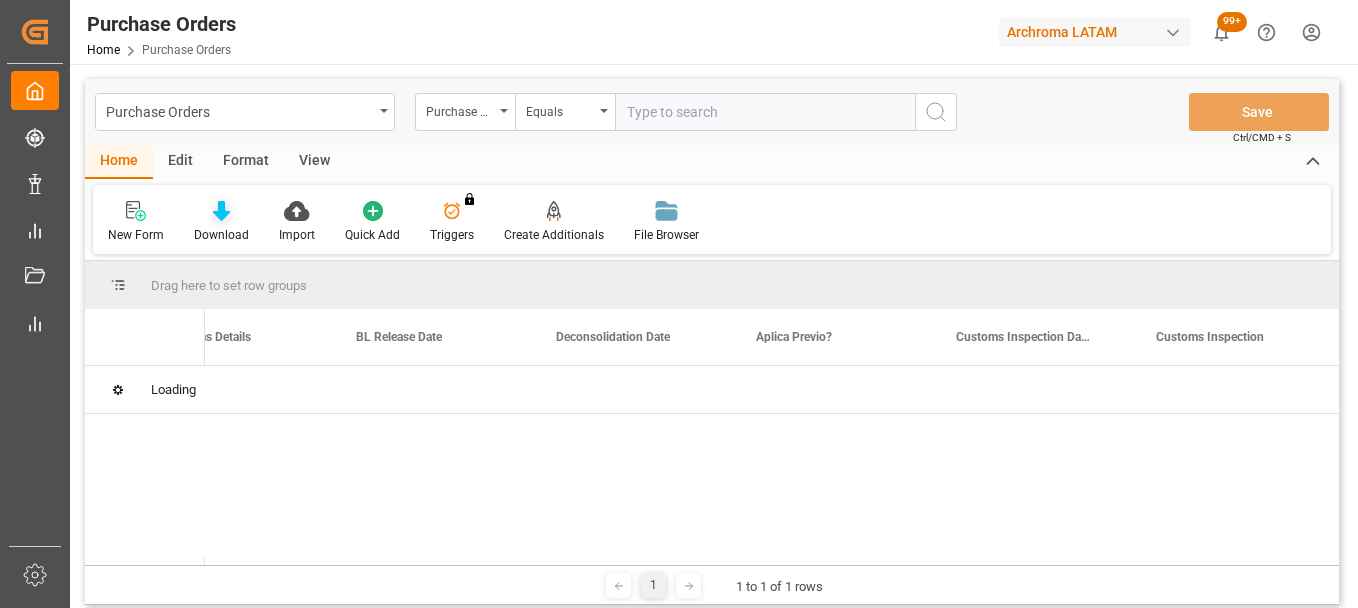 scroll, scrollTop: 0, scrollLeft: 0, axis: both 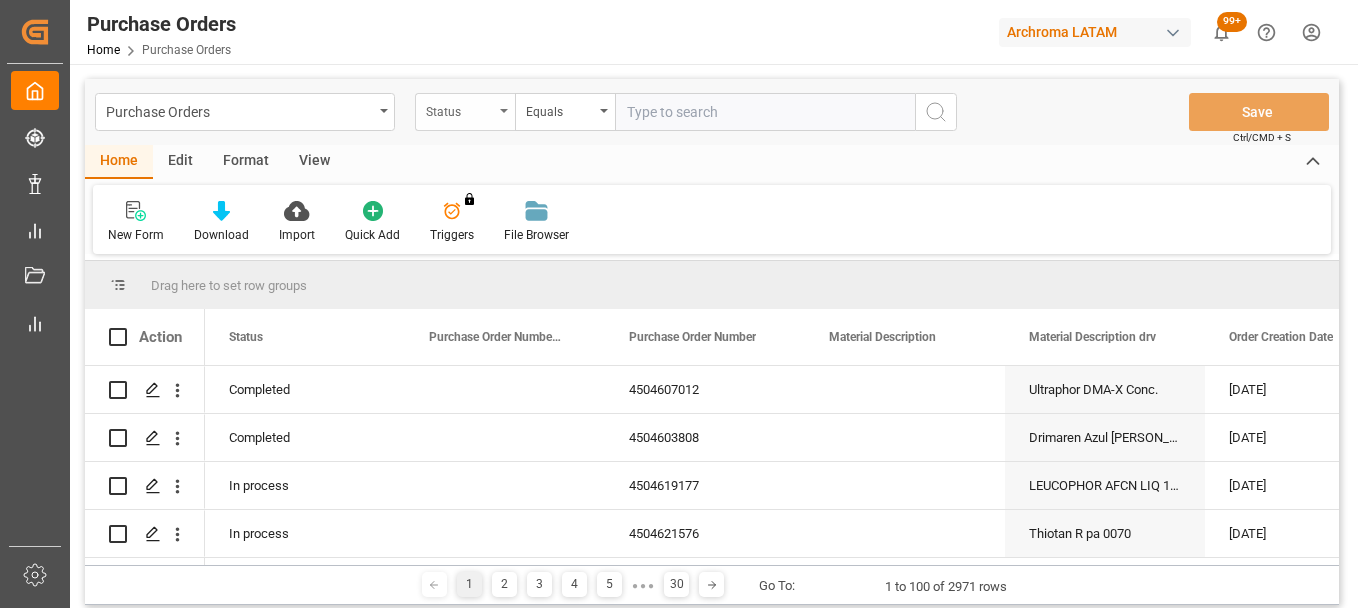 click on "Status" at bounding box center [465, 112] 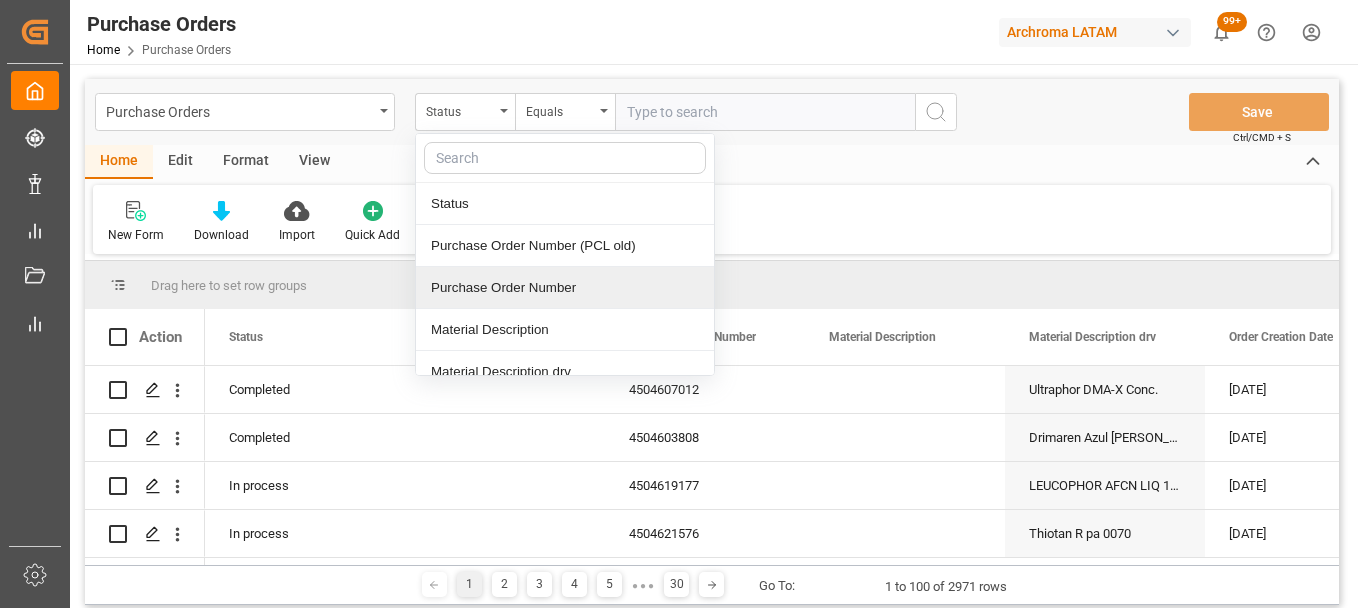 click on "Purchase Order Number" at bounding box center (565, 288) 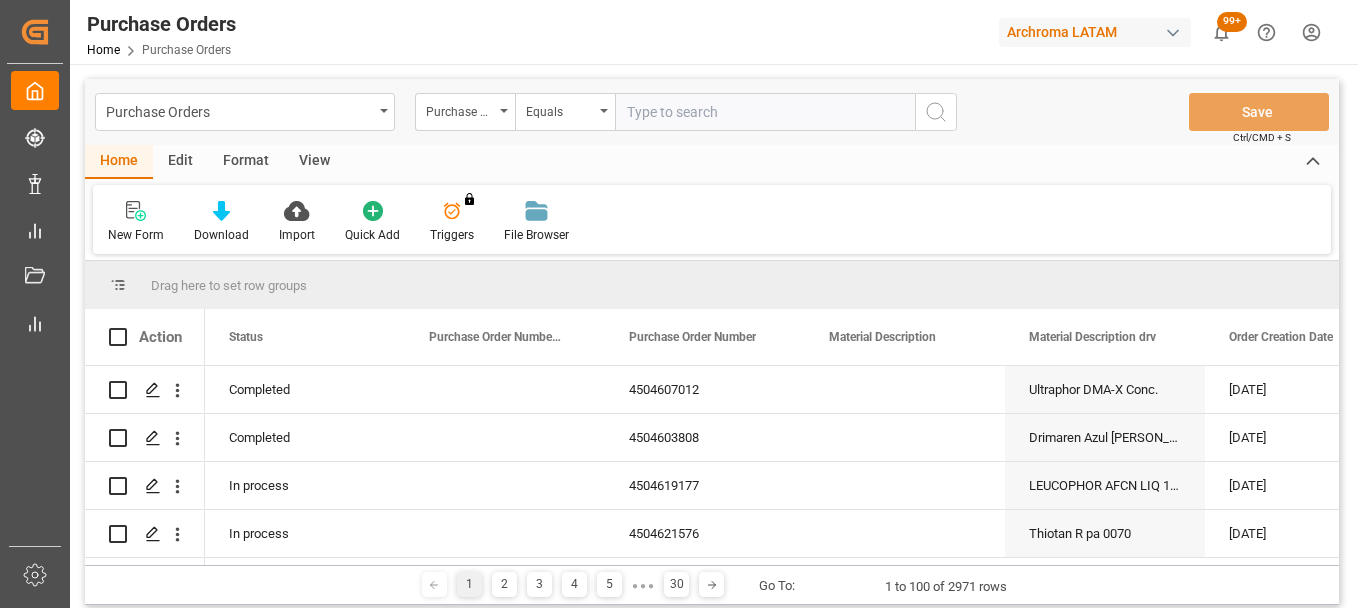 click at bounding box center (765, 112) 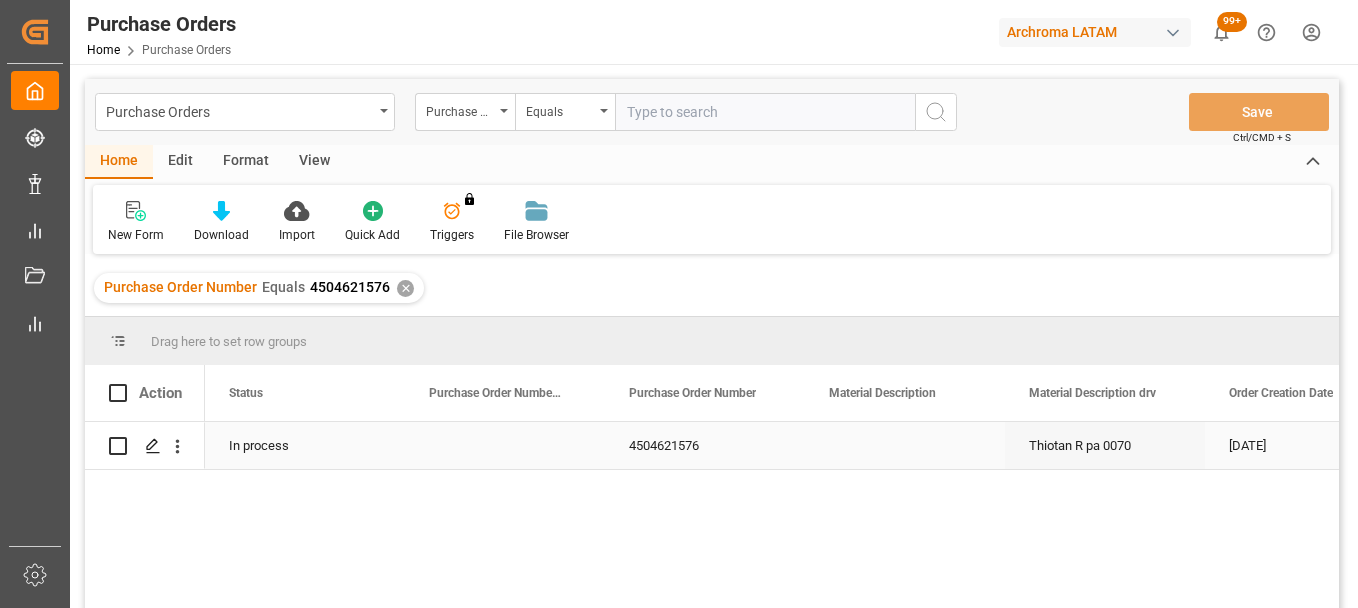 click at bounding box center [905, 445] 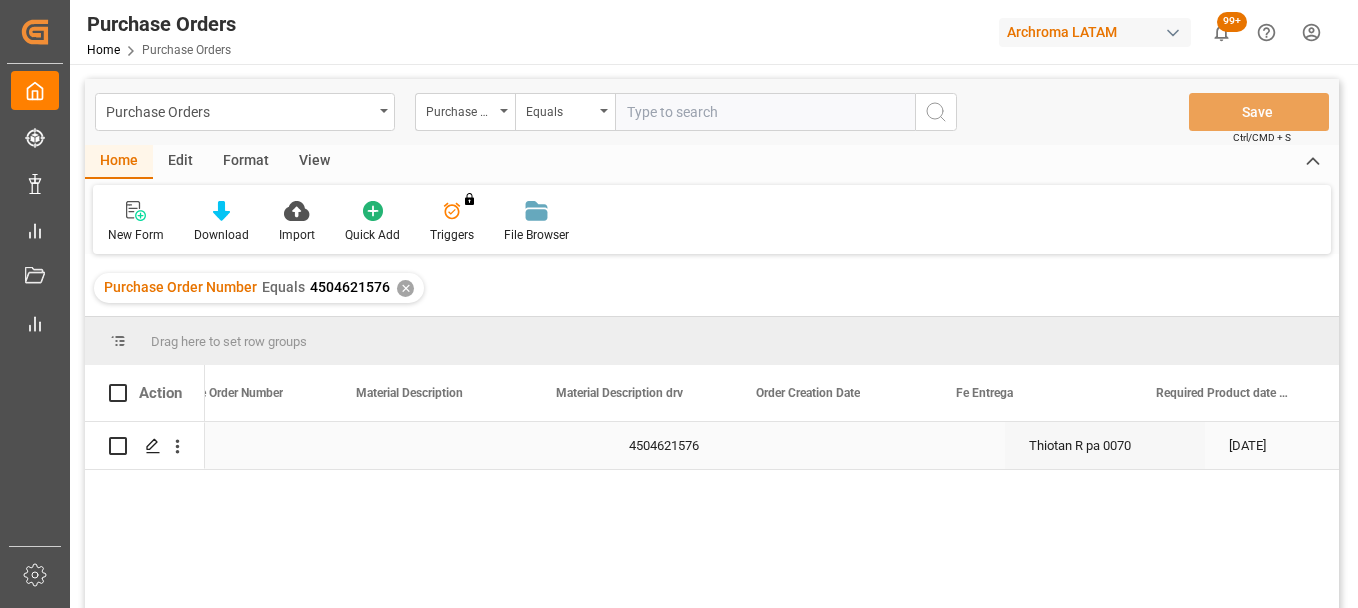 scroll, scrollTop: 0, scrollLeft: 1473, axis: horizontal 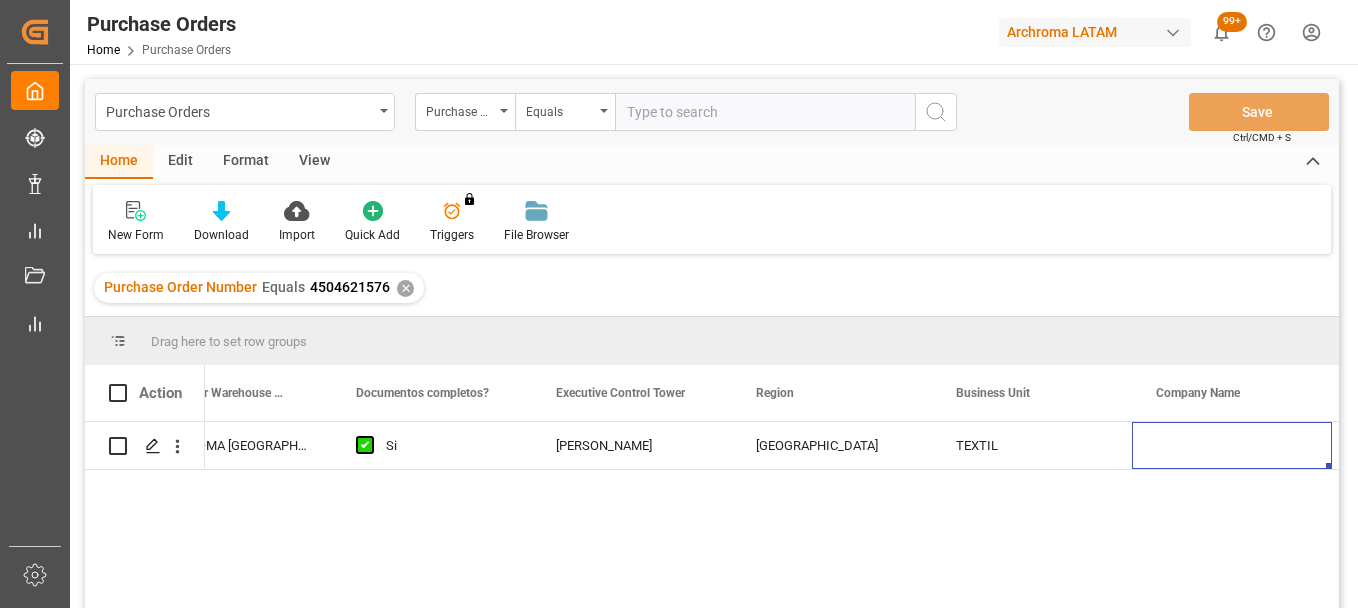 click on "✕" at bounding box center (405, 288) 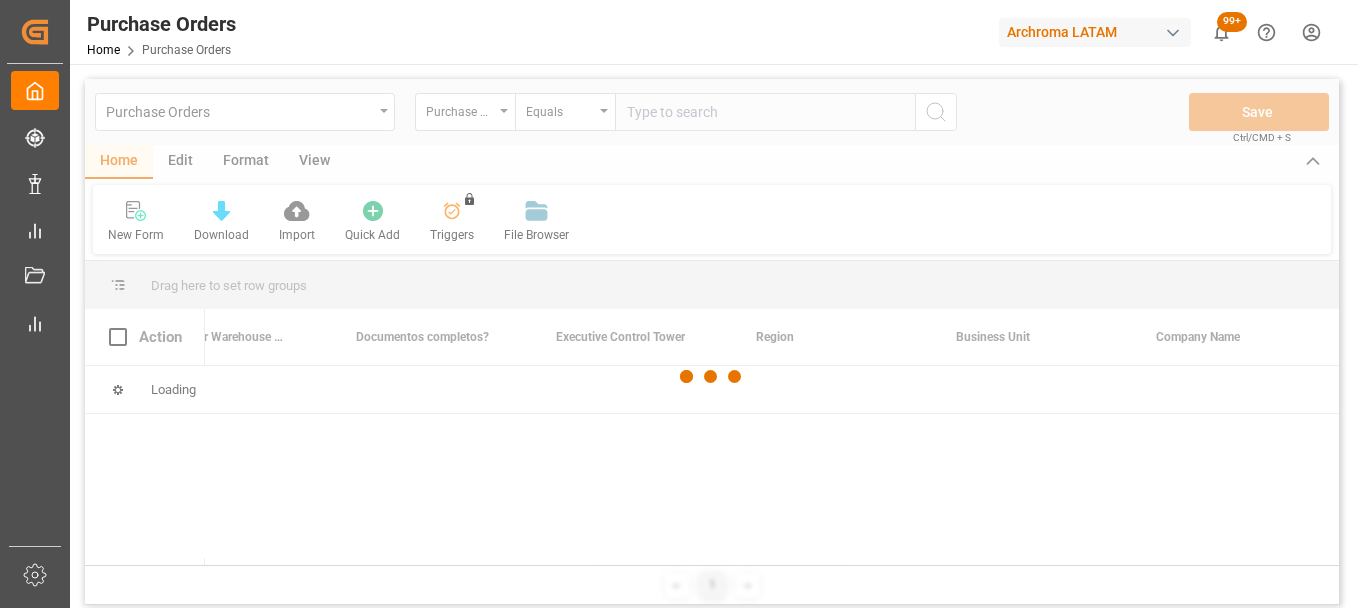 click at bounding box center [712, 377] 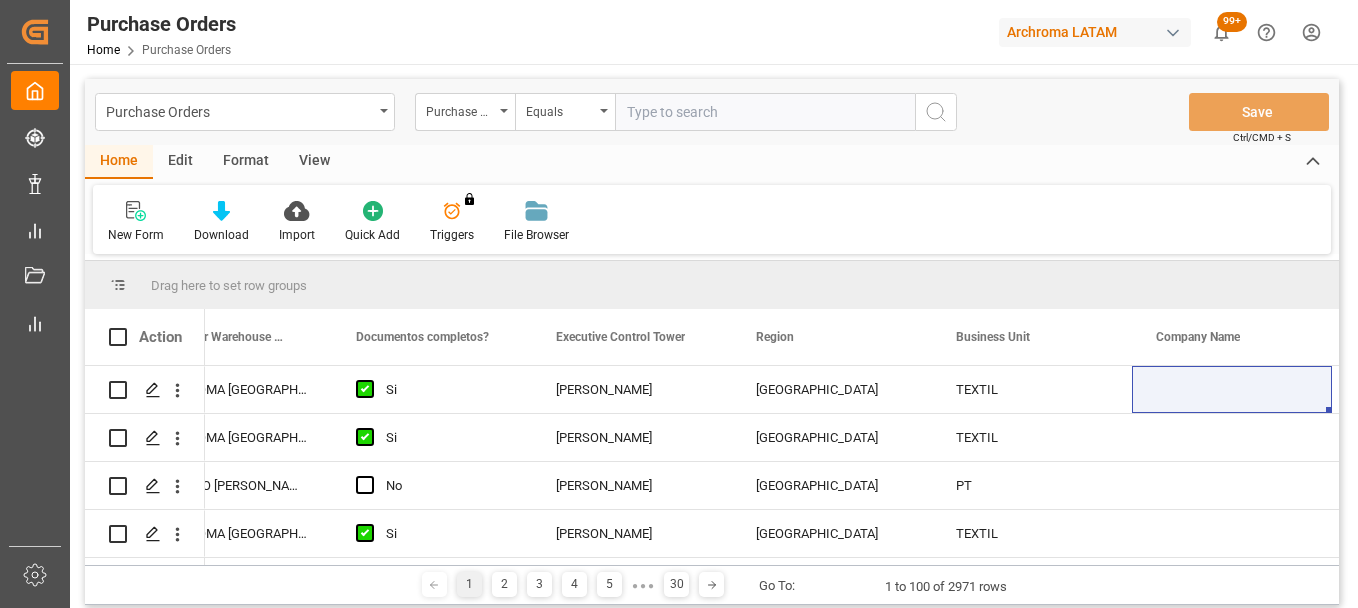 click at bounding box center [765, 112] 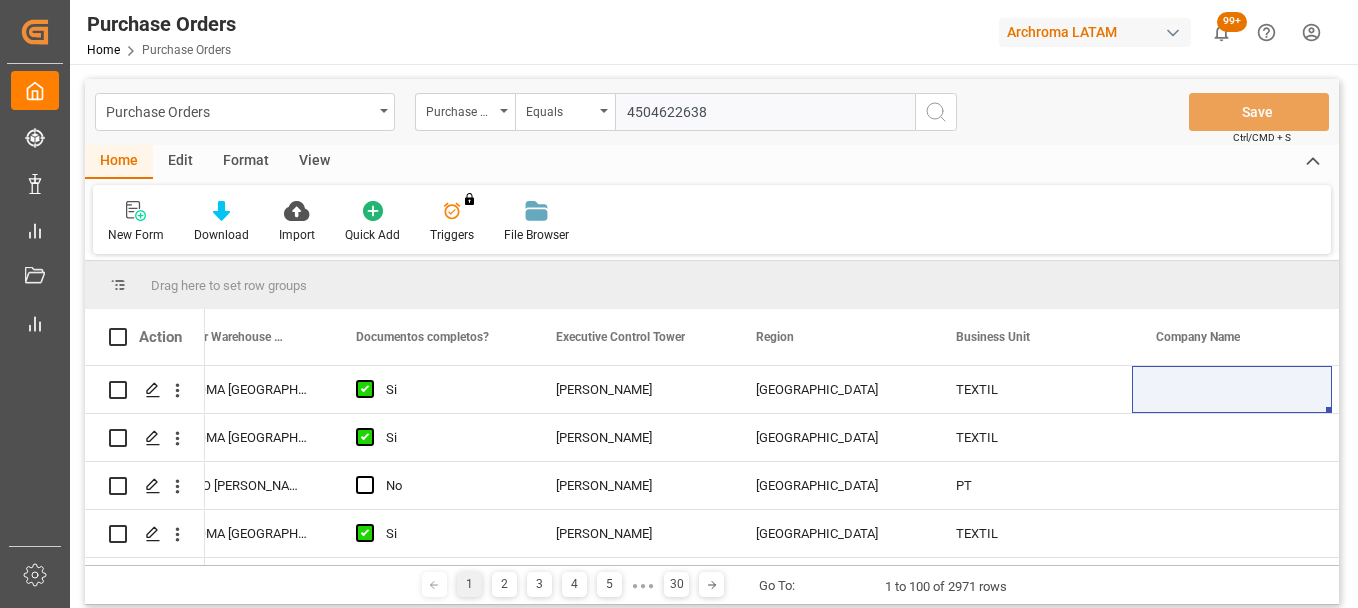 type on "4504622638" 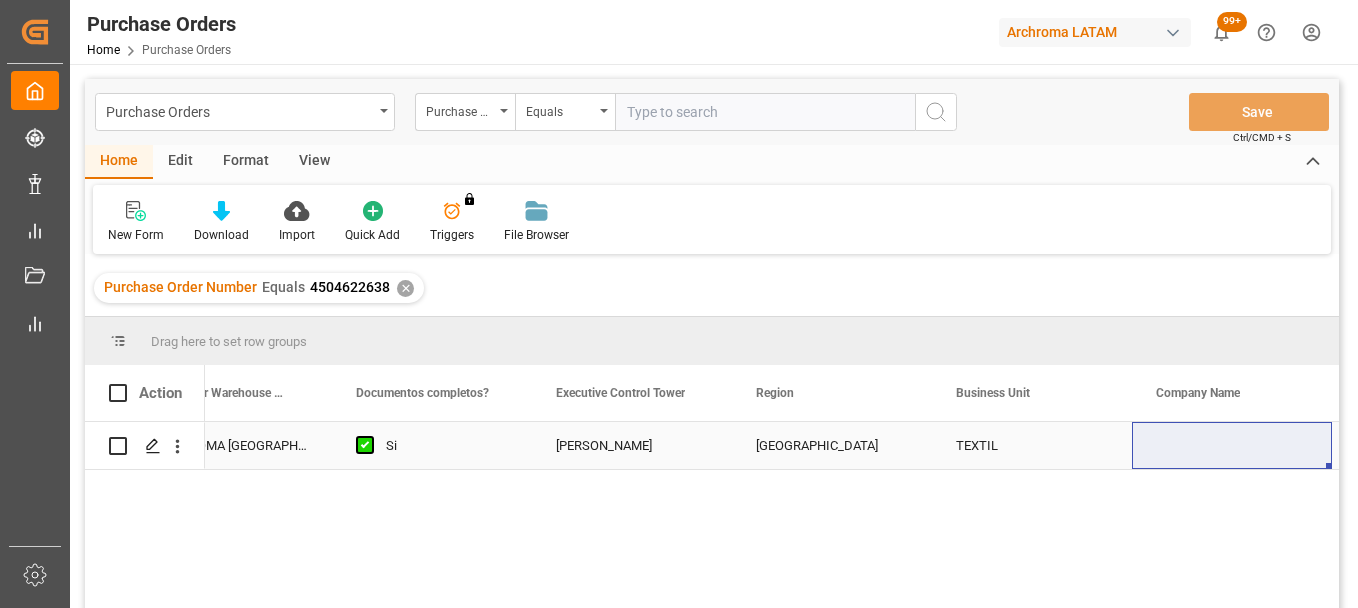 type 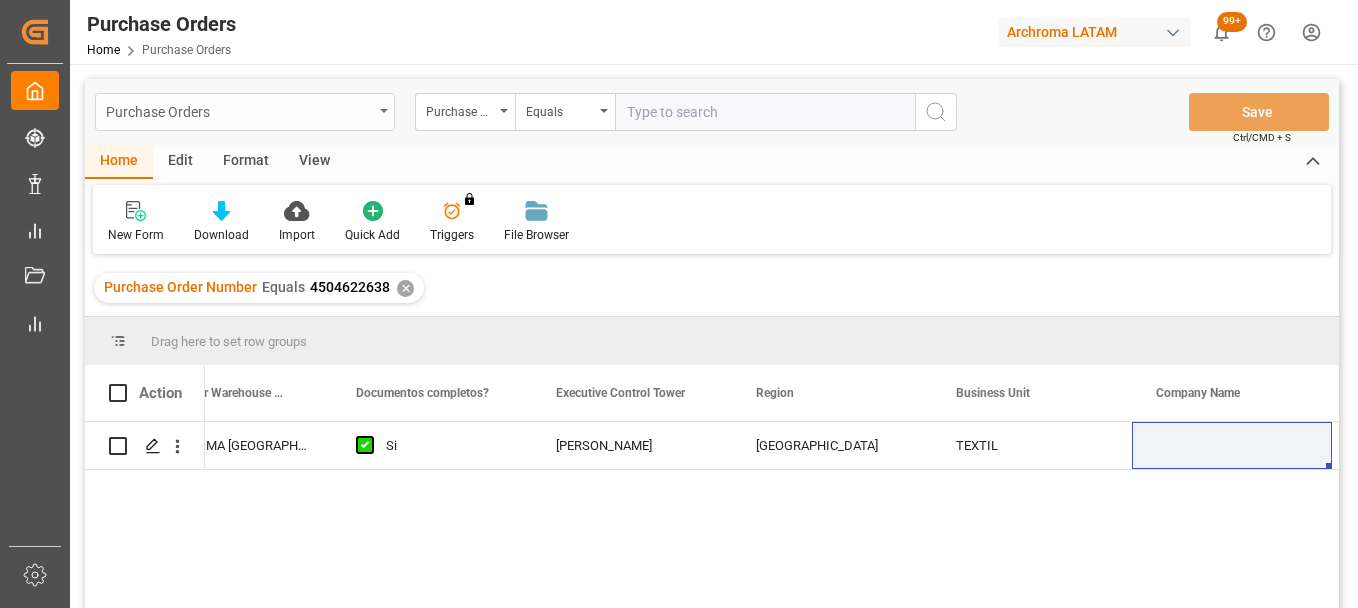 click on "Purchase Orders" at bounding box center [239, 110] 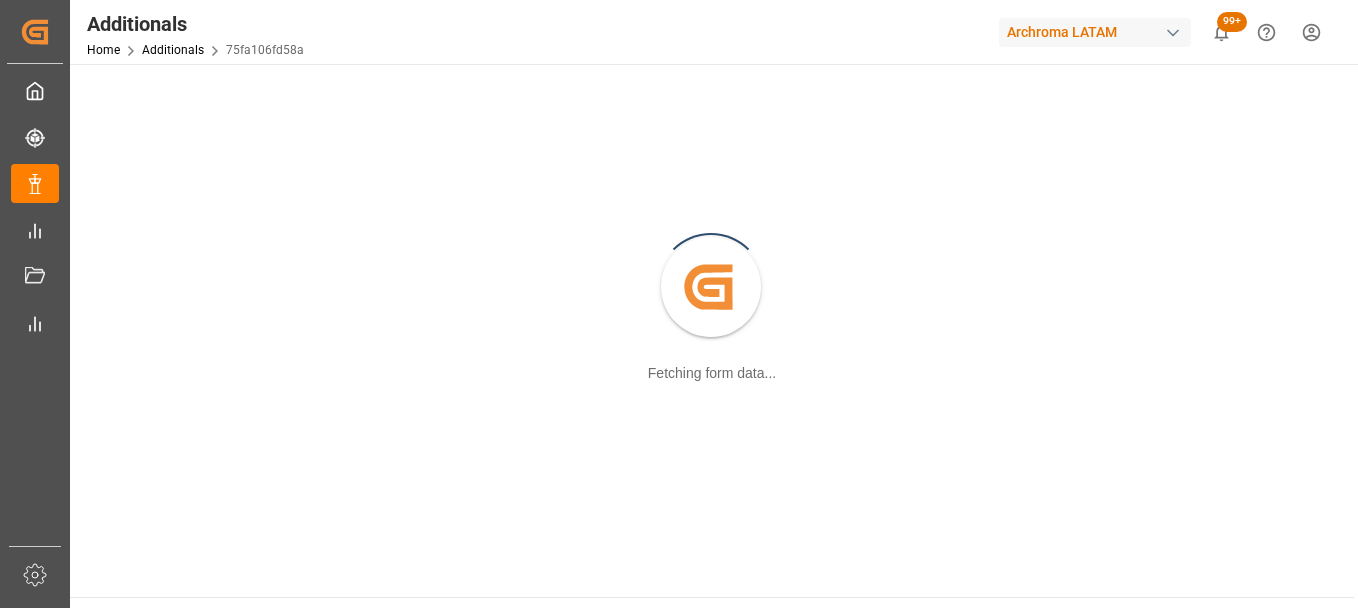 scroll, scrollTop: 0, scrollLeft: 0, axis: both 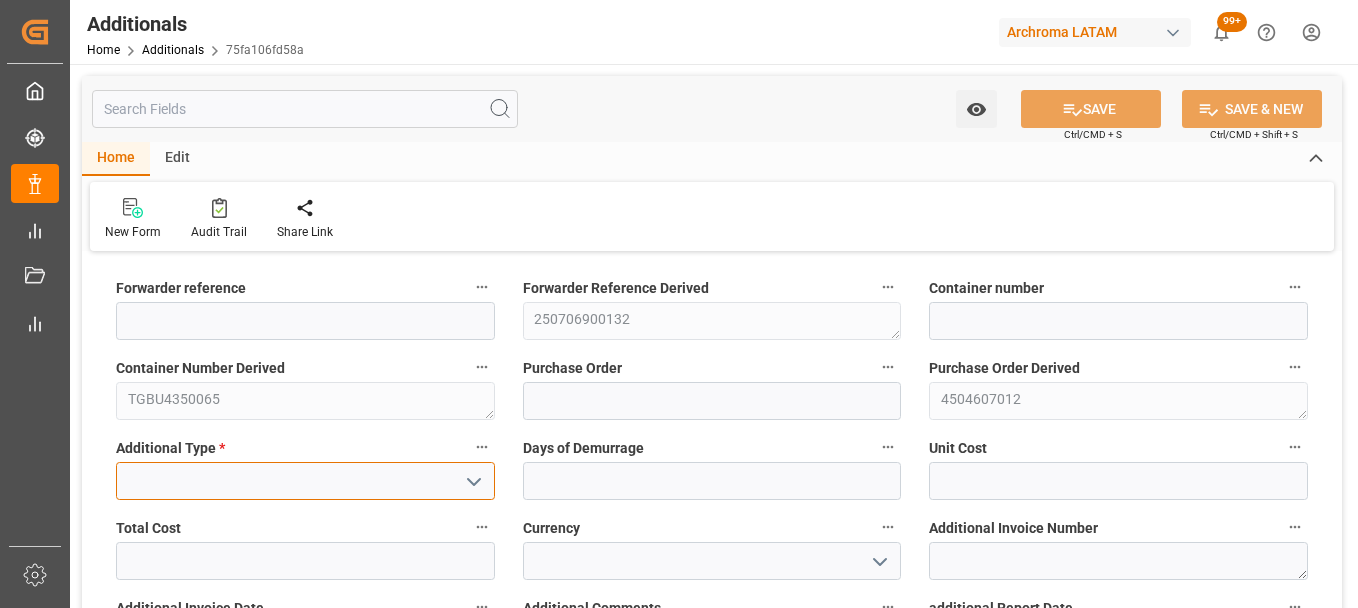 click at bounding box center (305, 481) 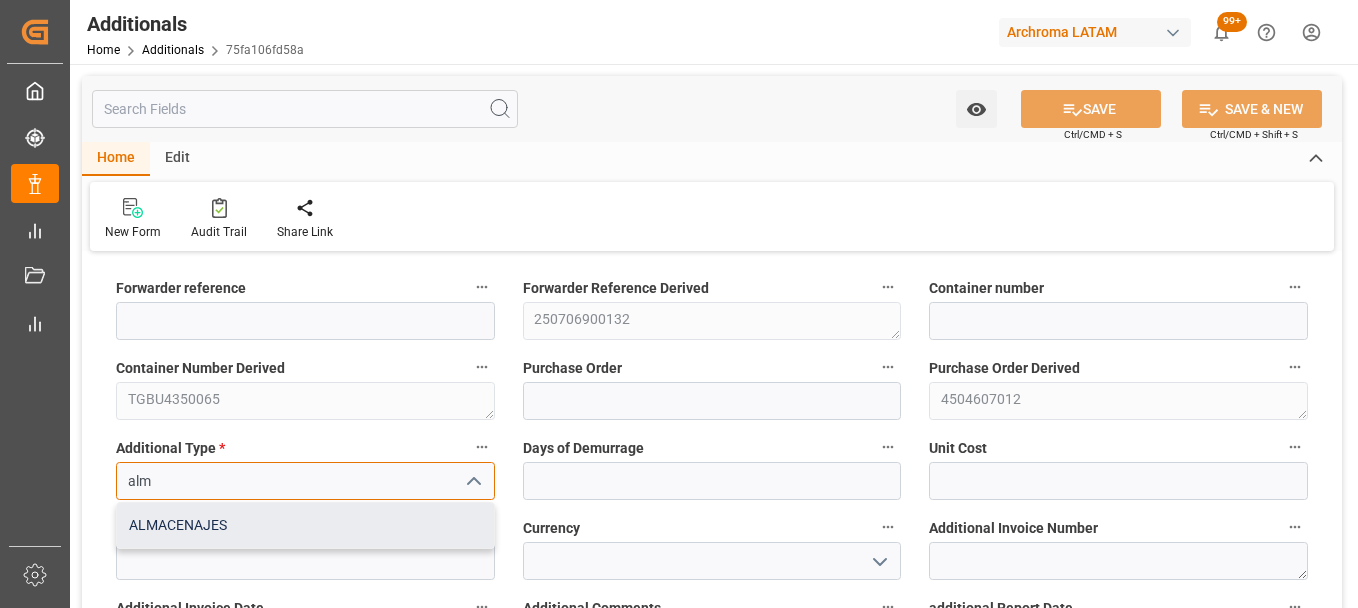 click on "ALMACENAJES" at bounding box center [305, 525] 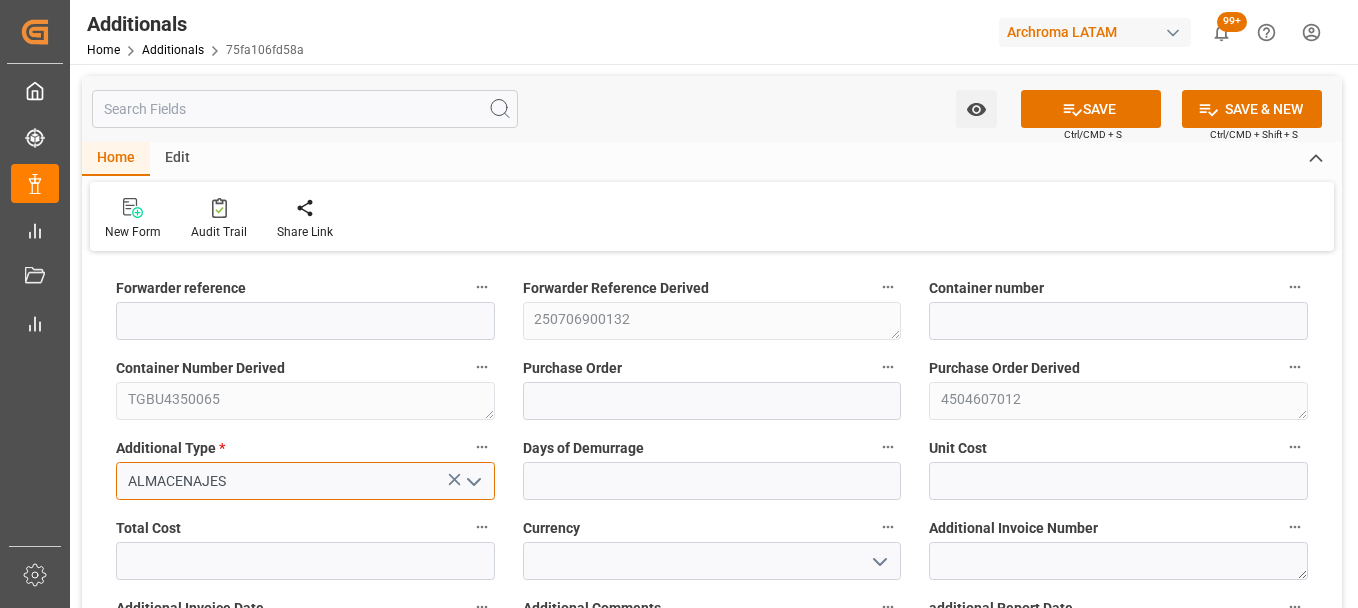 type on "ALMACENAJES" 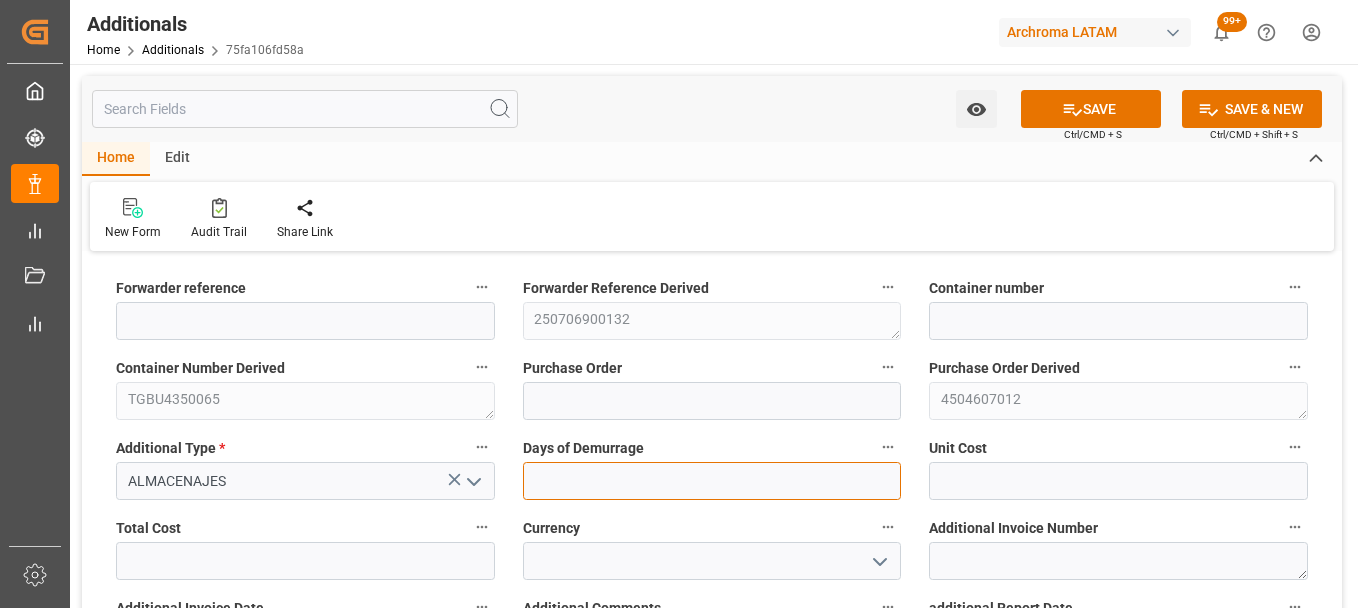 click at bounding box center [712, 481] 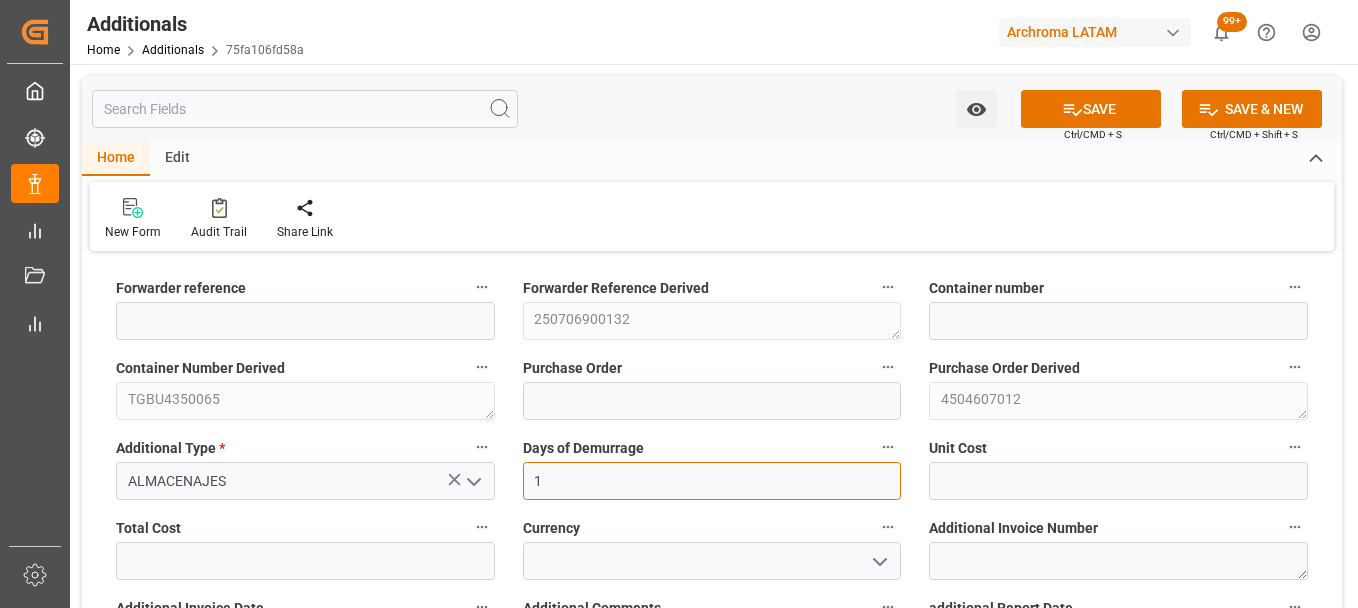 type on "1" 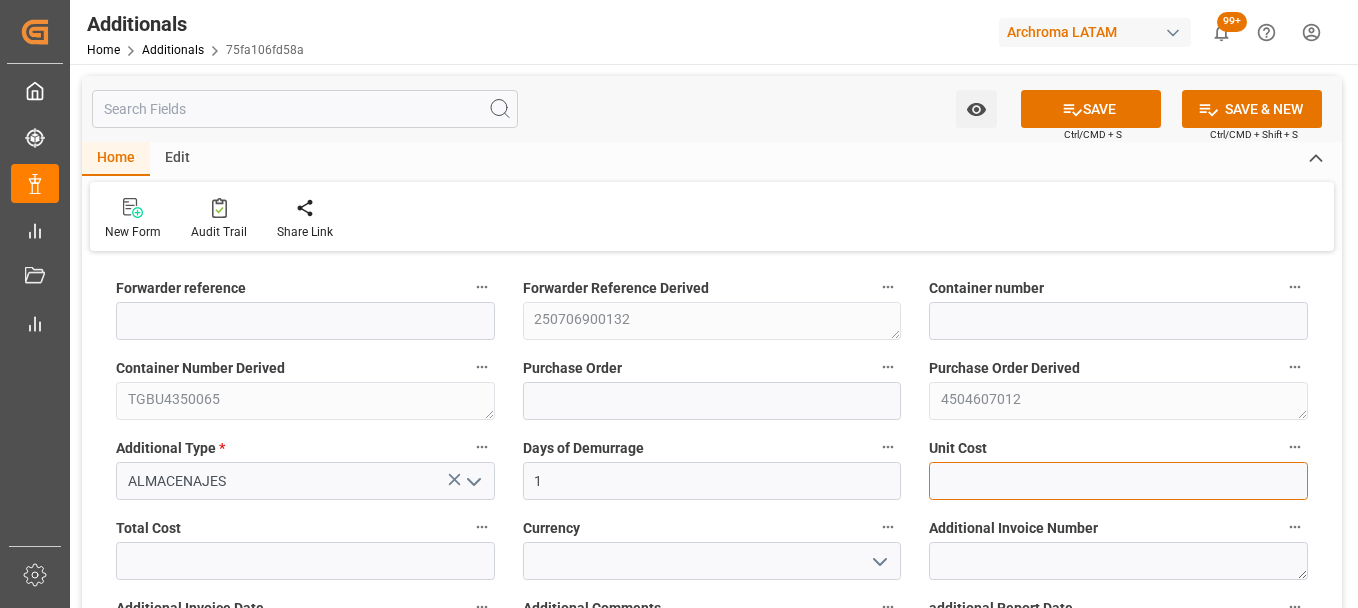 click at bounding box center [1118, 481] 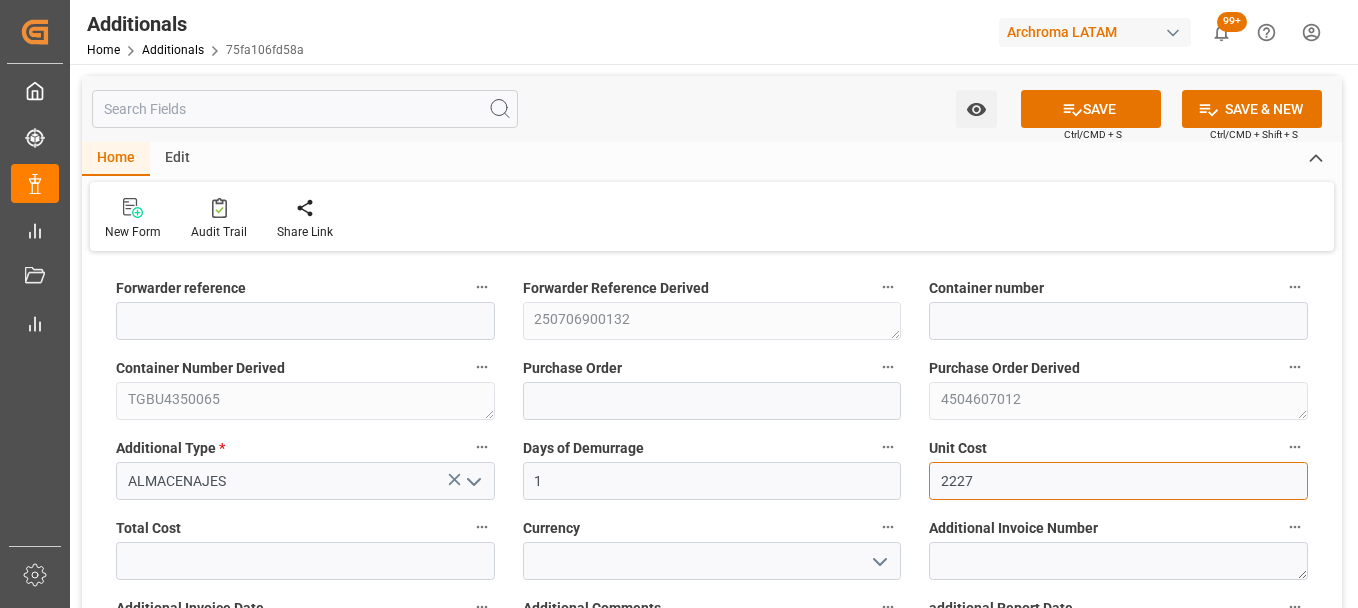 type on "2227" 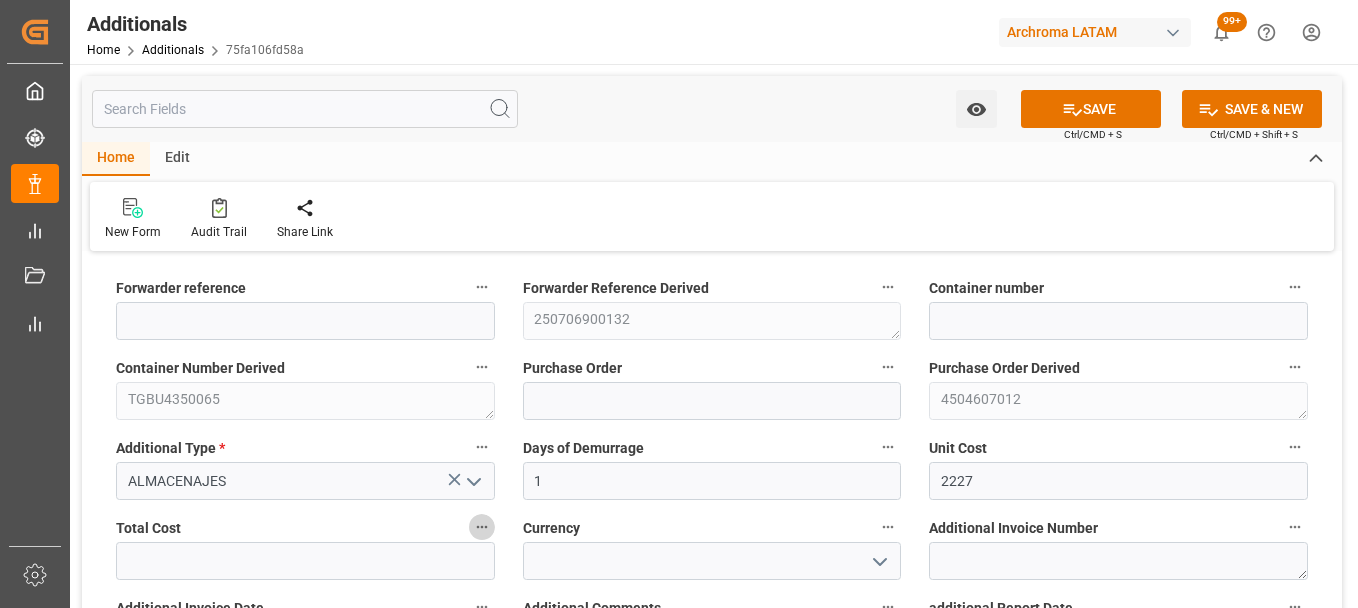 type 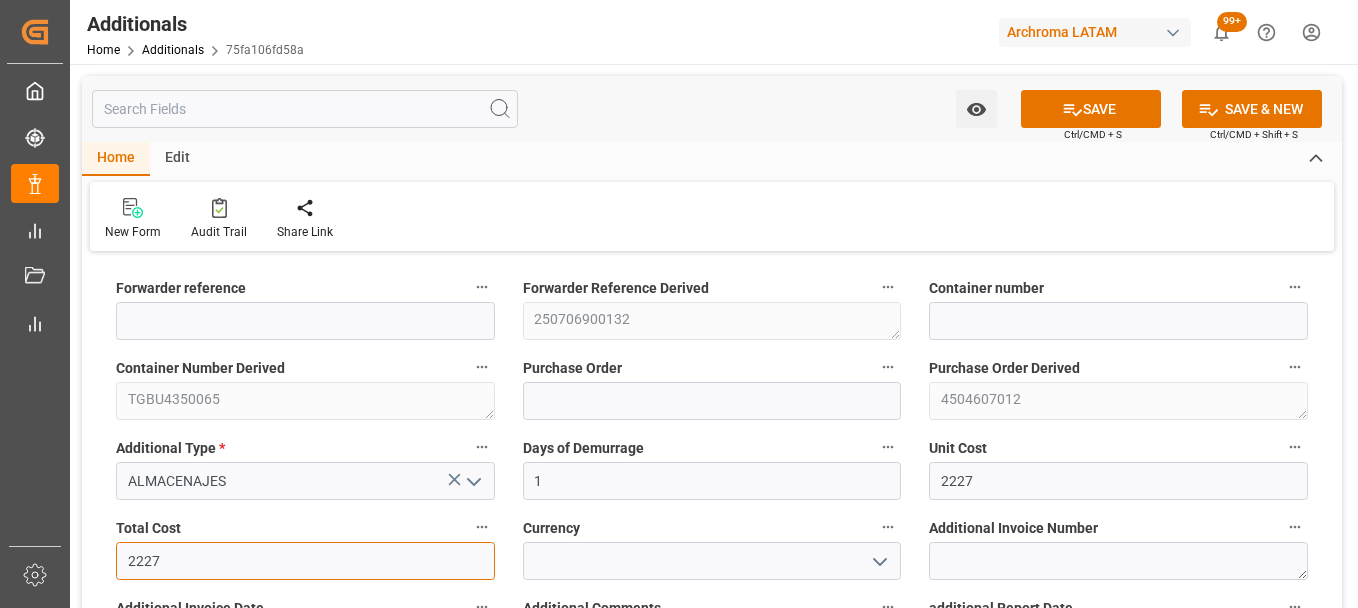 type on "2227" 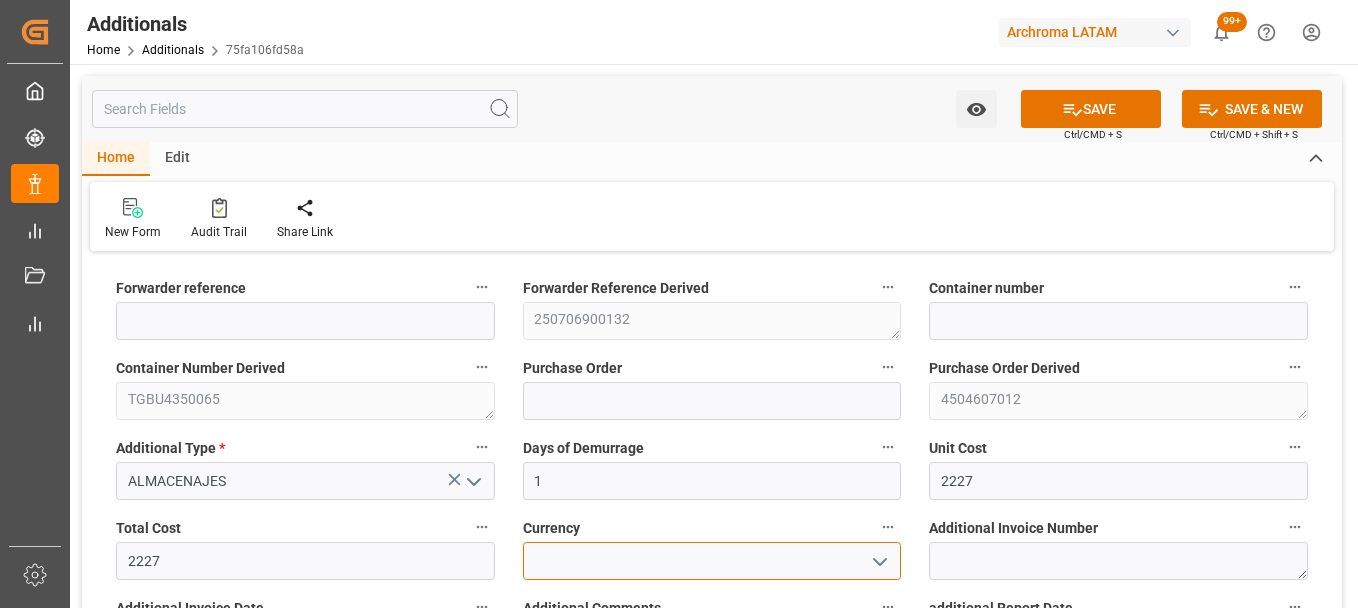 click at bounding box center [712, 561] 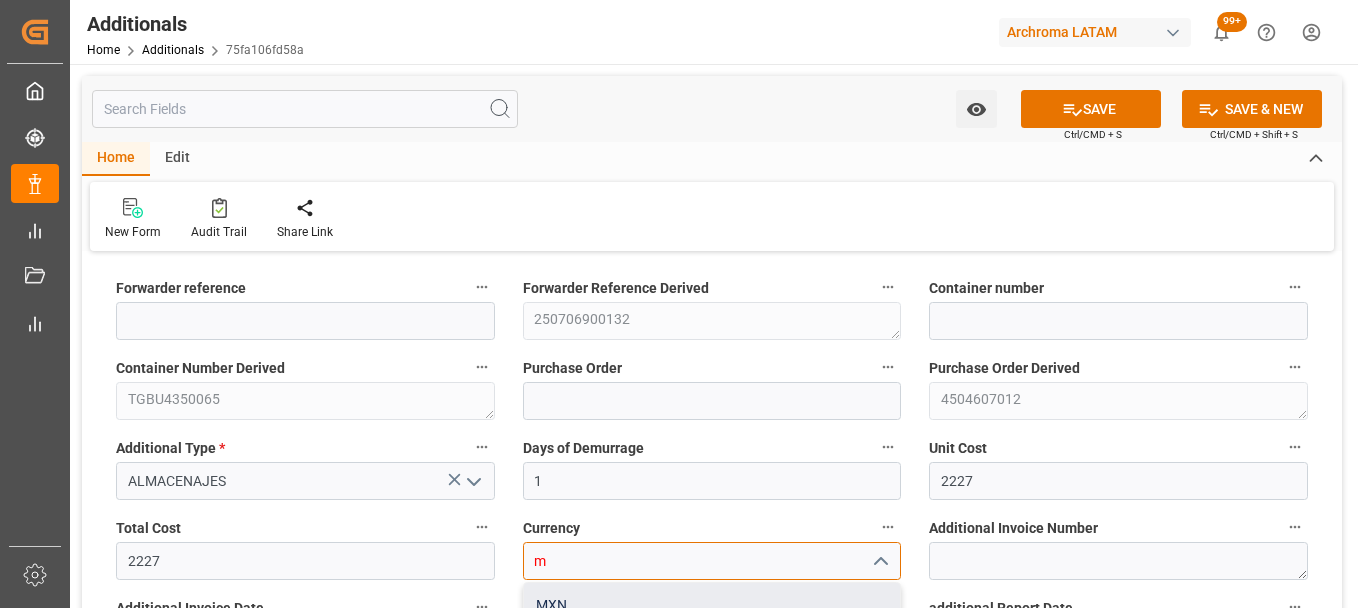 click on "MXN" at bounding box center (712, 605) 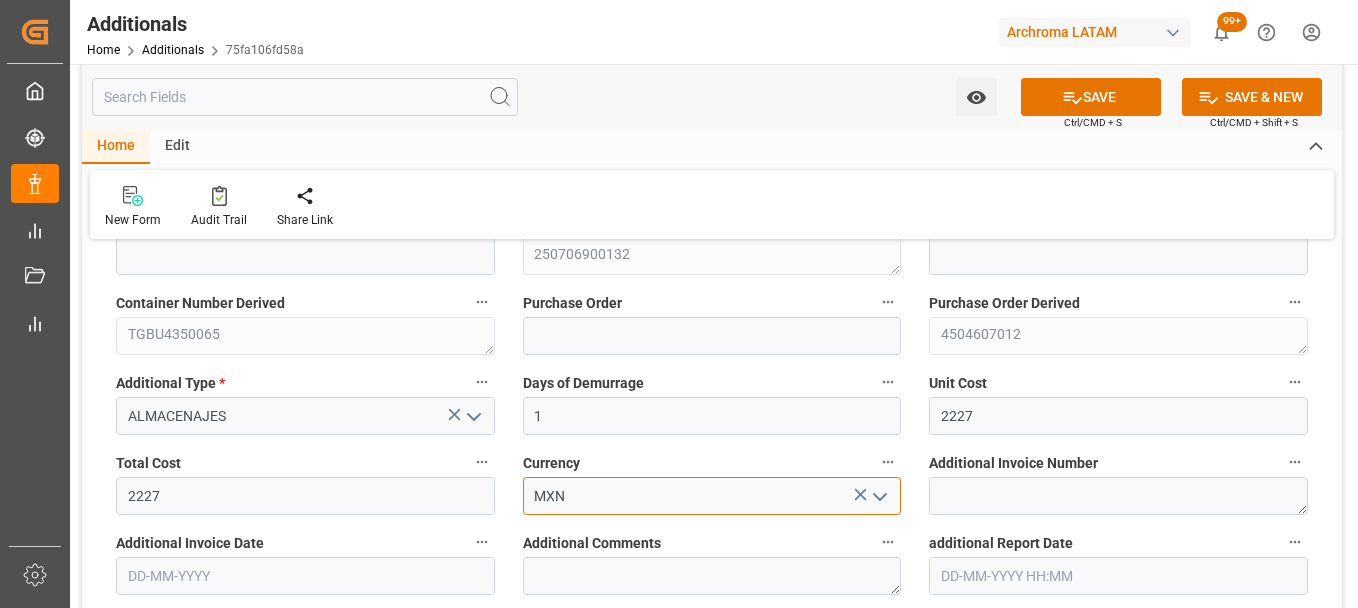 scroll, scrollTop: 100, scrollLeft: 0, axis: vertical 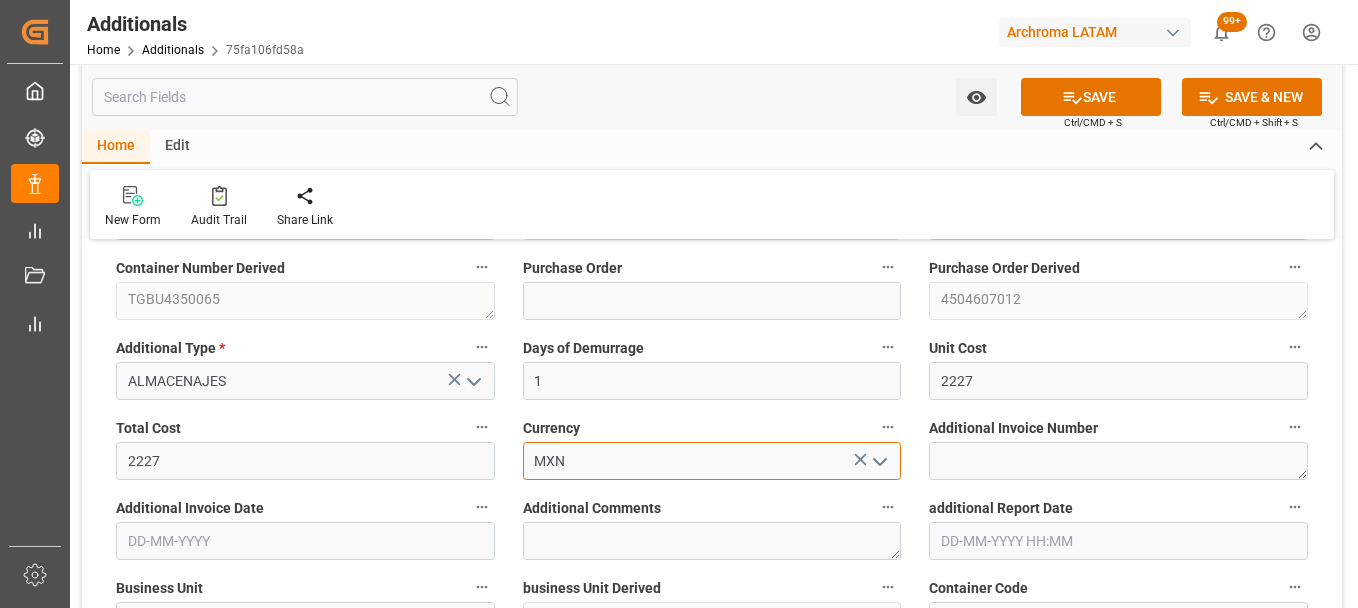 type on "MXN" 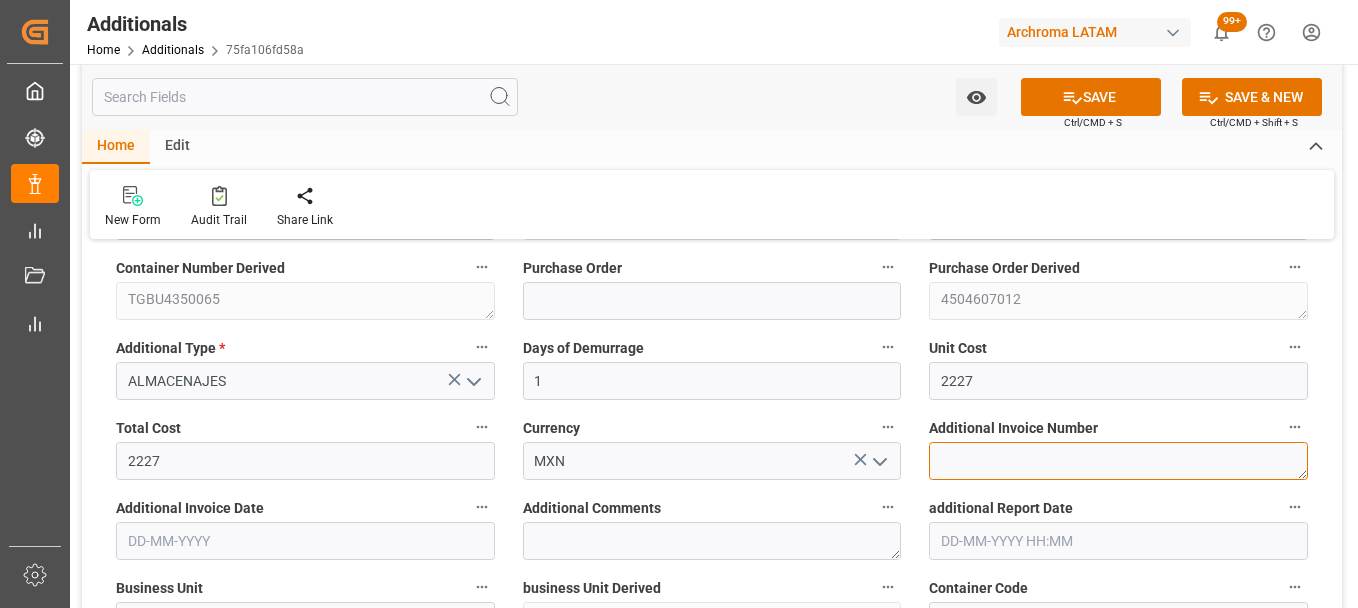 click at bounding box center (1118, 461) 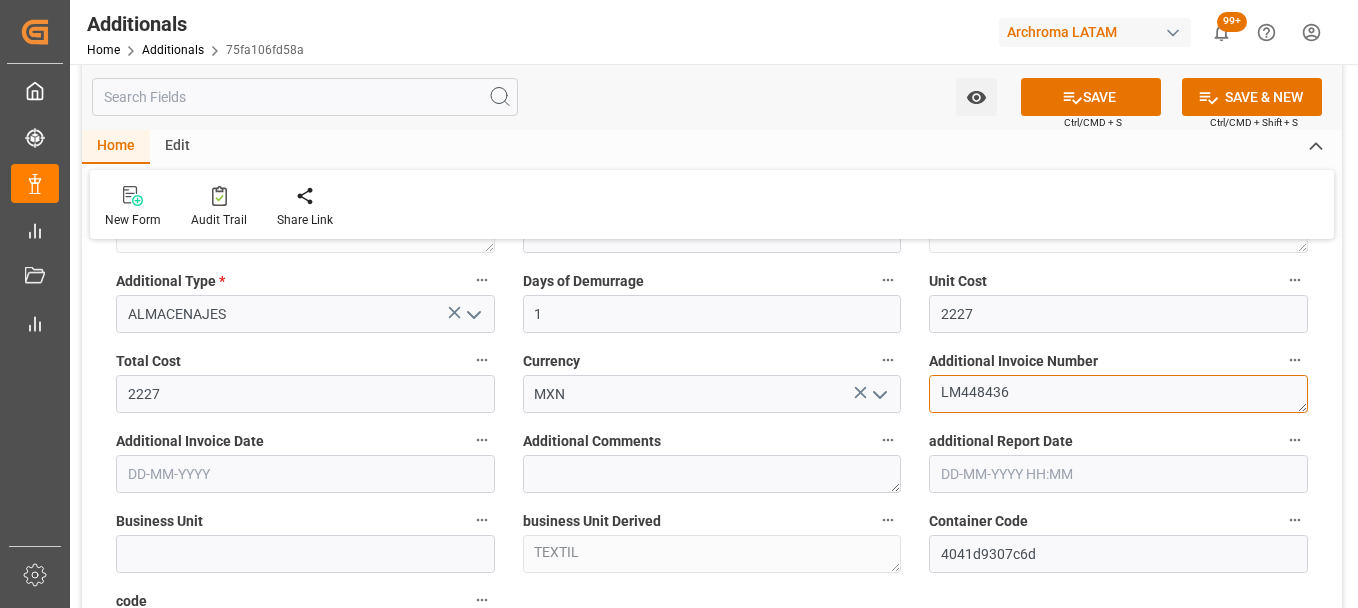 scroll, scrollTop: 200, scrollLeft: 0, axis: vertical 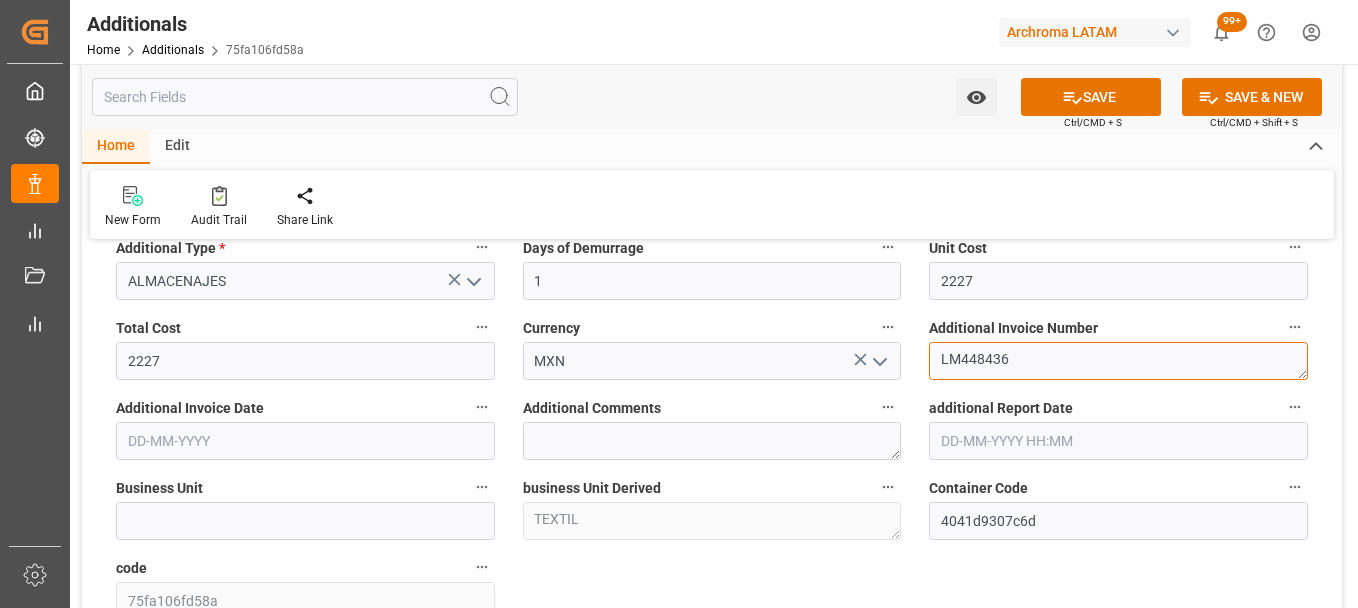 type on "LM448436" 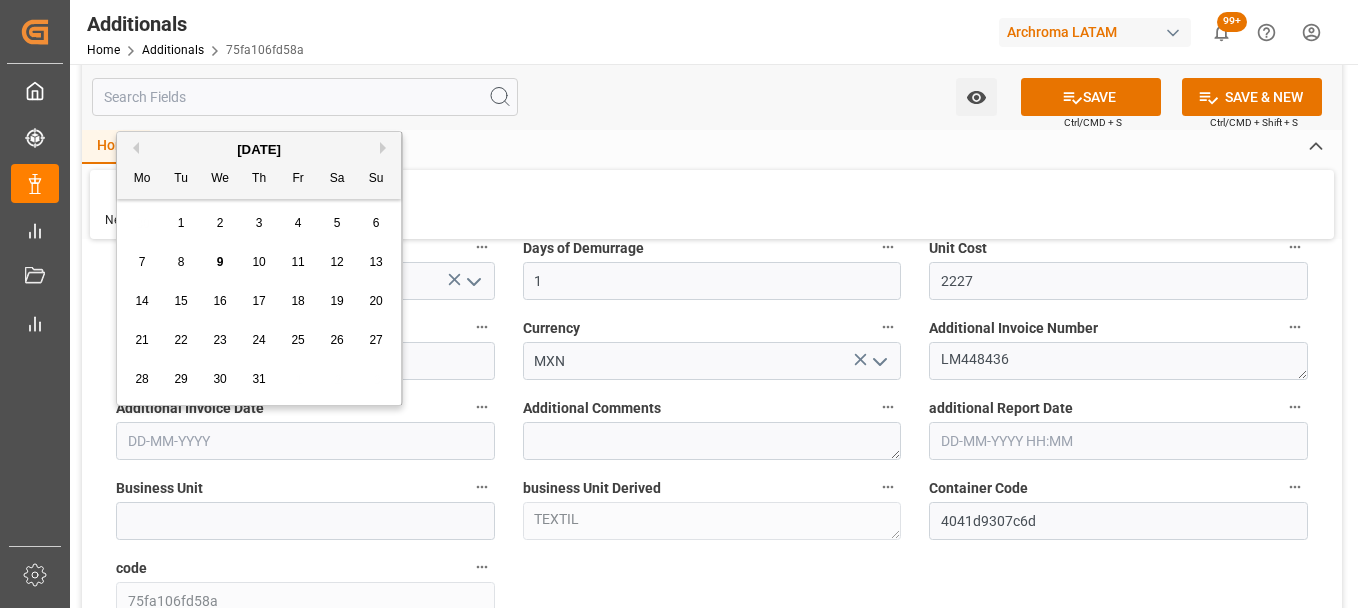 click at bounding box center [305, 441] 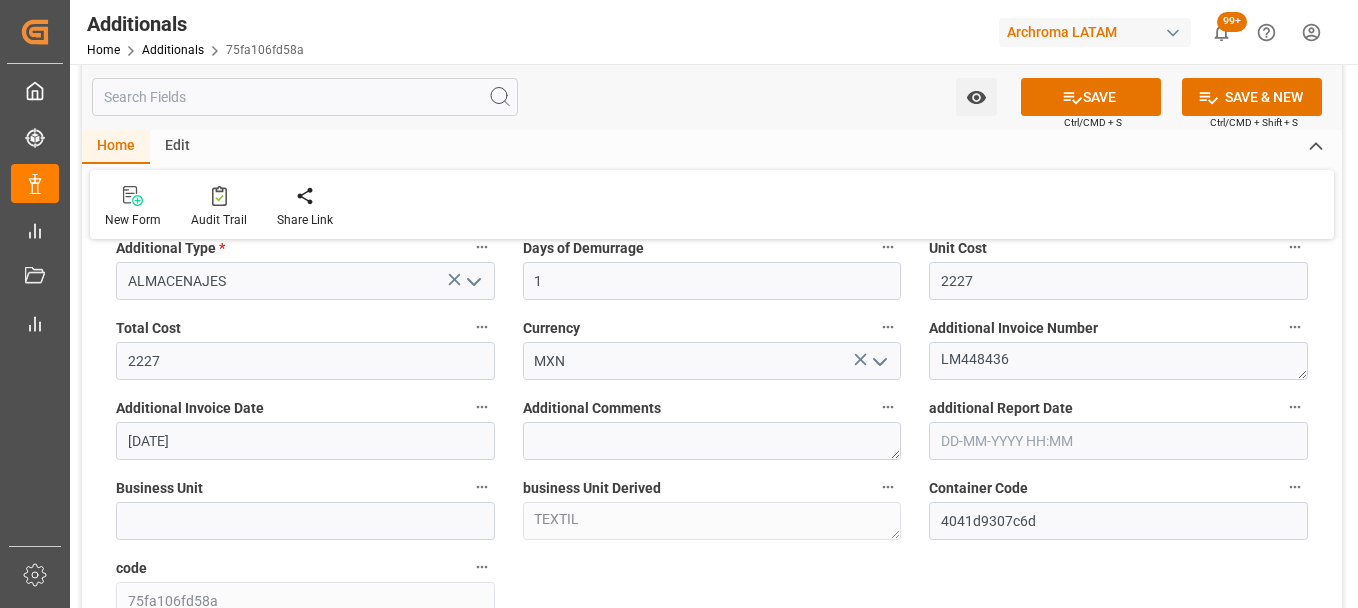 click on "business Unit Derived     TEXTIL" at bounding box center [712, 507] 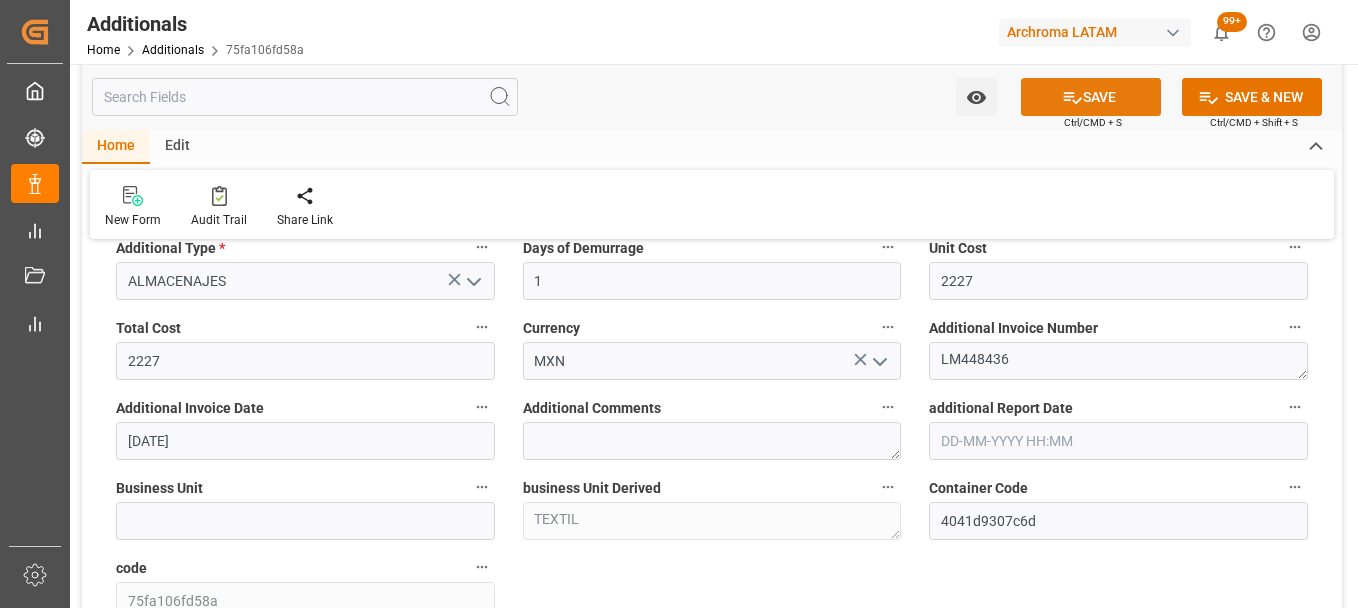 click 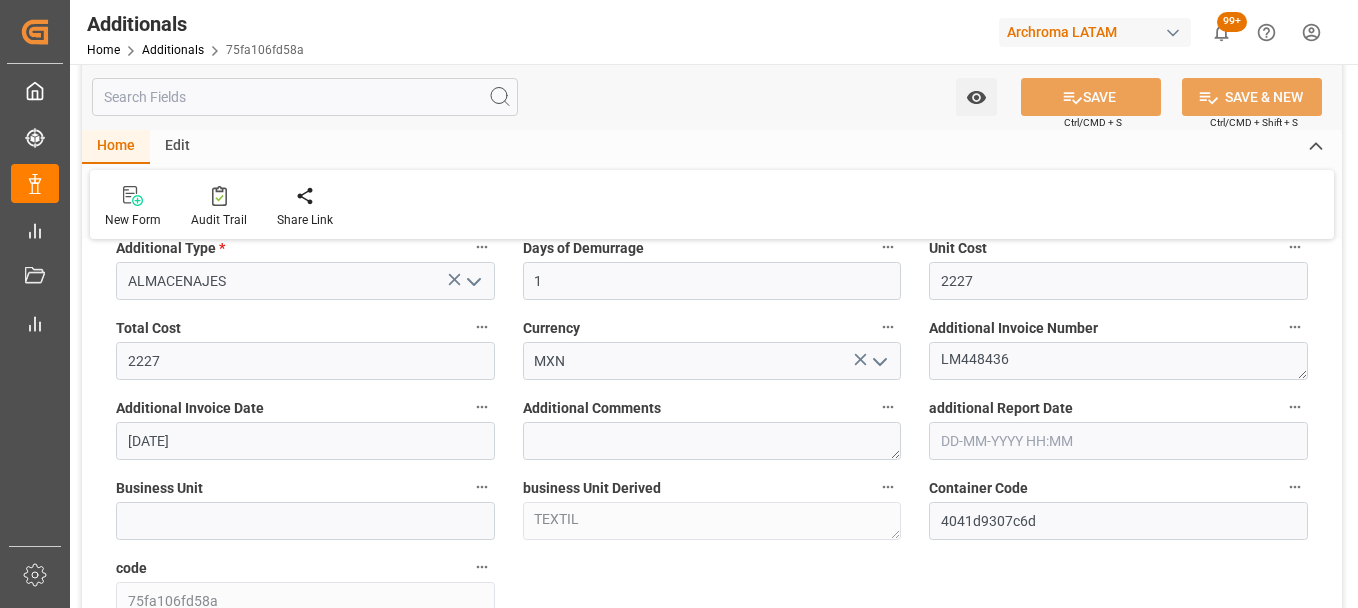 type on "250706900132" 